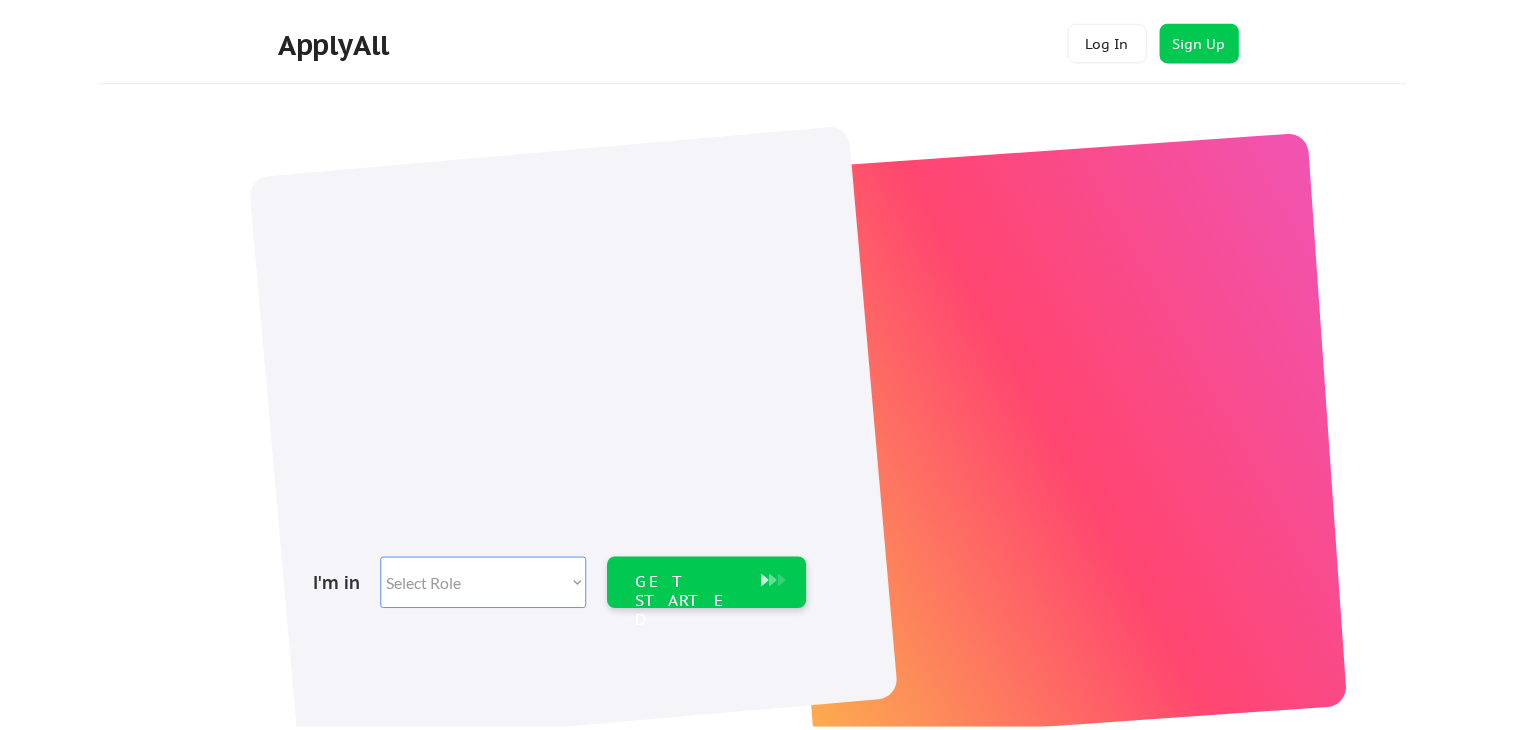 scroll, scrollTop: 0, scrollLeft: 0, axis: both 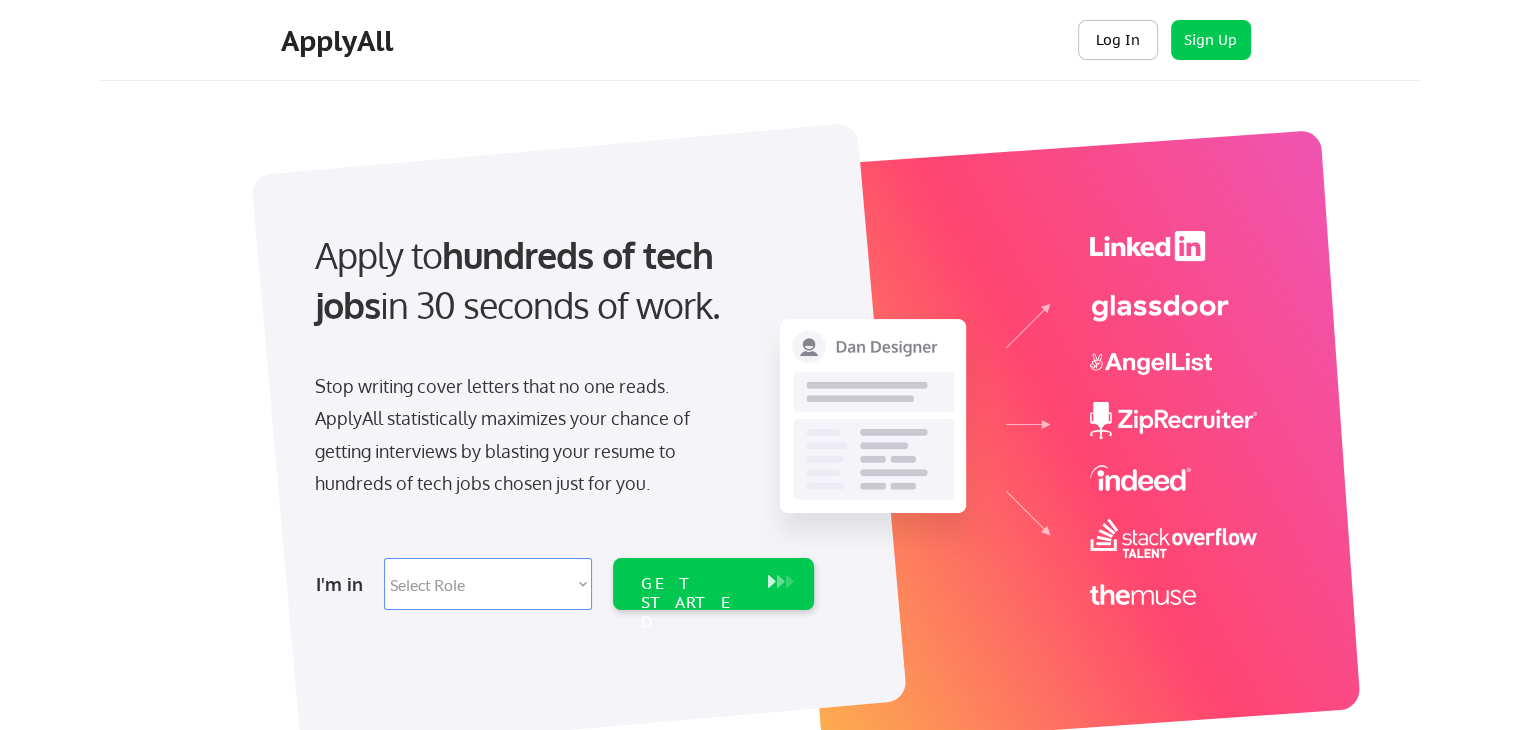 click on "Log In" at bounding box center [1118, 40] 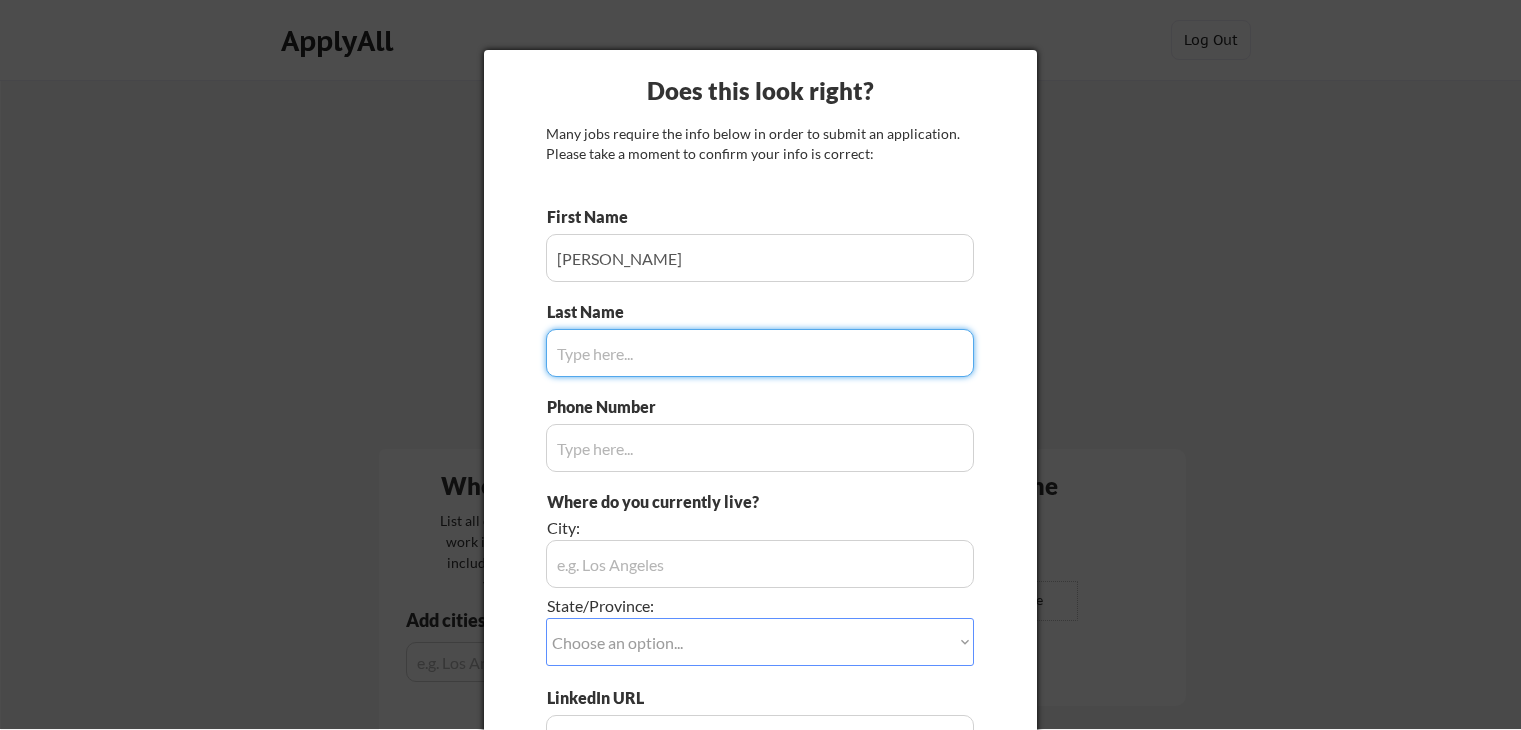 scroll, scrollTop: 0, scrollLeft: 0, axis: both 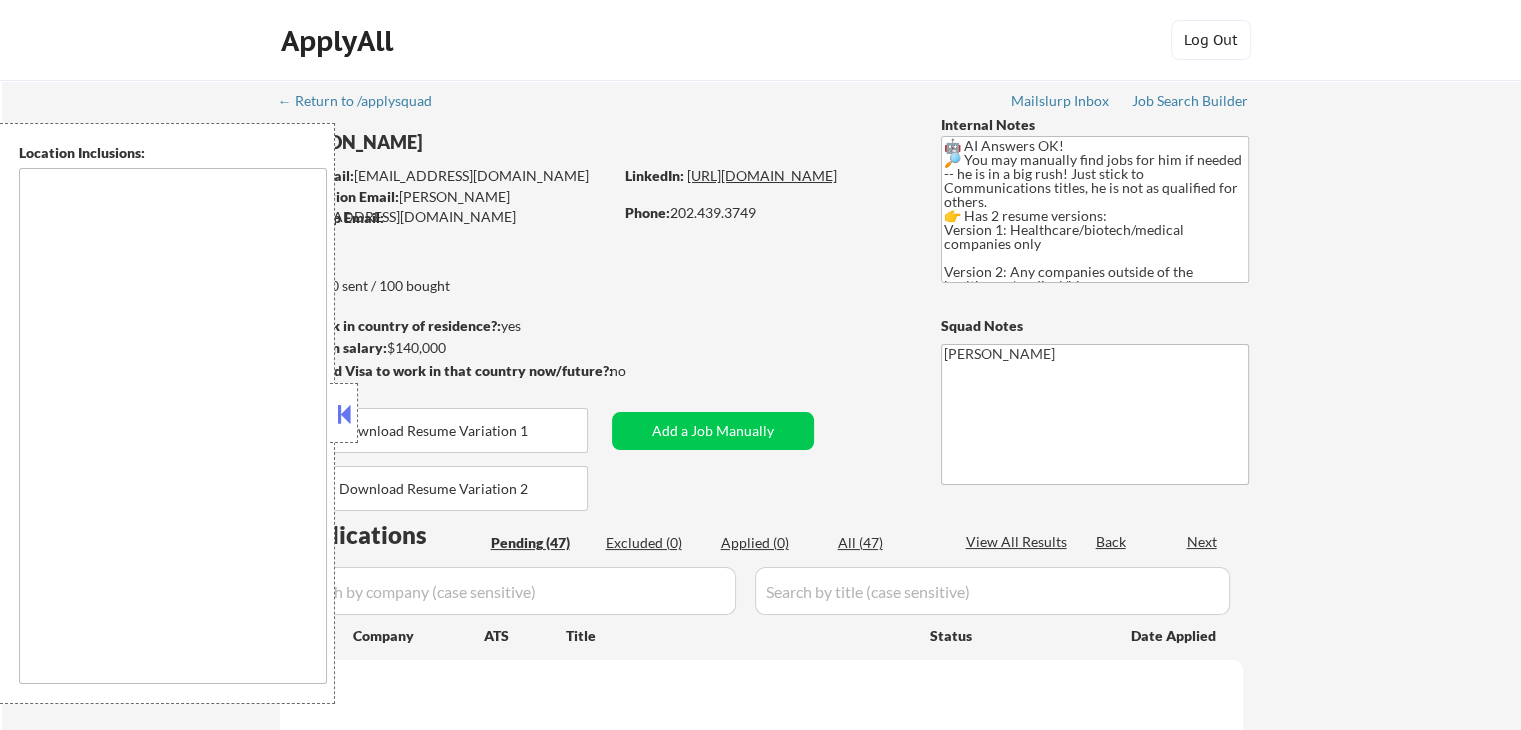 type on "Addison, TX   Richardson, TX   Carrollton, TX   Plano, TX   Farmers Branch, TX   Garland, TX   Irving, TX   University Park, TX   Highland Park, TX   Mesquite, TX   Grand Prairie, TX   Coppell, TX   The Colony, TX   Lewisville, TX   Frisco, TX   Allen, TX   McKinney, TX   Rowlett, TX   Rockwall, TX   Duncanville, TX   DeSoto, TX   Lancaster, TX   Cedar Hill, TX   Balch Springs, TX   Sachse, TX   Wylie, TX   Murphy, TX   Parker, TX   Lucas, TX   Sunnyvale, TX Hebron, TX   Fairview, TX   Dallas, TX   Little Elm, TX   Prosper, TX   Celina, TX   Flower Mound, TX   Highland Village, TX Grapevine, TX   Euless, TX   Bedford, TX   Southlake, TX   Colleyville, TX   Hurst, TX   Arlington, TX   North Richland Hills, TX" 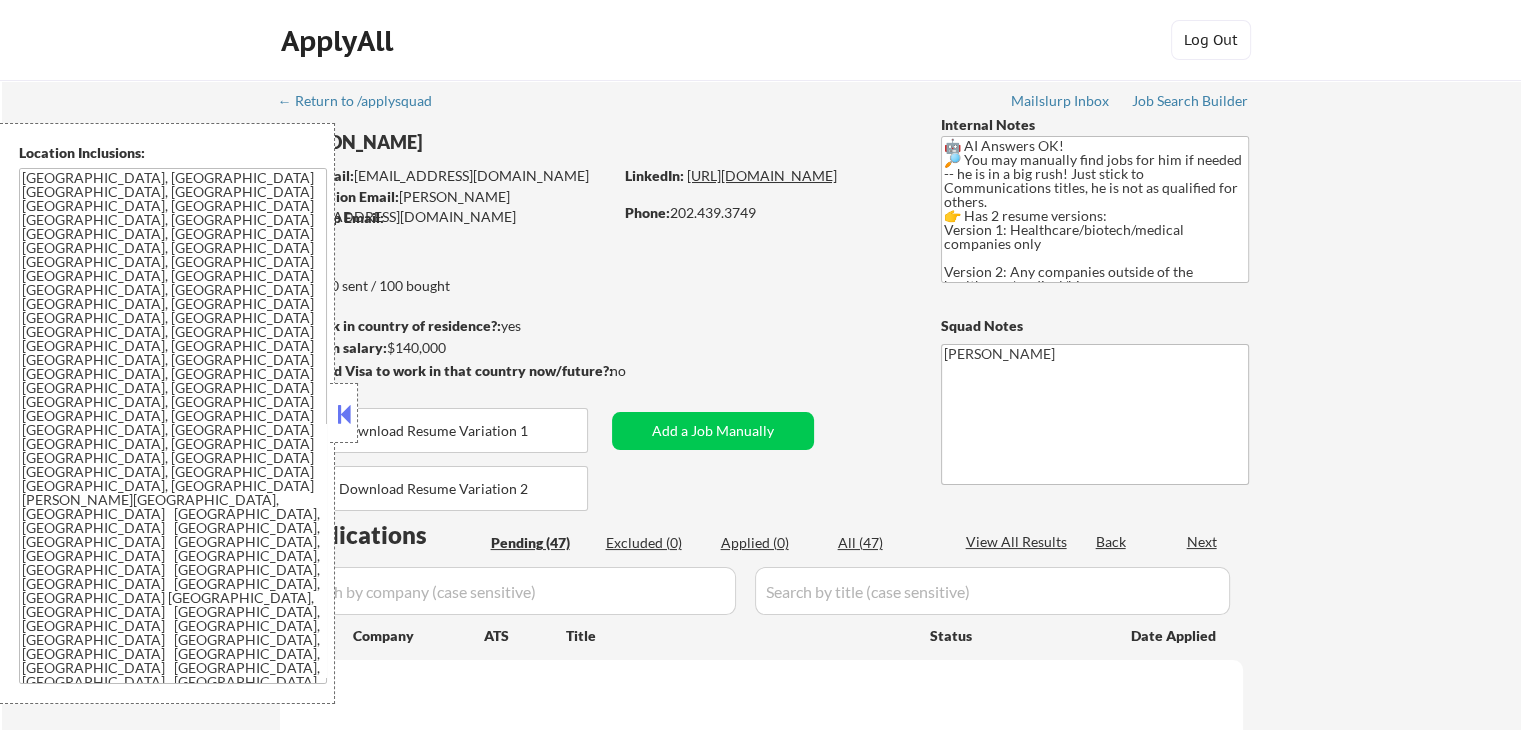 click on "LinkedIn:   https://www.linkedin.com/in/georgegoodno" at bounding box center [768, 176] 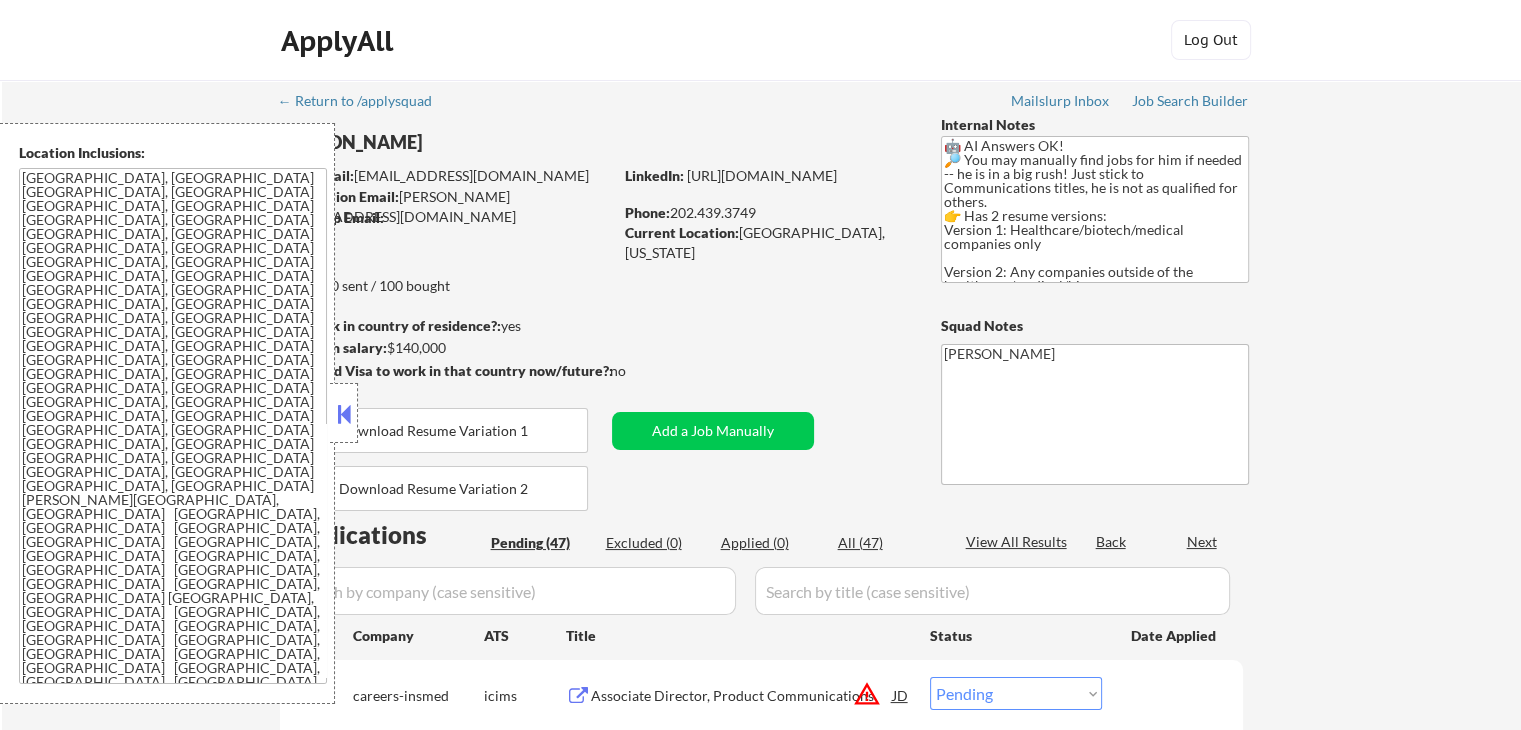 click on "← Return to /applysquad Mailslurp Inbox Job Search Builder George Goodno User Email:  ggoodno@hotmail.com Application Email:  george@goodnostrategies.com Mailslurp Email:   LinkedIn:   https://www.linkedin.com/in/georgegoodno
Phone:  202.439.3749 Current Location:  Dallas, TX 75248, Texas Applies:  0 sent / 100 bought Internal Notes 🤖 AI Answers OK!
🔎 You may manually find jobs for him if needed -- he is in a big rush! Just stick to Communications titles, he is not as qualified for others.
👉 Has 2 resume versions:
Version 1: Healthcare/biotech/medical companies only
Version 2: Any companies outside of the healthcare/medical/bio space Can work in country of residence?:  yes Squad Notes Minimum salary:  $140,000 Will need Visa to work in that country now/future?:   no Download Resume Variation 1 Add a Job Manually Download Resume Variation 2 Shah Applications Pending (47) Excluded (0) Applied (0) All (47) View All Results Back Next Company ATS Title Status Date Applied #1 careers-insmed icims JD" at bounding box center (762, 2161) 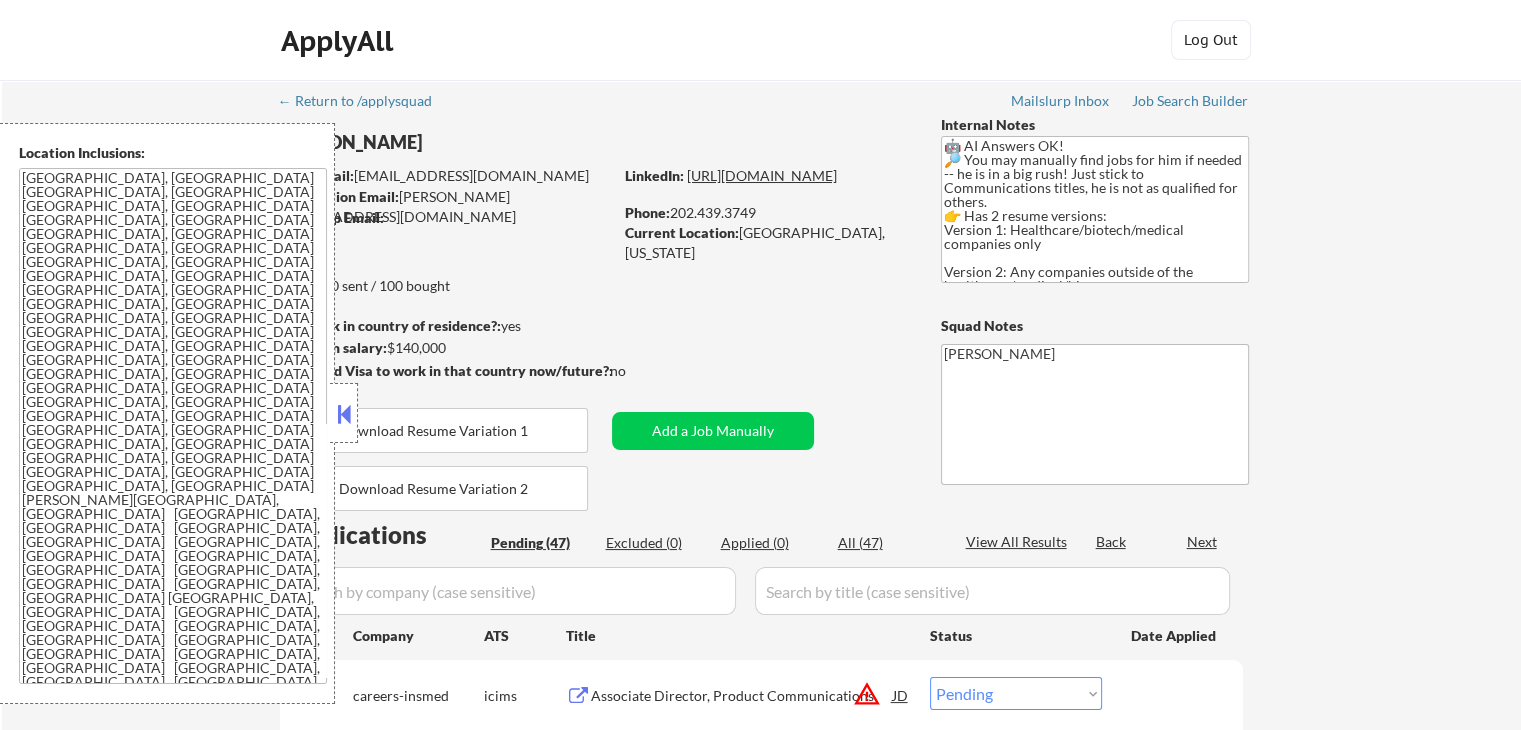 drag, startPoint x: 900, startPoint y: 187, endPoint x: 625, endPoint y: 195, distance: 275.11633 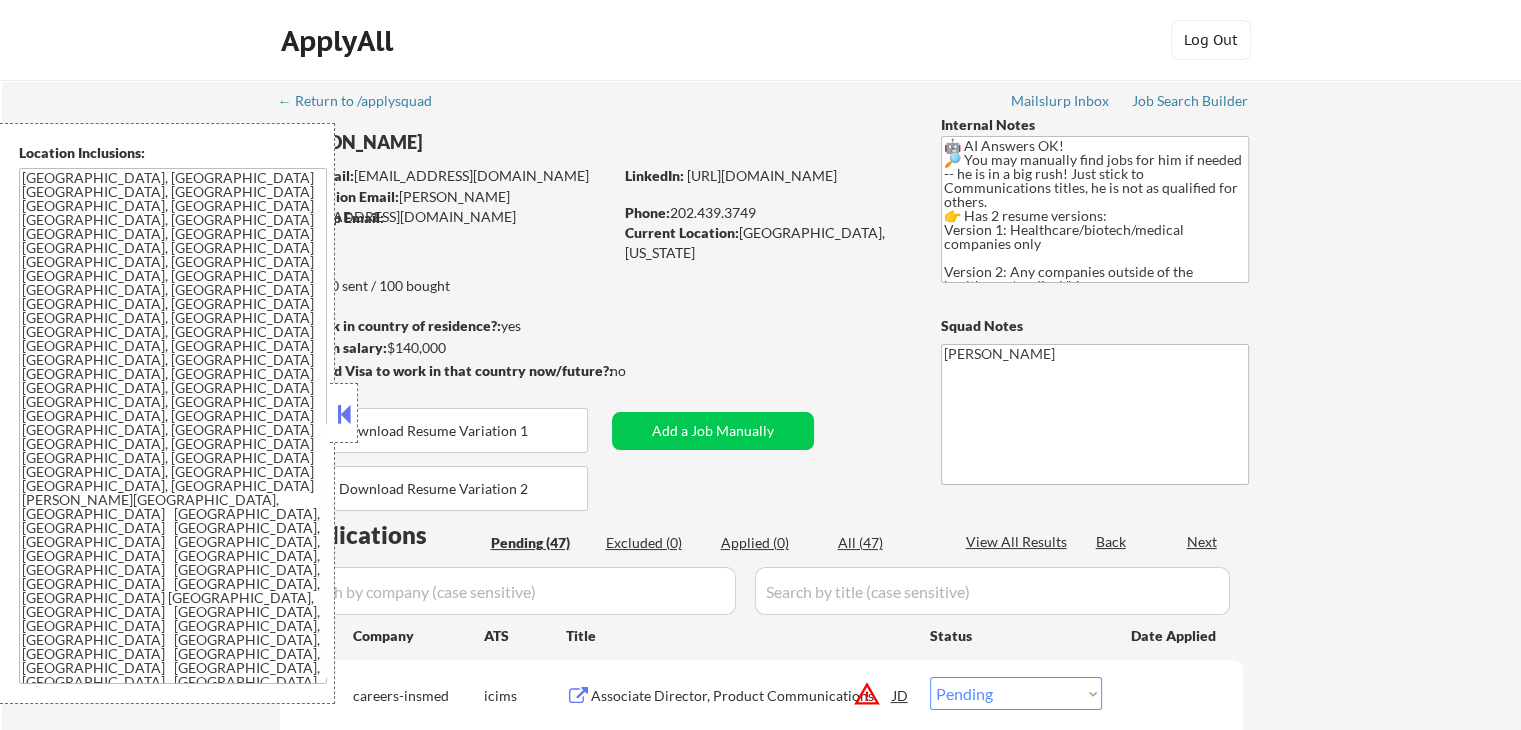 copy on "https://www.linkedin.com/in/georgegoodno" 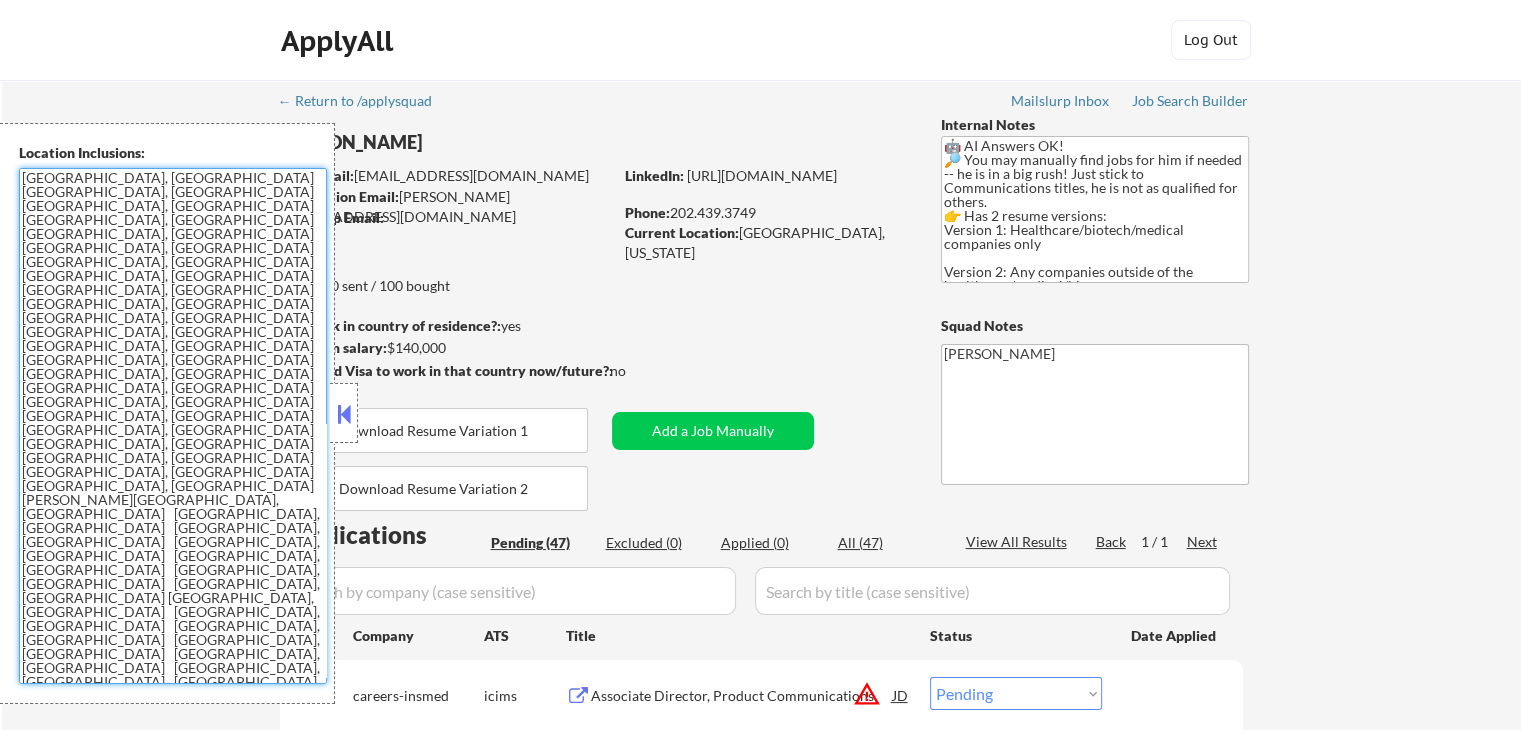 drag, startPoint x: 260, startPoint y: 369, endPoint x: 22, endPoint y: 174, distance: 307.6833 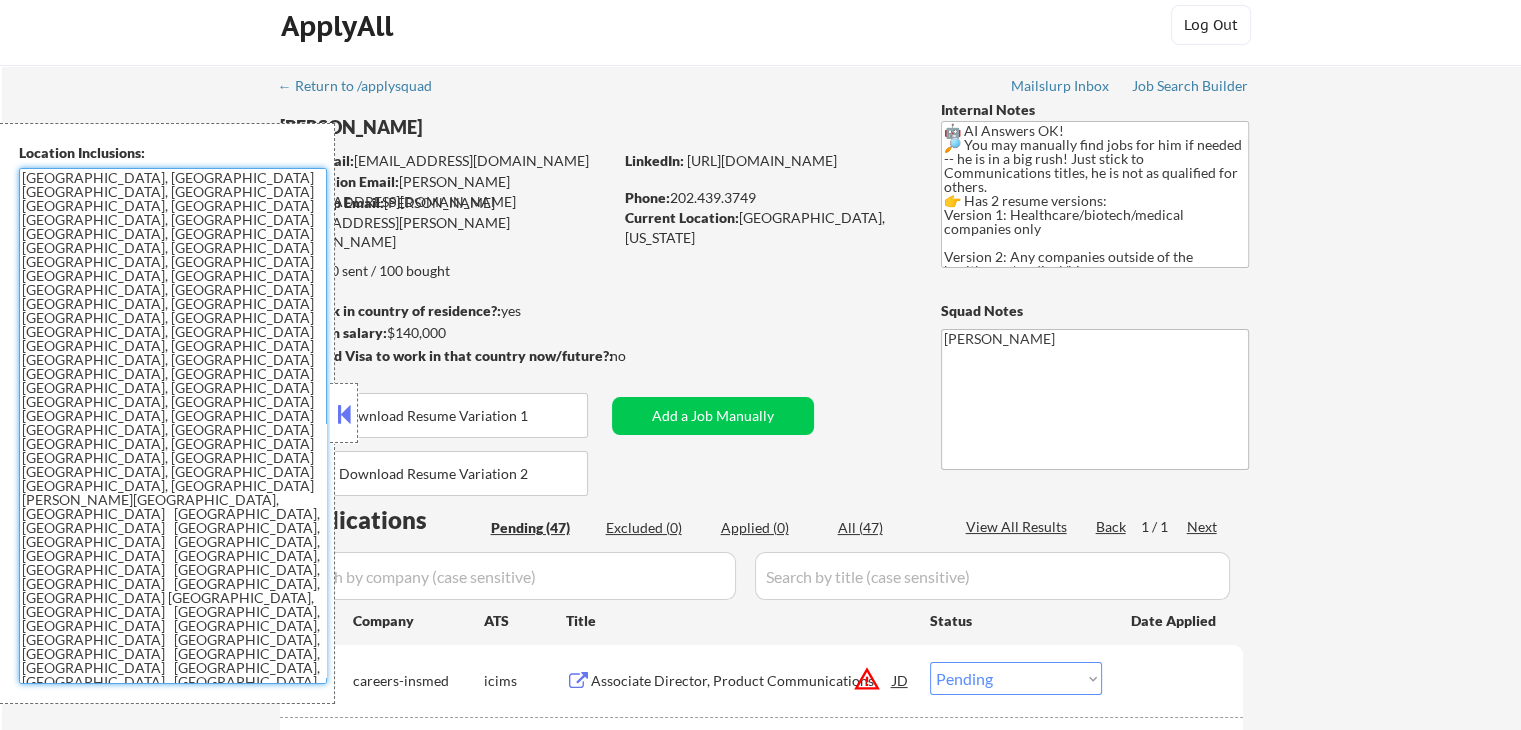 scroll, scrollTop: 200, scrollLeft: 0, axis: vertical 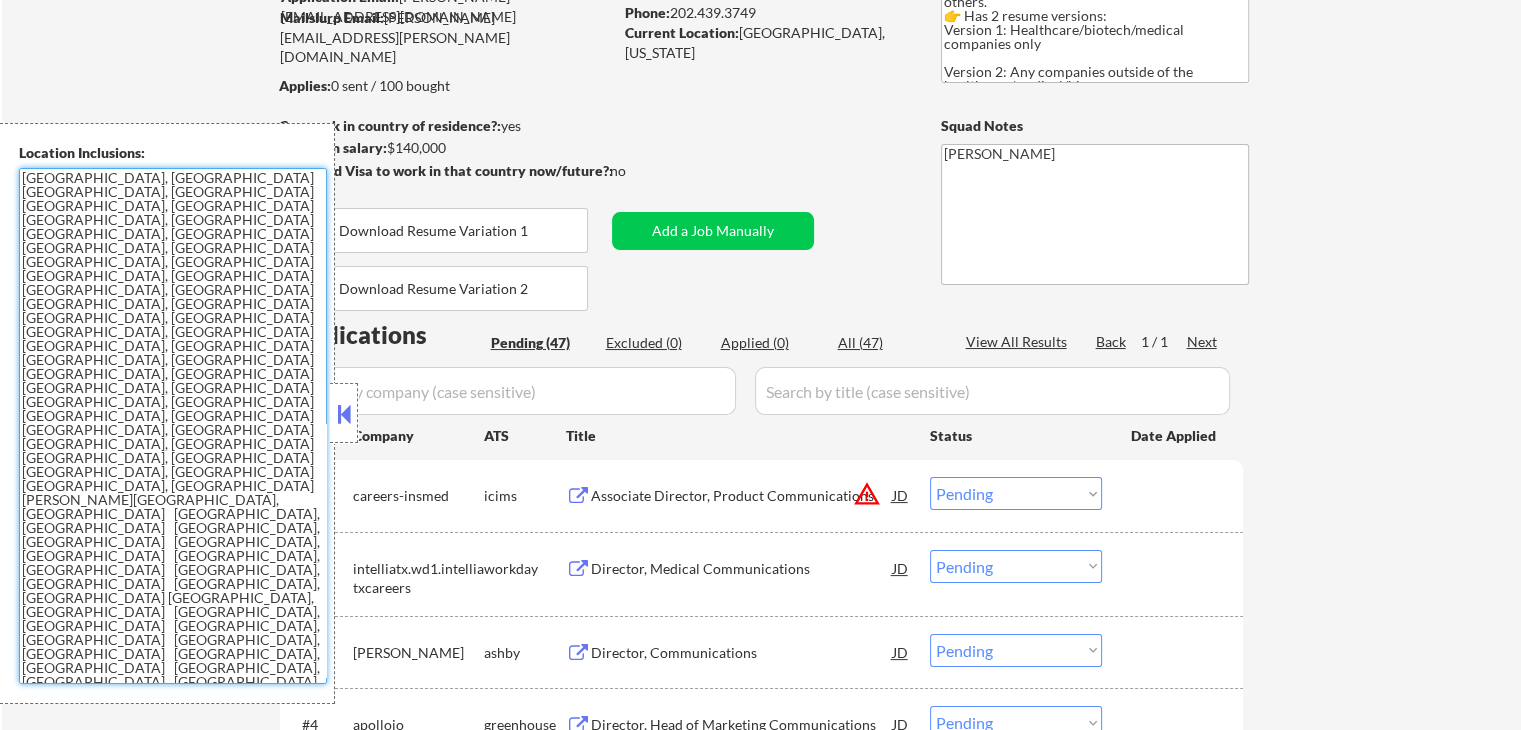click on "Log in to get started" at bounding box center [64, 813] 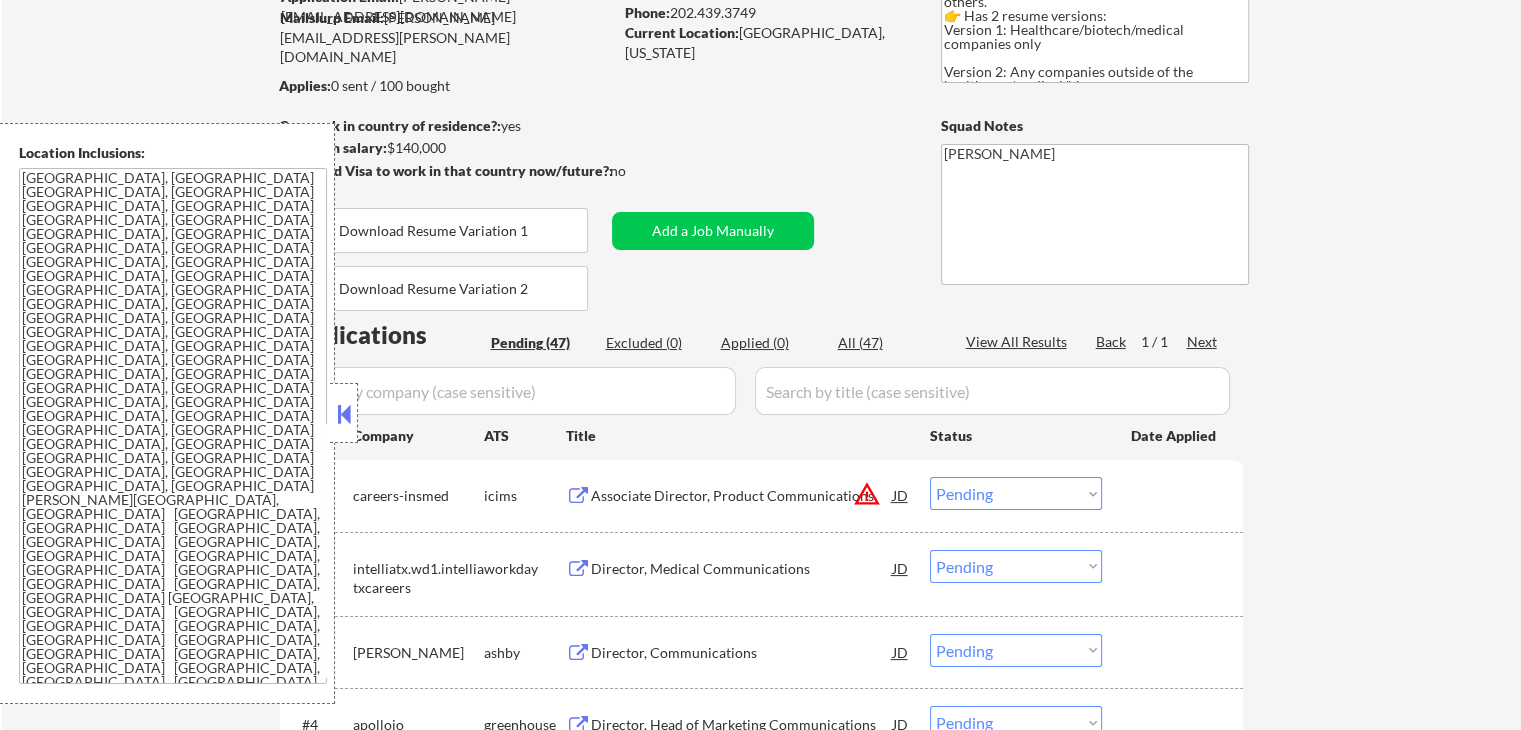 click 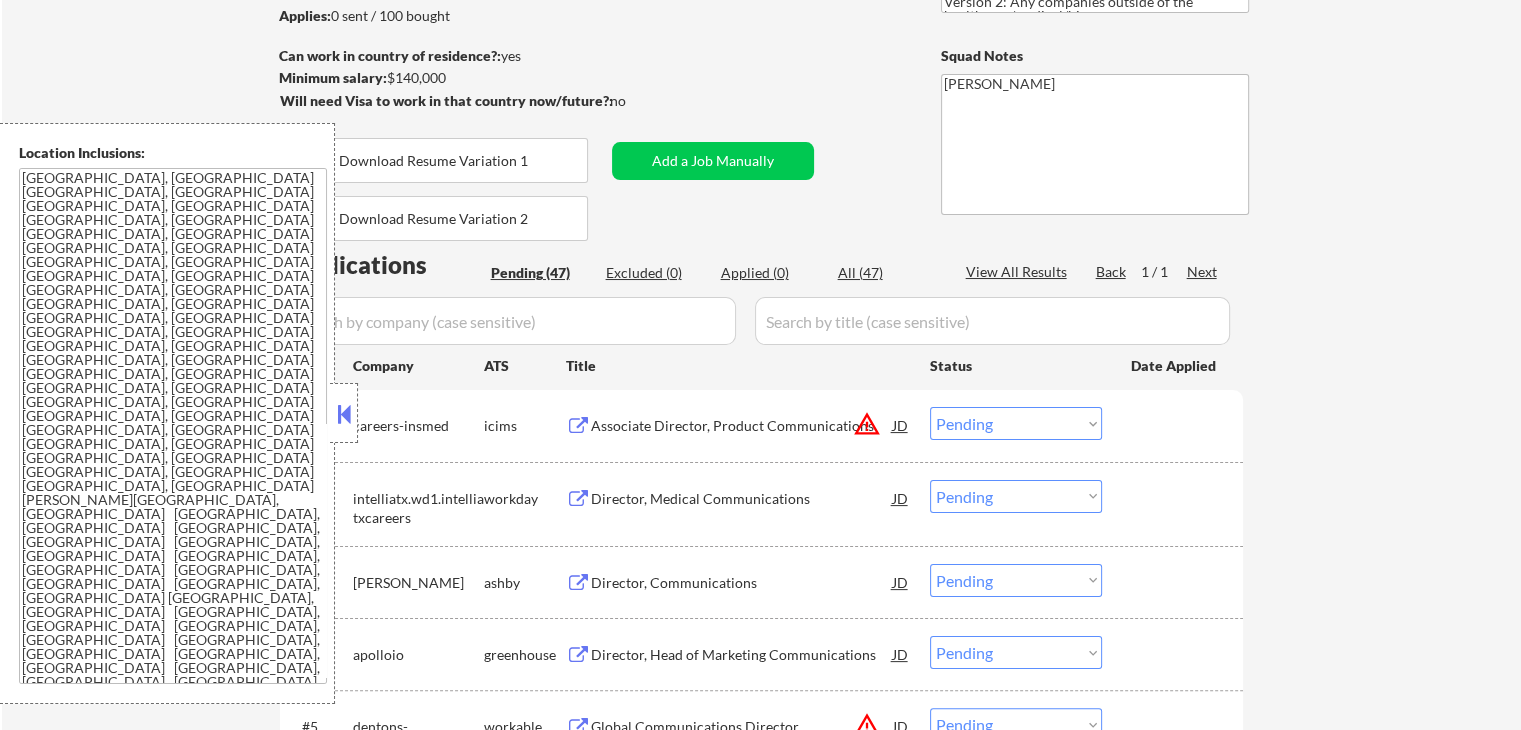 scroll, scrollTop: 300, scrollLeft: 0, axis: vertical 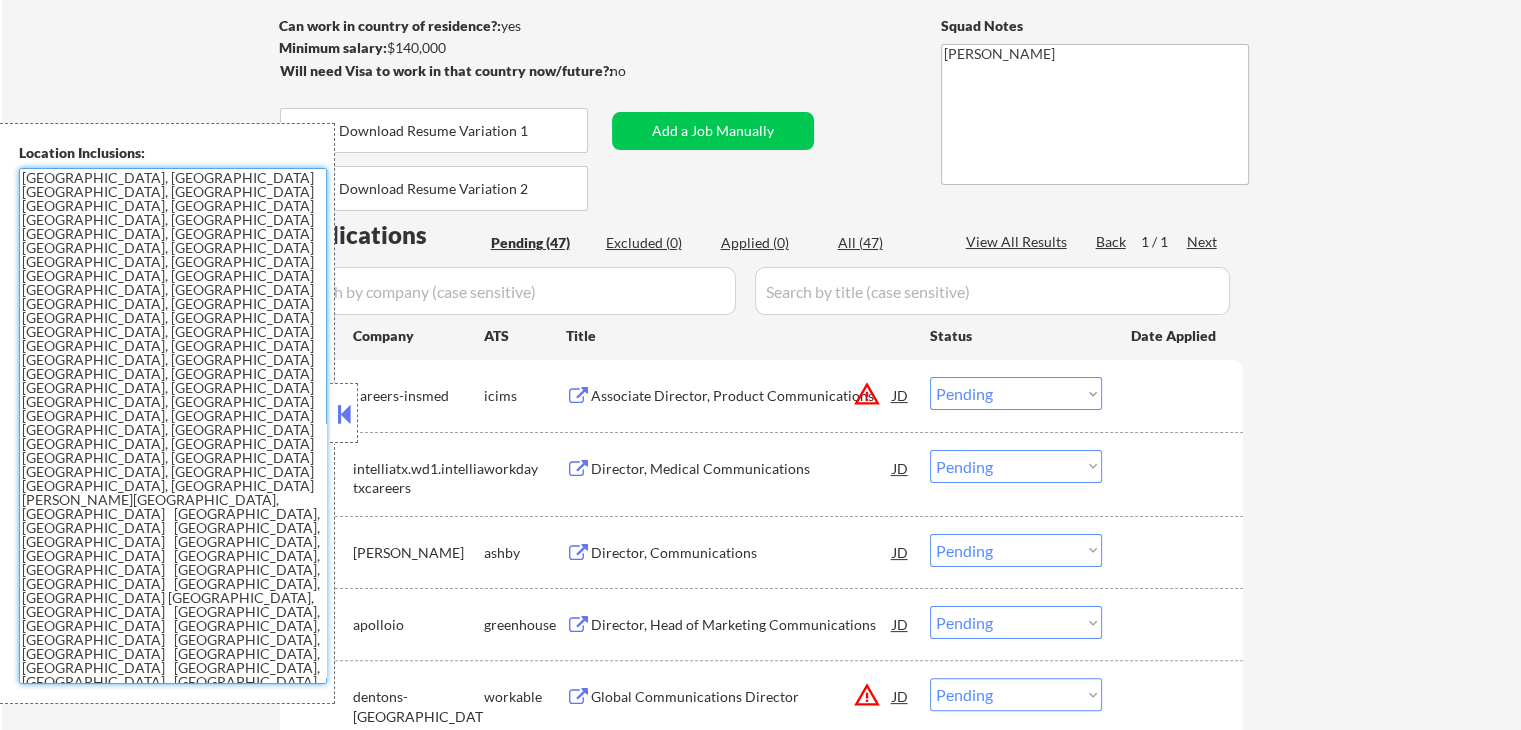 drag, startPoint x: 224, startPoint y: 343, endPoint x: 20, endPoint y: 181, distance: 260.4995 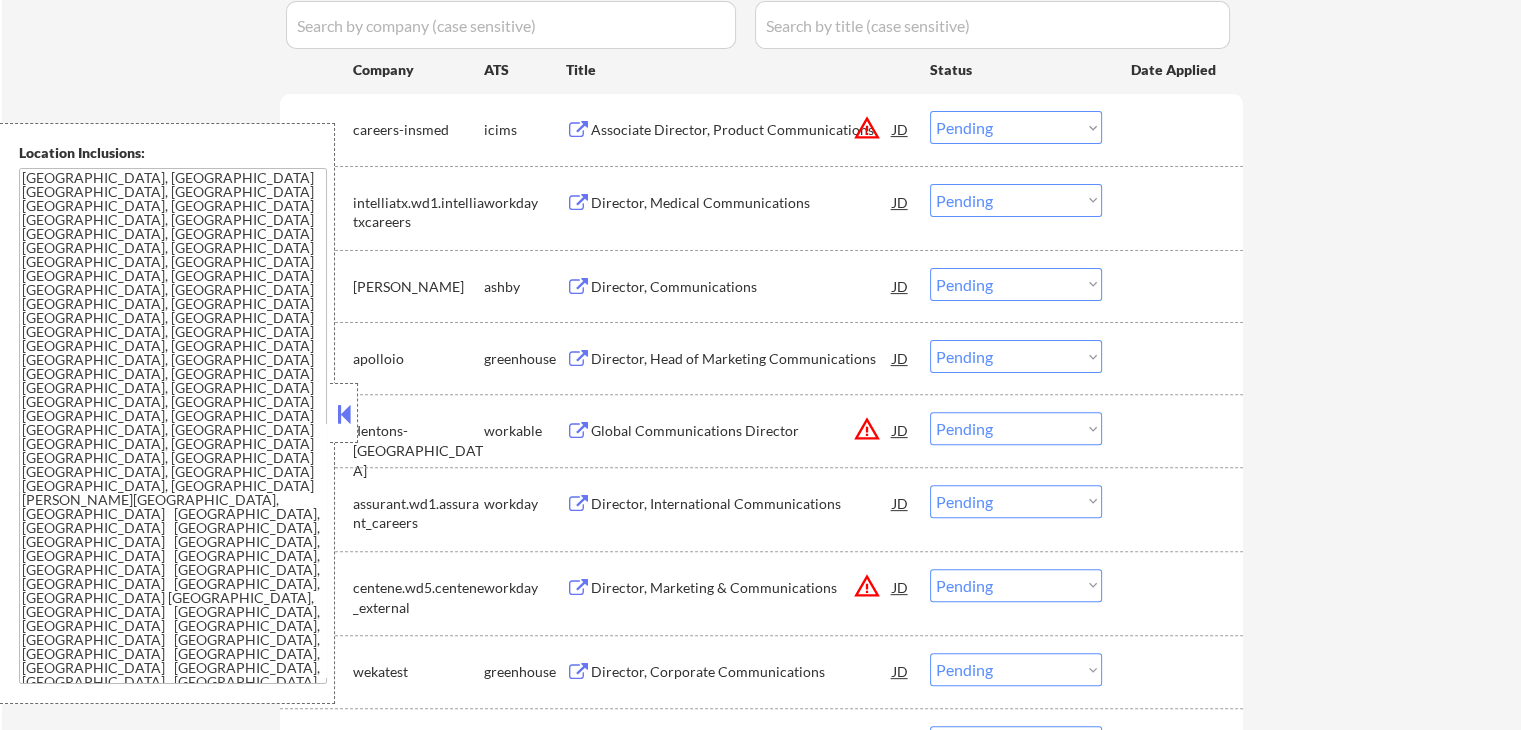scroll, scrollTop: 600, scrollLeft: 0, axis: vertical 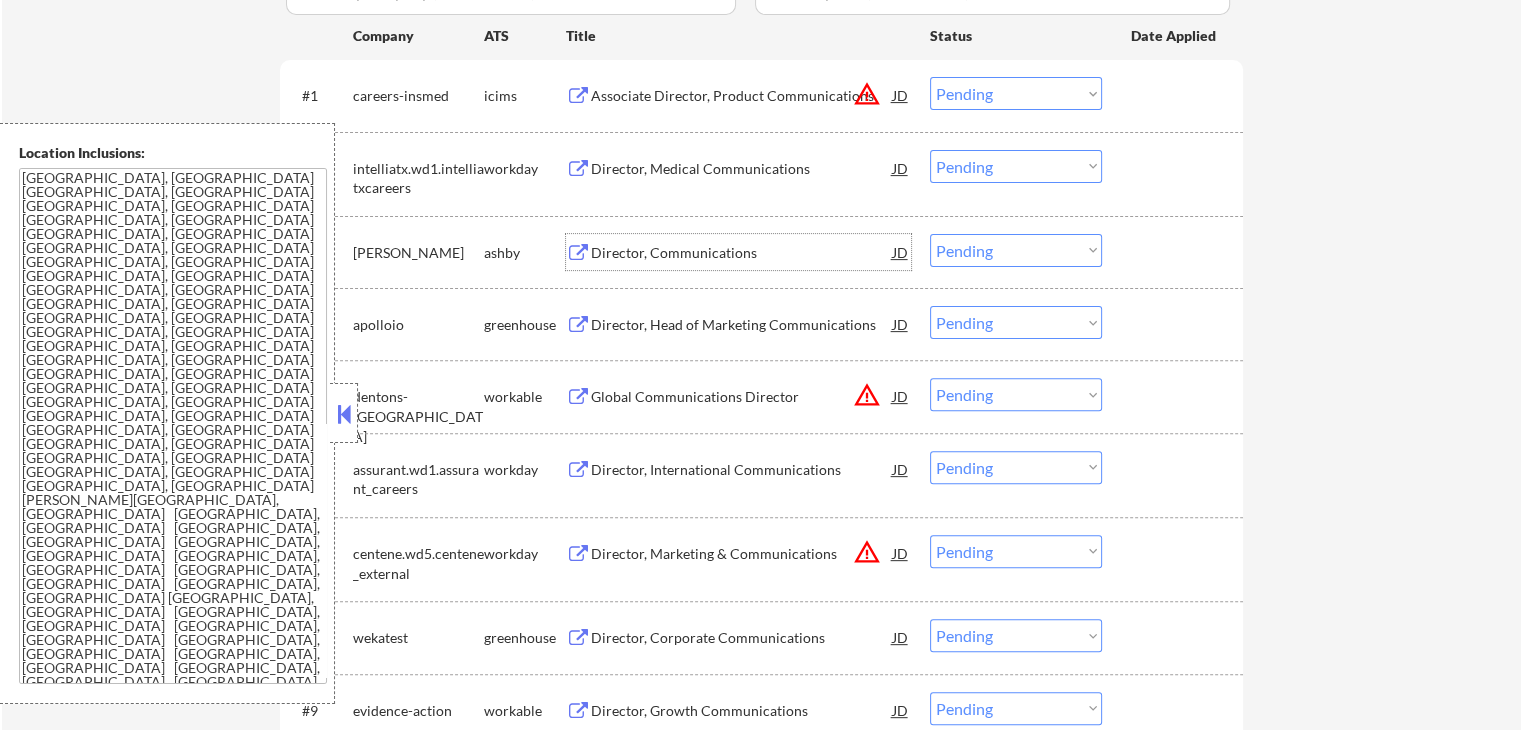 click on "Director, Communications" at bounding box center (742, 253) 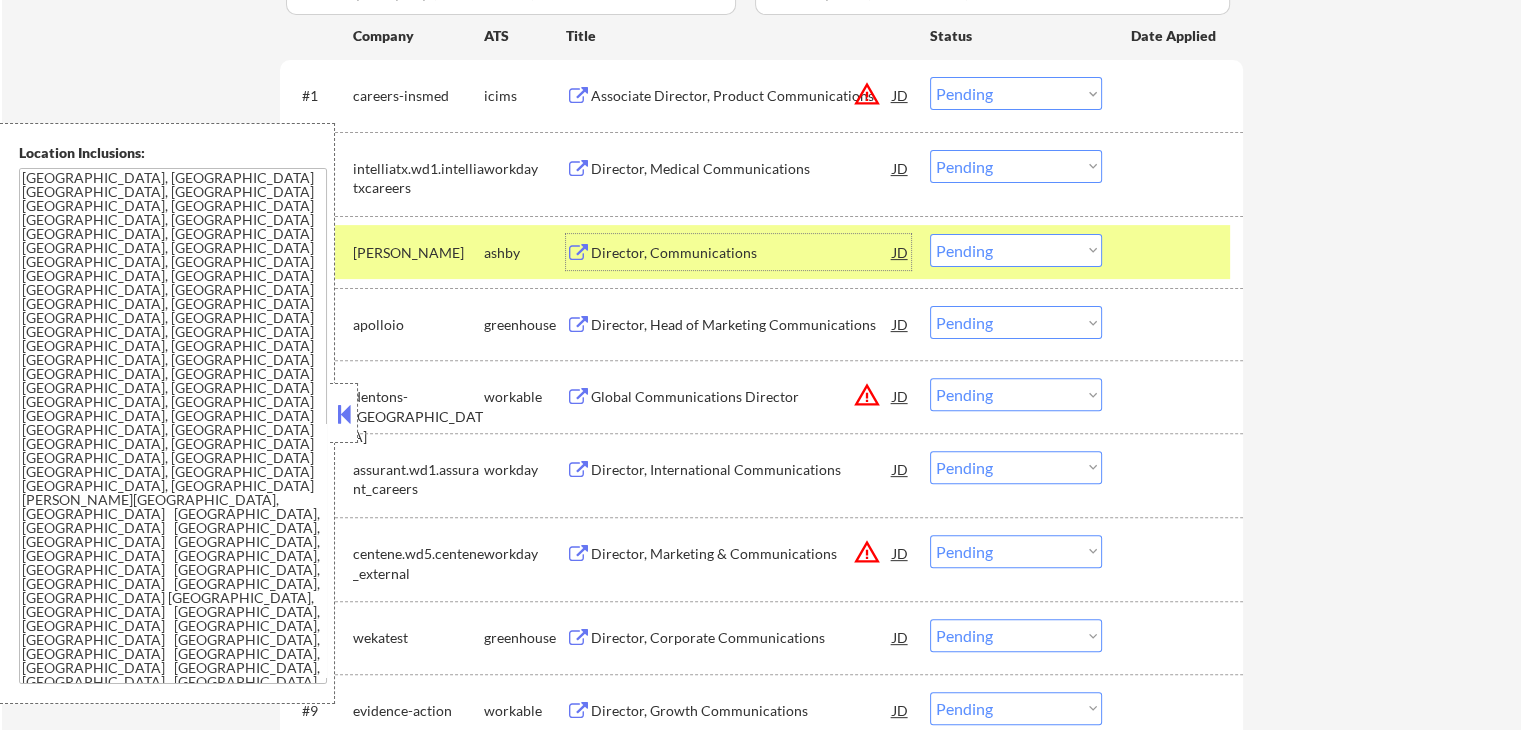 drag, startPoint x: 951, startPoint y: 256, endPoint x: 974, endPoint y: 261, distance: 23.537205 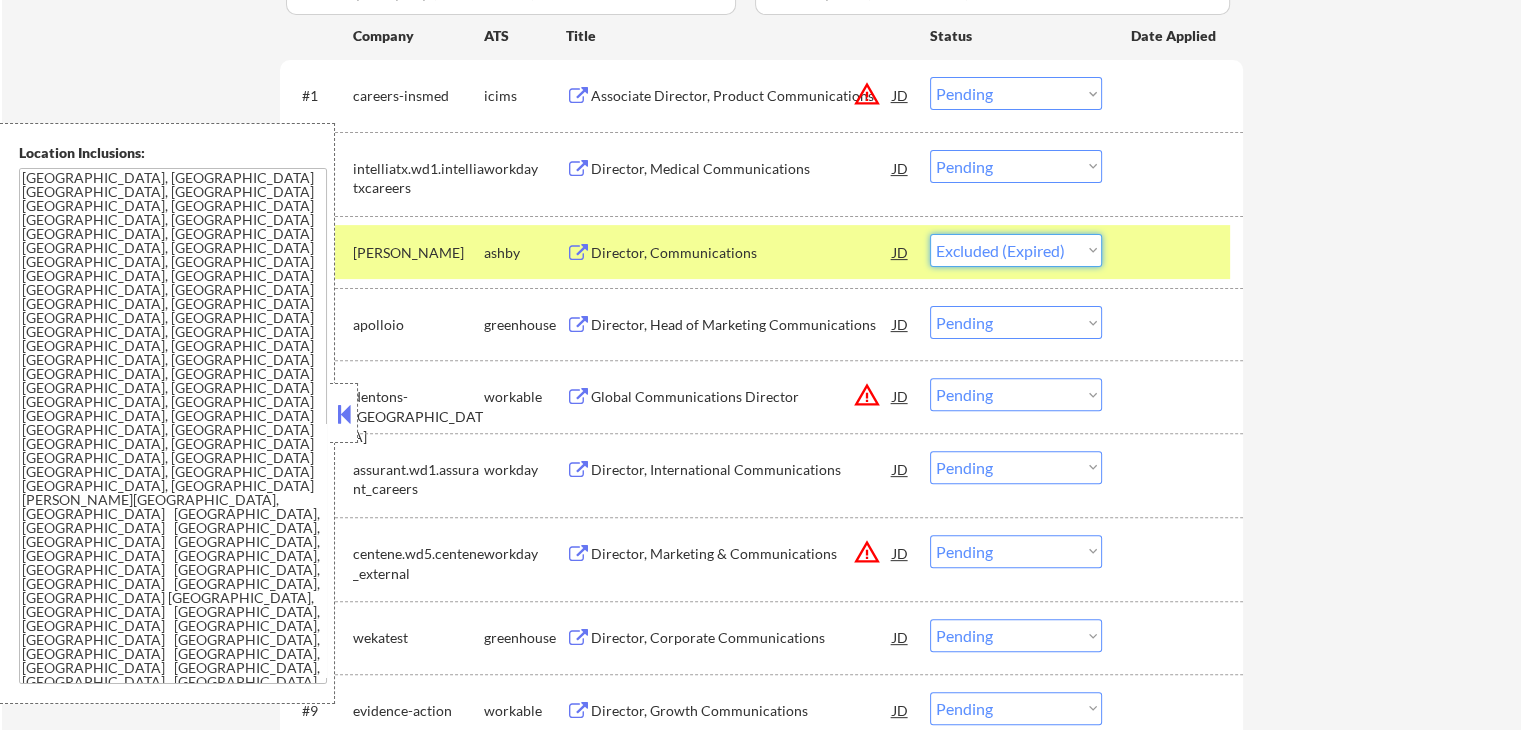 click on "Choose an option... Pending Applied Excluded (Questions) Excluded (Expired) Excluded (Location) Excluded (Bad Match) Excluded (Blocklist) Excluded (Salary) Excluded (Other)" at bounding box center [1016, 250] 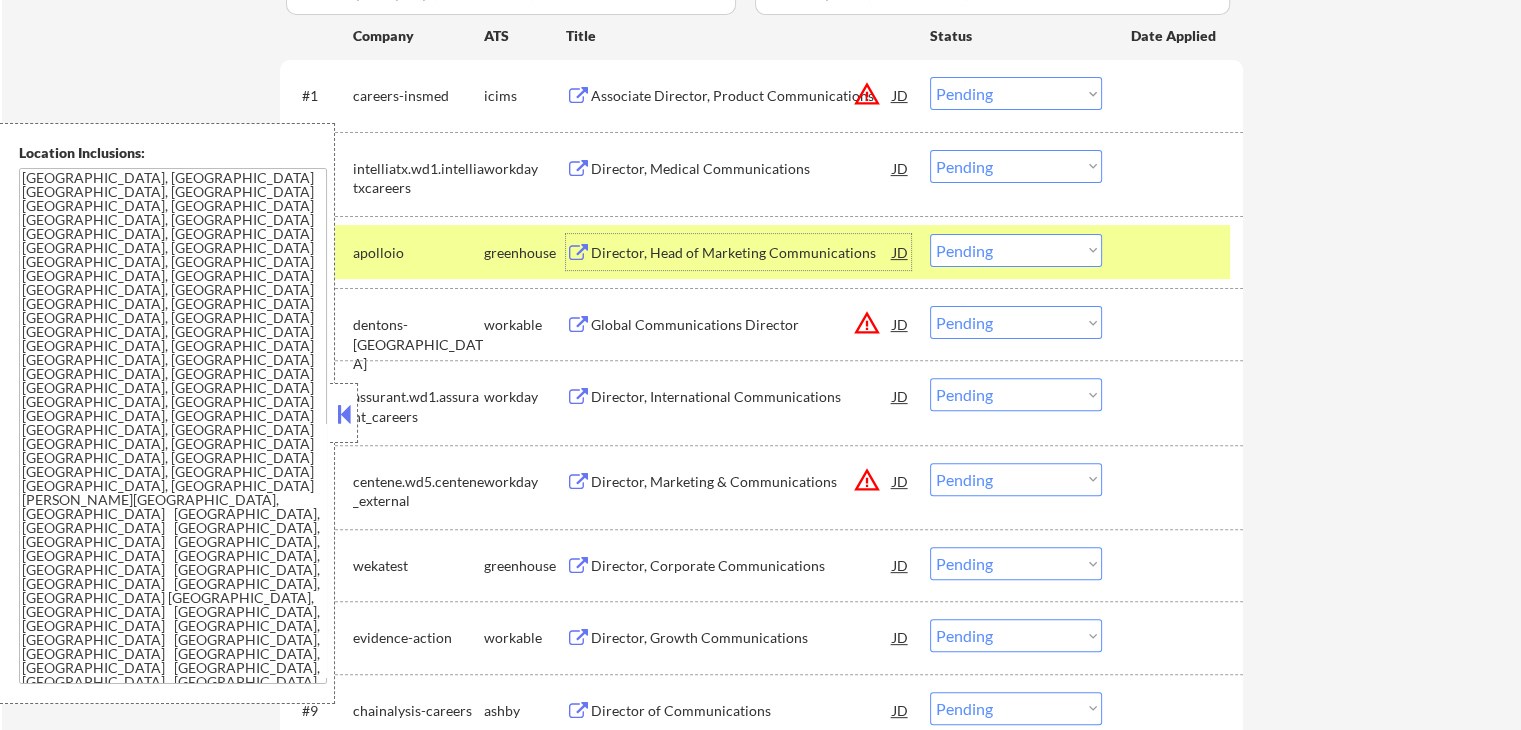 click on "Director, Head of Marketing Communications" at bounding box center (742, 253) 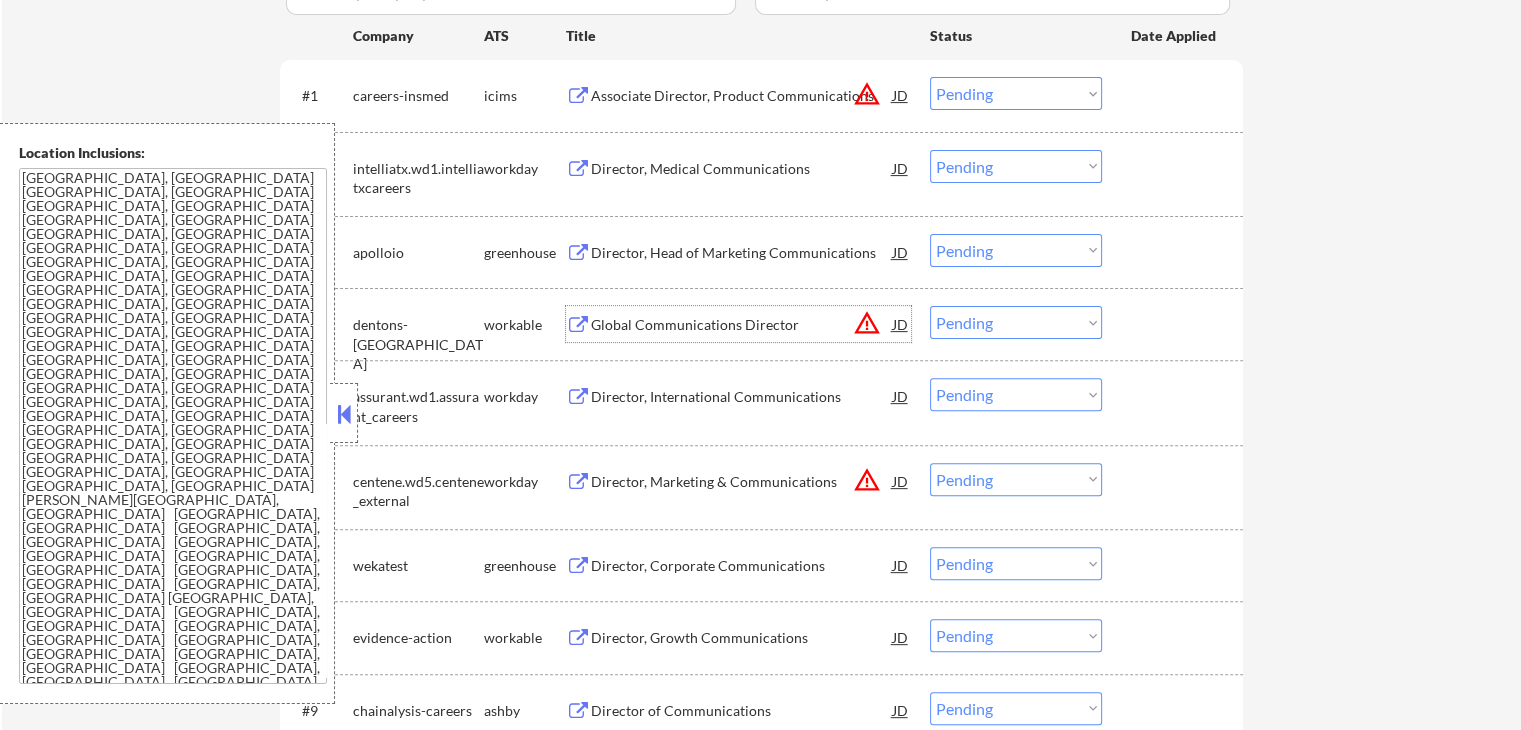 click on "Global Communications Director" at bounding box center [742, 325] 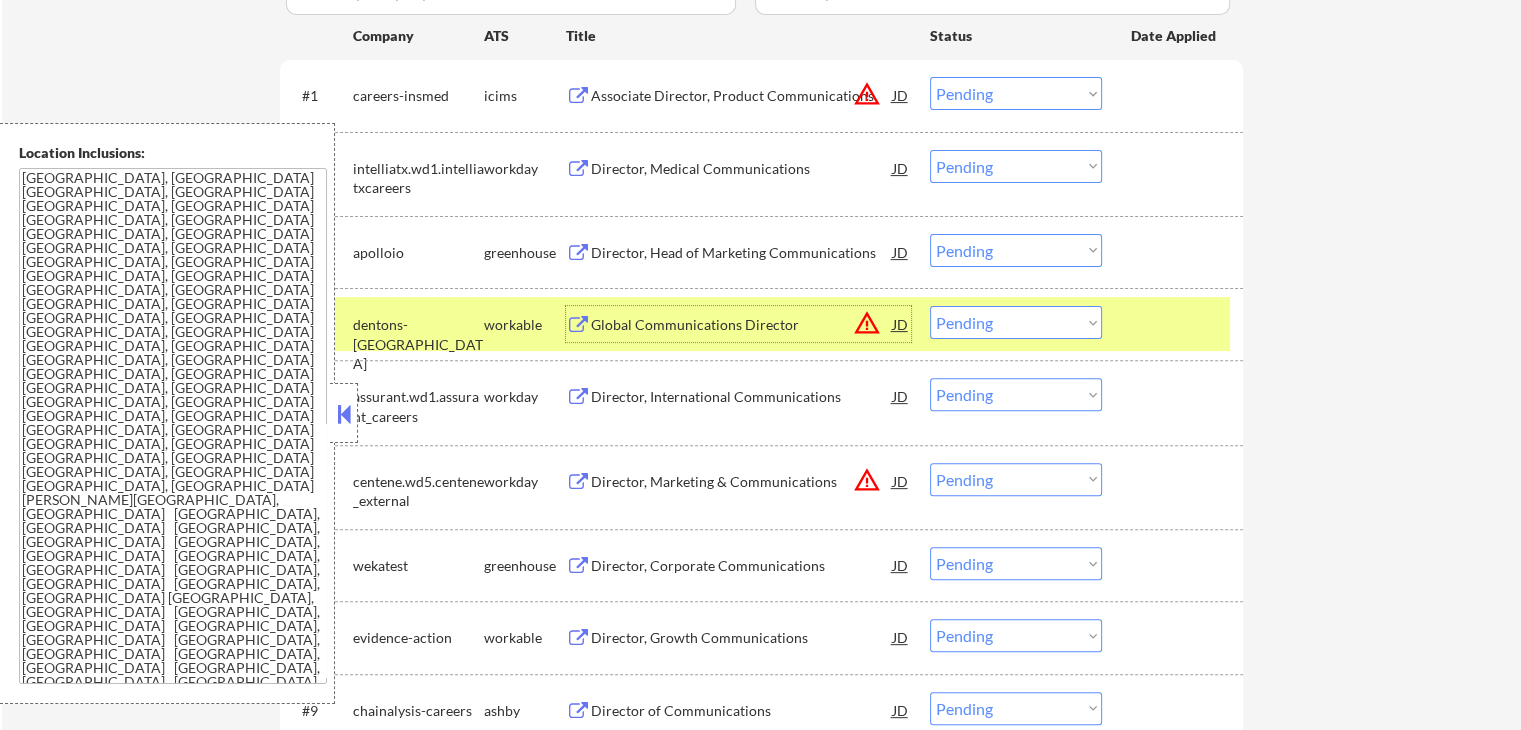 click on "Choose an option... Pending Applied Excluded (Questions) Excluded (Expired) Excluded (Location) Excluded (Bad Match) Excluded (Blocklist) Excluded (Salary) Excluded (Other)" at bounding box center (1016, 250) 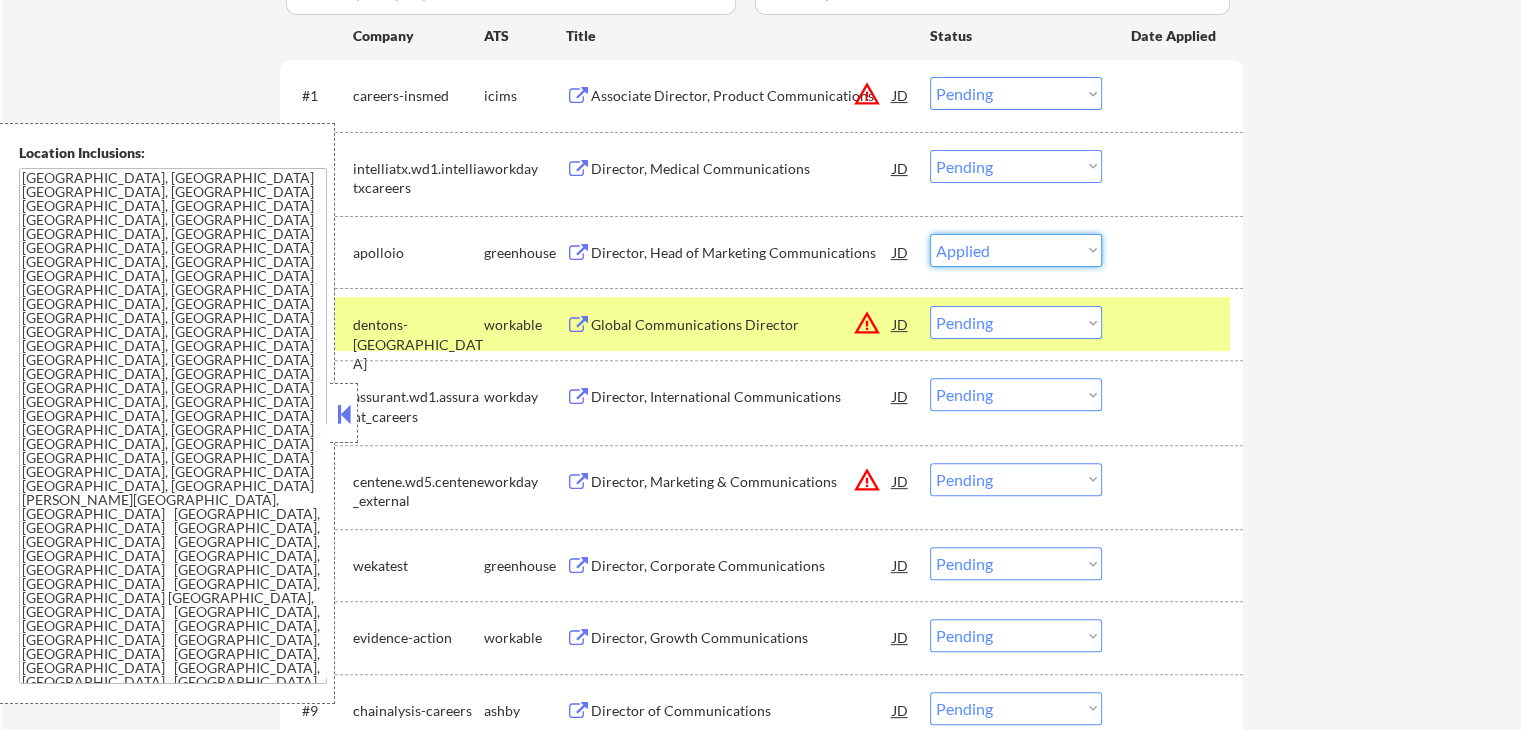 click on "Choose an option... Pending Applied Excluded (Questions) Excluded (Expired) Excluded (Location) Excluded (Bad Match) Excluded (Blocklist) Excluded (Salary) Excluded (Other)" at bounding box center [1016, 250] 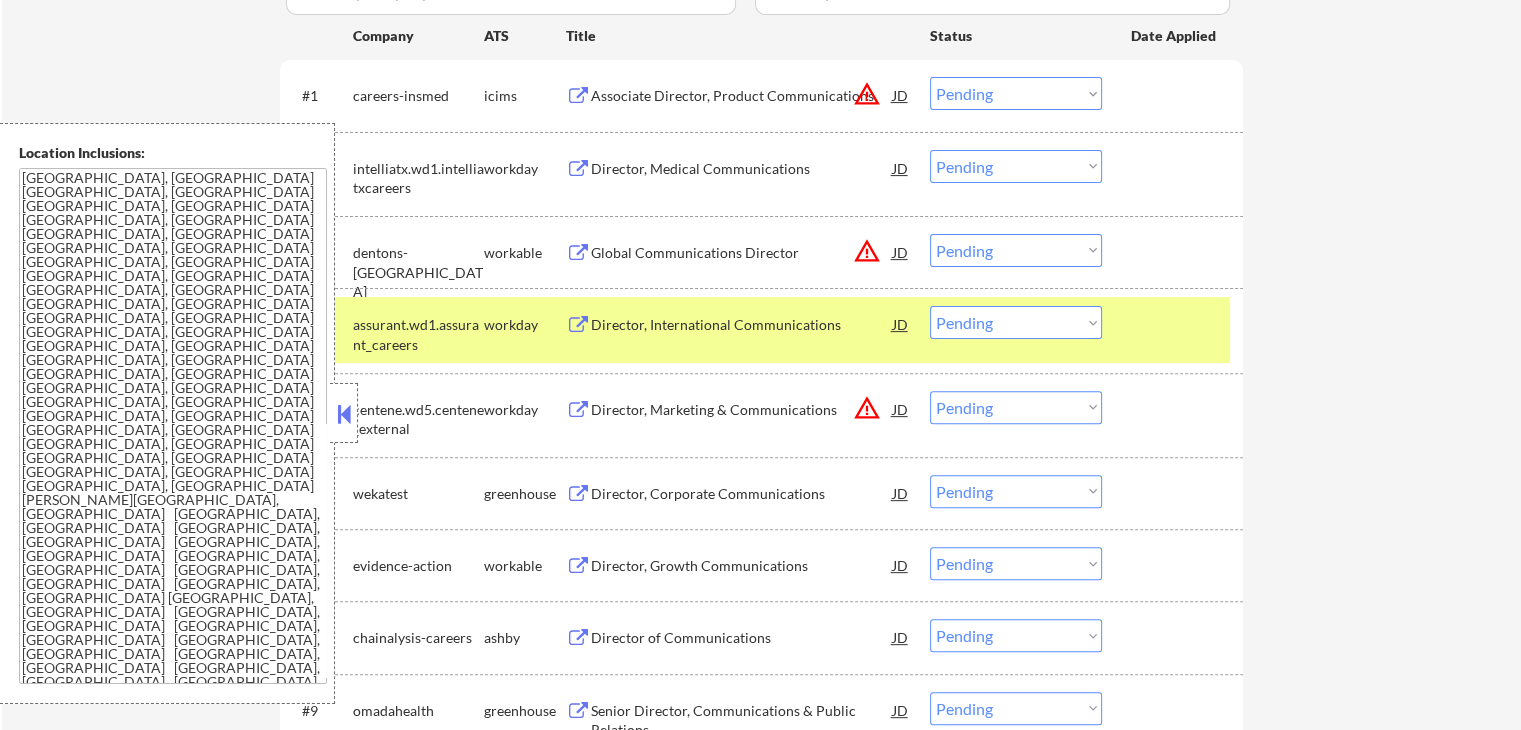 drag, startPoint x: 1024, startPoint y: 245, endPoint x: 1020, endPoint y: 259, distance: 14.56022 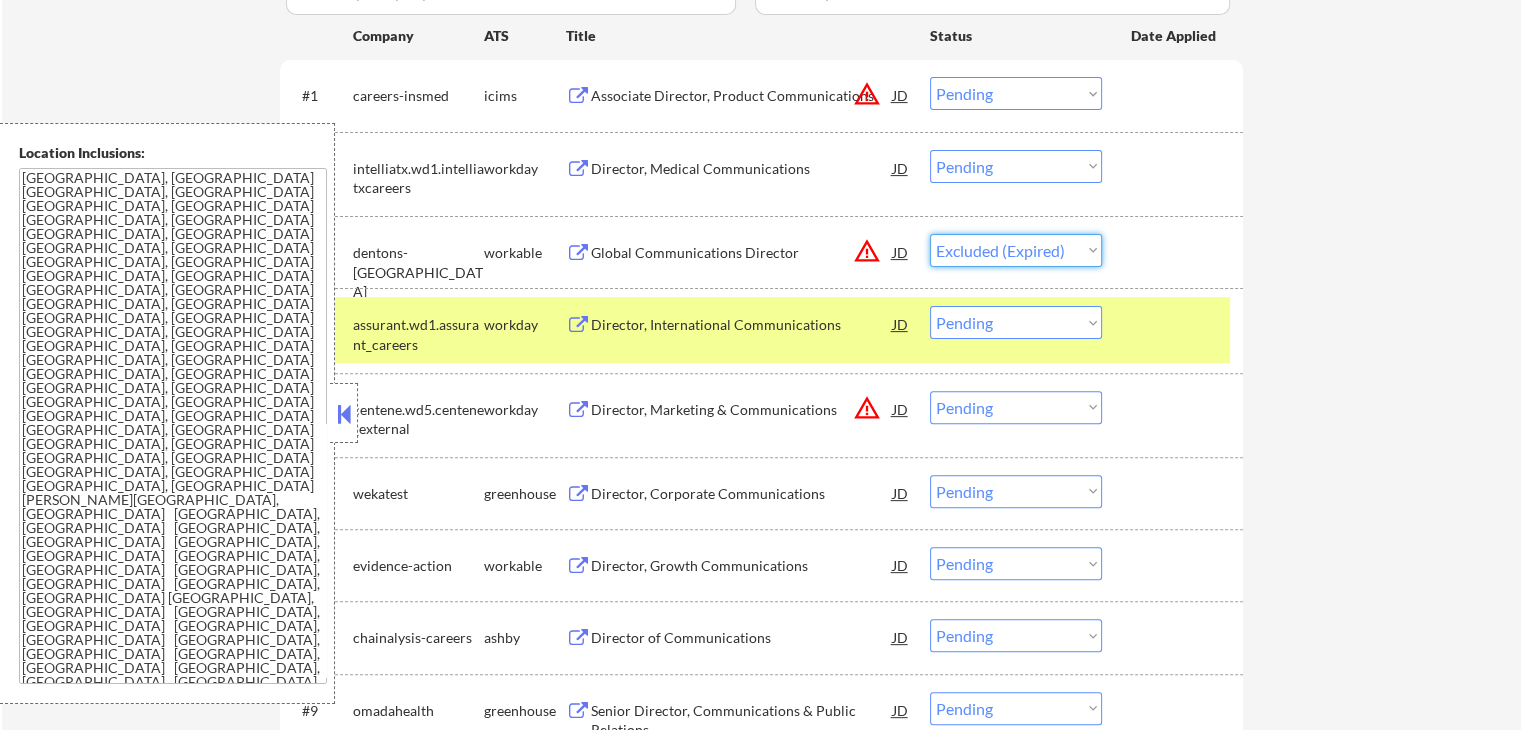 click on "Choose an option... Pending Applied Excluded (Questions) Excluded (Expired) Excluded (Location) Excluded (Bad Match) Excluded (Blocklist) Excluded (Salary) Excluded (Other)" at bounding box center (1016, 250) 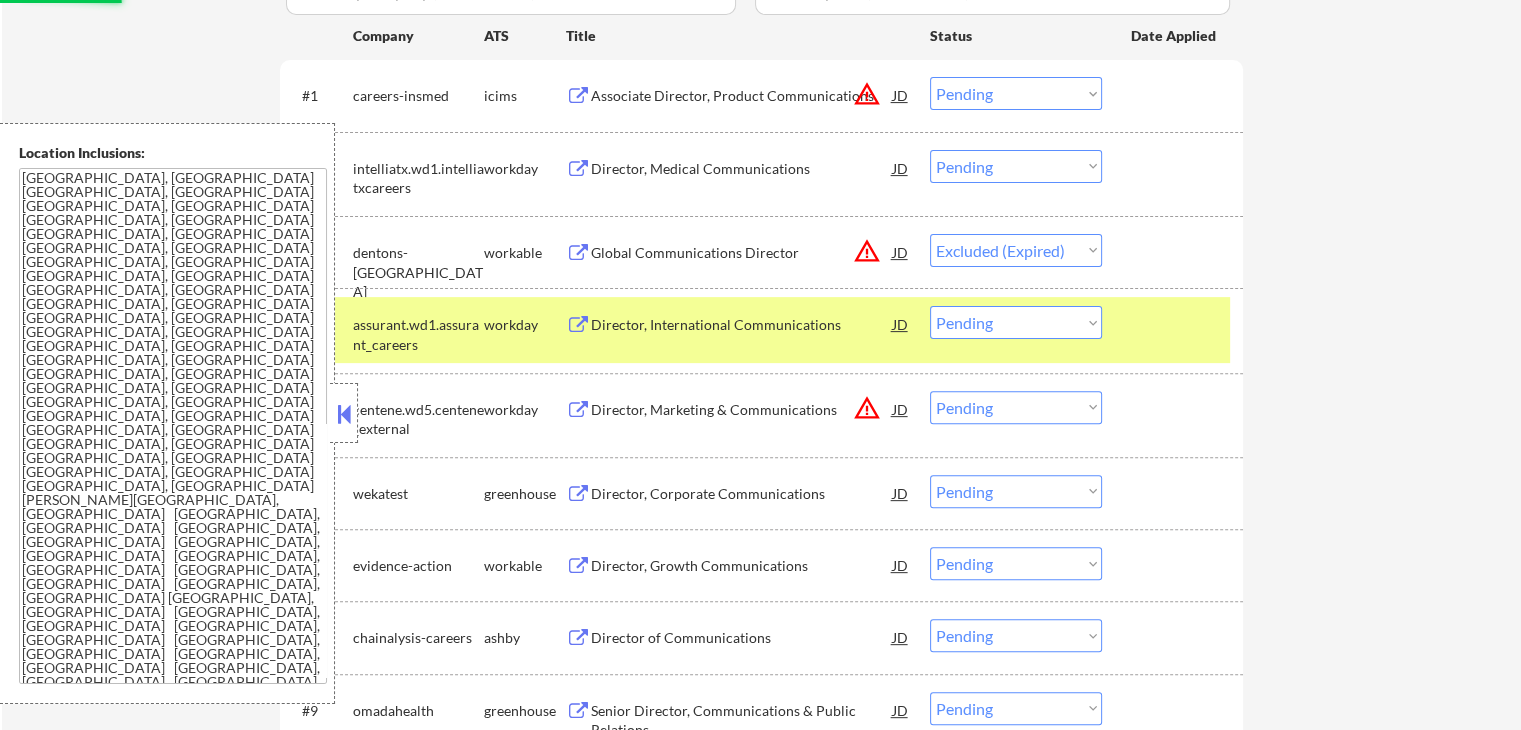 click on "← Return to /applysquad Mailslurp Inbox Job Search Builder George Goodno User Email:  ggoodno@hotmail.com Application Email:  george@goodnostrategies.com Mailslurp Email:  george.goodno@mailflux.com LinkedIn:   https://www.linkedin.com/in/georgegoodno
Phone:  202.439.3749 Current Location:  Dallas, TX 75248, Texas Applies:  0 sent / 100 bought Internal Notes 🤖 AI Answers OK!
🔎 You may manually find jobs for him if needed -- he is in a big rush! Just stick to Communications titles, he is not as qualified for others.
👉 Has 2 resume versions:
Version 1: Healthcare/biotech/medical companies only
Version 2: Any companies outside of the healthcare/medical/bio space Can work in country of residence?:  yes Squad Notes Minimum salary:  $140,000 Will need Visa to work in that country now/future?:   no Download Resume Variation 1 Add a Job Manually Download Resume Variation 2 Shah Applications Pending (45) Excluded (1) Applied (1) All (47) View All Results Back 1 / 1
Next Company ATS Title Status #1 icims" at bounding box center (761, 1571) 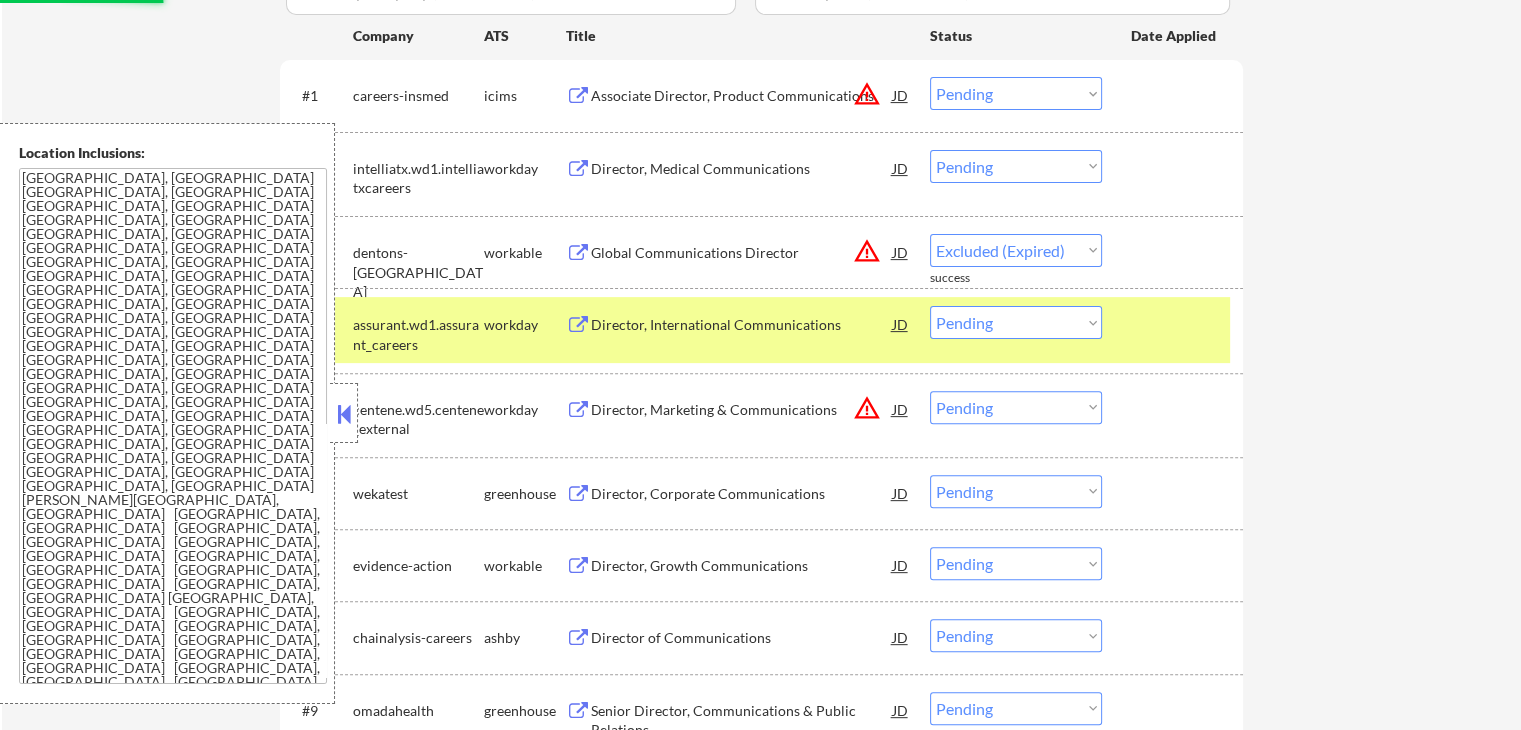 select on ""pending"" 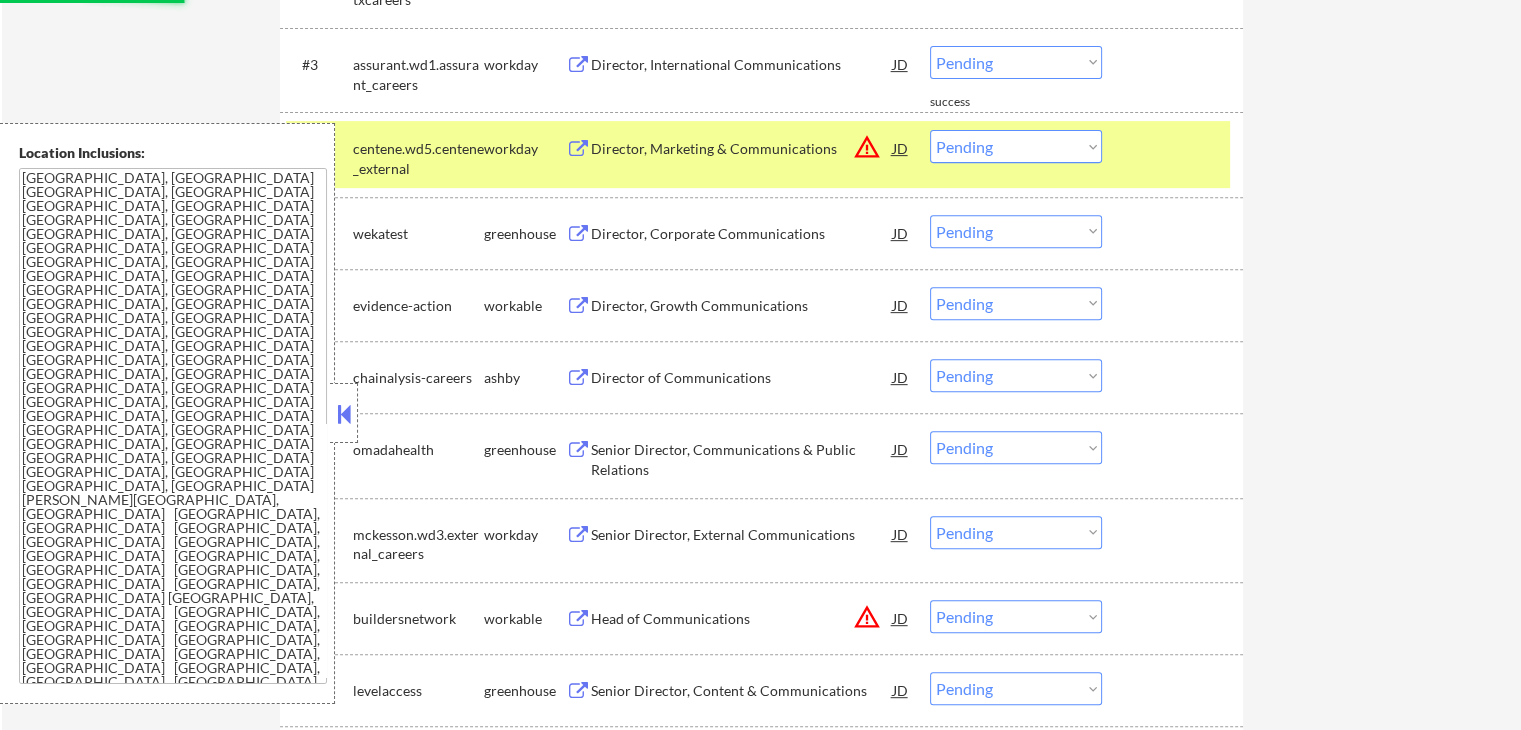 scroll, scrollTop: 800, scrollLeft: 0, axis: vertical 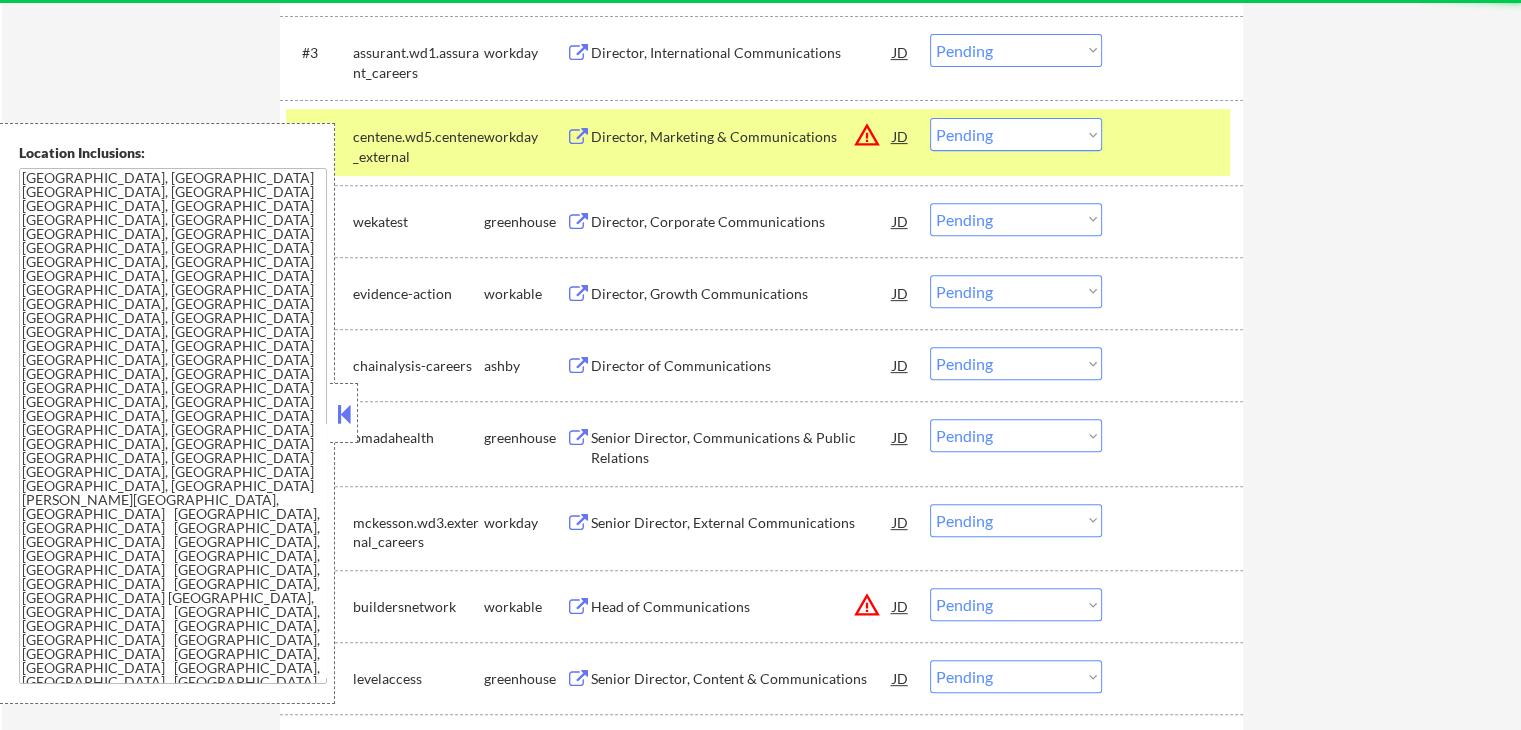 click on "Director, Corporate Communications" at bounding box center [742, 222] 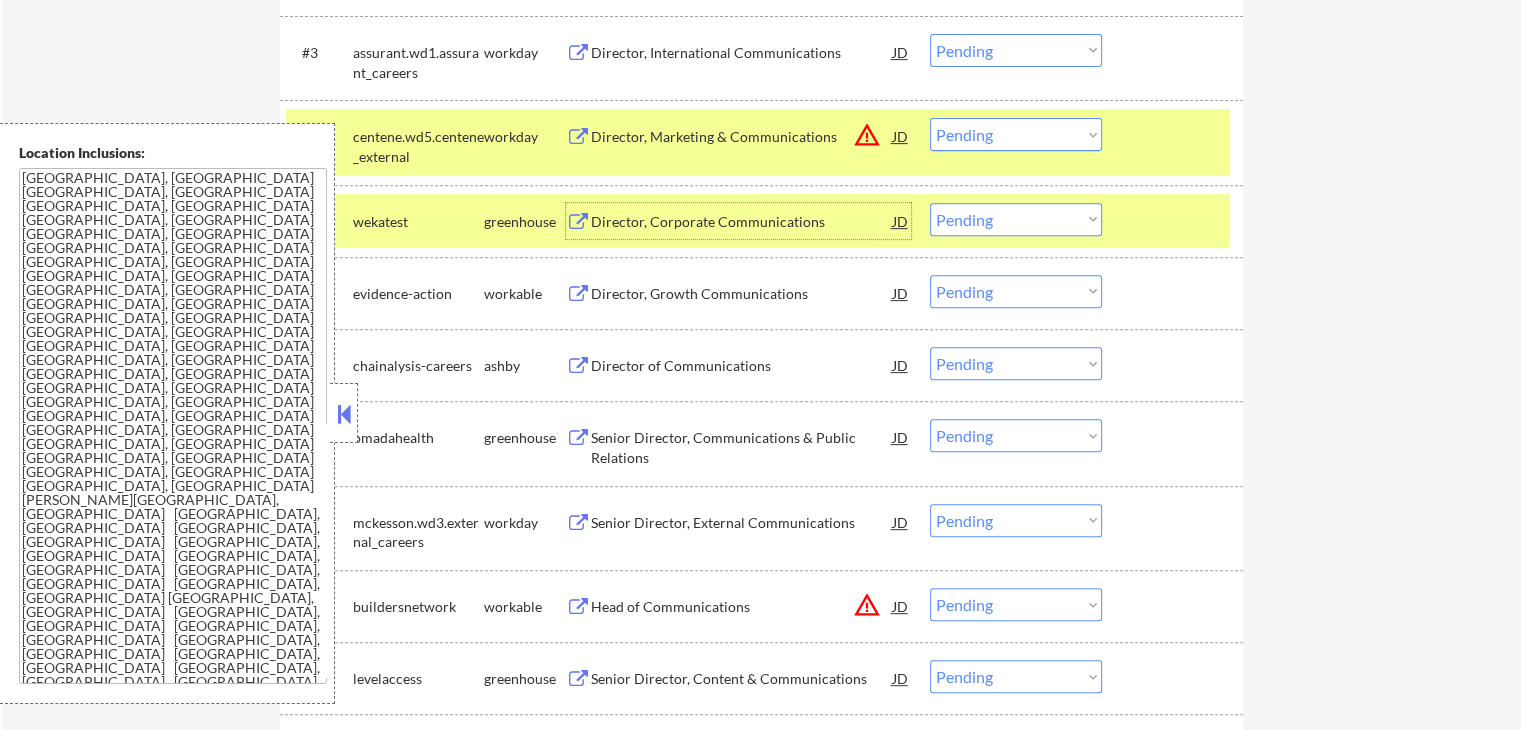 click on "Director, Growth Communications" at bounding box center (742, 294) 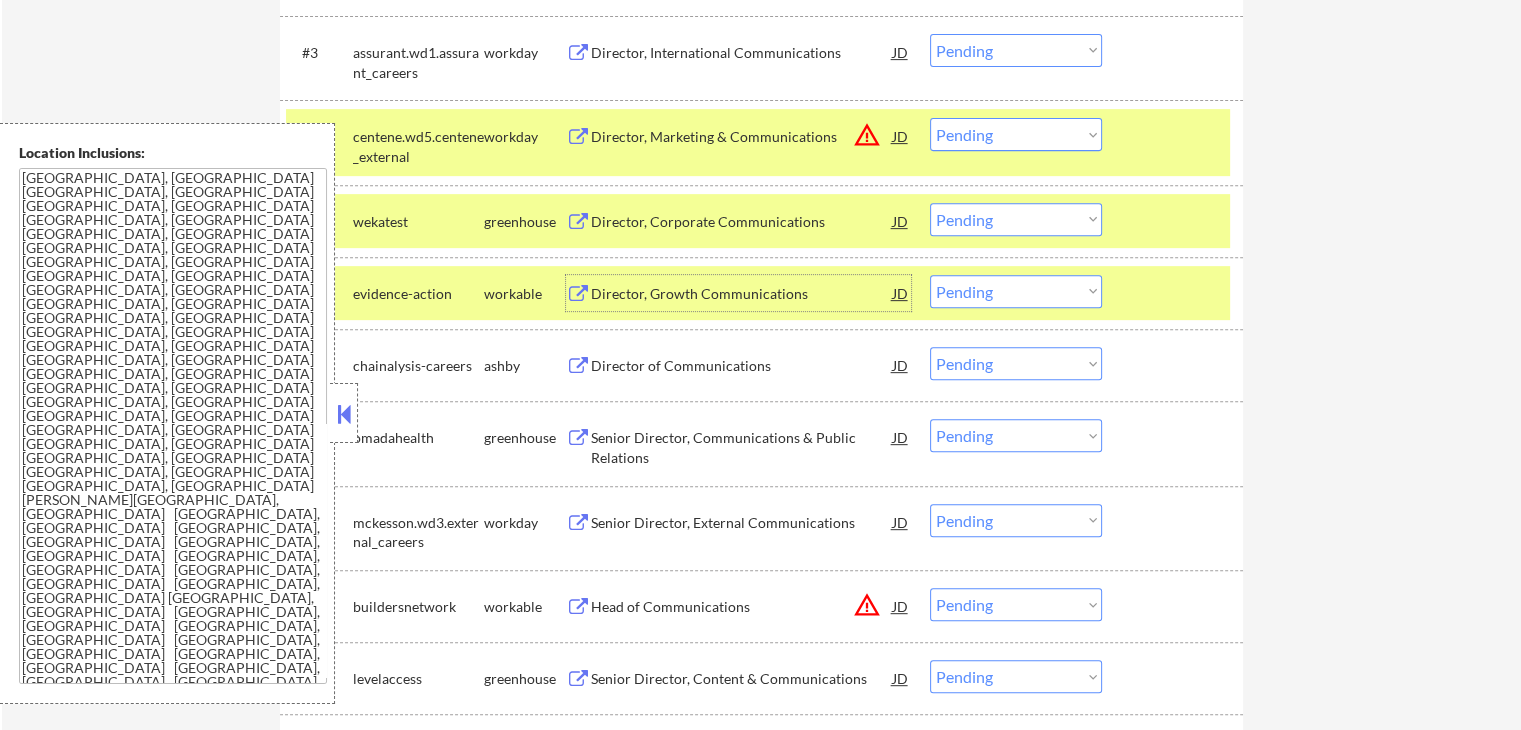 click on "Choose an option... Pending Applied Excluded (Questions) Excluded (Expired) Excluded (Location) Excluded (Bad Match) Excluded (Blocklist) Excluded (Salary) Excluded (Other)" at bounding box center (1016, 219) 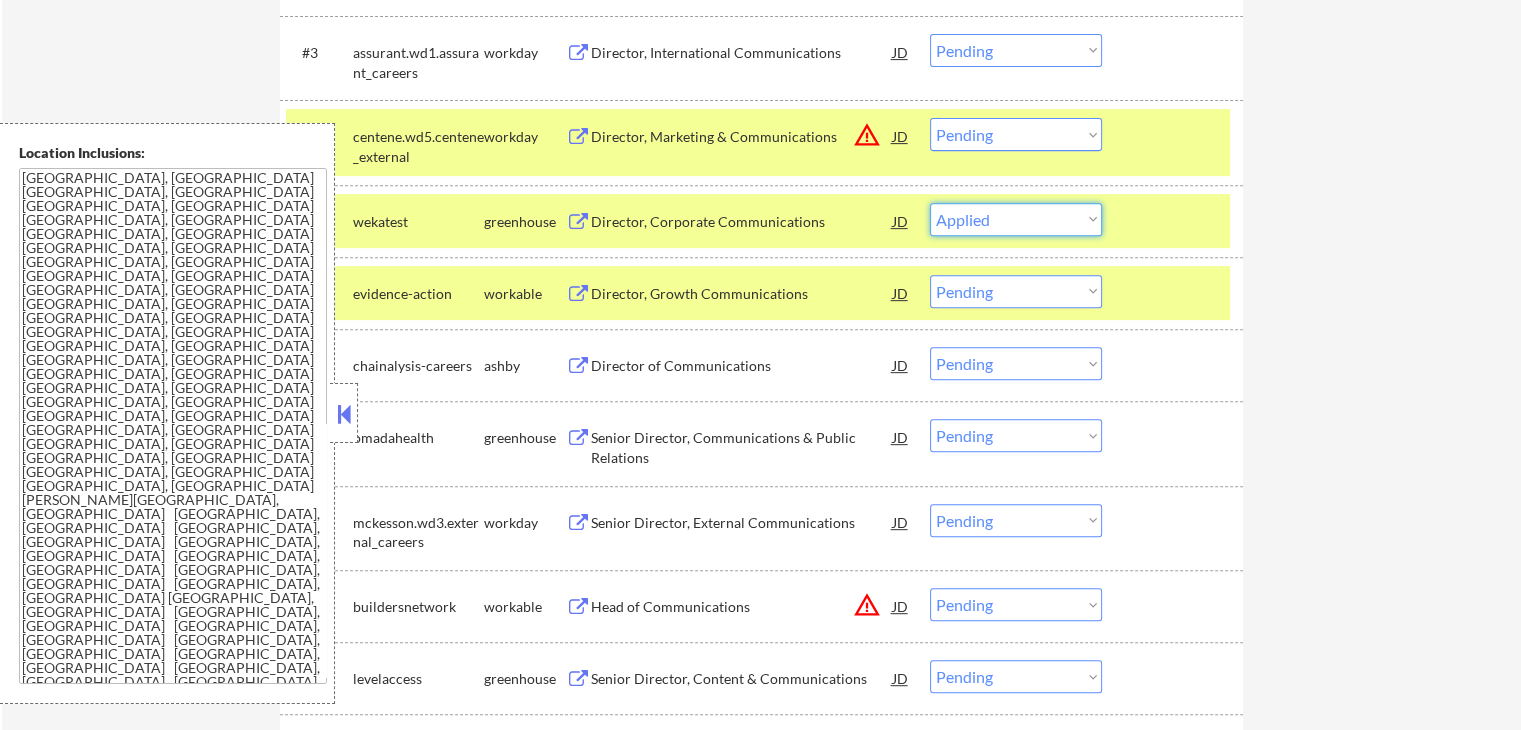 click on "Choose an option... Pending Applied Excluded (Questions) Excluded (Expired) Excluded (Location) Excluded (Bad Match) Excluded (Blocklist) Excluded (Salary) Excluded (Other)" at bounding box center (1016, 219) 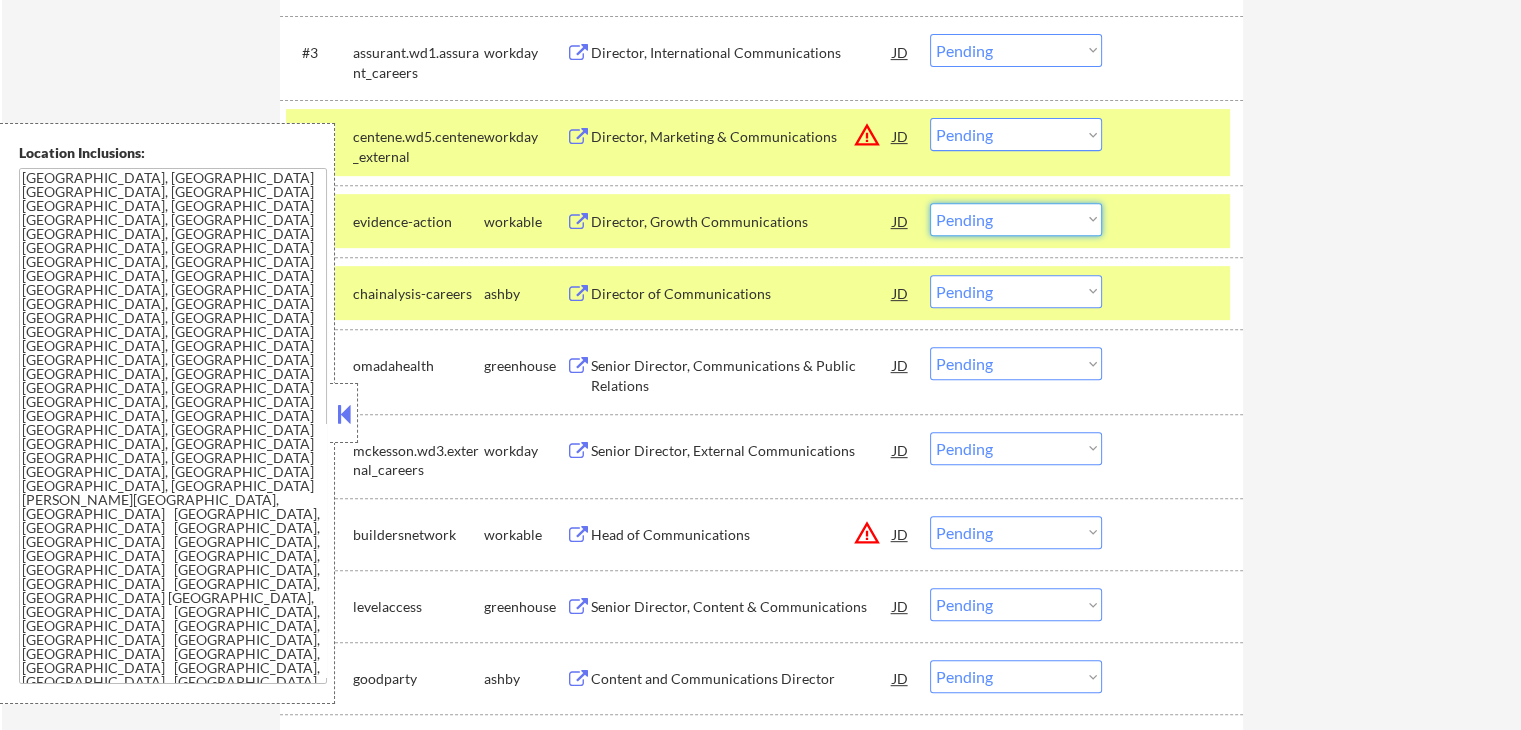 click on "Choose an option... Pending Applied Excluded (Questions) Excluded (Expired) Excluded (Location) Excluded (Bad Match) Excluded (Blocklist) Excluded (Salary) Excluded (Other)" at bounding box center (1016, 219) 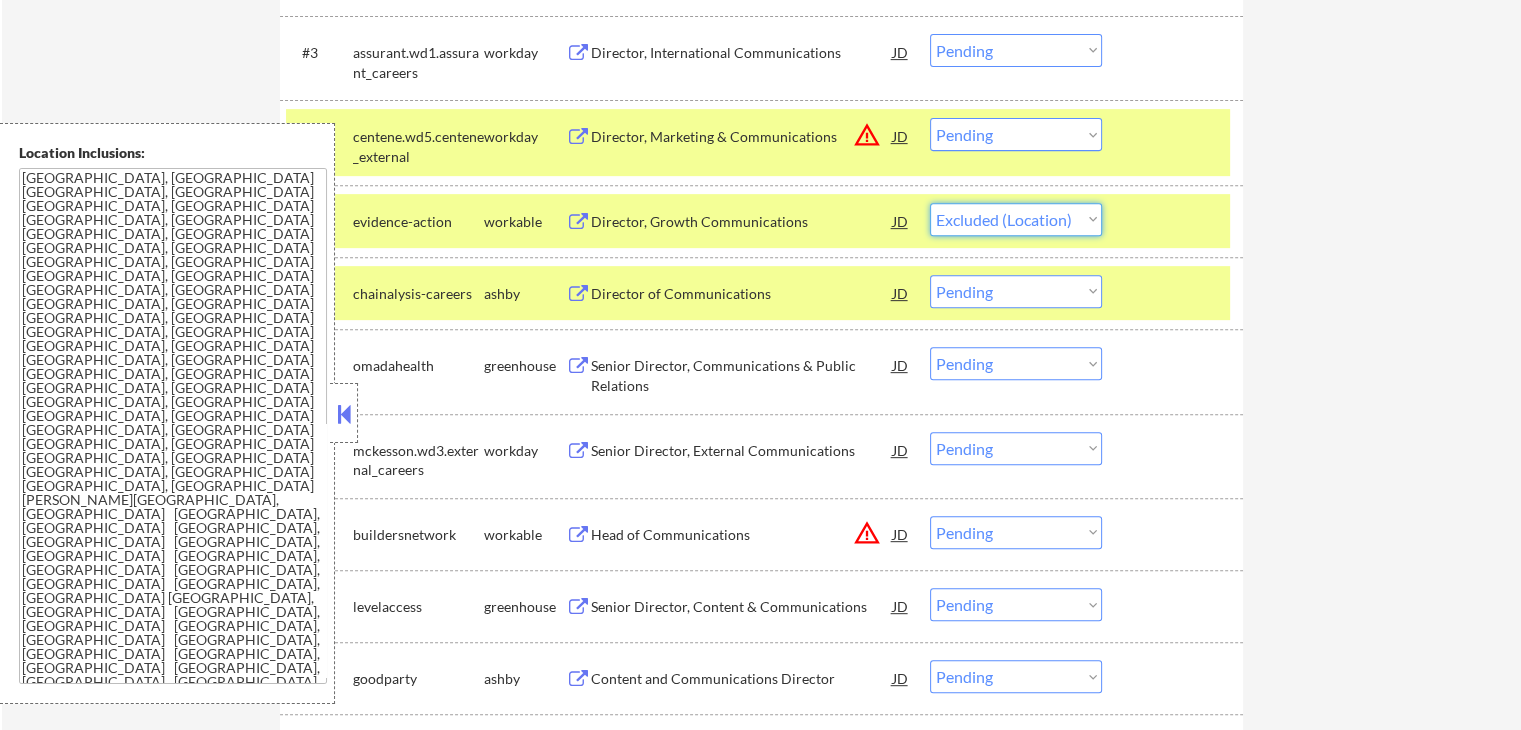 click on "Choose an option... Pending Applied Excluded (Questions) Excluded (Expired) Excluded (Location) Excluded (Bad Match) Excluded (Blocklist) Excluded (Salary) Excluded (Other)" at bounding box center (1016, 219) 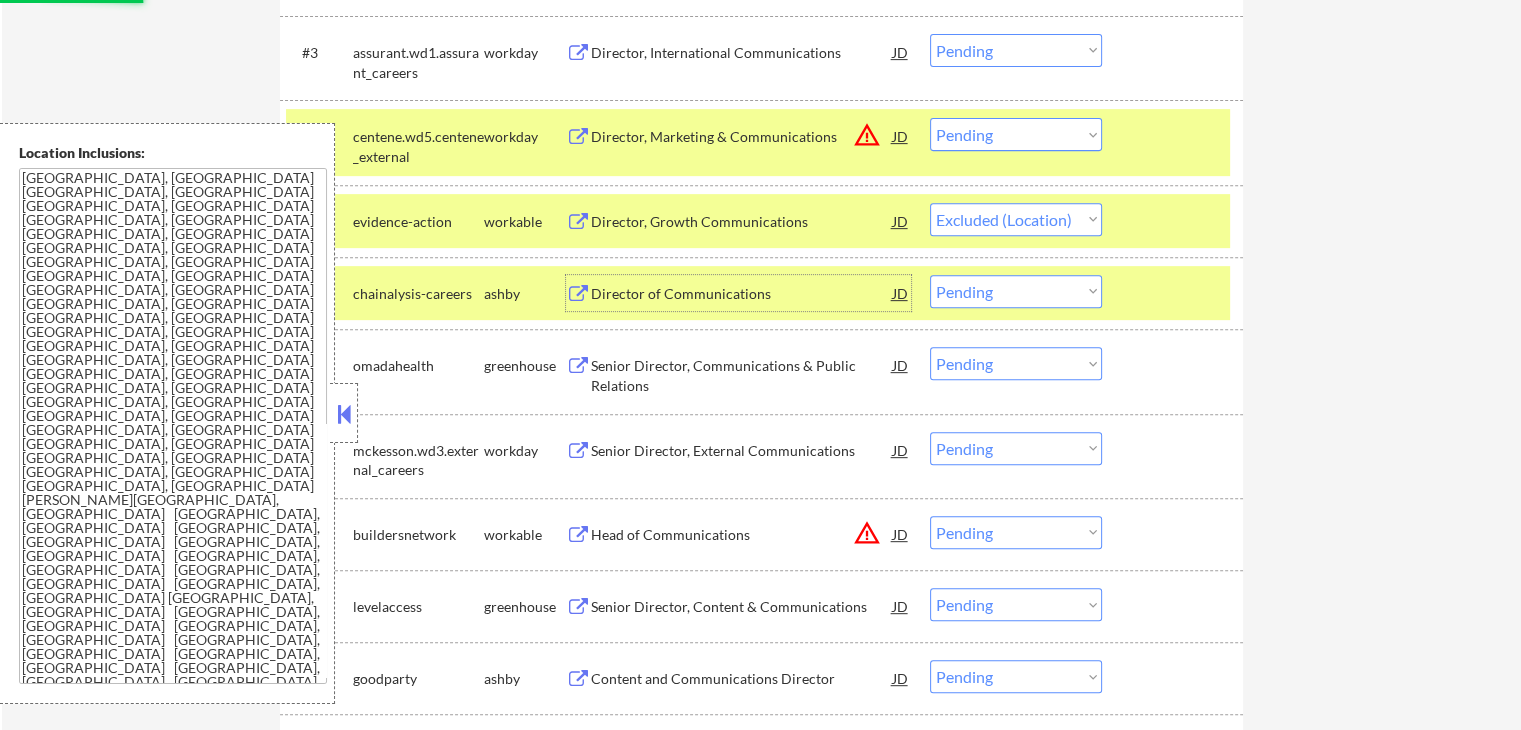click on "Director of Communications" at bounding box center [742, 294] 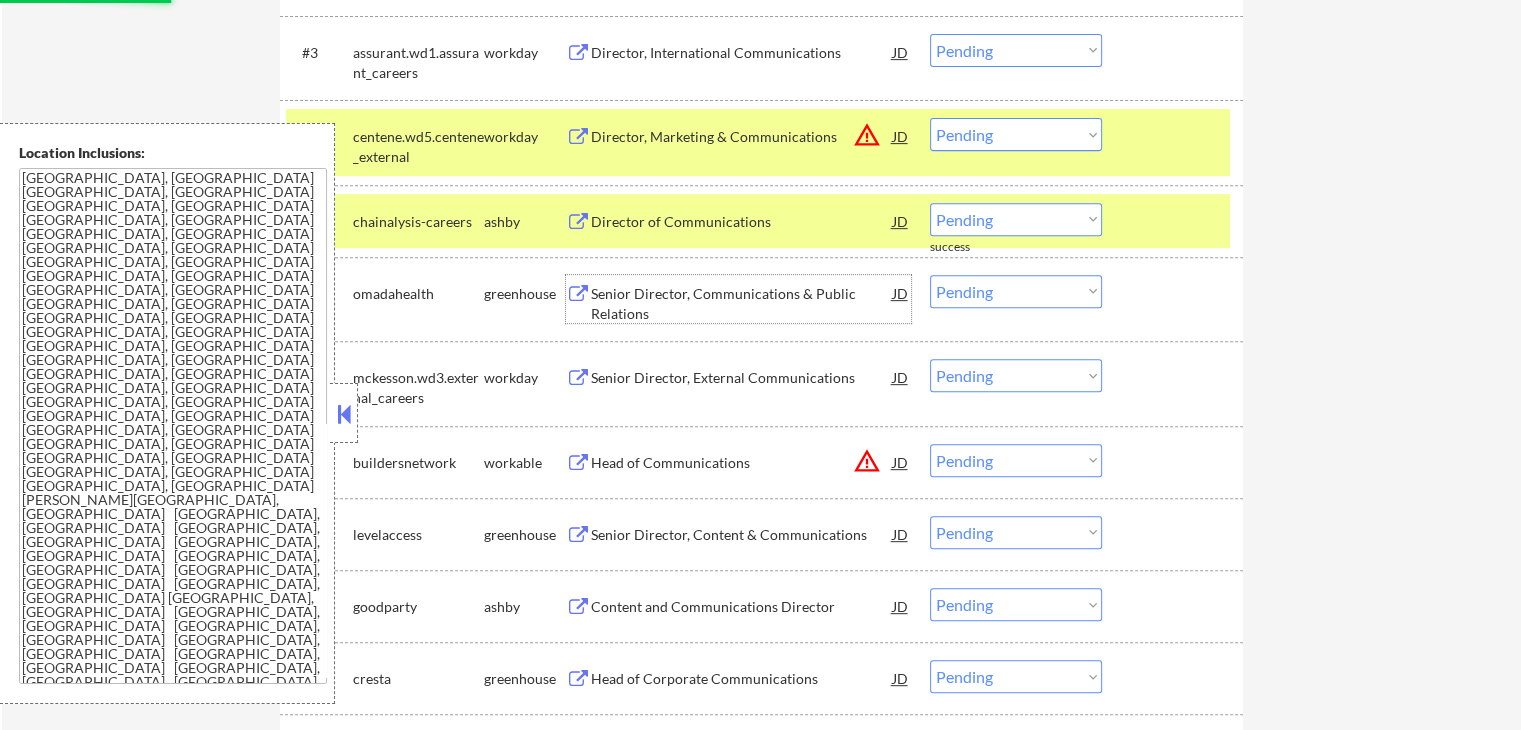 click on "Senior Director, Communications & Public Relations" at bounding box center [742, 299] 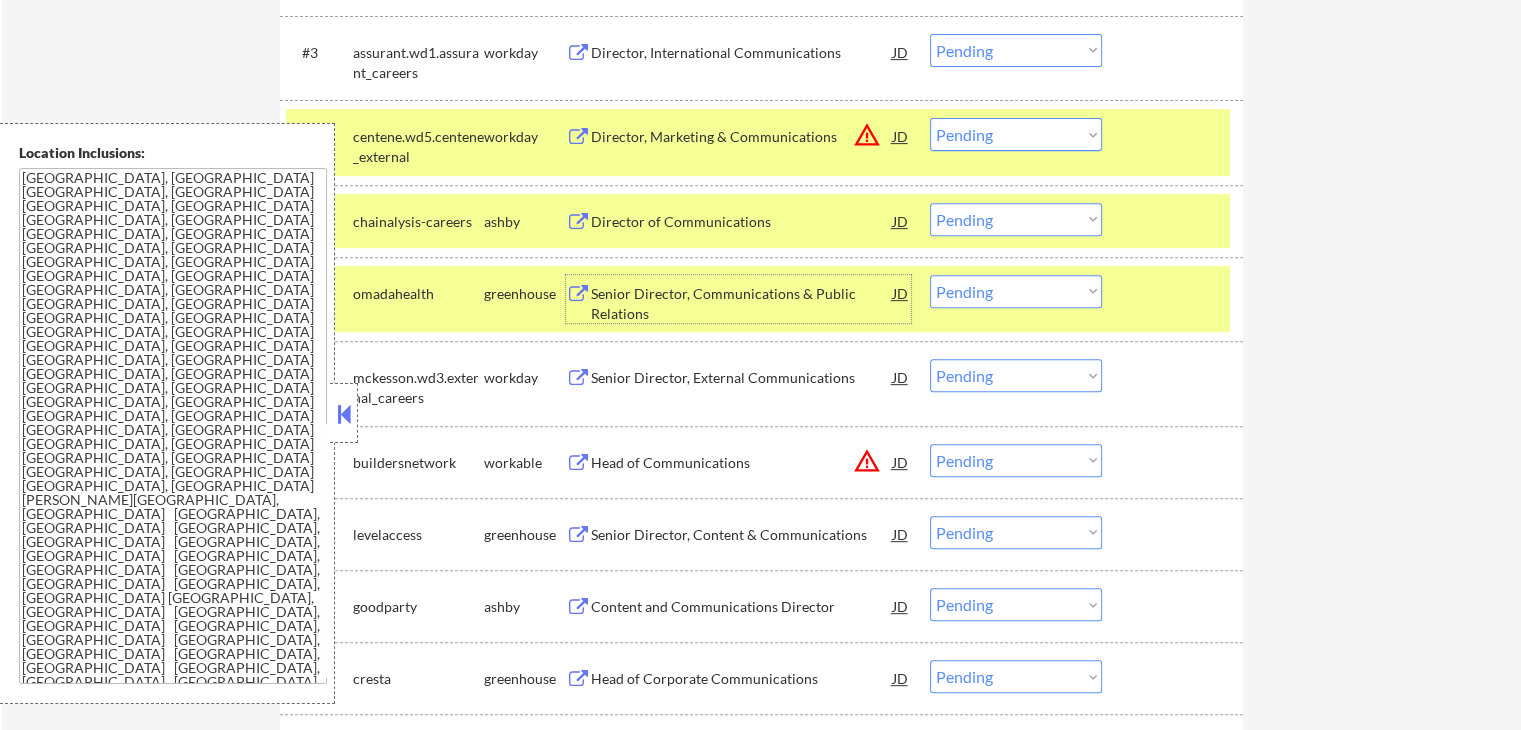 drag, startPoint x: 1004, startPoint y: 214, endPoint x: 1007, endPoint y: 229, distance: 15.297058 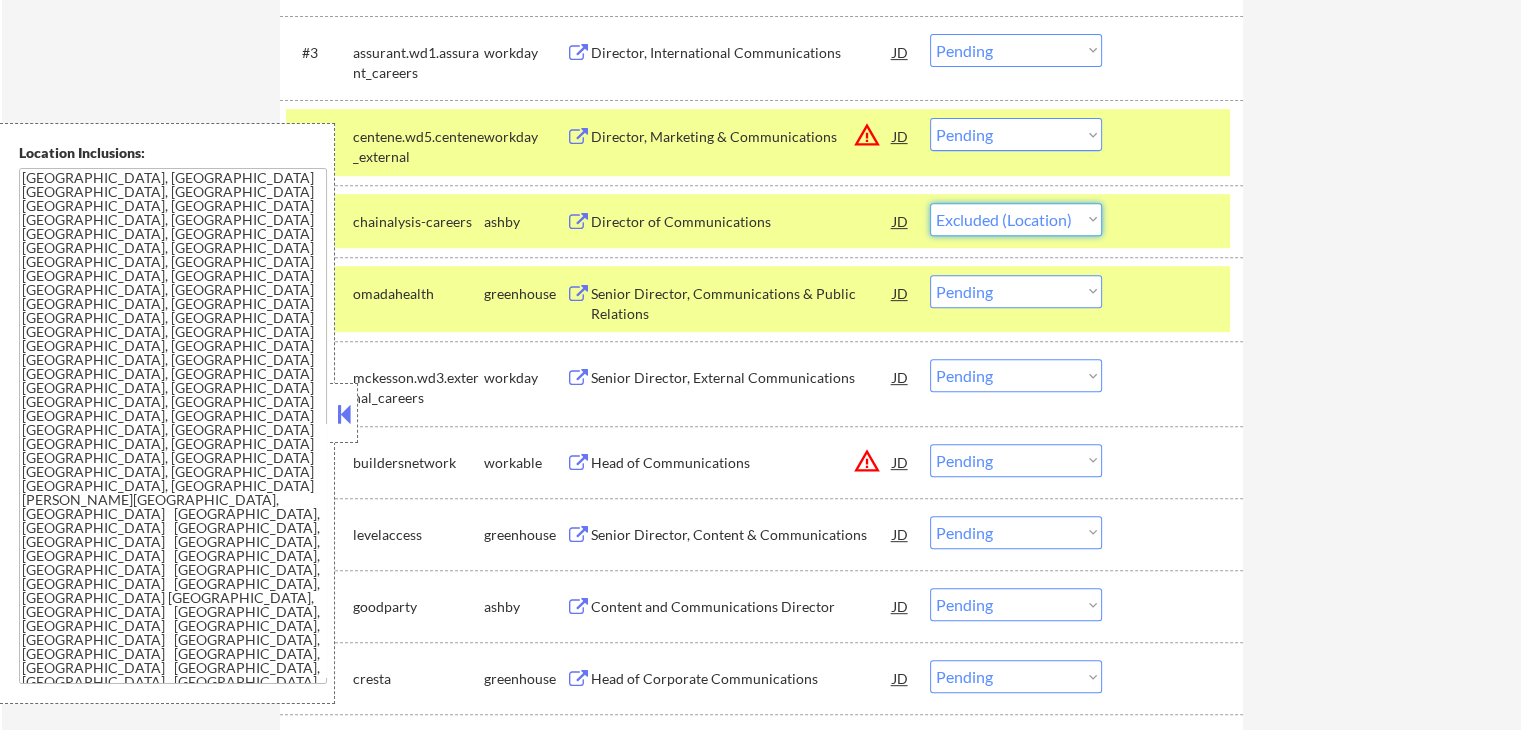 click on "Choose an option... Pending Applied Excluded (Questions) Excluded (Expired) Excluded (Location) Excluded (Bad Match) Excluded (Blocklist) Excluded (Salary) Excluded (Other)" at bounding box center (1016, 219) 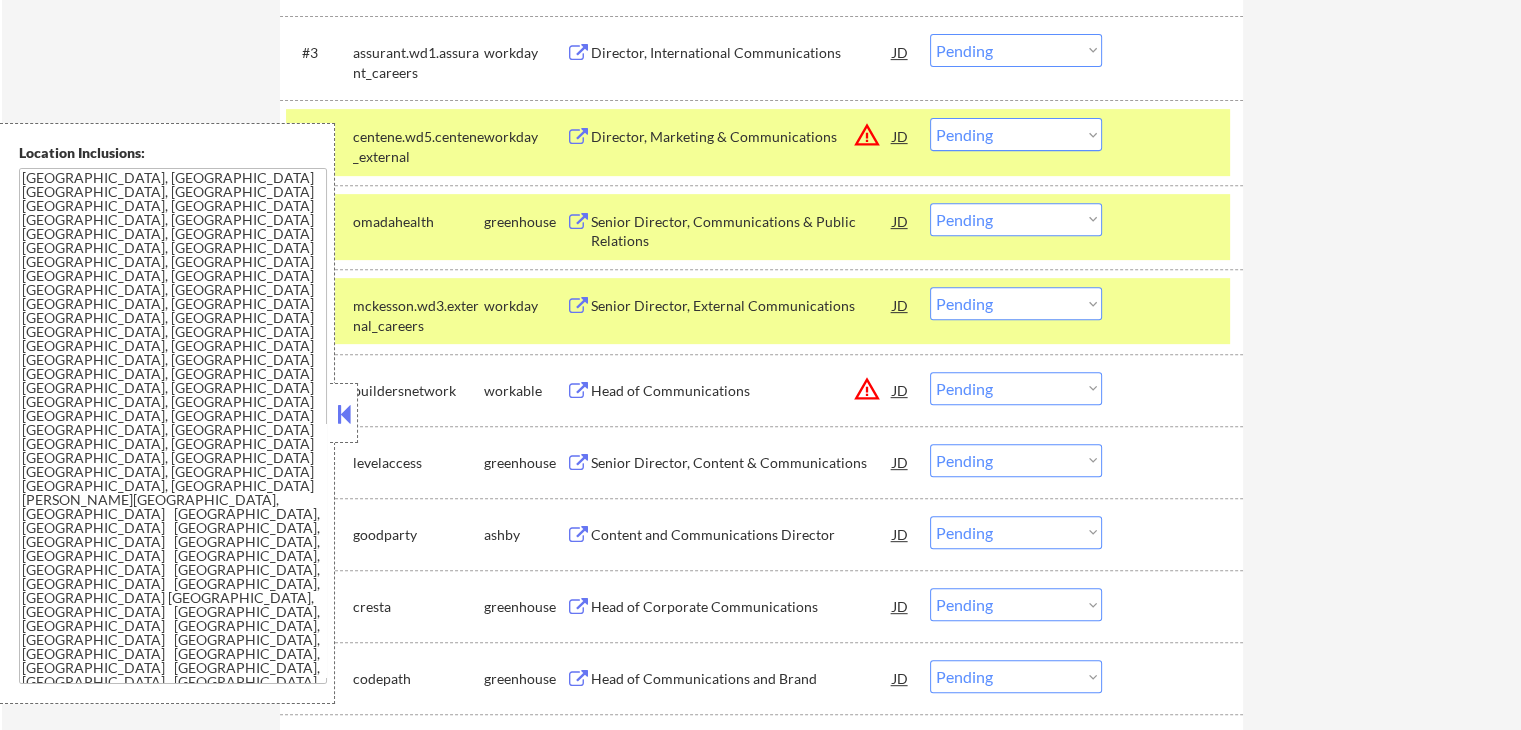 click on "Choose an option... Pending Applied Excluded (Questions) Excluded (Expired) Excluded (Location) Excluded (Bad Match) Excluded (Blocklist) Excluded (Salary) Excluded (Other)" at bounding box center [1016, 219] 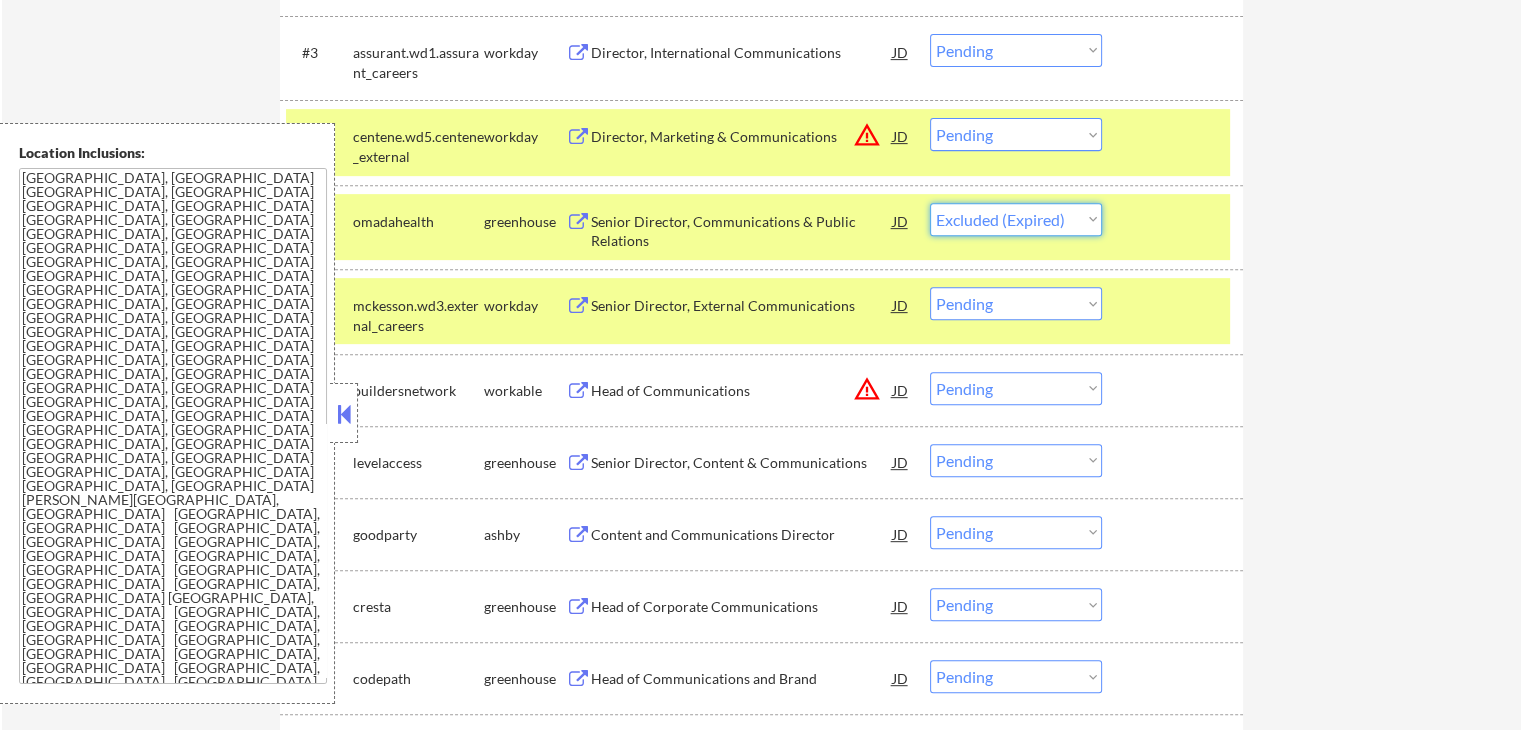 click on "Choose an option... Pending Applied Excluded (Questions) Excluded (Expired) Excluded (Location) Excluded (Bad Match) Excluded (Blocklist) Excluded (Salary) Excluded (Other)" at bounding box center (1016, 219) 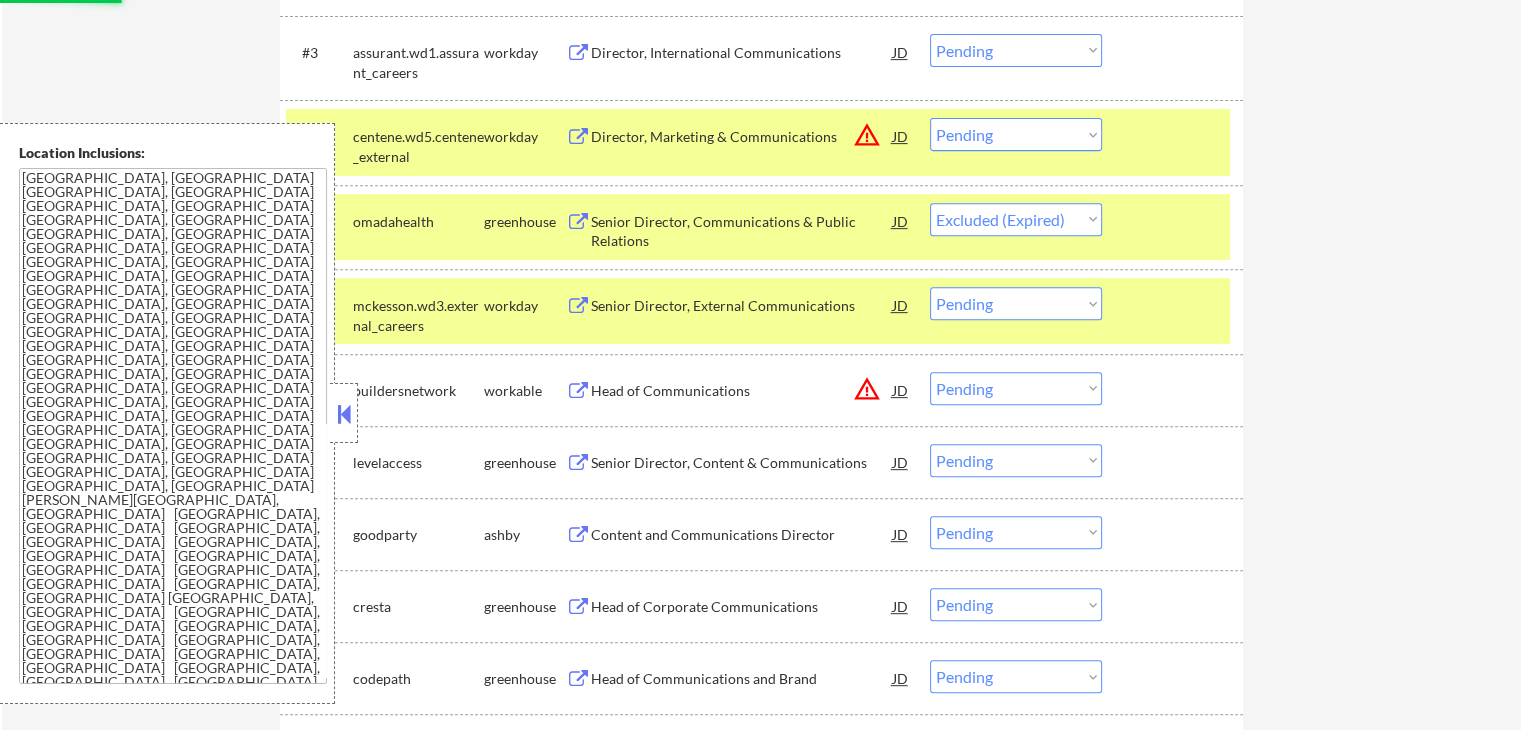 click on "omadahealth" at bounding box center [418, 221] 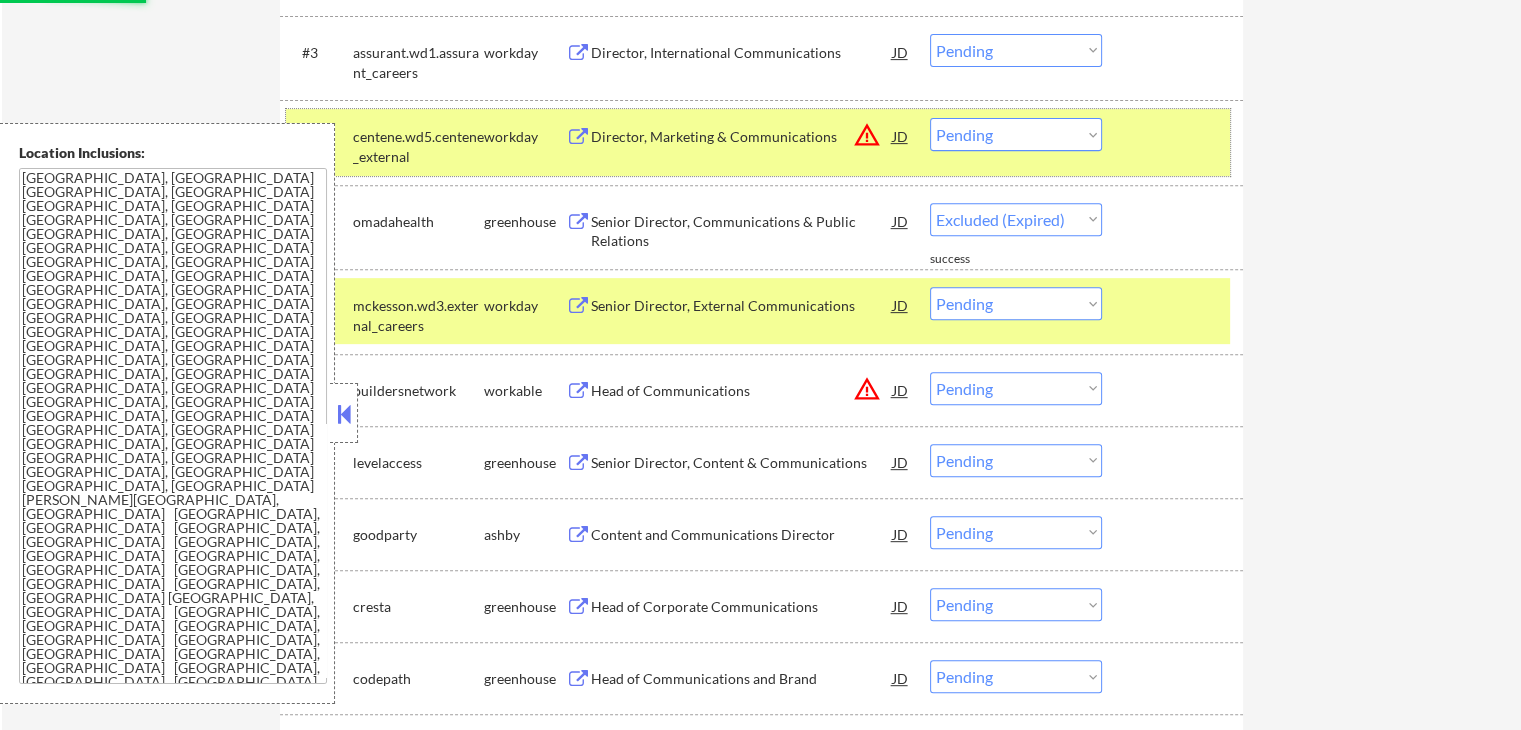 click on "centene.wd5.centene_external" at bounding box center (418, 146) 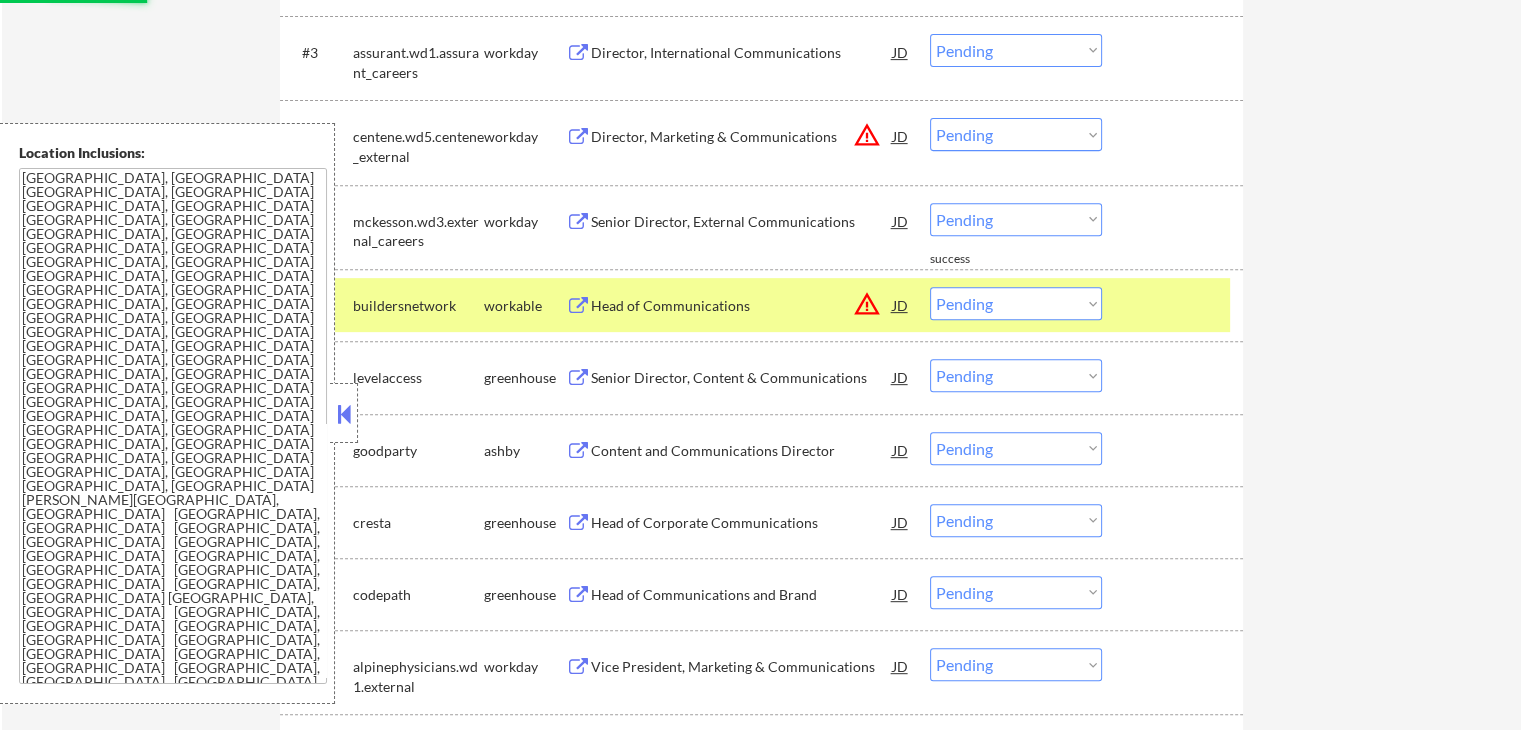 click on "buildersnetwork" at bounding box center [418, 306] 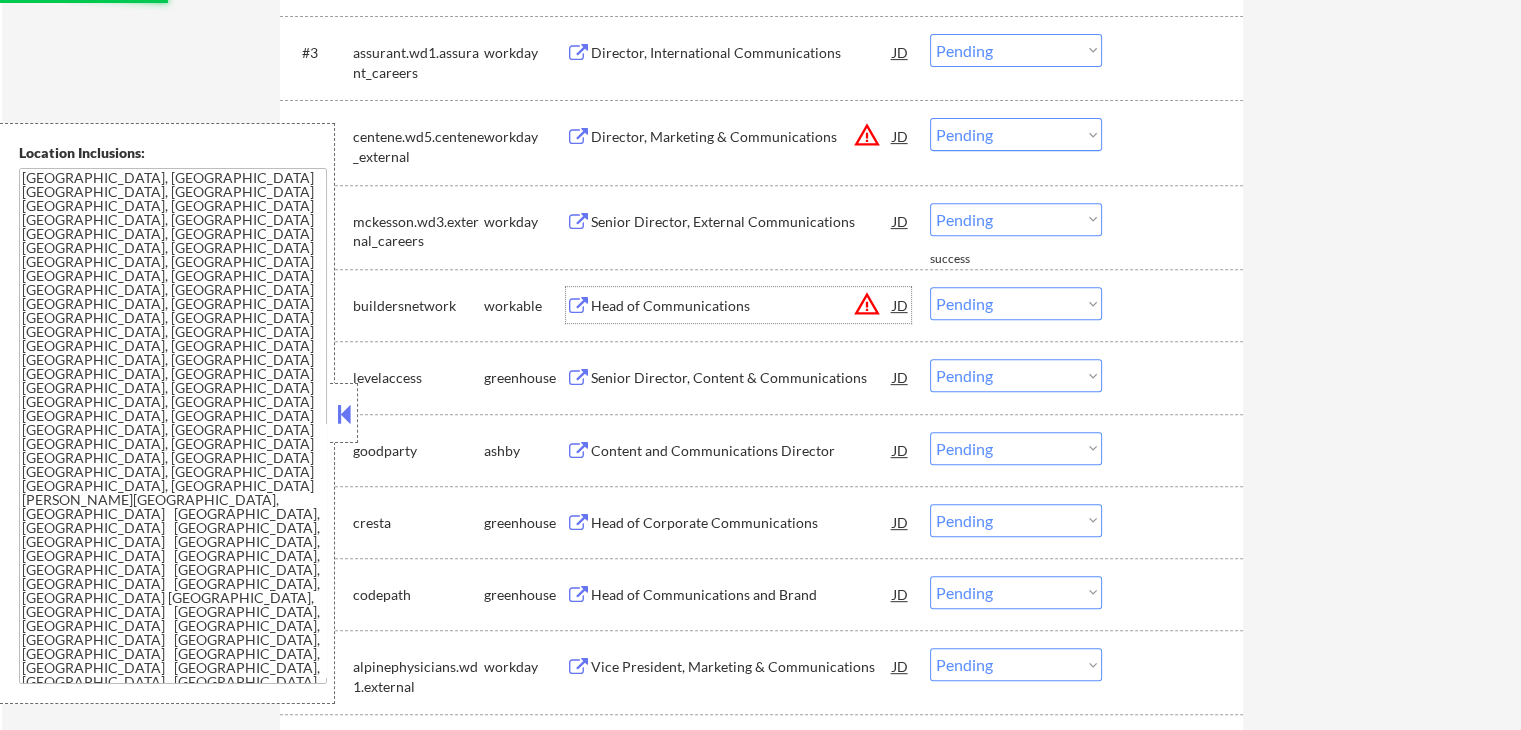 click on "Head of Communications" at bounding box center [742, 306] 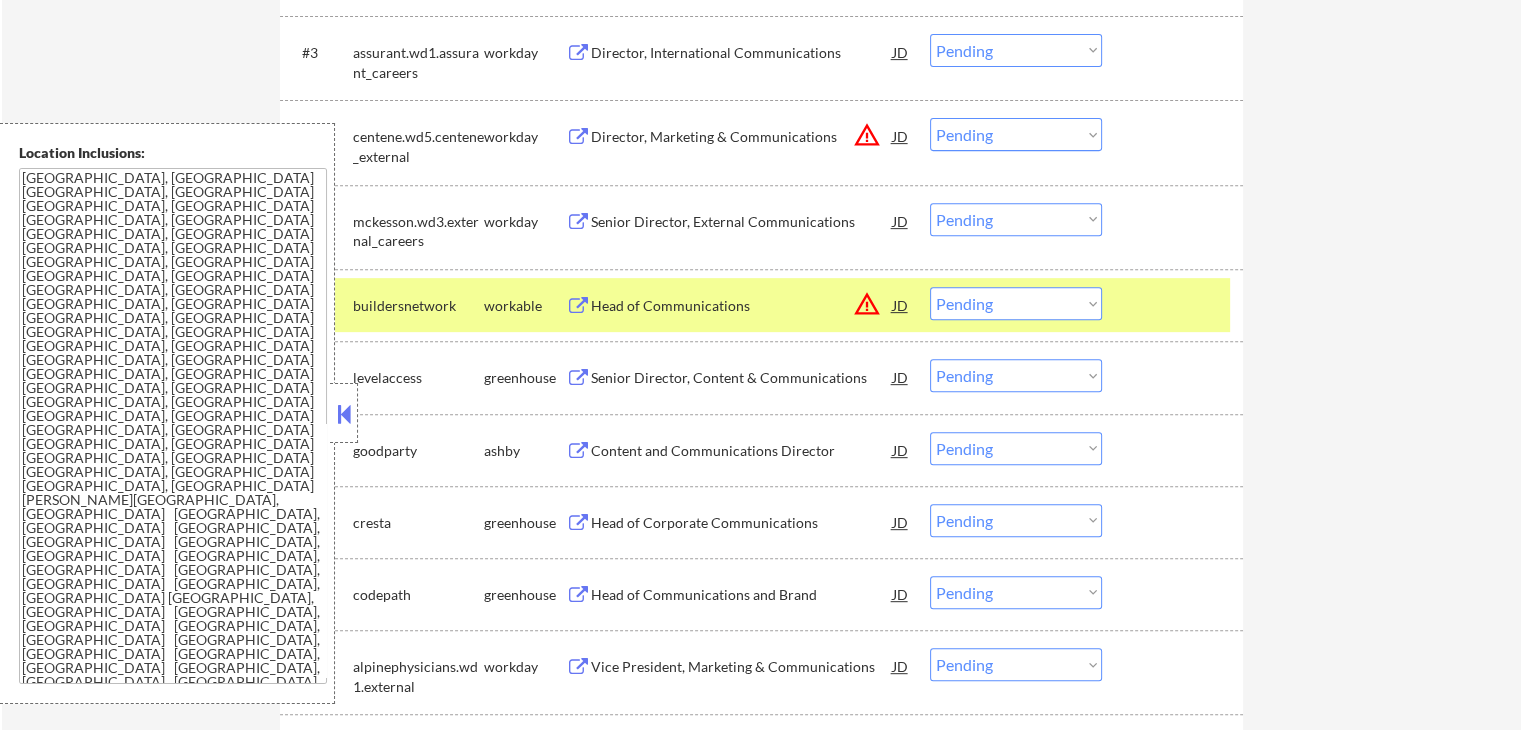 click on "Choose an option... Pending Applied Excluded (Questions) Excluded (Expired) Excluded (Location) Excluded (Bad Match) Excluded (Blocklist) Excluded (Salary) Excluded (Other)" at bounding box center (1016, 303) 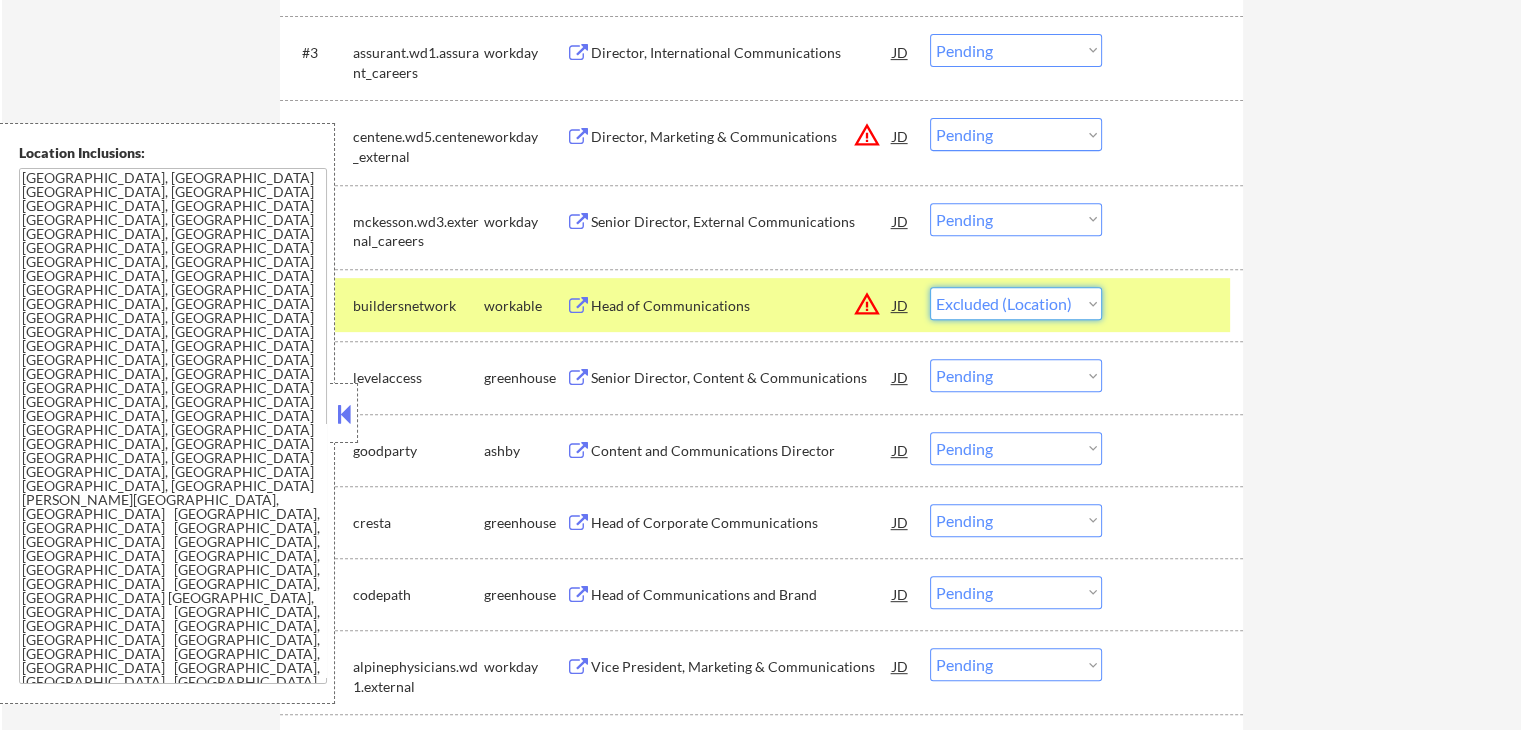 click on "Choose an option... Pending Applied Excluded (Questions) Excluded (Expired) Excluded (Location) Excluded (Bad Match) Excluded (Blocklist) Excluded (Salary) Excluded (Other)" at bounding box center [1016, 303] 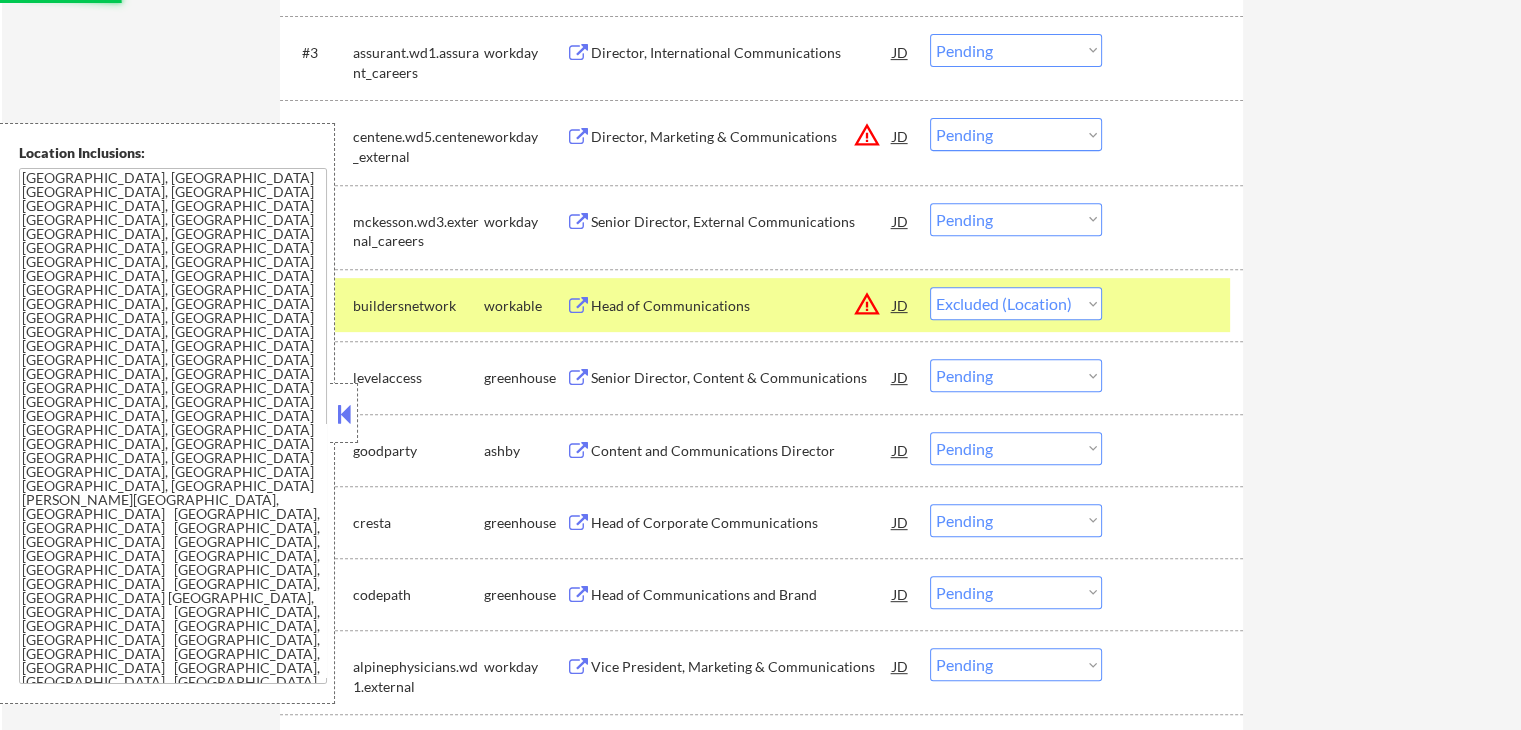 click on "← Return to /applysquad Mailslurp Inbox Job Search Builder George Goodno User Email:  ggoodno@hotmail.com Application Email:  george@goodnostrategies.com Mailslurp Email:  george.goodno@mailflux.com LinkedIn:   https://www.linkedin.com/in/georgegoodno
Phone:  202.439.3749 Current Location:  Dallas, TX 75248, Texas Applies:  0 sent / 100 bought Internal Notes 🤖 AI Answers OK!
🔎 You may manually find jobs for him if needed -- he is in a big rush! Just stick to Communications titles, he is not as qualified for others.
👉 Has 2 resume versions:
Version 1: Healthcare/biotech/medical companies only
Version 2: Any companies outside of the healthcare/medical/bio space Can work in country of residence?:  yes Squad Notes Minimum salary:  $140,000 Will need Visa to work in that country now/future?:   no Download Resume Variation 1 Add a Job Manually Download Resume Variation 2 Shah Applications Pending (40) Excluded (5) Applied (2) All (47) View All Results Back 1 / 1
Next Company ATS Title Status #1 icims" at bounding box center [761, 1184] 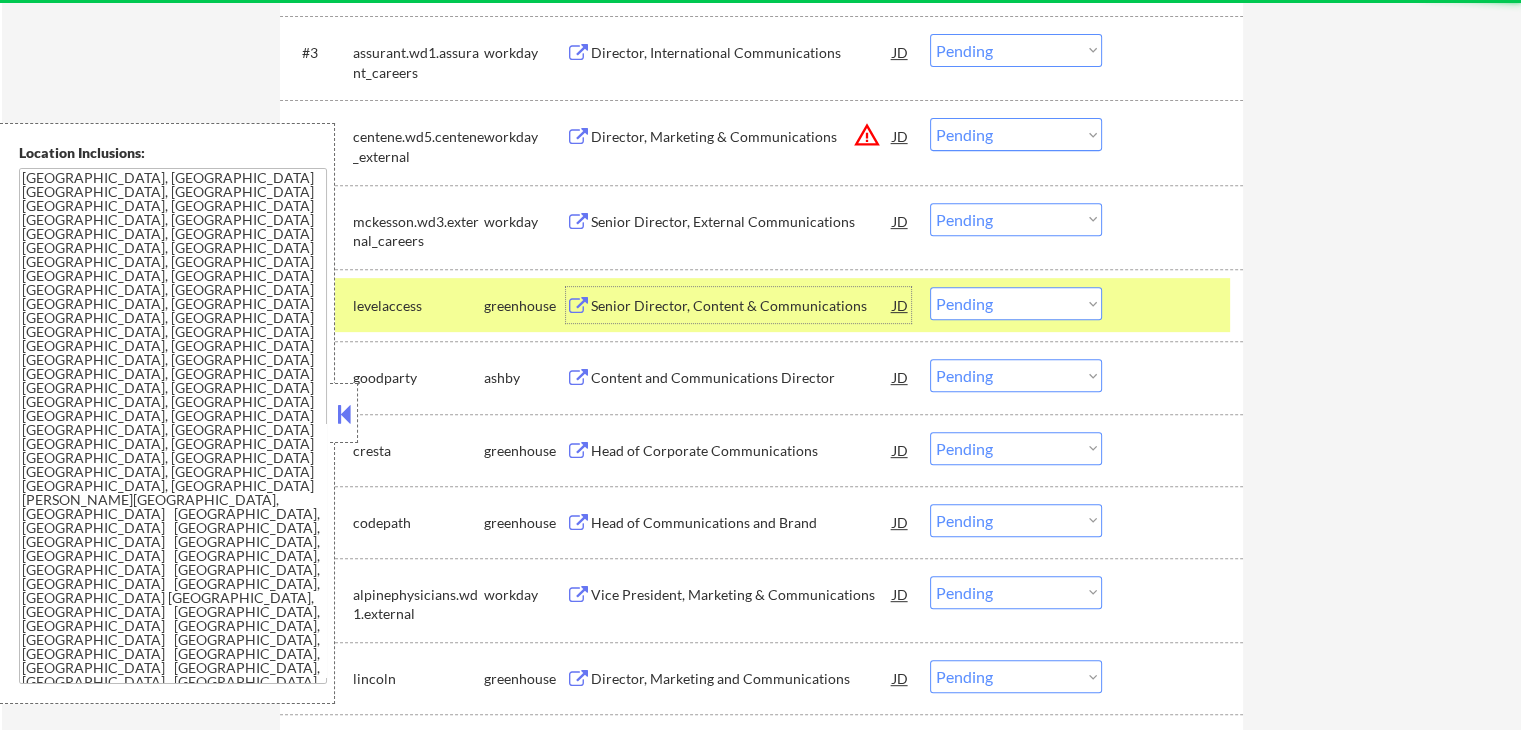 click on "Senior Director, Content & Communications" at bounding box center (742, 306) 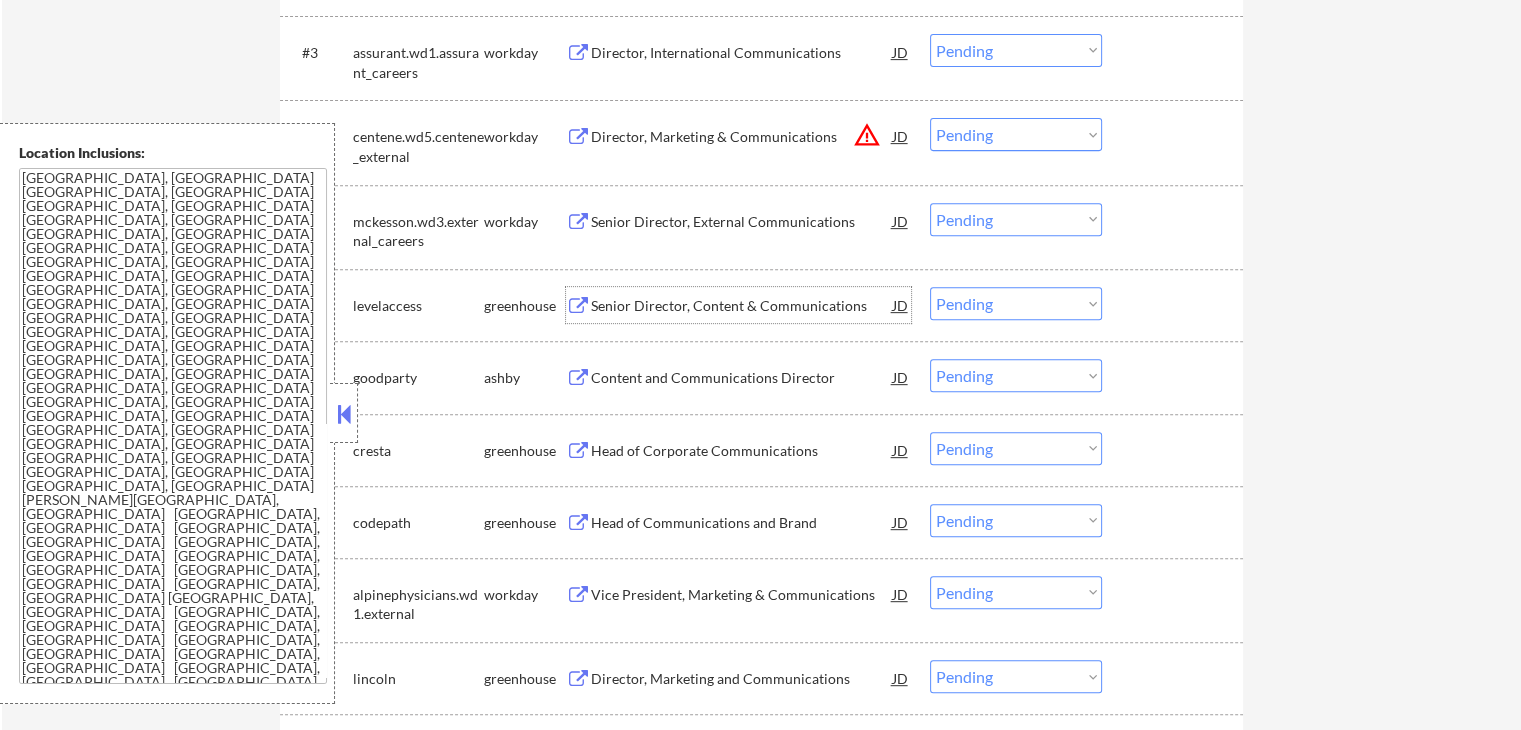 click on "Content and Communications Director" at bounding box center [742, 378] 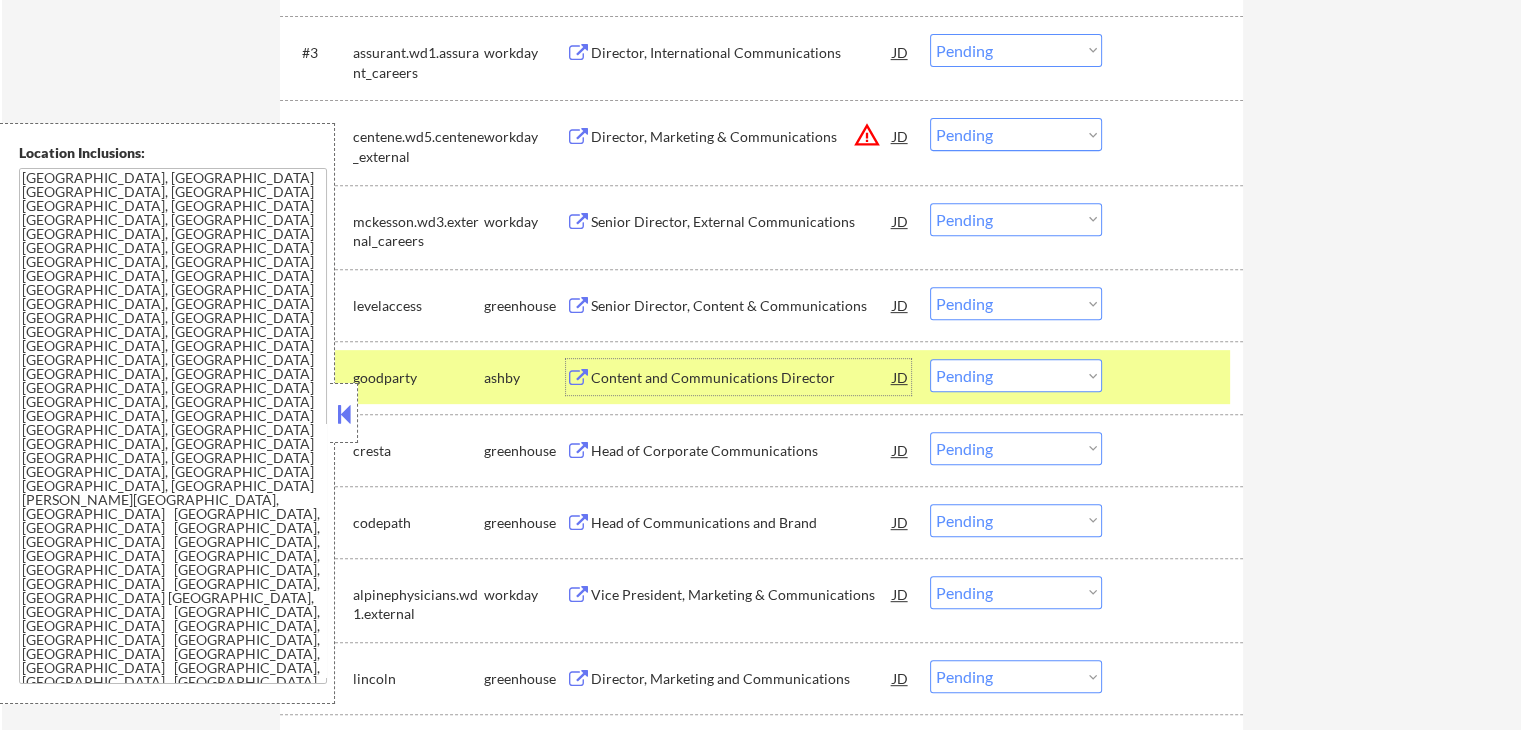 click on "Senior Director, Content & Communications" at bounding box center (742, 306) 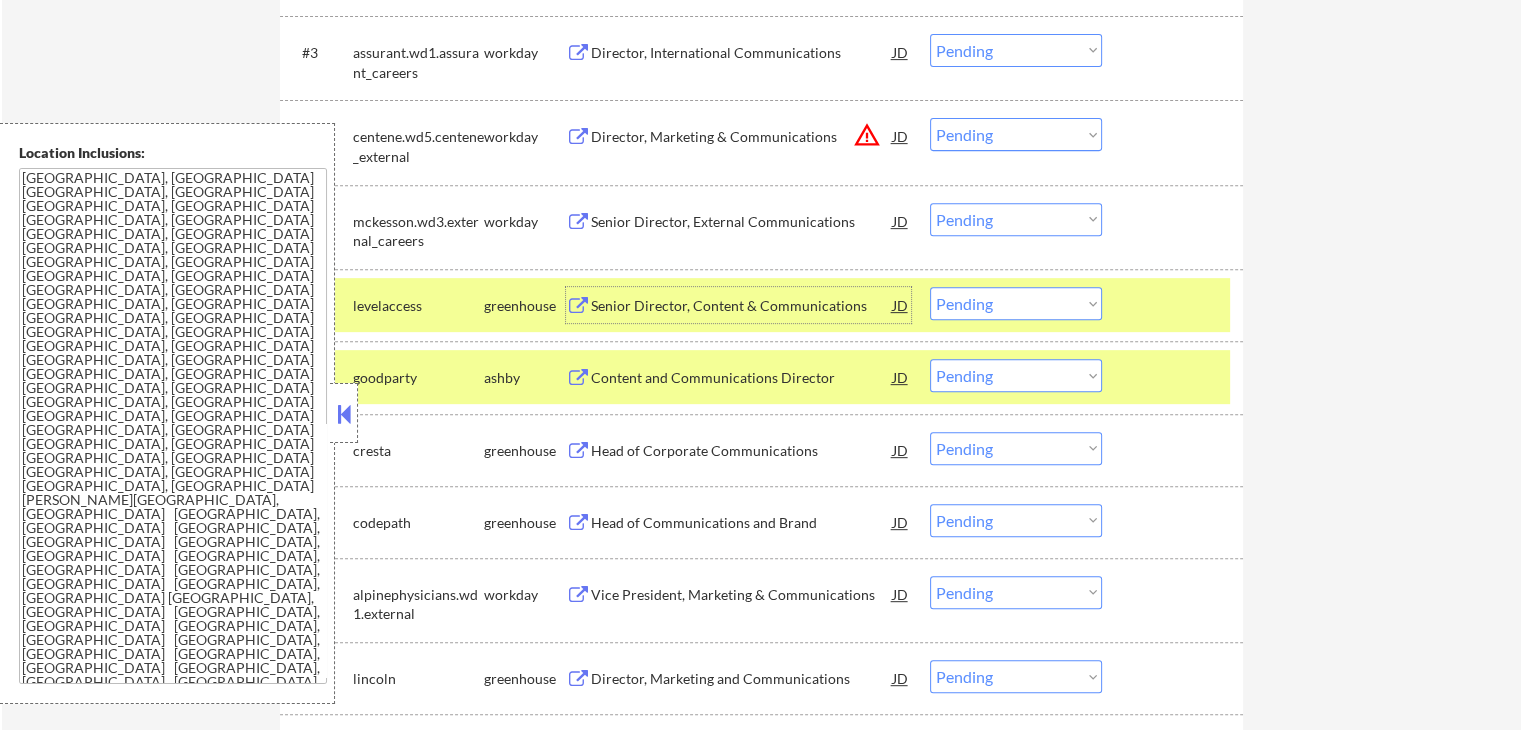 click on "Choose an option... Pending Applied Excluded (Questions) Excluded (Expired) Excluded (Location) Excluded (Bad Match) Excluded (Blocklist) Excluded (Salary) Excluded (Other)" at bounding box center (1016, 303) 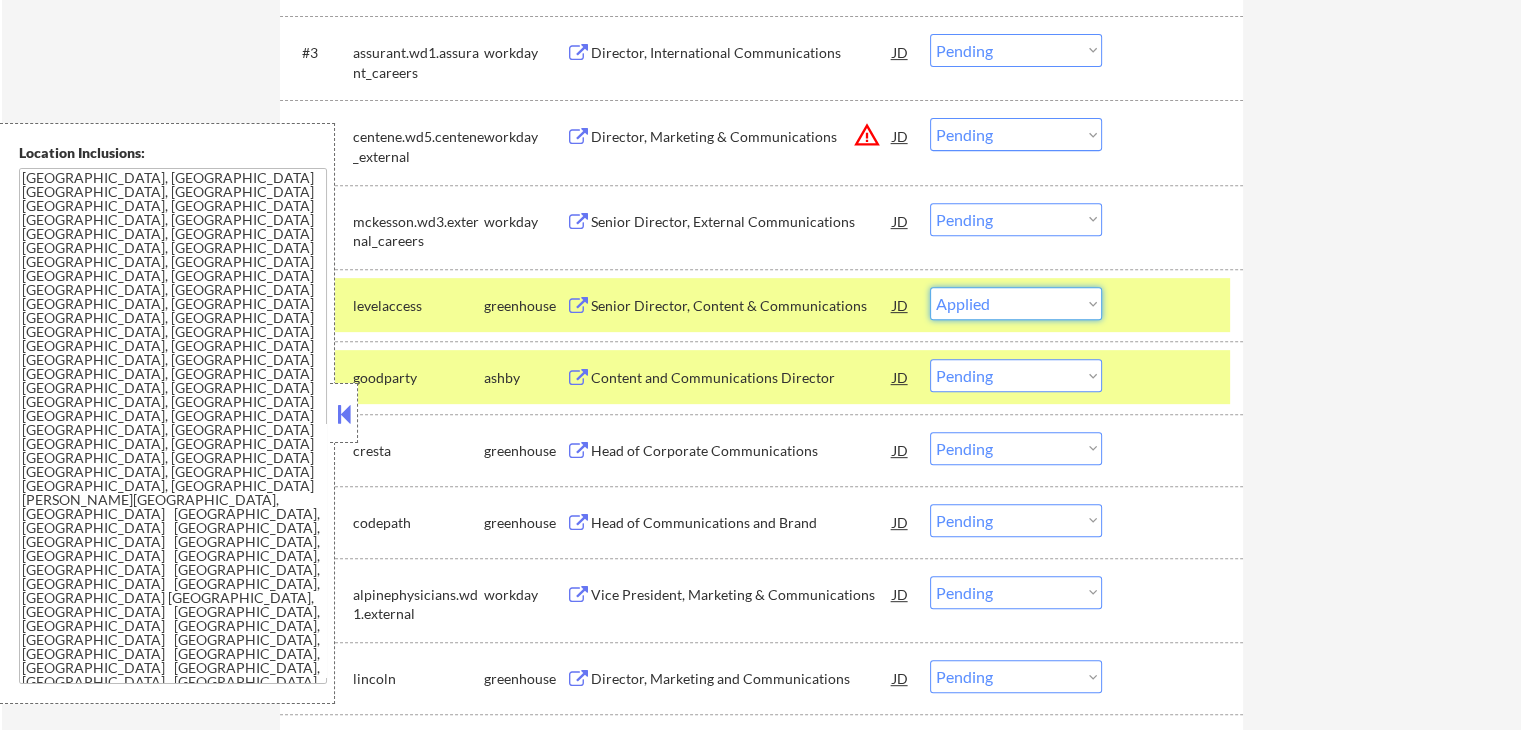 click on "Choose an option... Pending Applied Excluded (Questions) Excluded (Expired) Excluded (Location) Excluded (Bad Match) Excluded (Blocklist) Excluded (Salary) Excluded (Other)" at bounding box center [1016, 303] 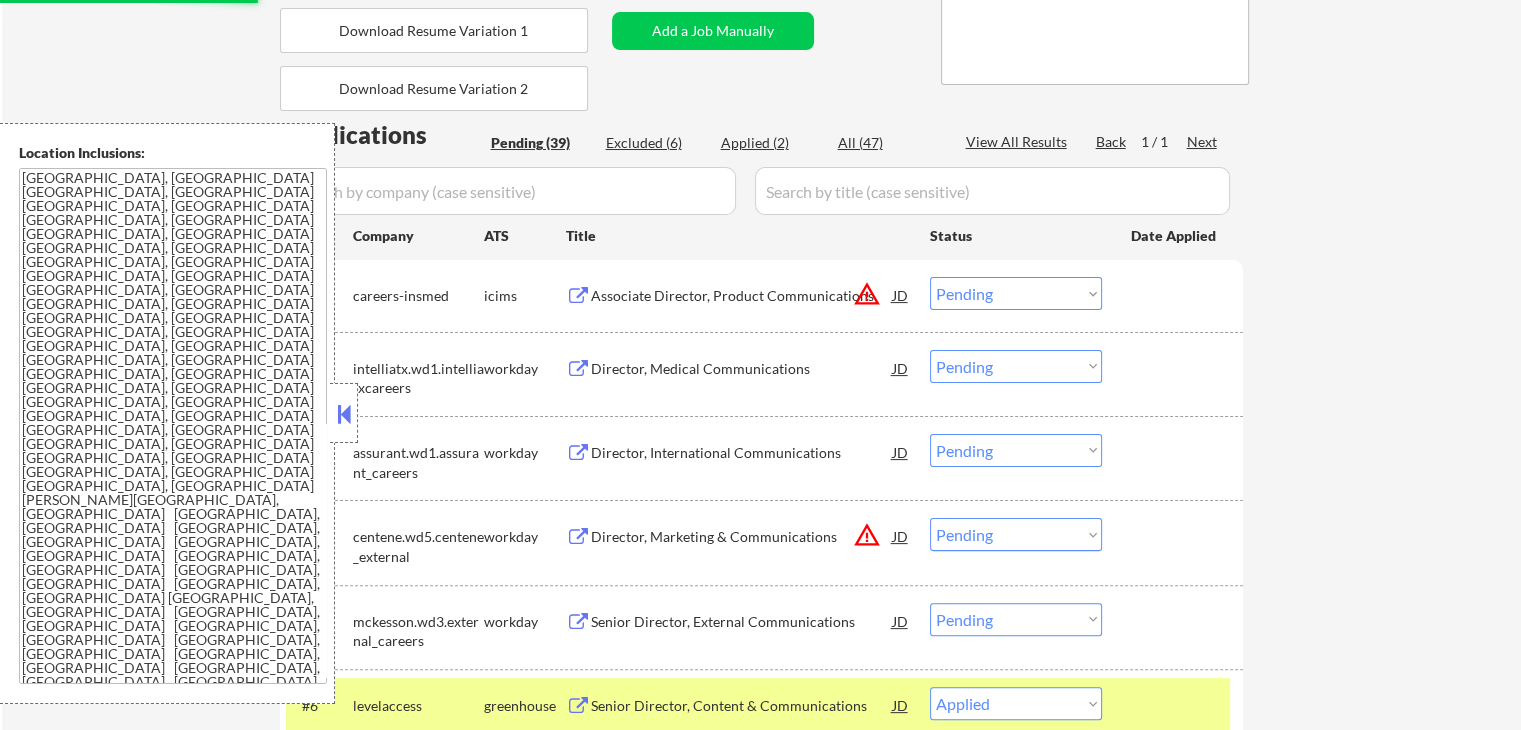 scroll, scrollTop: 300, scrollLeft: 0, axis: vertical 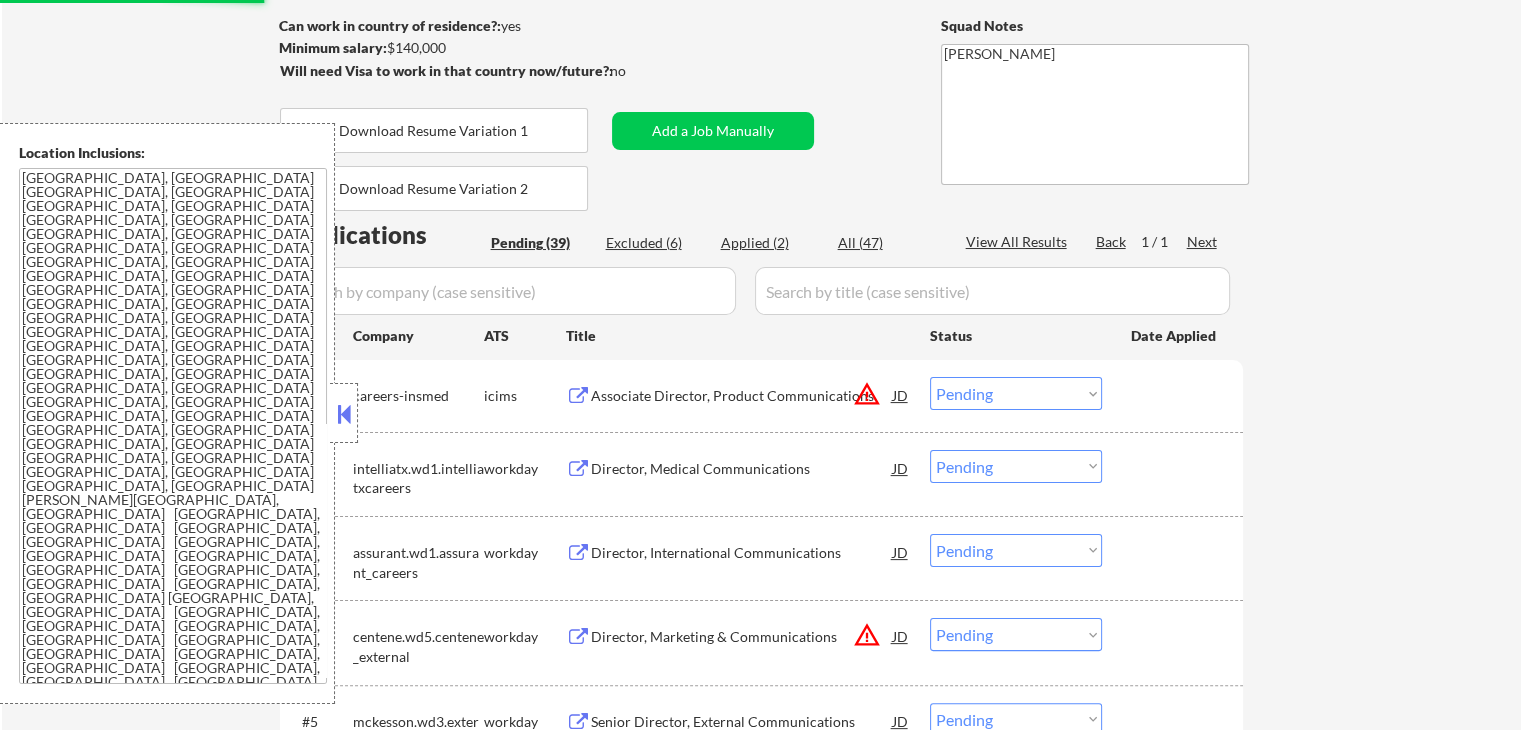 select on ""pending"" 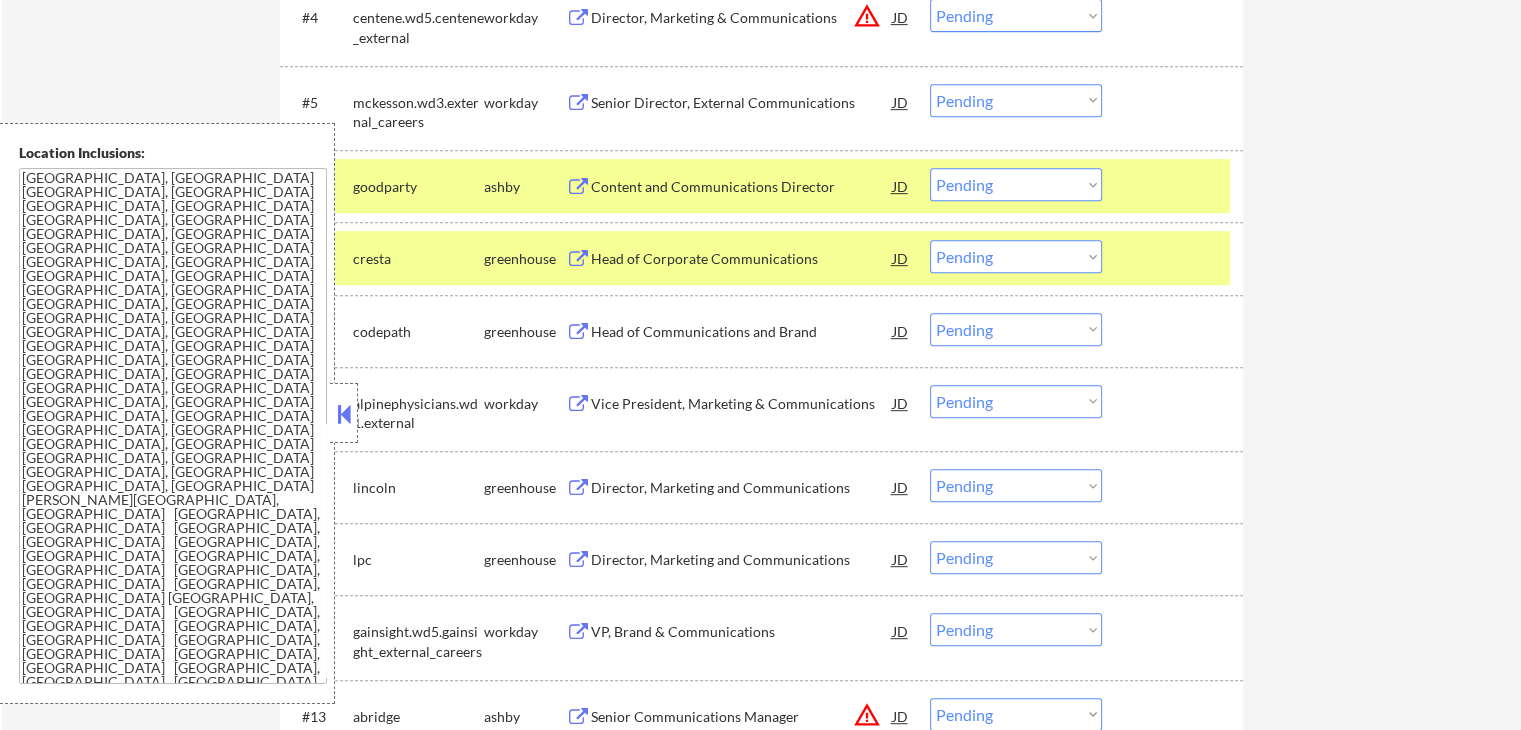 scroll, scrollTop: 800, scrollLeft: 0, axis: vertical 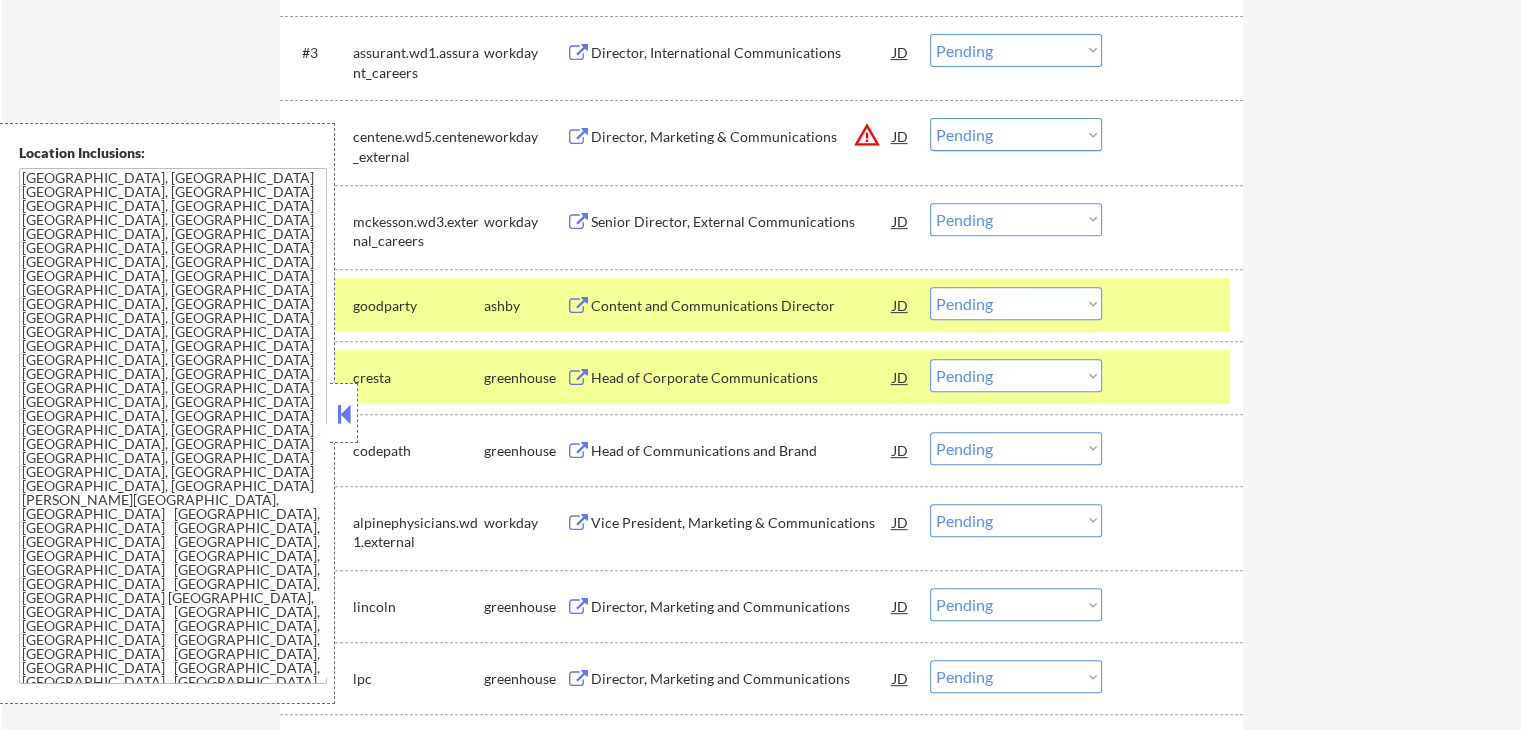 click on "Head of Corporate Communications" at bounding box center [742, 378] 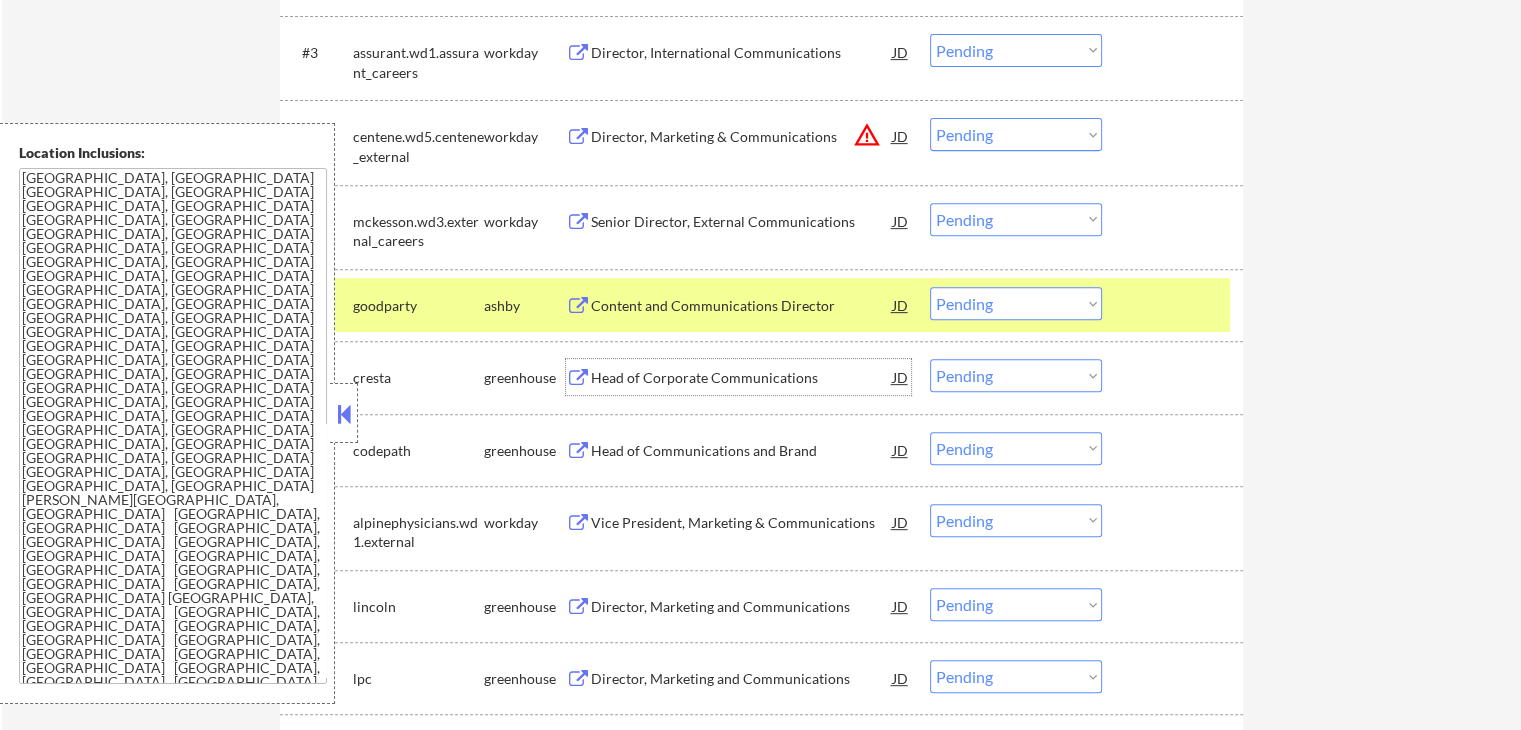 click on "Head of Communications and Brand" at bounding box center (742, 451) 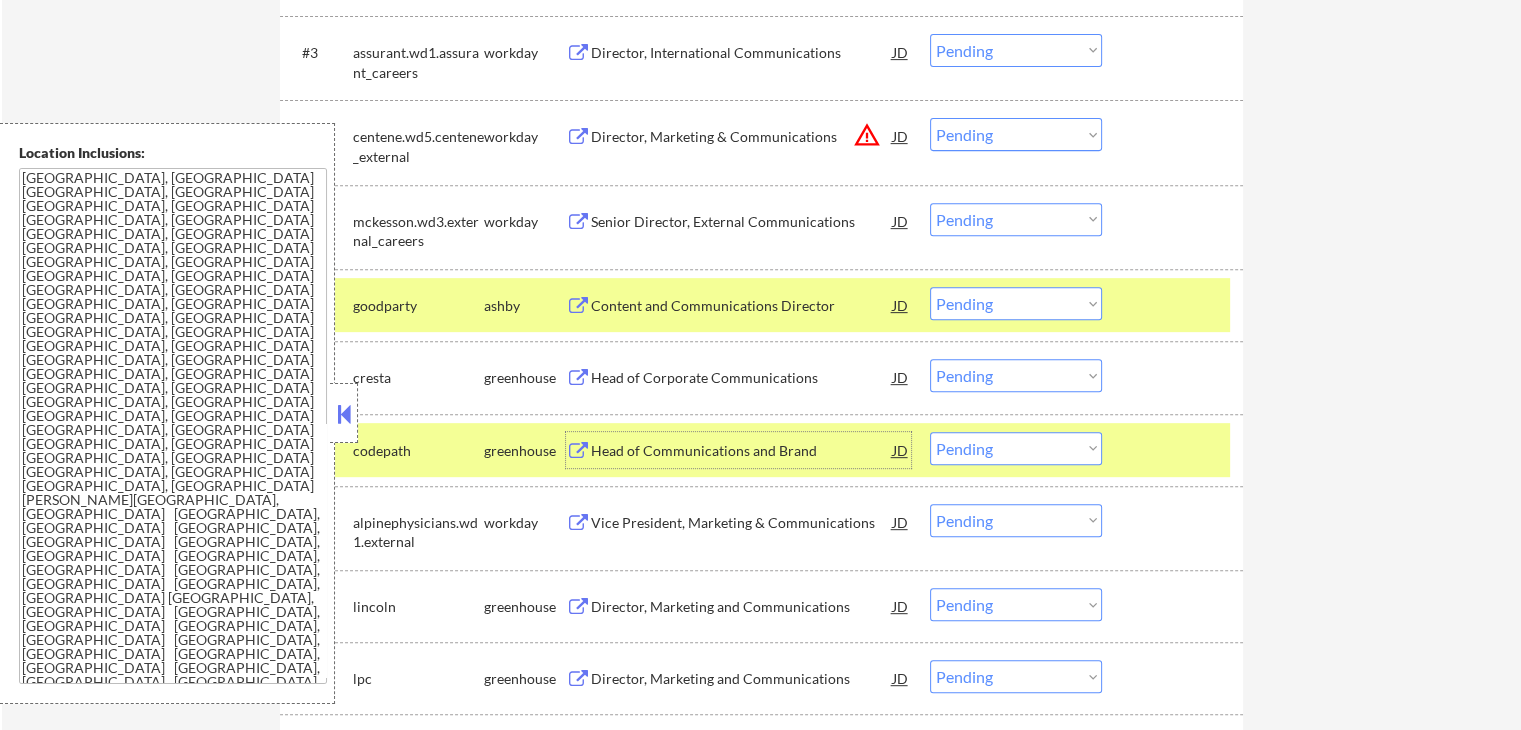 click on "Choose an option... Pending Applied Excluded (Questions) Excluded (Expired) Excluded (Location) Excluded (Bad Match) Excluded (Blocklist) Excluded (Salary) Excluded (Other)" at bounding box center [1016, 375] 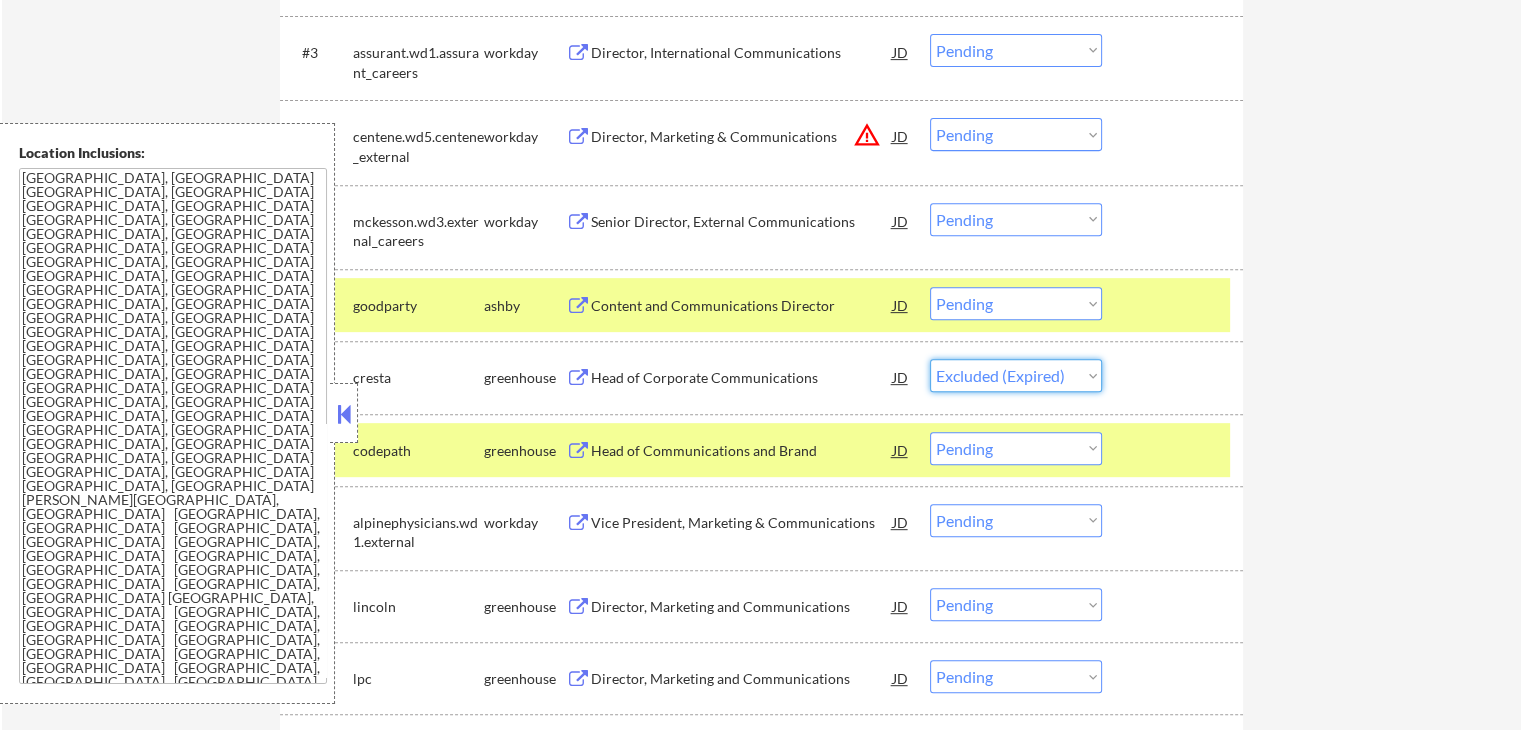 click on "Choose an option... Pending Applied Excluded (Questions) Excluded (Expired) Excluded (Location) Excluded (Bad Match) Excluded (Blocklist) Excluded (Salary) Excluded (Other)" at bounding box center [1016, 375] 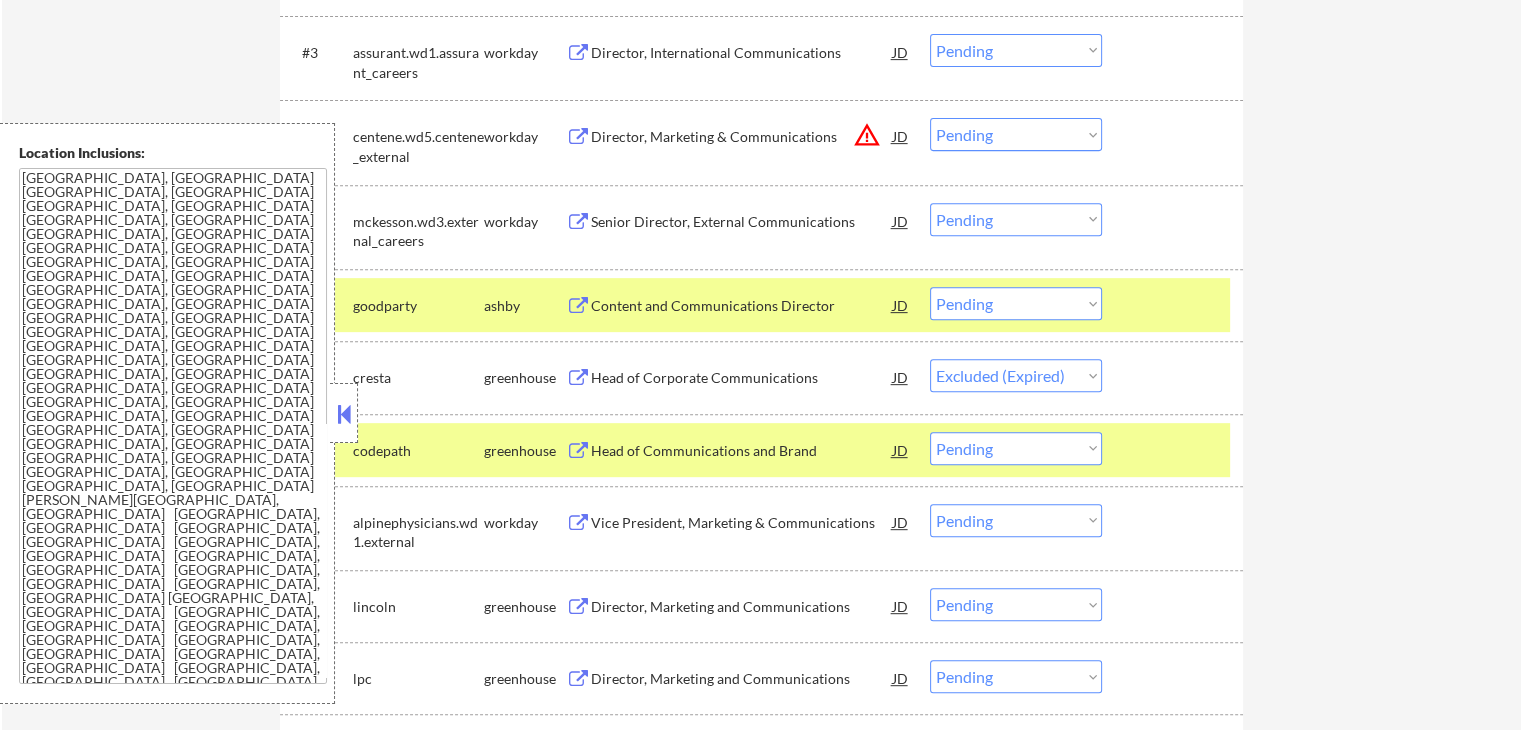 click on "← Return to /applysquad Mailslurp Inbox Job Search Builder George Goodno User Email:  ggoodno@hotmail.com Application Email:  george@goodnostrategies.com Mailslurp Email:  george.goodno@mailflux.com LinkedIn:   https://www.linkedin.com/in/georgegoodno
Phone:  202.439.3749 Current Location:  Dallas, TX 75248, Texas Applies:  0 sent / 100 bought Internal Notes 🤖 AI Answers OK!
🔎 You may manually find jobs for him if needed -- he is in a big rush! Just stick to Communications titles, he is not as qualified for others.
👉 Has 2 resume versions:
Version 1: Healthcare/biotech/medical companies only
Version 2: Any companies outside of the healthcare/medical/bio space Can work in country of residence?:  yes Squad Notes Minimum salary:  $140,000 Will need Visa to work in that country now/future?:   no Download Resume Variation 1 Add a Job Manually Download Resume Variation 2 Shah Applications Pending (38) Excluded (6) Applied (3) All (47) View All Results Back 1 / 1
Next Company ATS Title Status #1 icims" at bounding box center [761, 1112] 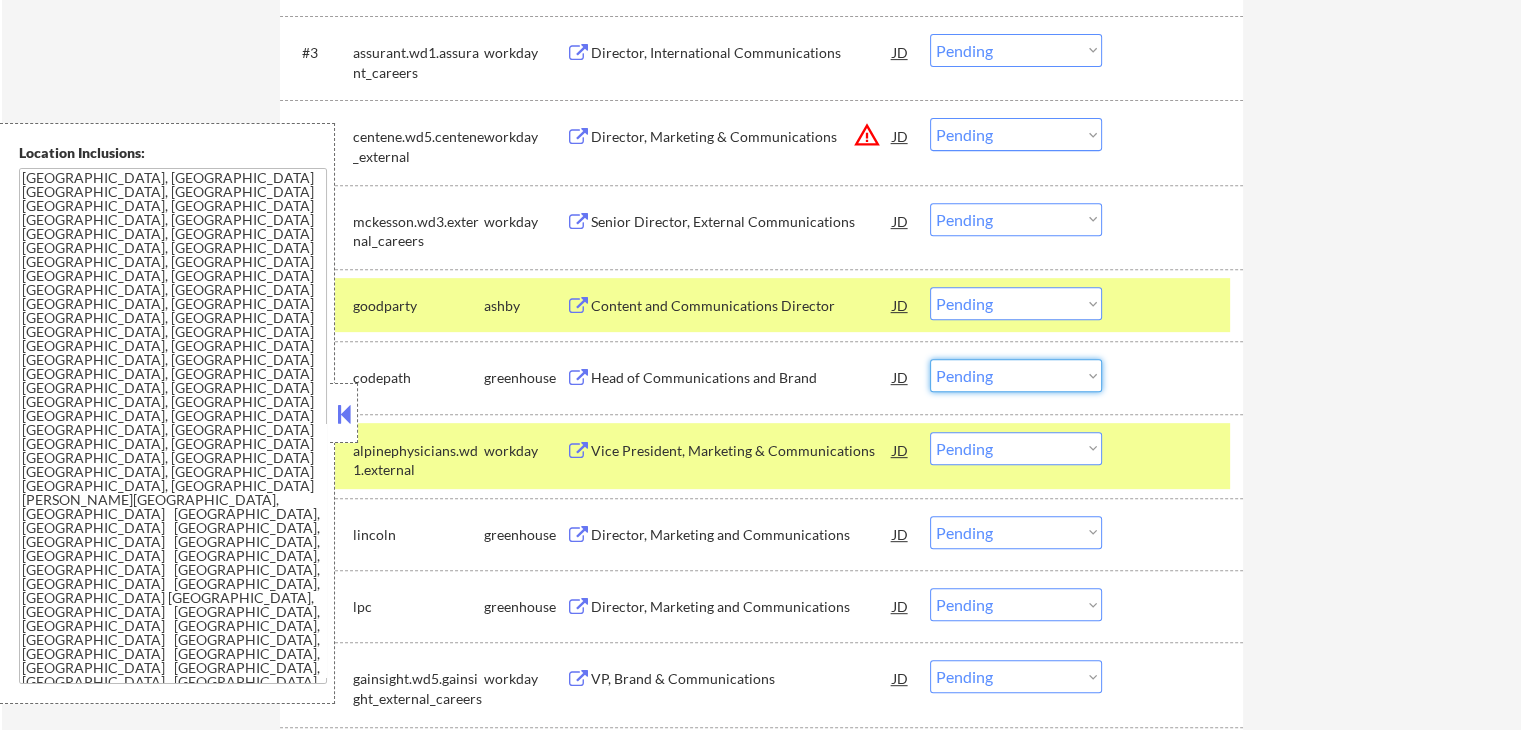 click on "Choose an option... Pending Applied Excluded (Questions) Excluded (Expired) Excluded (Location) Excluded (Bad Match) Excluded (Blocklist) Excluded (Salary) Excluded (Other)" at bounding box center [1016, 375] 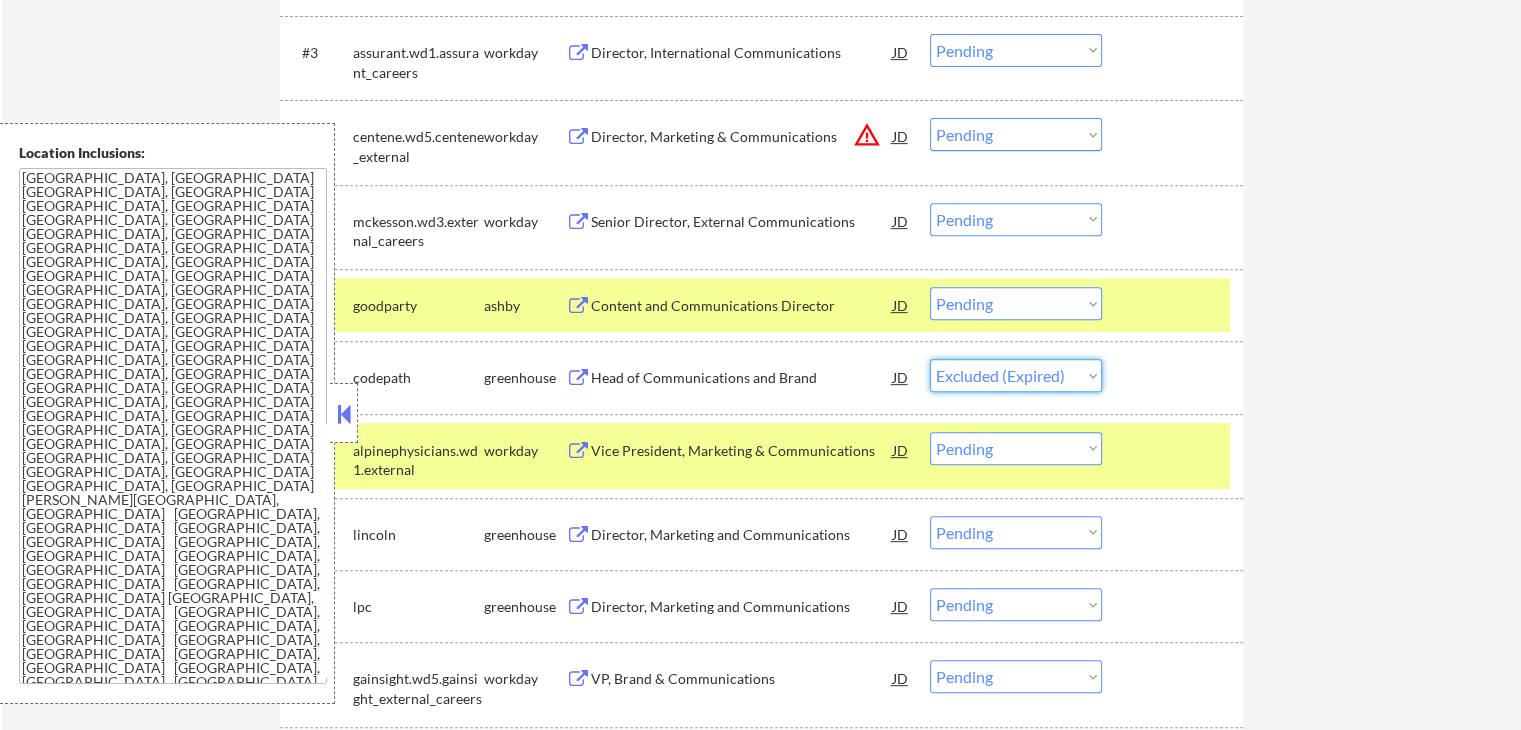 click on "Choose an option... Pending Applied Excluded (Questions) Excluded (Expired) Excluded (Location) Excluded (Bad Match) Excluded (Blocklist) Excluded (Salary) Excluded (Other)" at bounding box center (1016, 375) 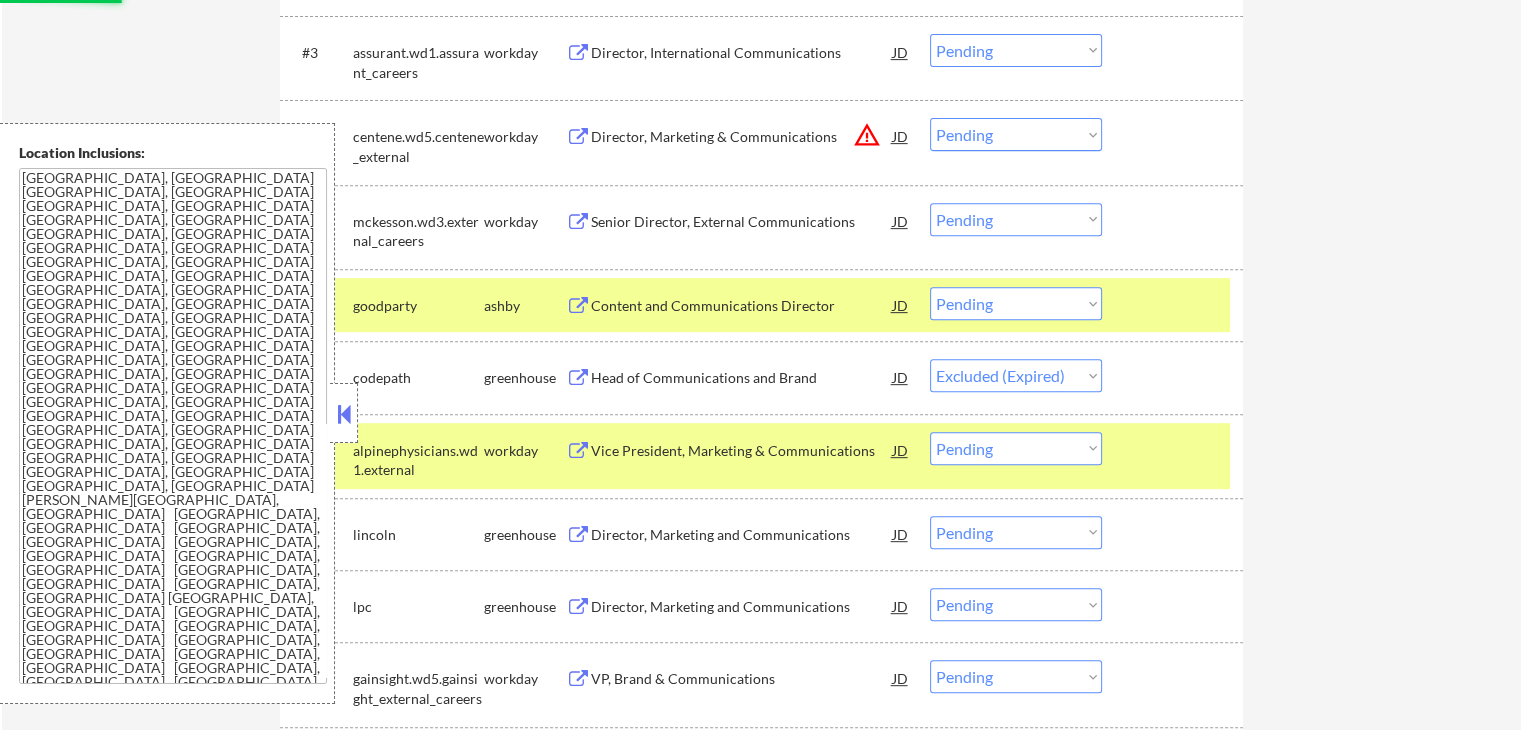 click on "← Return to /applysquad Mailslurp Inbox Job Search Builder George Goodno User Email:  ggoodno@hotmail.com Application Email:  george@goodnostrategies.com Mailslurp Email:  george.goodno@mailflux.com LinkedIn:   https://www.linkedin.com/in/georgegoodno
Phone:  202.439.3749 Current Location:  Dallas, TX 75248, Texas Applies:  0 sent / 100 bought Internal Notes 🤖 AI Answers OK!
🔎 You may manually find jobs for him if needed -- he is in a big rush! Just stick to Communications titles, he is not as qualified for others.
👉 Has 2 resume versions:
Version 1: Healthcare/biotech/medical companies only
Version 2: Any companies outside of the healthcare/medical/bio space Can work in country of residence?:  yes Squad Notes Minimum salary:  $140,000 Will need Visa to work in that country now/future?:   no Download Resume Variation 1 Add a Job Manually Download Resume Variation 2 Shah Applications Pending (37) Excluded (7) Applied (3) All (47) View All Results Back 1 / 1
Next Company ATS Title Status #1 icims" at bounding box center [761, 1076] 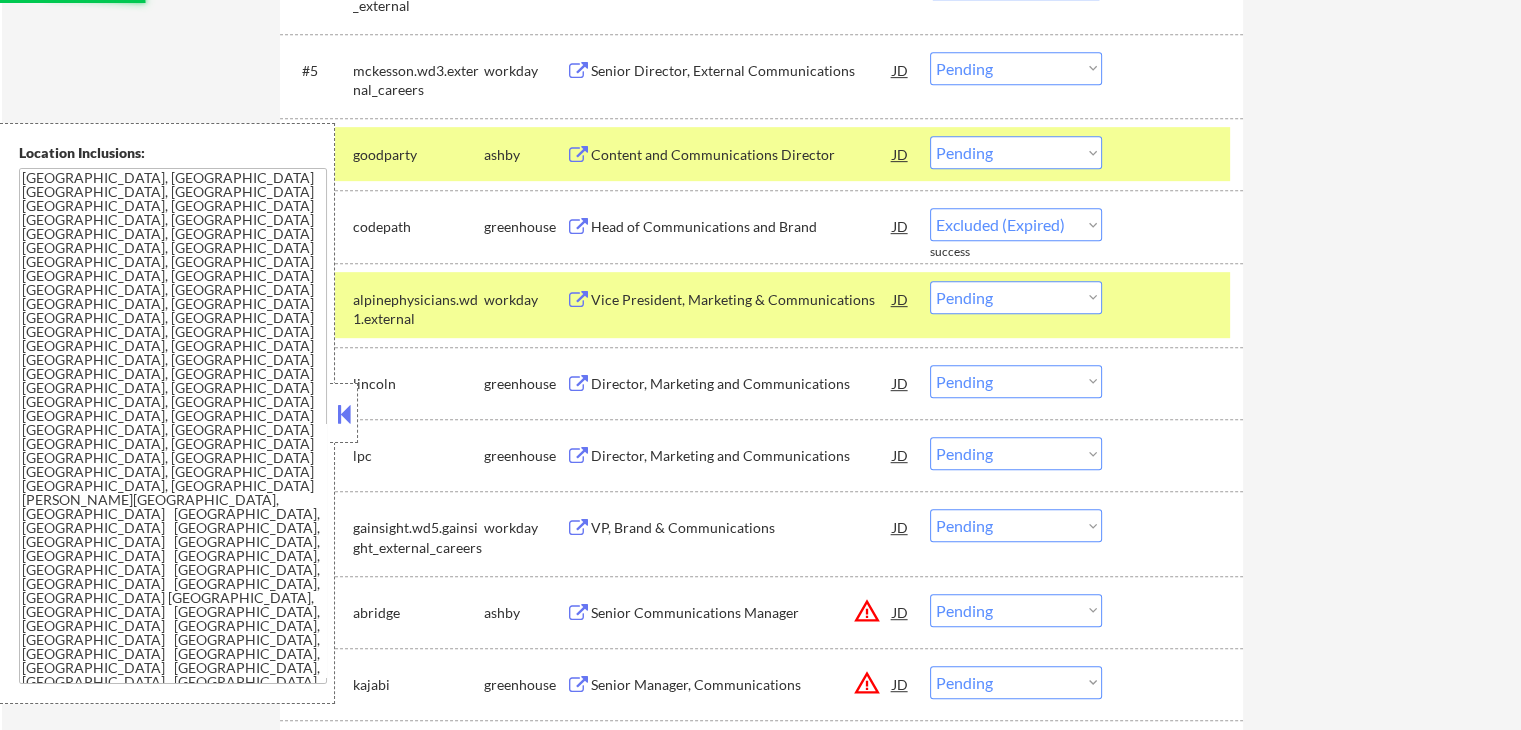 scroll, scrollTop: 1000, scrollLeft: 0, axis: vertical 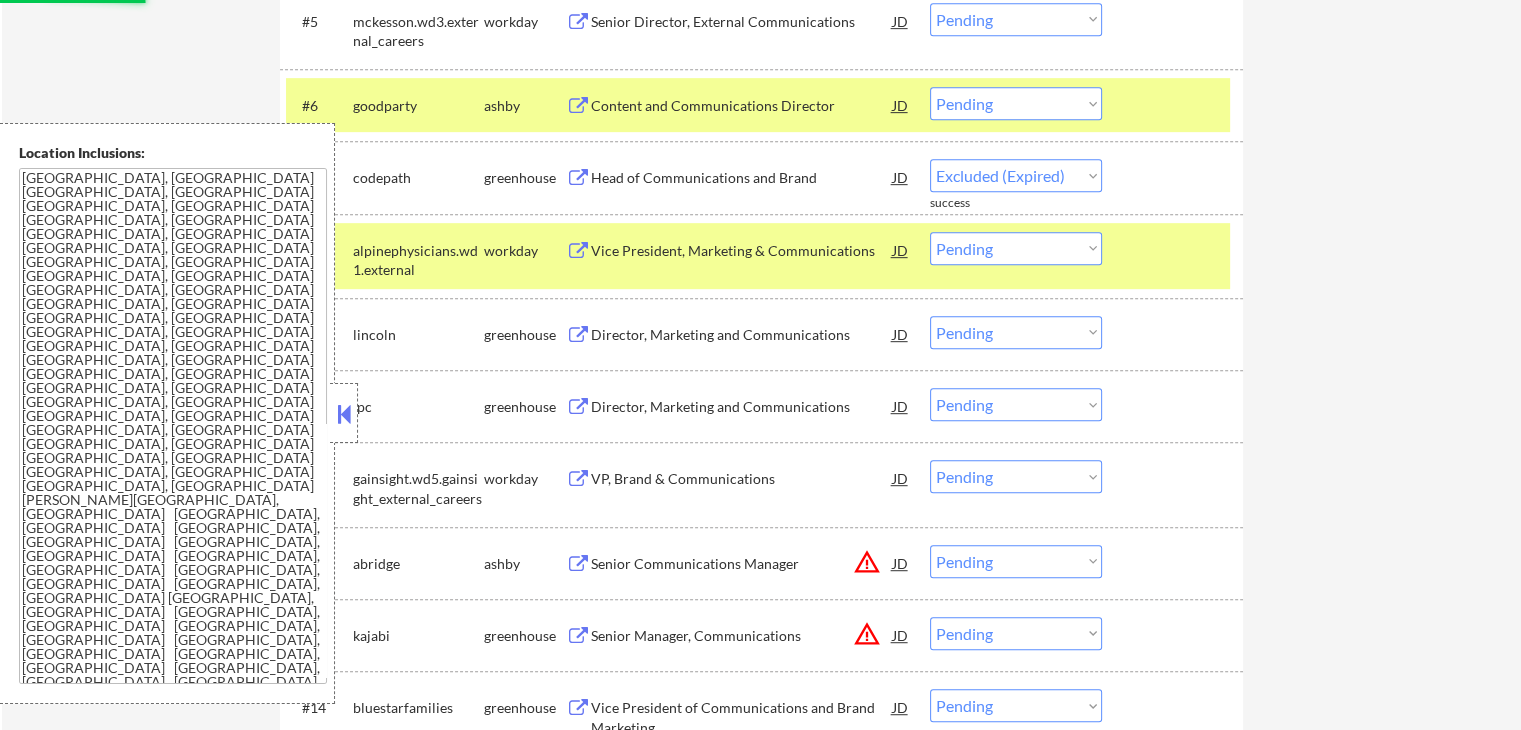 select on ""pending"" 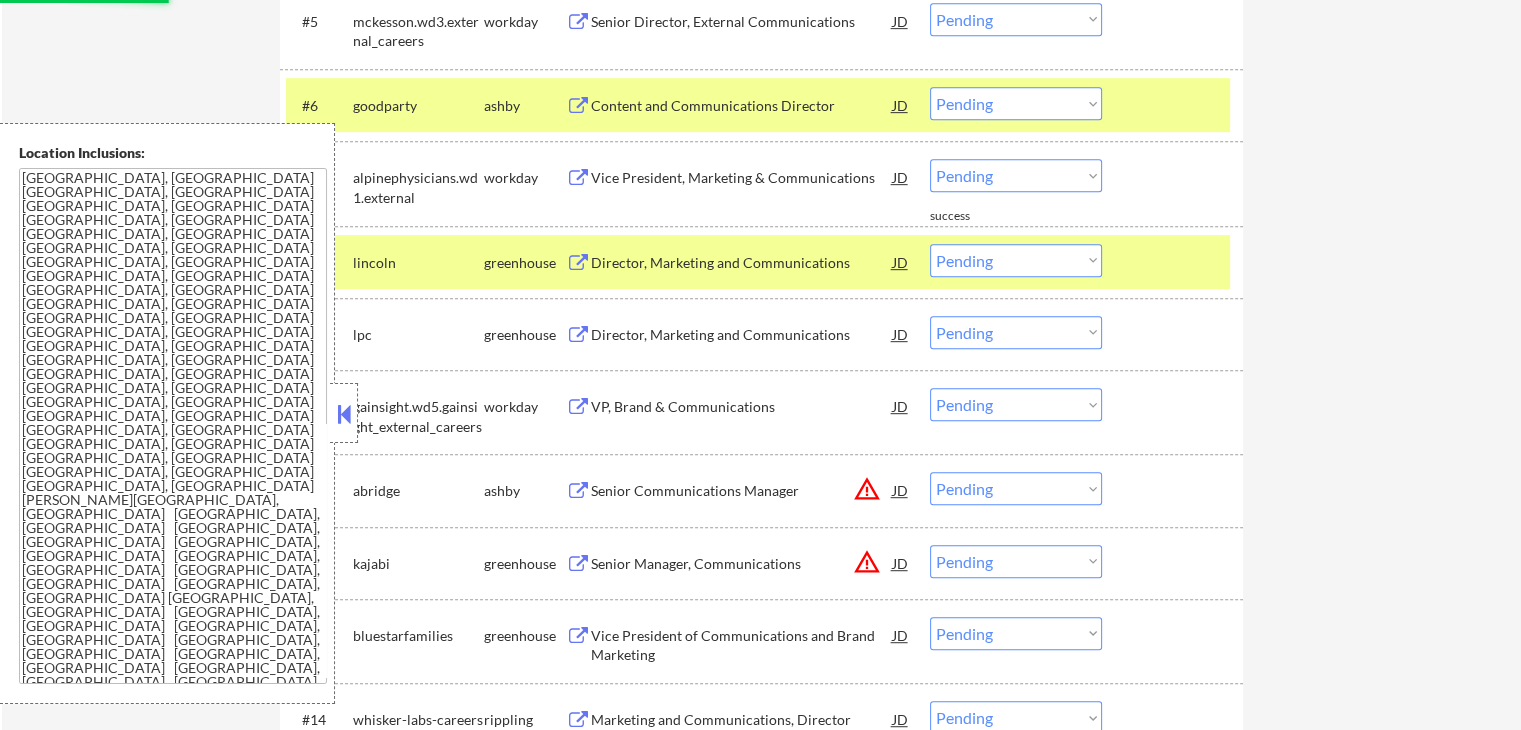 click on "alpinephysicians.wd1.external" at bounding box center [418, 187] 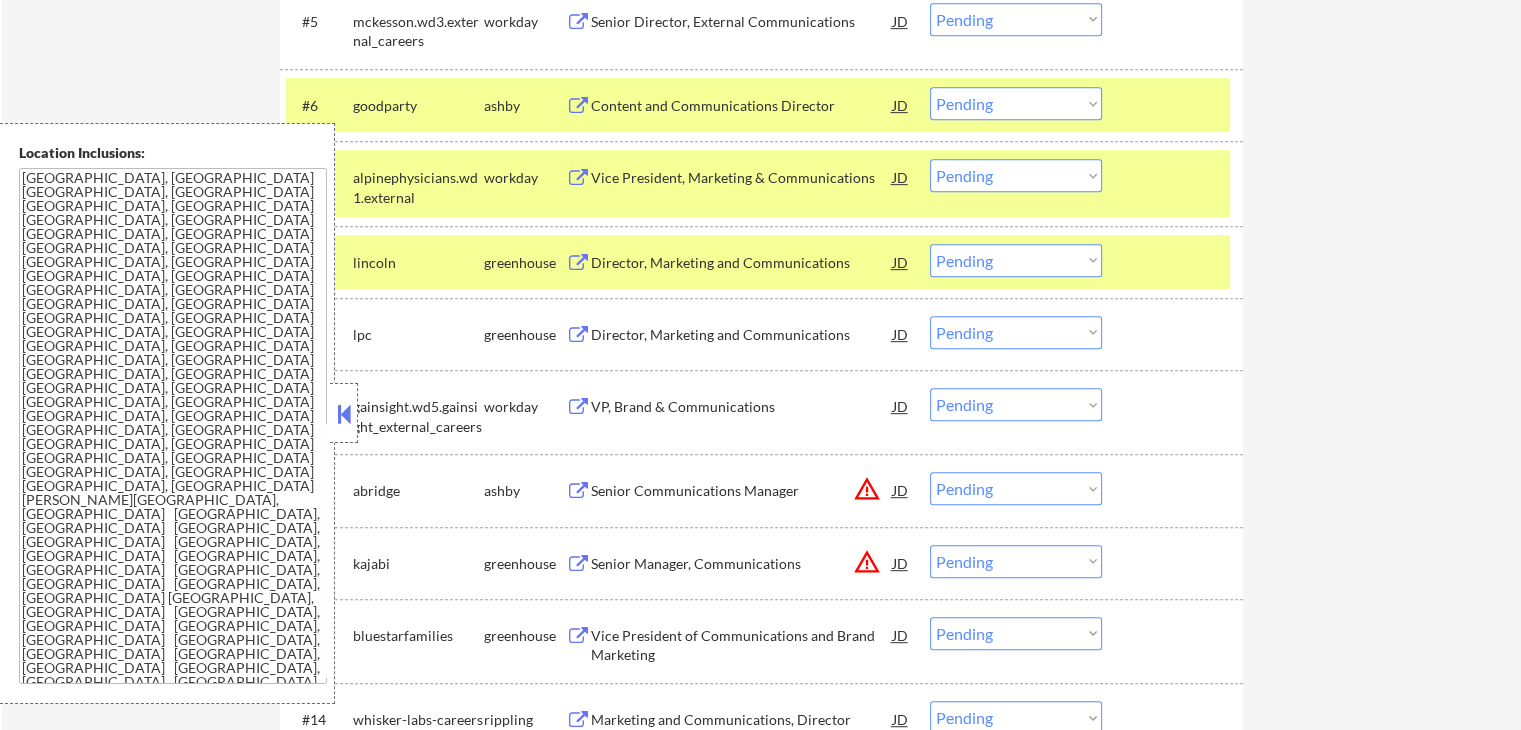 drag, startPoint x: 389, startPoint y: 190, endPoint x: 412, endPoint y: 190, distance: 23 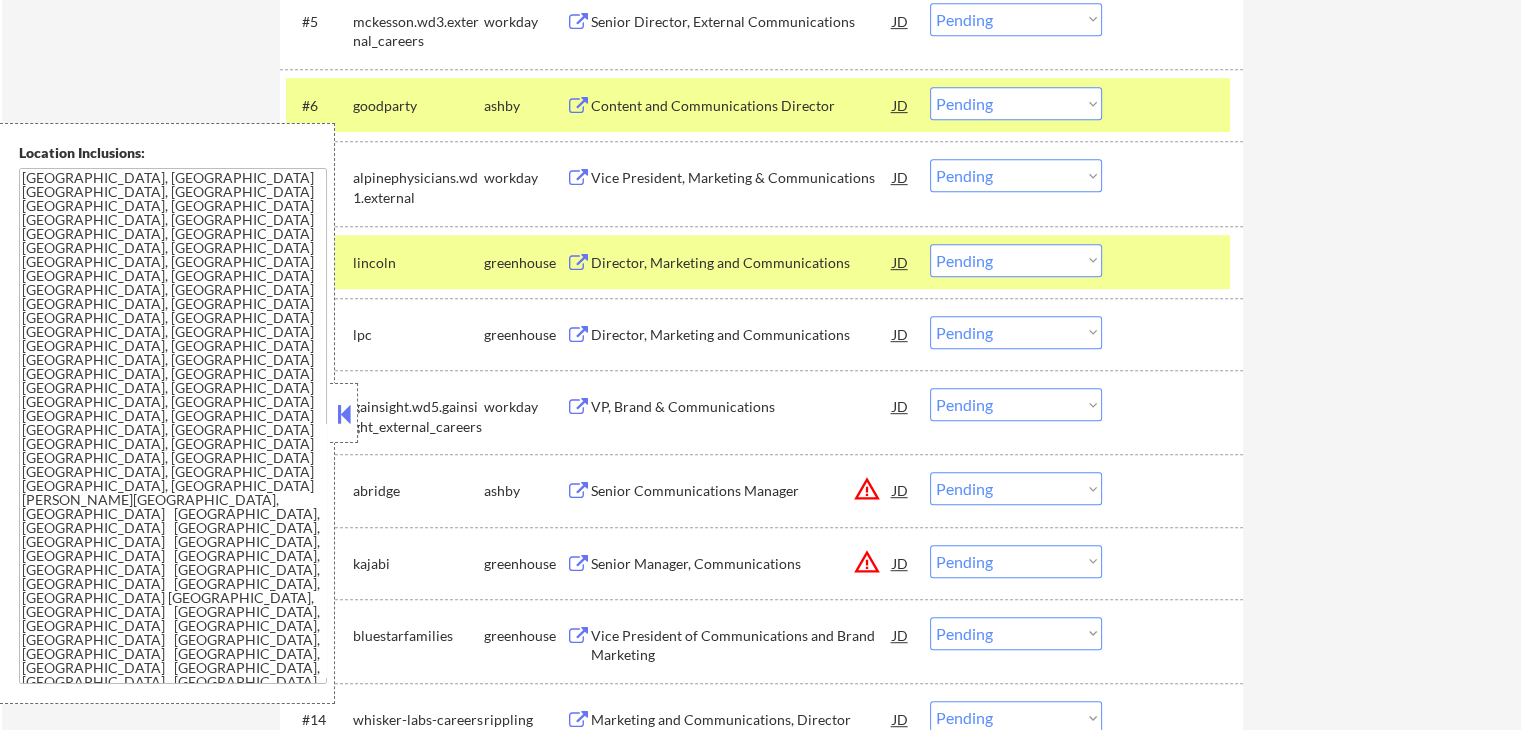 click on "Director, Marketing and Communications" at bounding box center (742, 263) 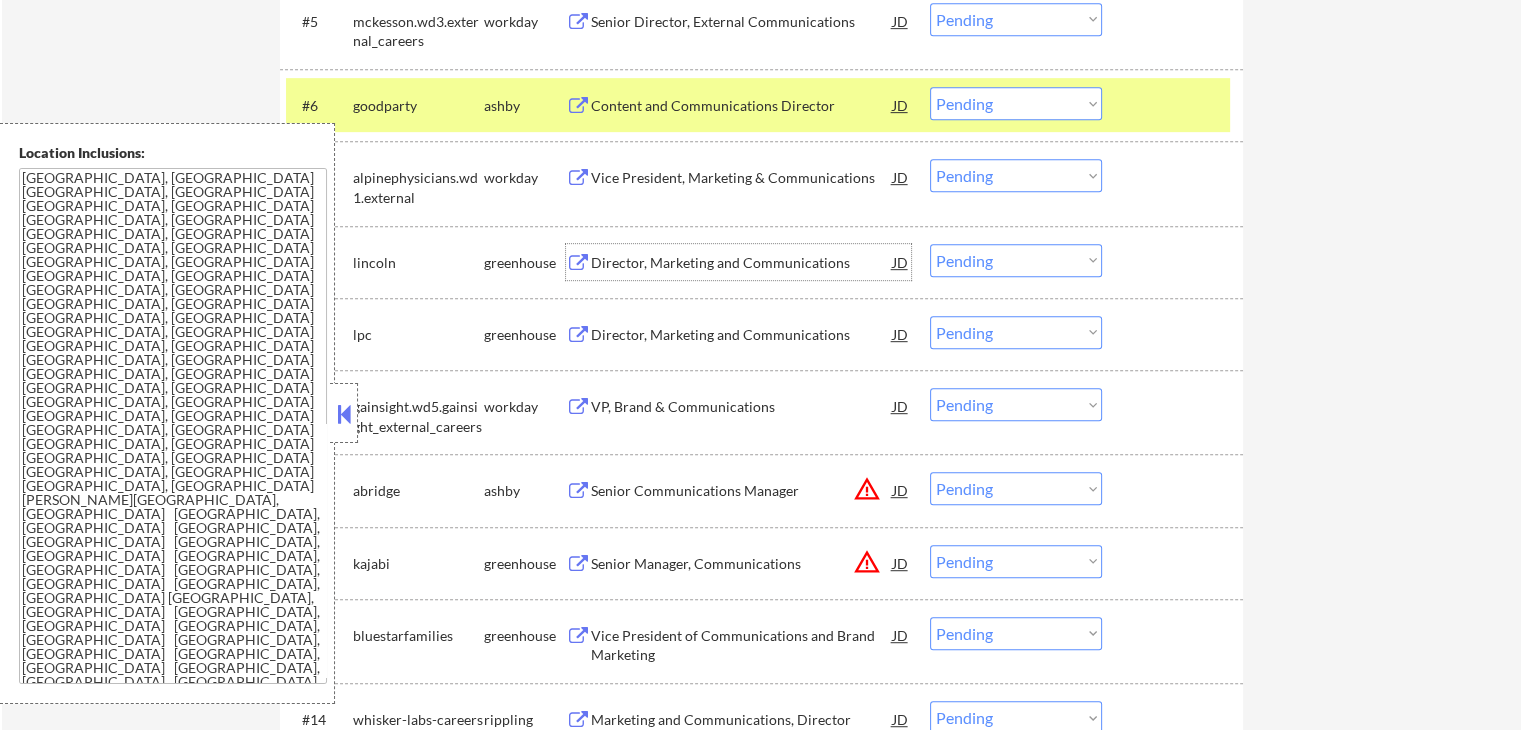 click on "Director, Marketing and Communications" at bounding box center [742, 335] 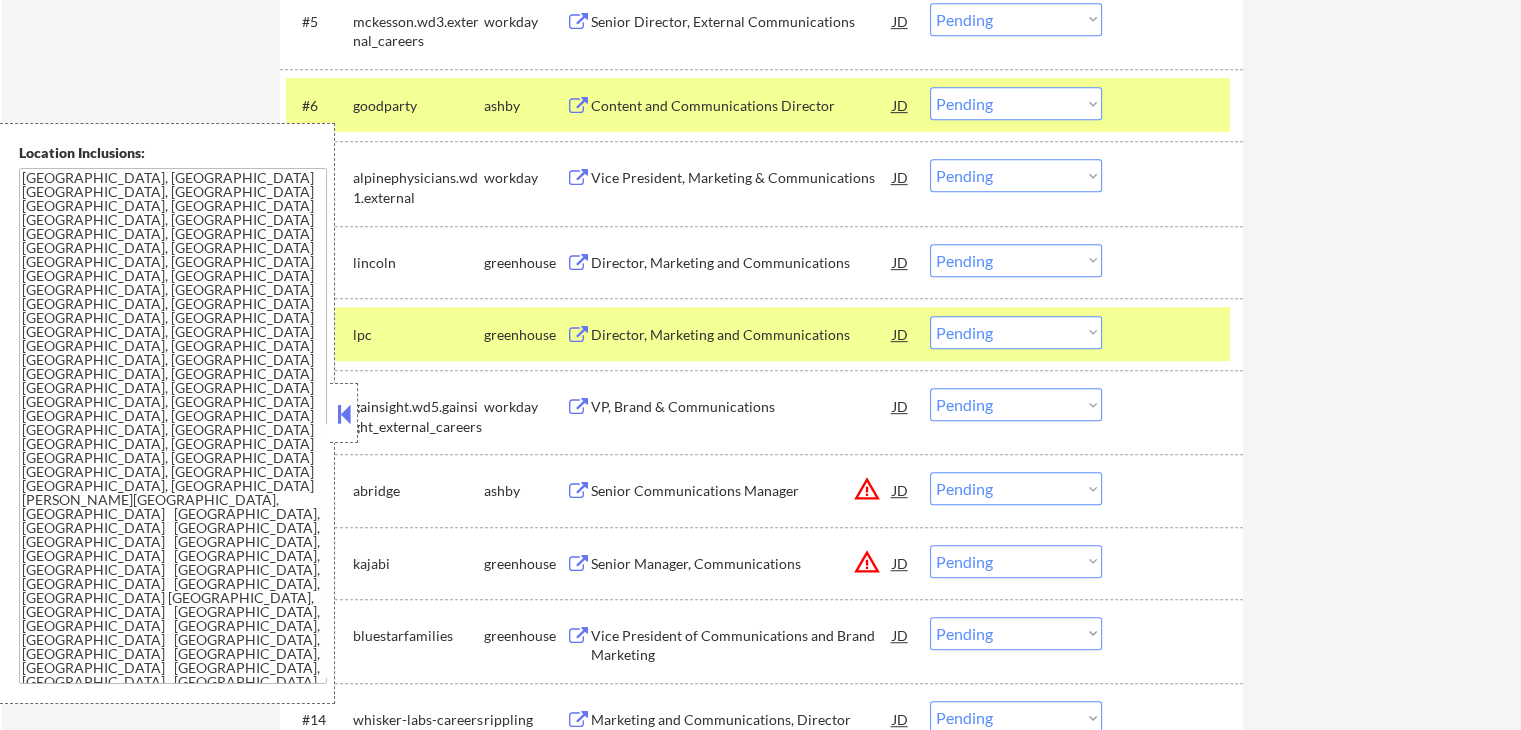 drag, startPoint x: 1013, startPoint y: 265, endPoint x: 1002, endPoint y: 273, distance: 13.601471 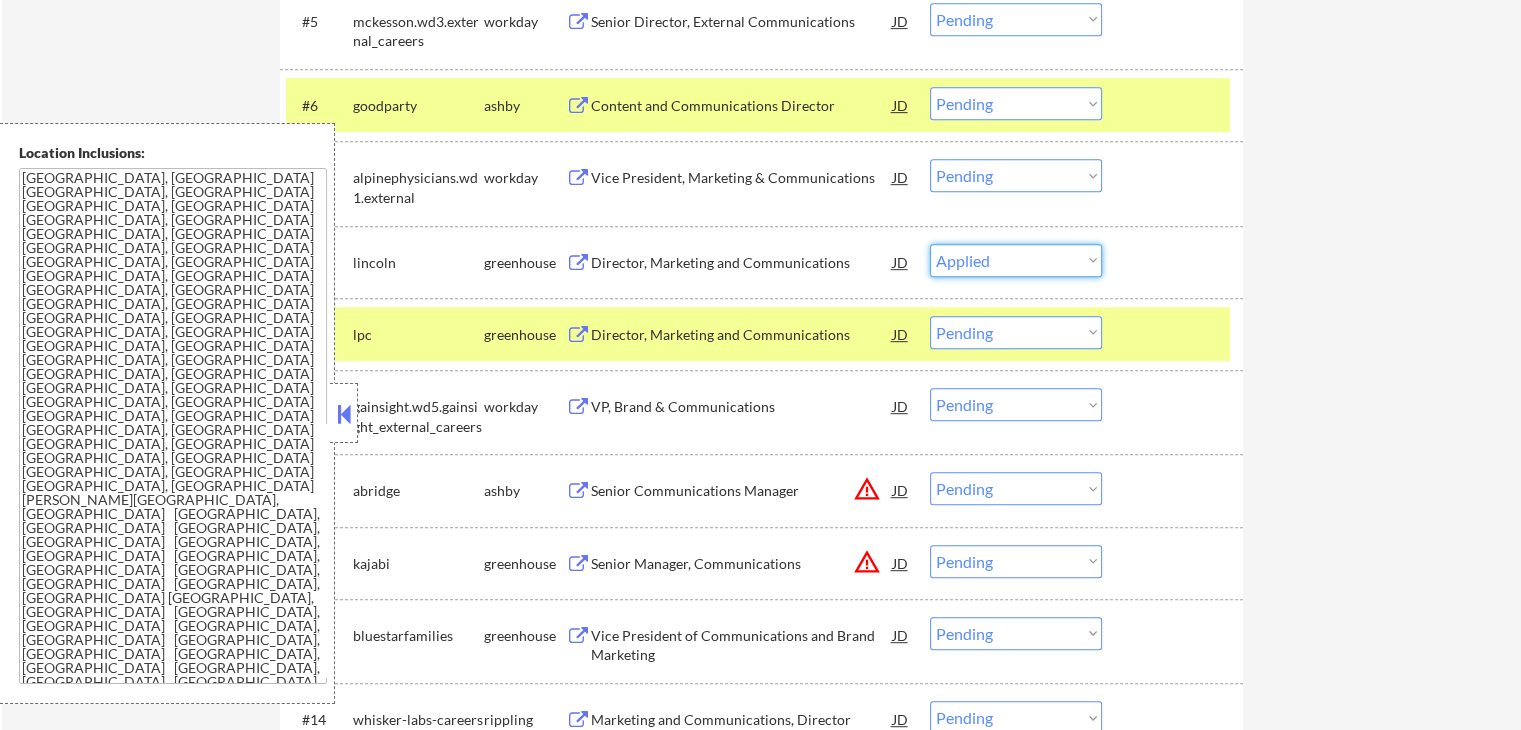 click on "Choose an option... Pending Applied Excluded (Questions) Excluded (Expired) Excluded (Location) Excluded (Bad Match) Excluded (Blocklist) Excluded (Salary) Excluded (Other)" at bounding box center [1016, 260] 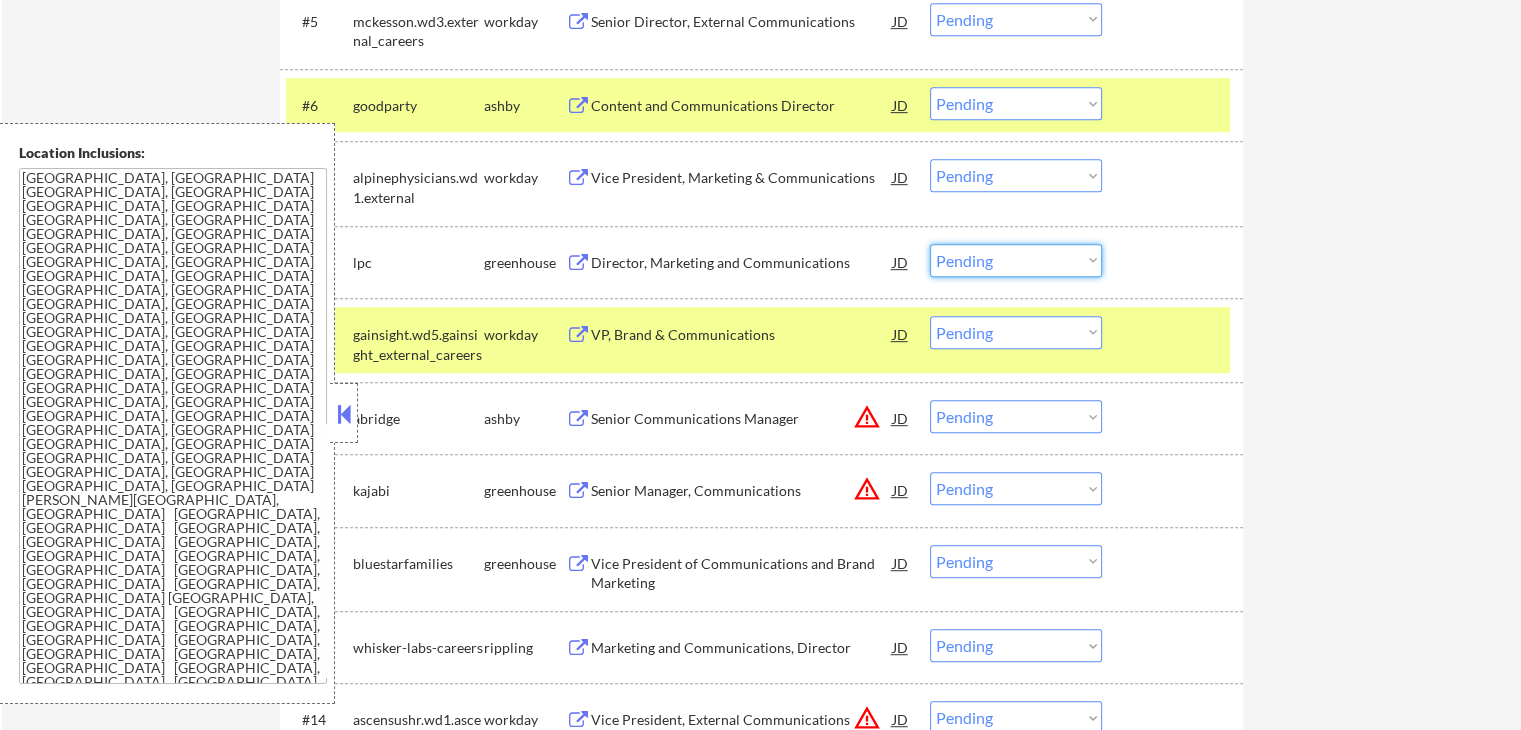 drag, startPoint x: 996, startPoint y: 260, endPoint x: 986, endPoint y: 273, distance: 16.40122 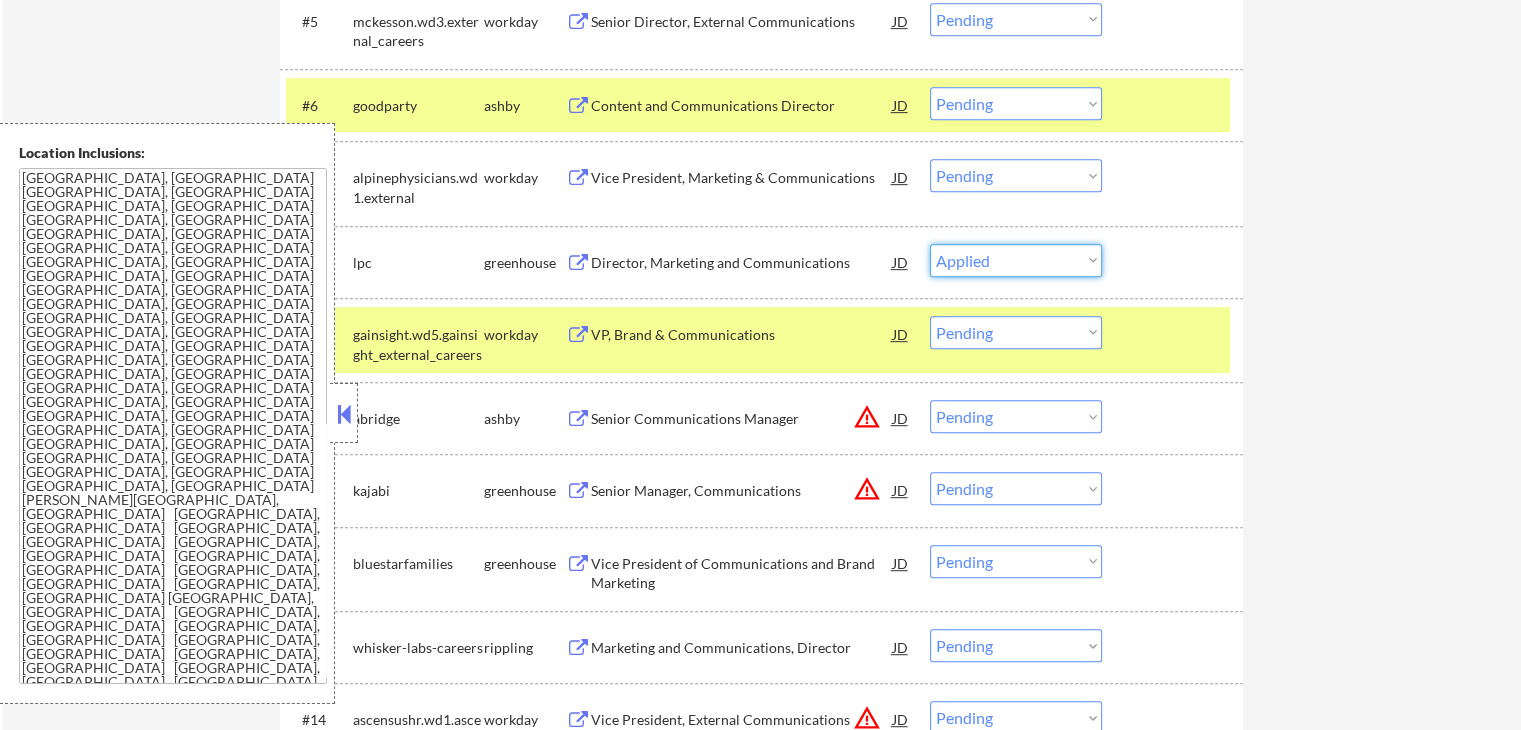 click on "Choose an option... Pending Applied Excluded (Questions) Excluded (Expired) Excluded (Location) Excluded (Bad Match) Excluded (Blocklist) Excluded (Salary) Excluded (Other)" at bounding box center (1016, 260) 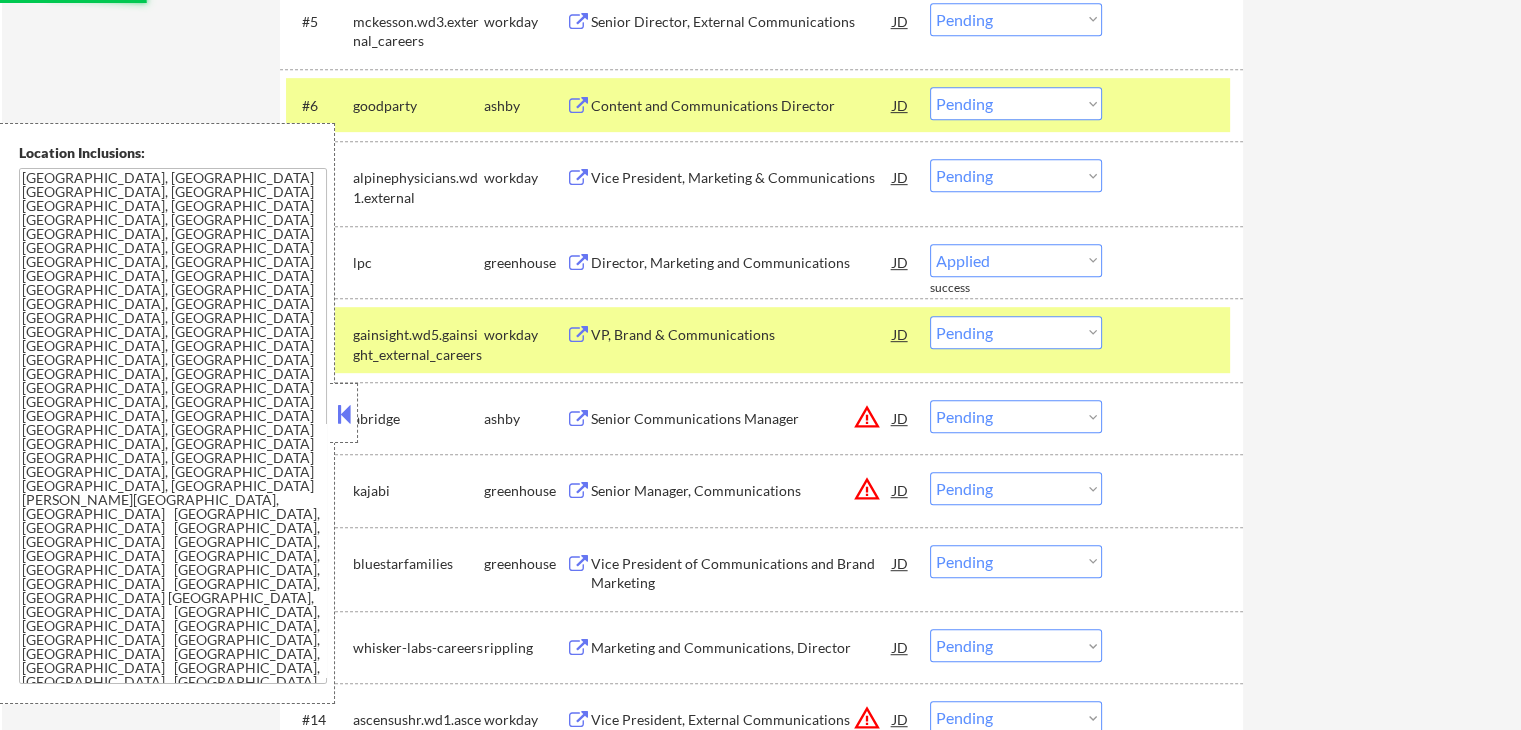 select on ""pending"" 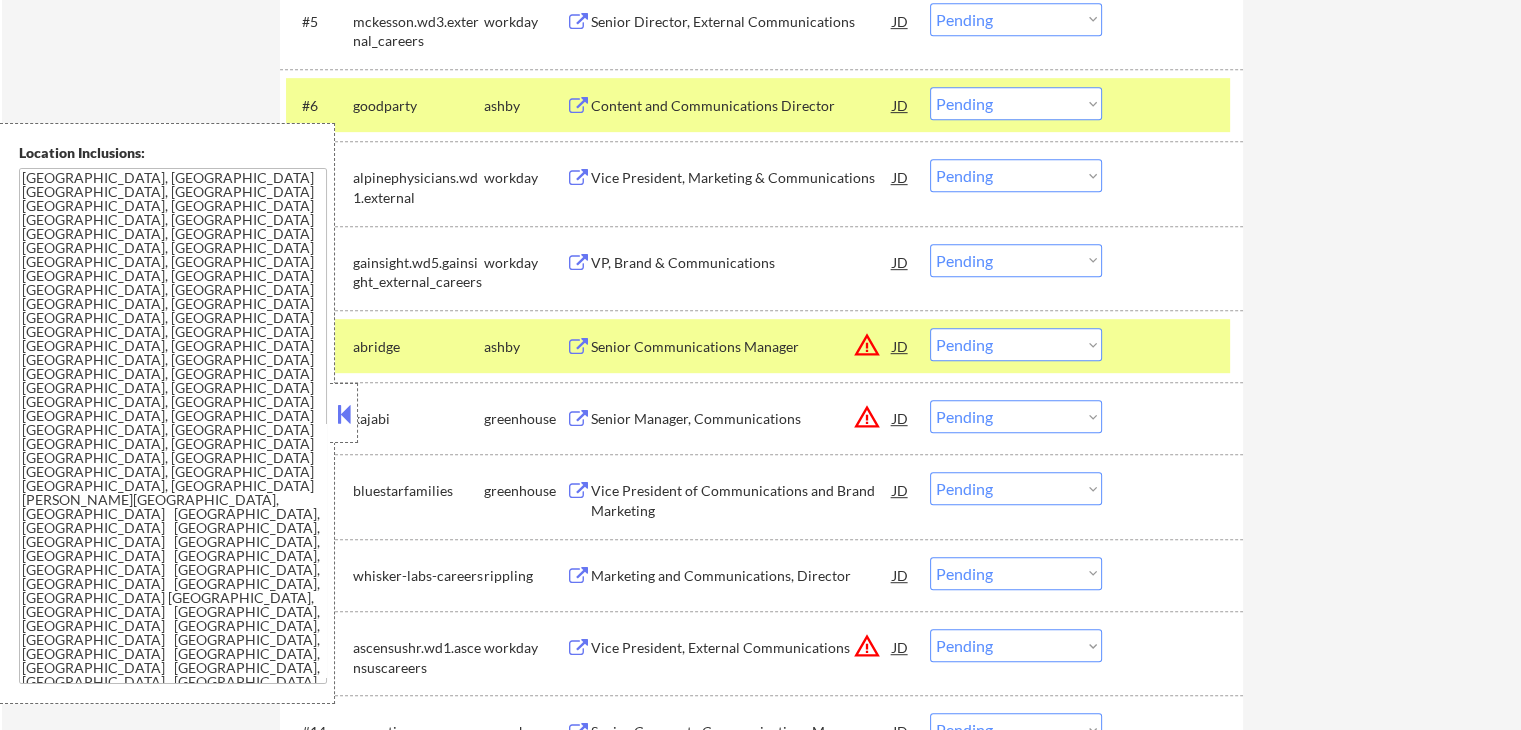 scroll, scrollTop: 1100, scrollLeft: 0, axis: vertical 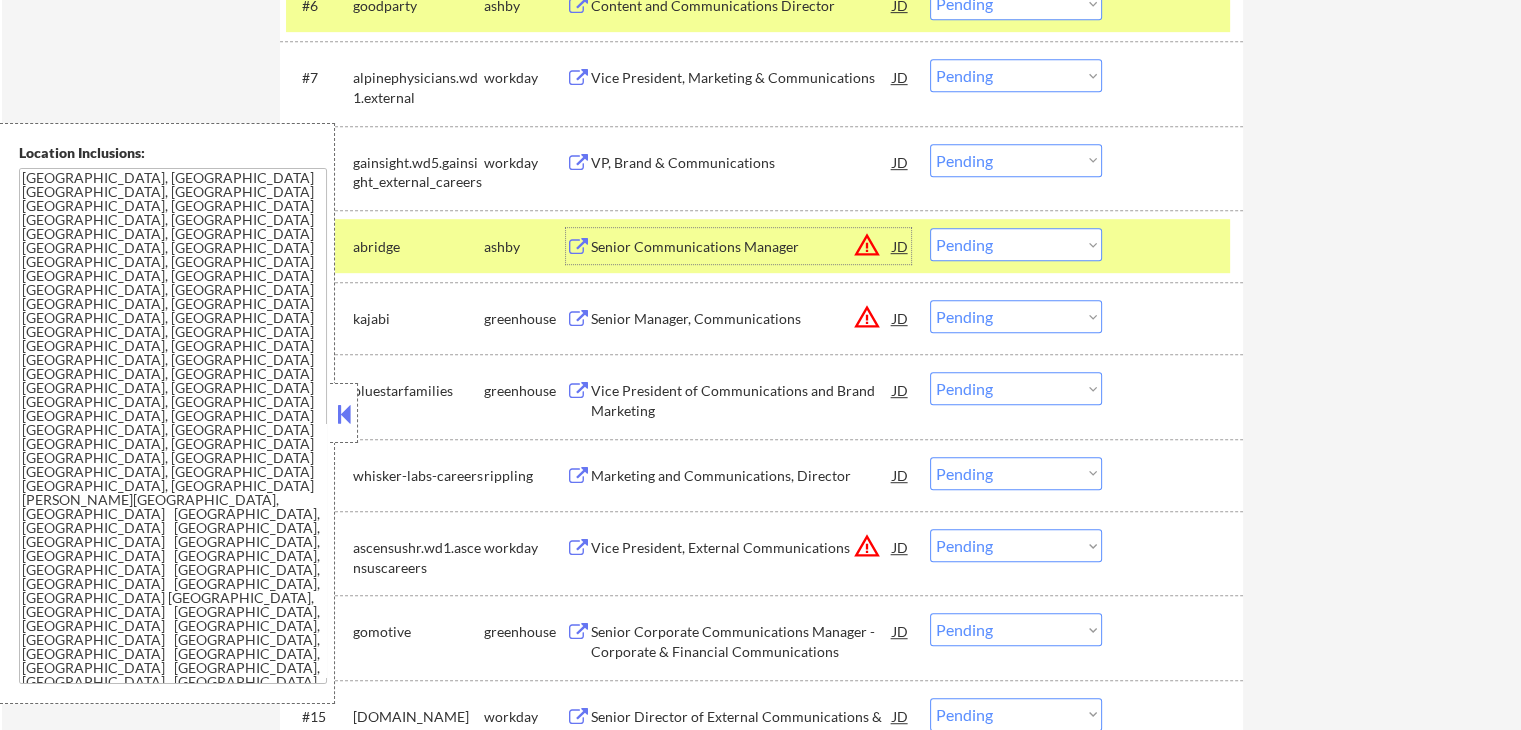 click on "Senior Communications Manager" at bounding box center (742, 247) 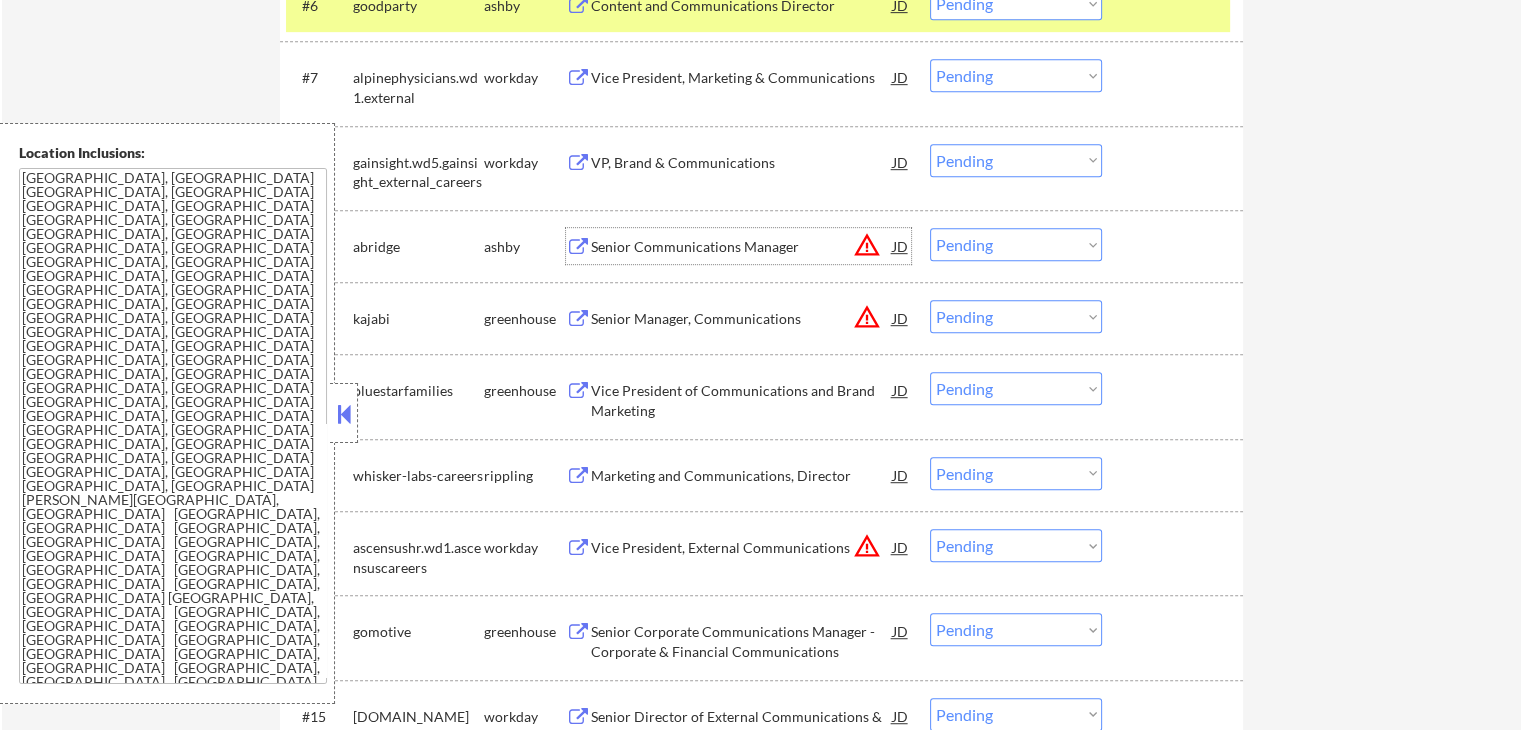 click on "Senior Manager, Communications" at bounding box center (742, 319) 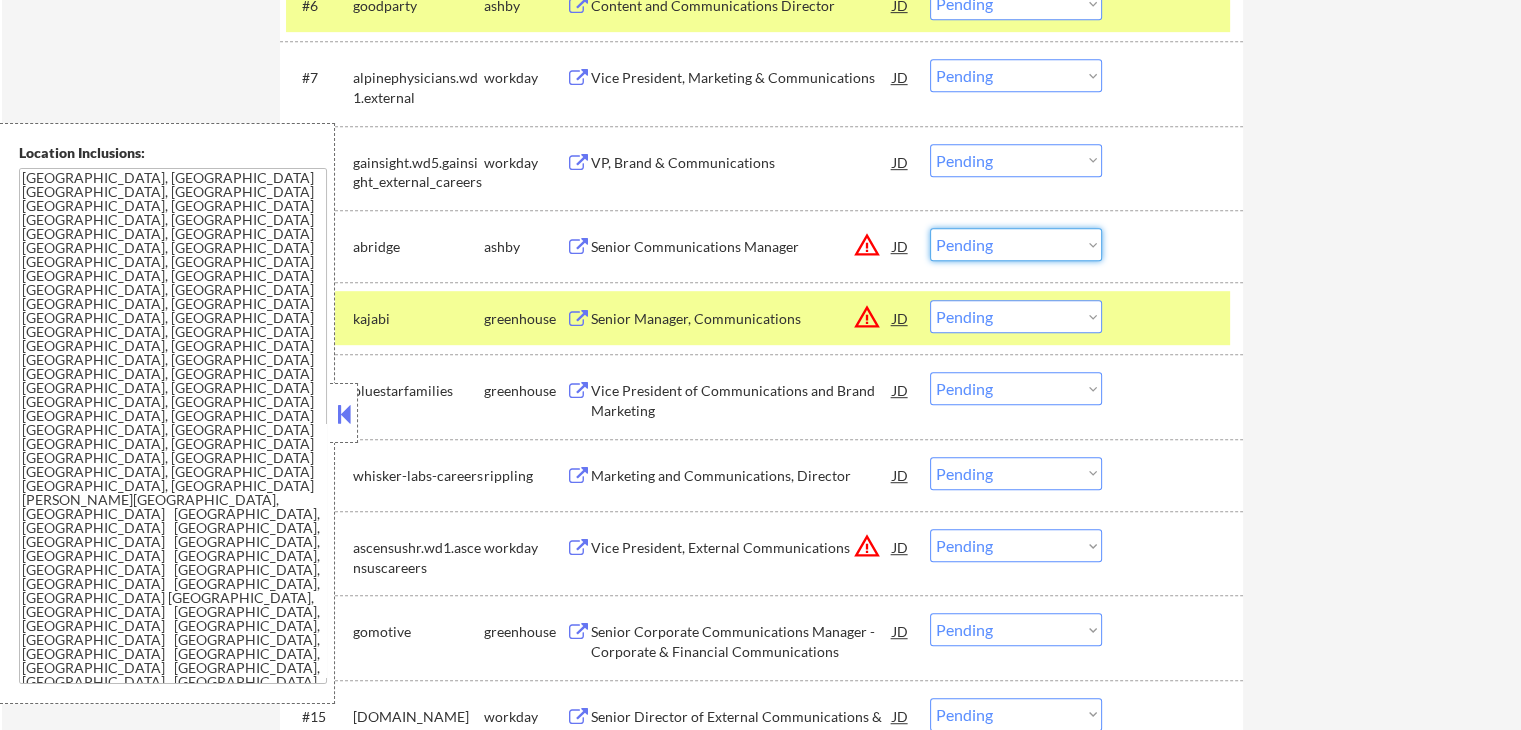 click on "Choose an option... Pending Applied Excluded (Questions) Excluded (Expired) Excluded (Location) Excluded (Bad Match) Excluded (Blocklist) Excluded (Salary) Excluded (Other)" at bounding box center [1016, 244] 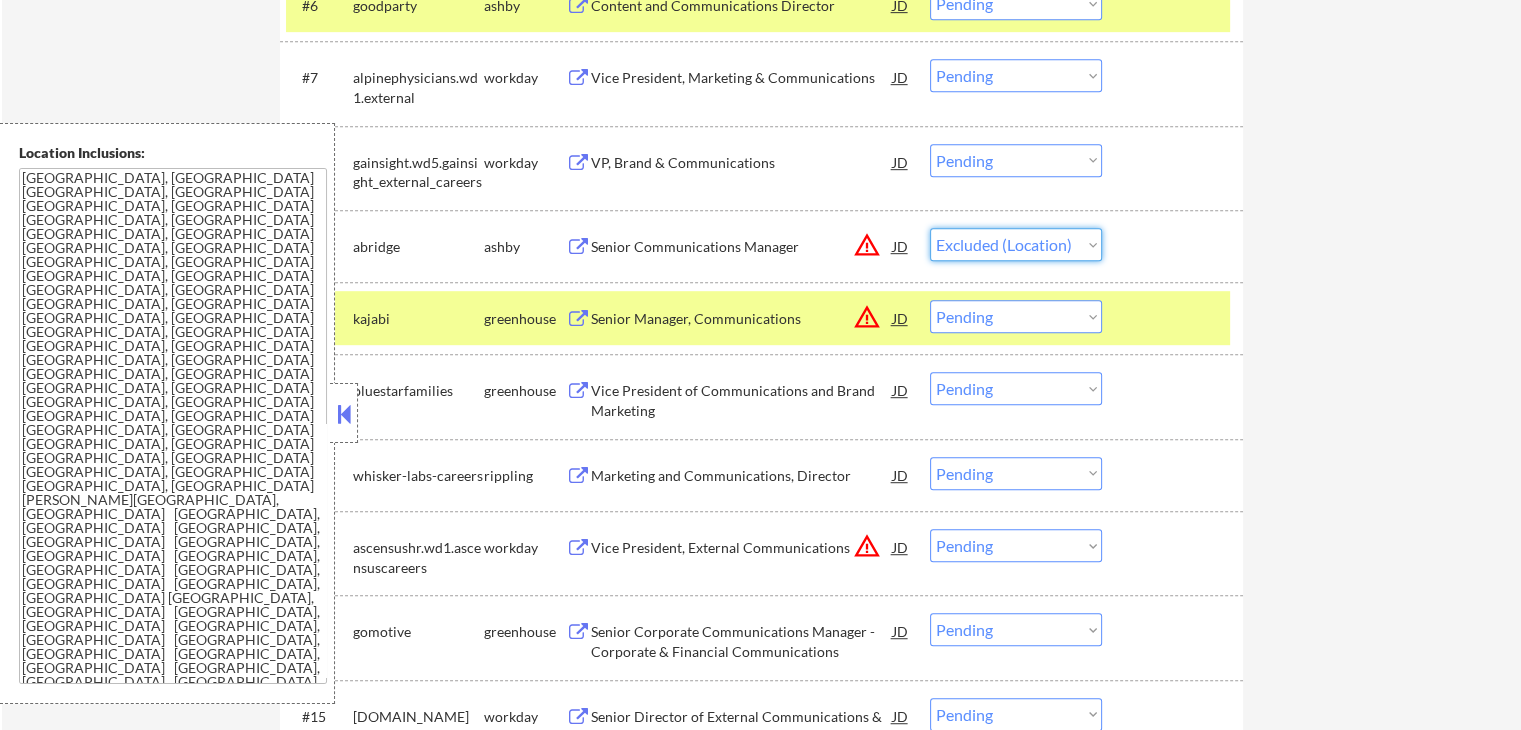 click on "Choose an option... Pending Applied Excluded (Questions) Excluded (Expired) Excluded (Location) Excluded (Bad Match) Excluded (Blocklist) Excluded (Salary) Excluded (Other)" at bounding box center [1016, 244] 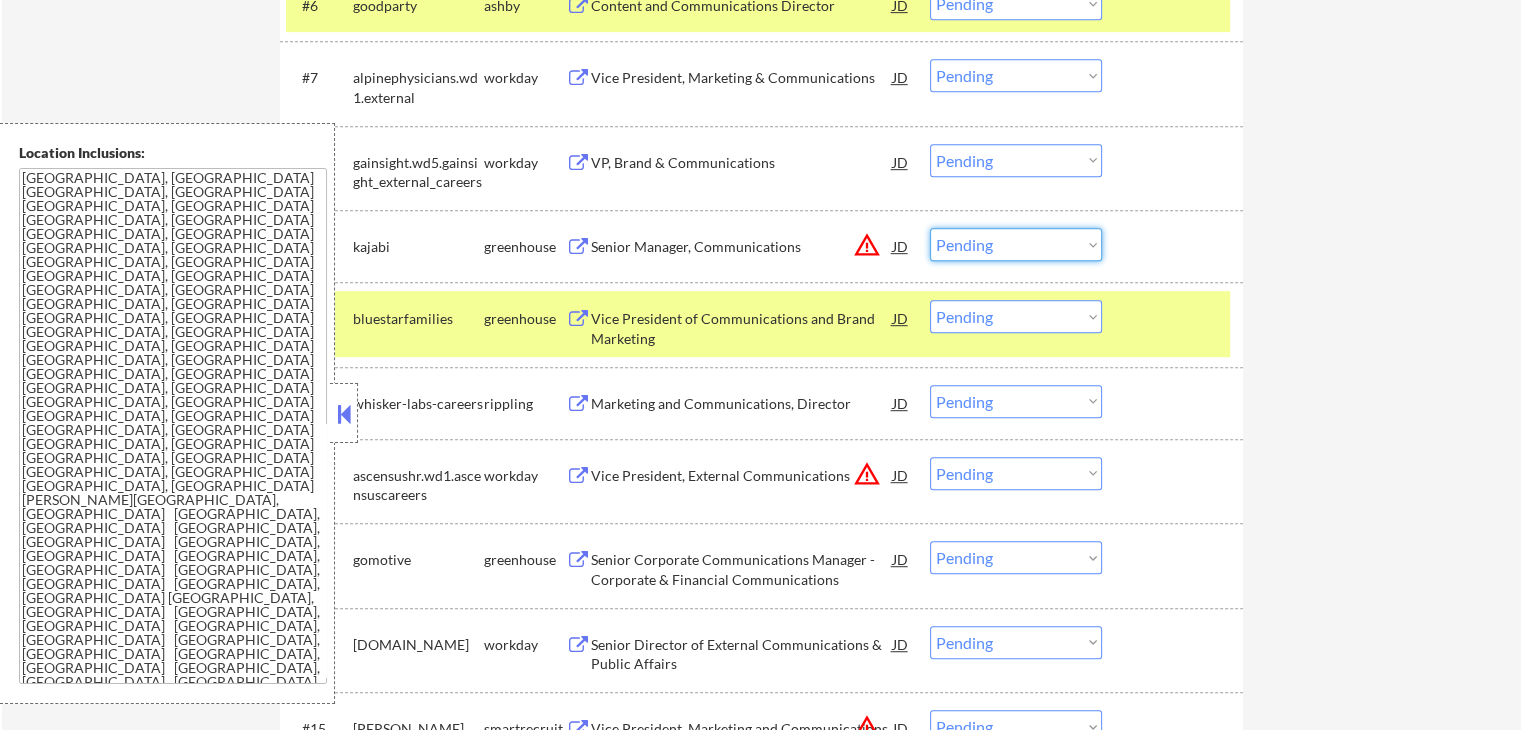 drag, startPoint x: 984, startPoint y: 241, endPoint x: 987, endPoint y: 257, distance: 16.27882 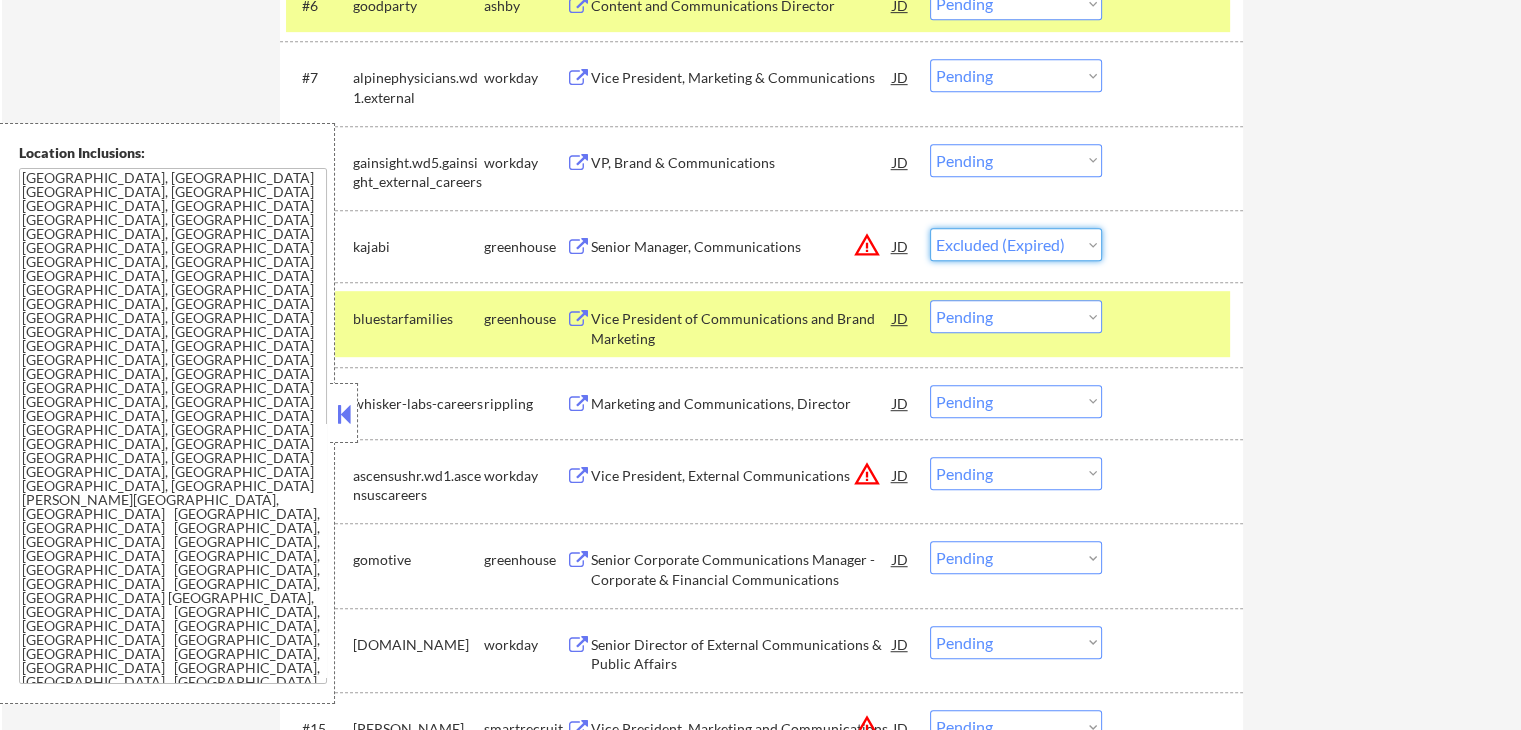 click on "Choose an option... Pending Applied Excluded (Questions) Excluded (Expired) Excluded (Location) Excluded (Bad Match) Excluded (Blocklist) Excluded (Salary) Excluded (Other)" at bounding box center (1016, 244) 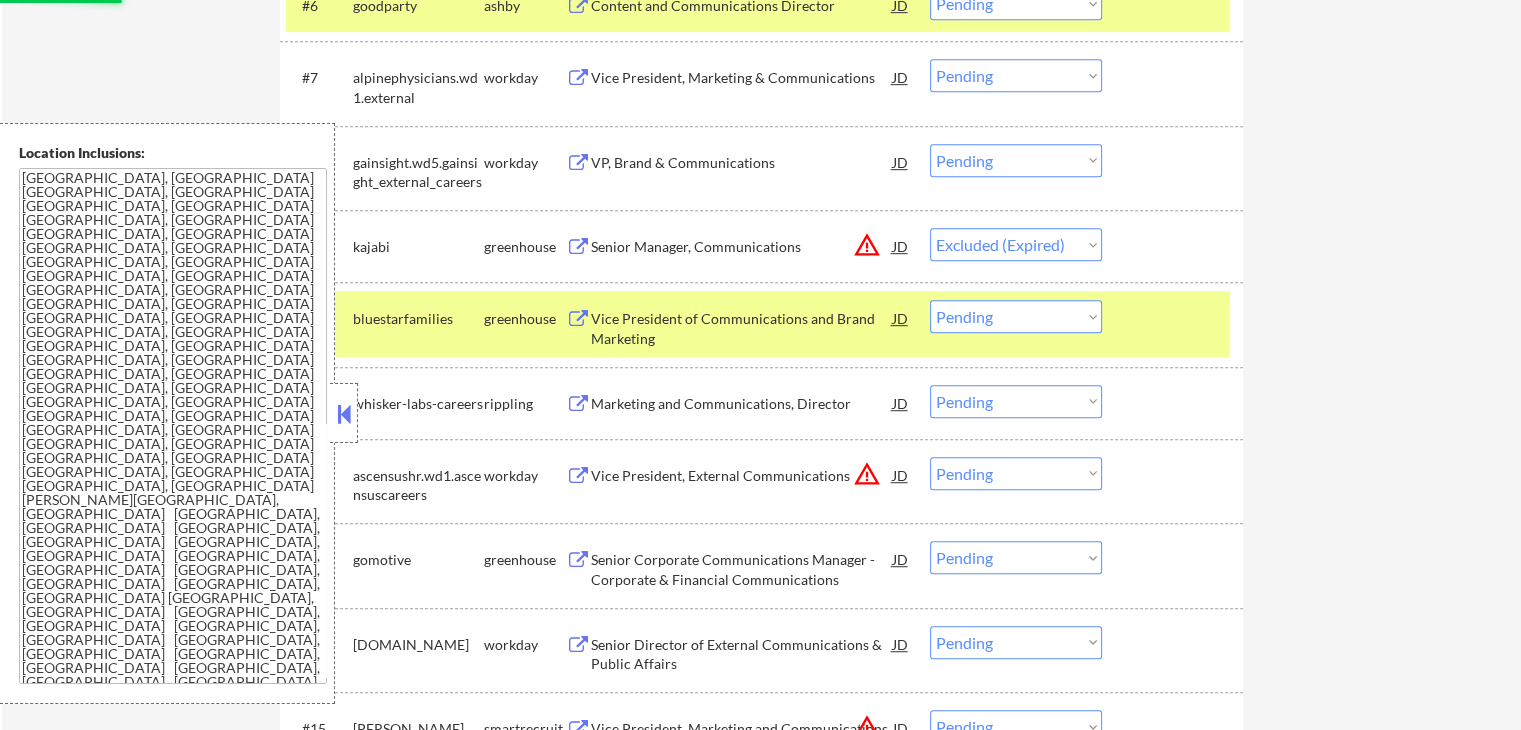 click on "Vice President of Communications and Brand Marketing" at bounding box center (742, 328) 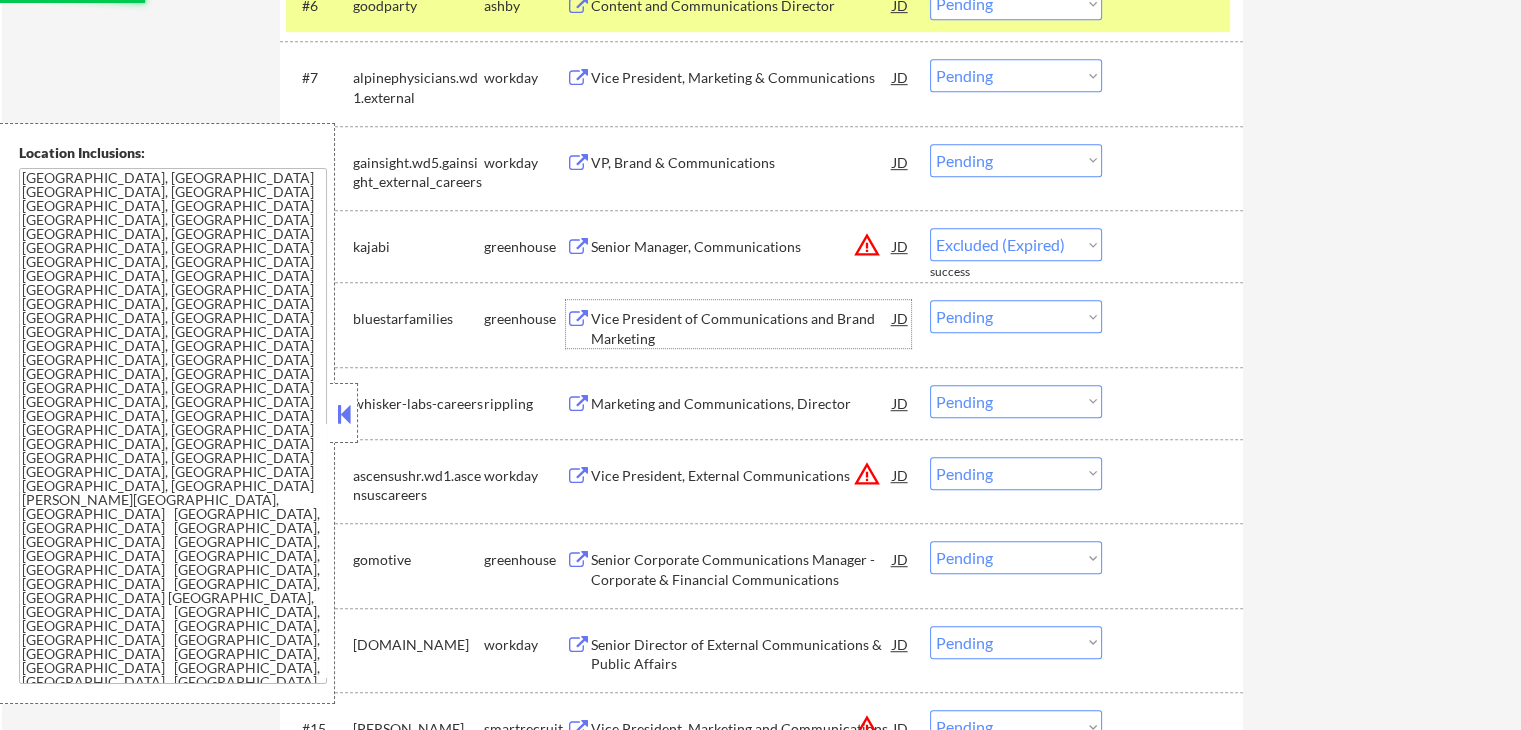 select on ""pending"" 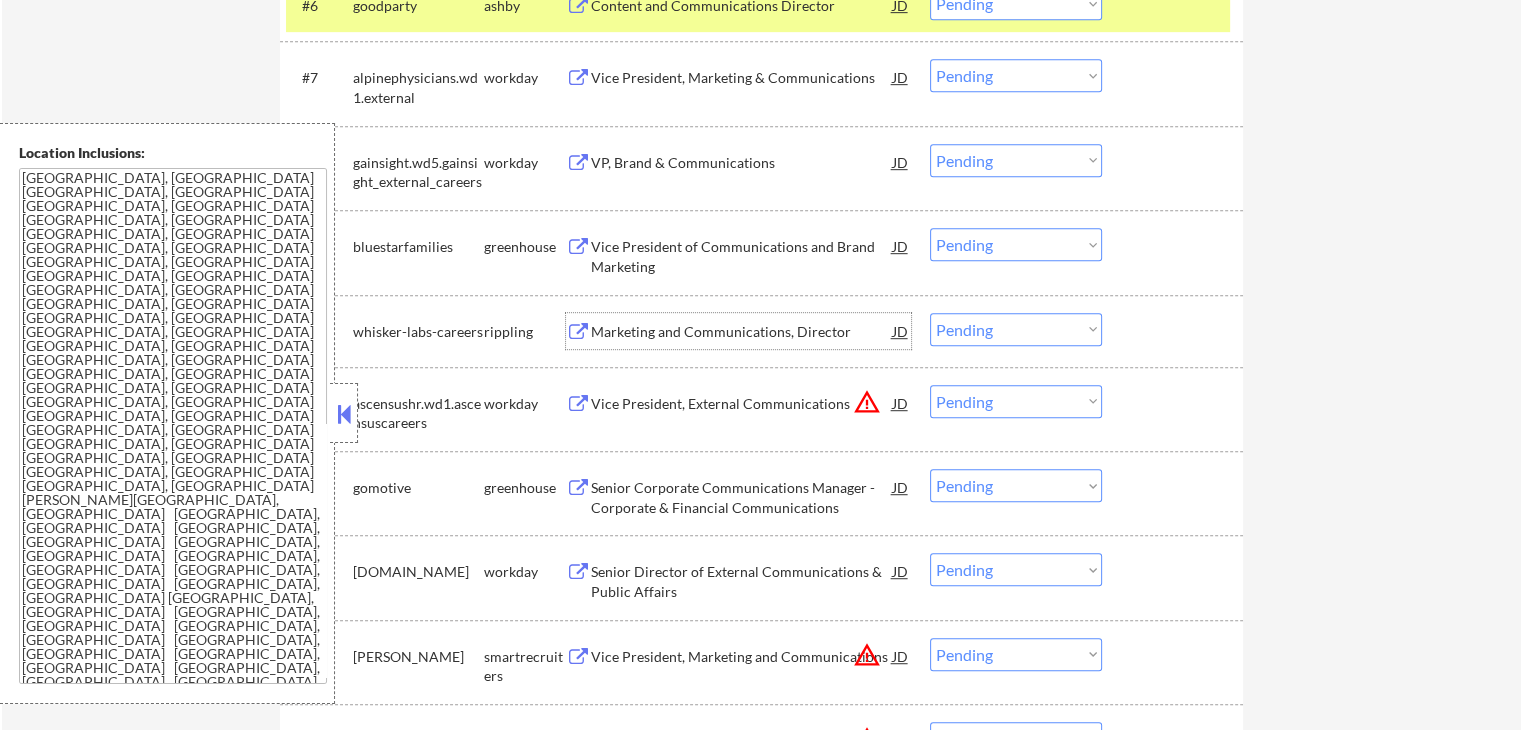 click on "Marketing and Communications, Director" at bounding box center [742, 332] 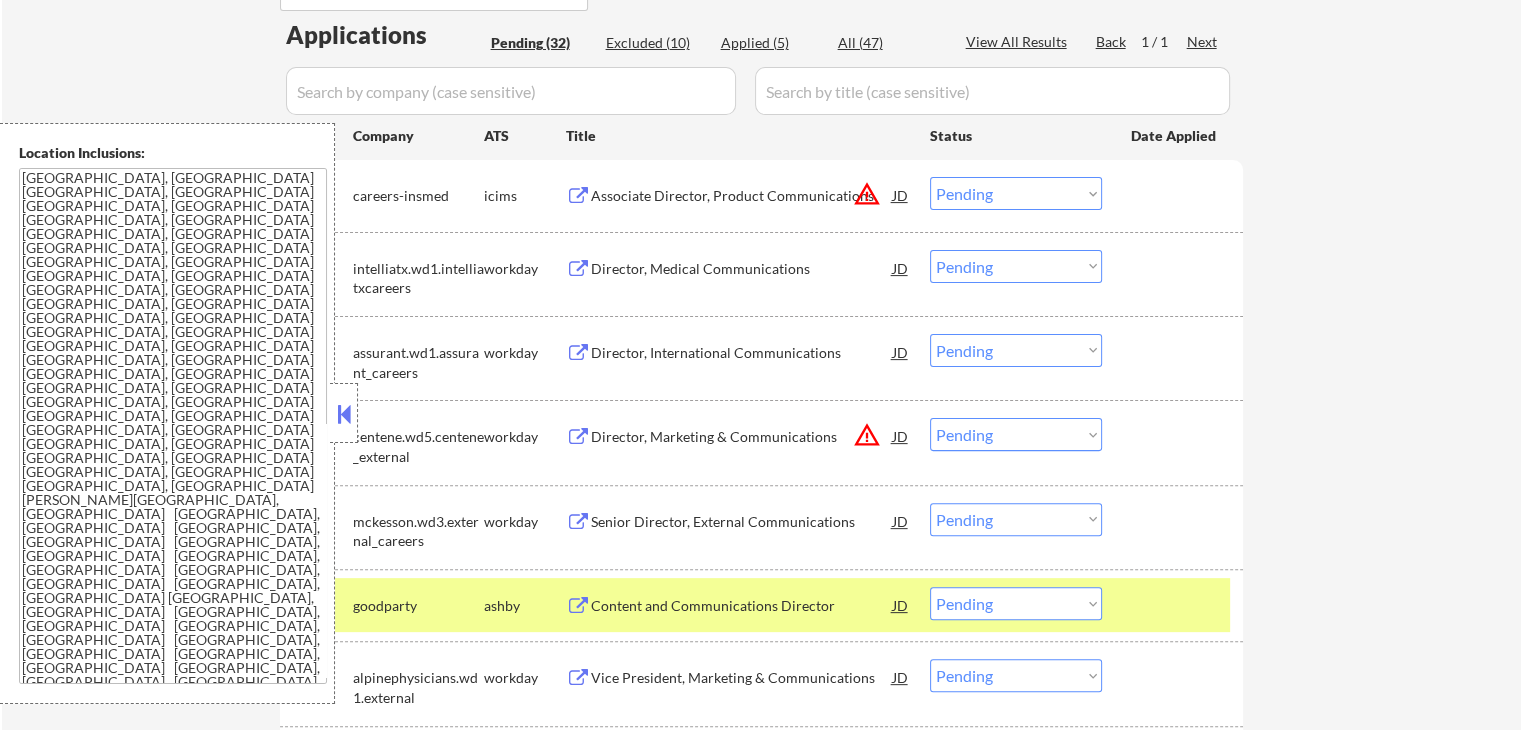scroll, scrollTop: 800, scrollLeft: 0, axis: vertical 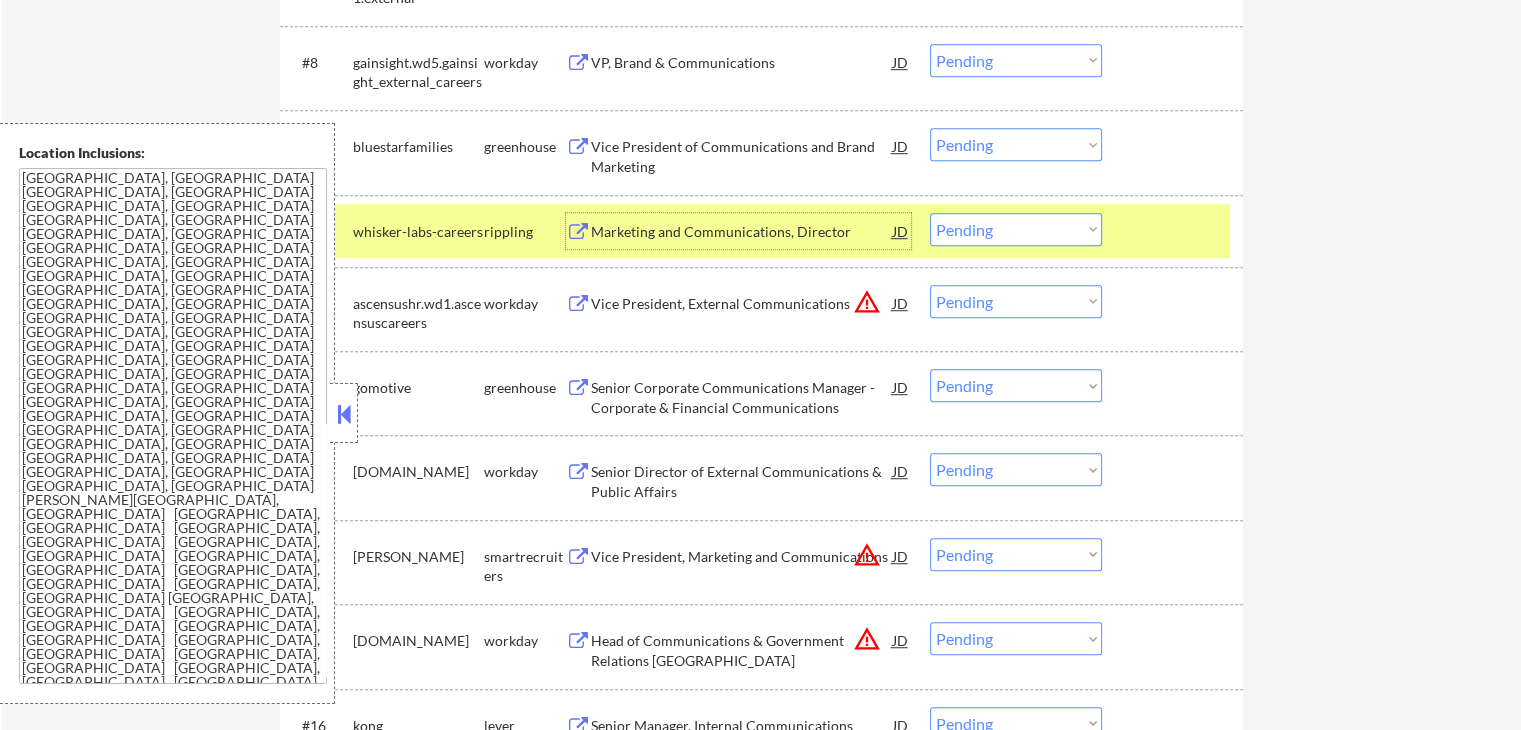 click on "Choose an option... Pending Applied Excluded (Questions) Excluded (Expired) Excluded (Location) Excluded (Bad Match) Excluded (Blocklist) Excluded (Salary) Excluded (Other)" at bounding box center [1016, 229] 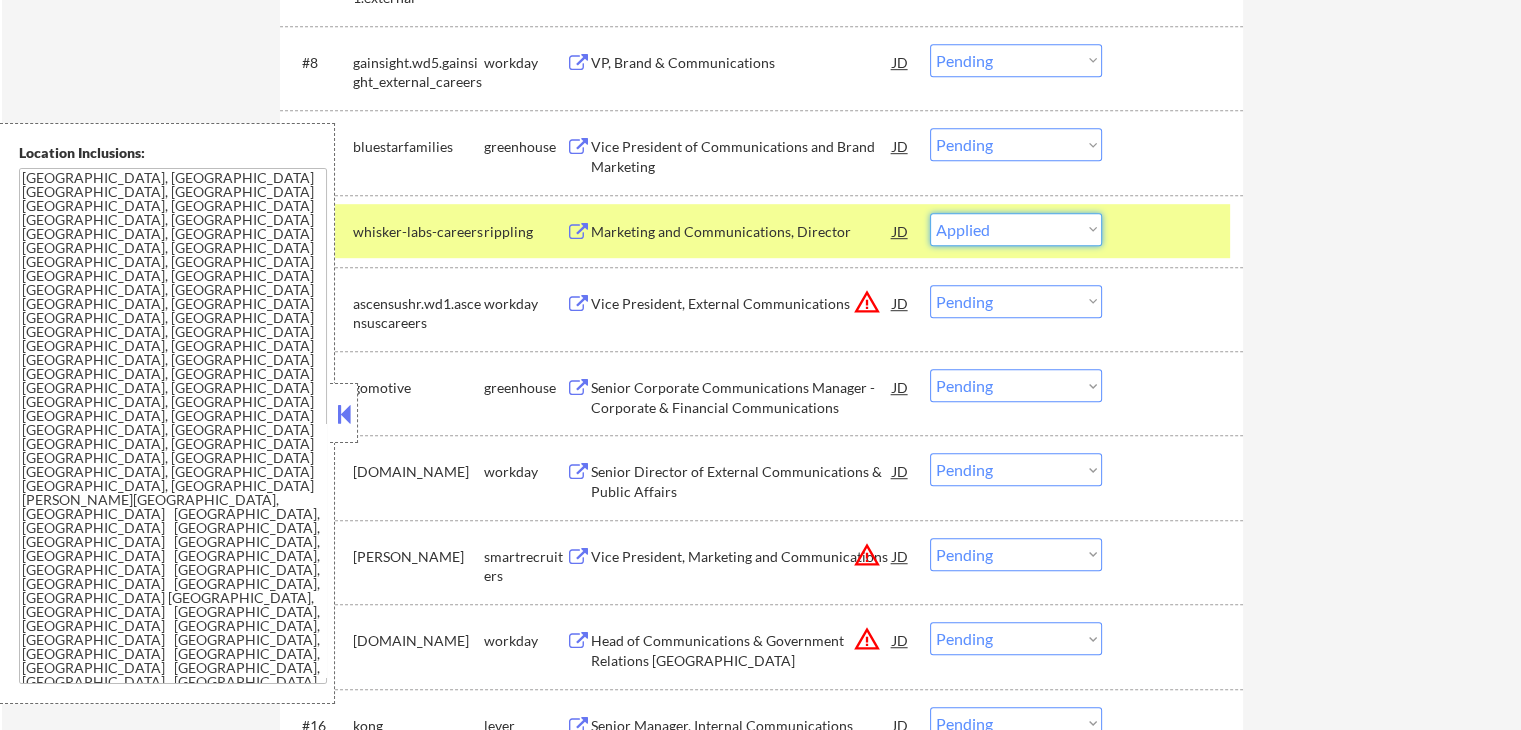 click on "Choose an option... Pending Applied Excluded (Questions) Excluded (Expired) Excluded (Location) Excluded (Bad Match) Excluded (Blocklist) Excluded (Salary) Excluded (Other)" at bounding box center [1016, 229] 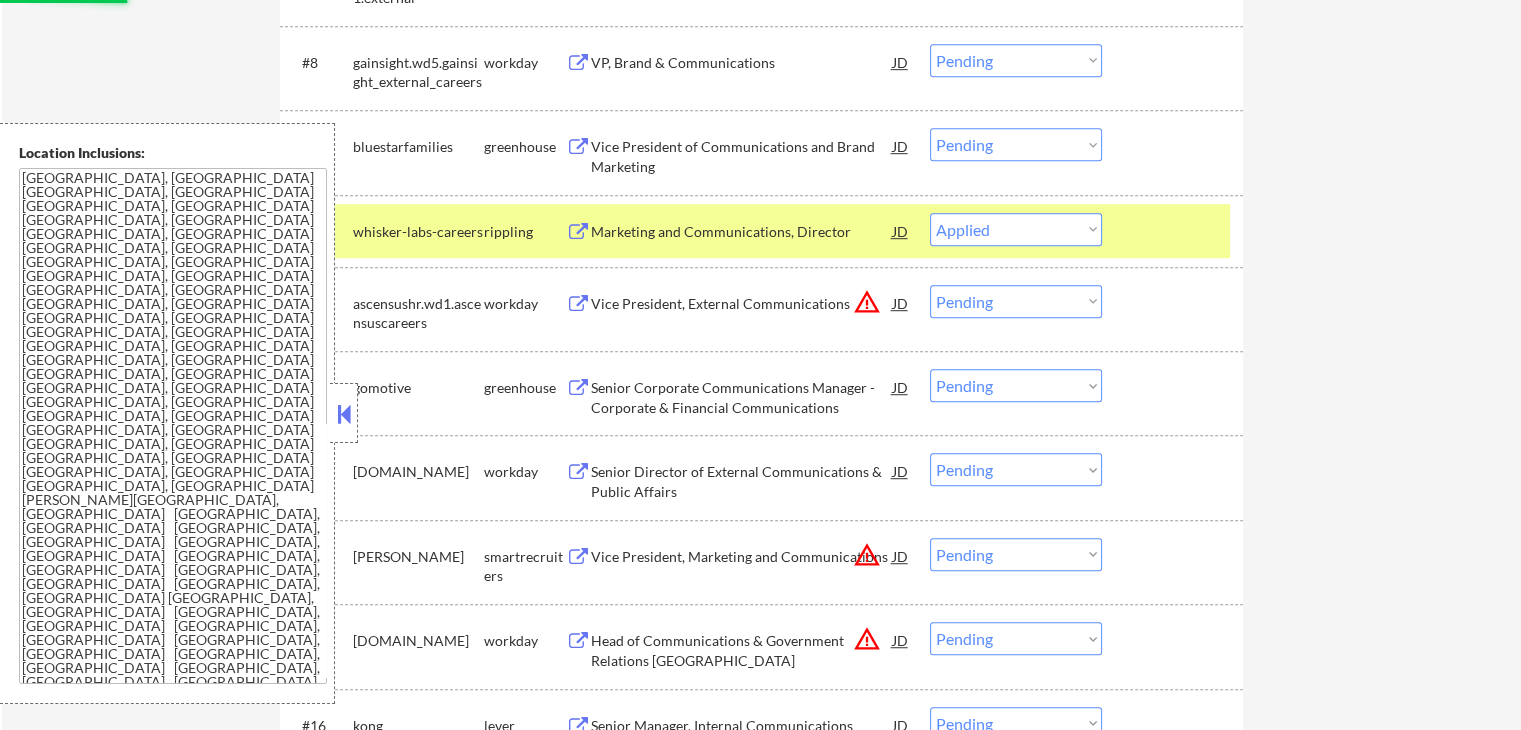 select on ""pending"" 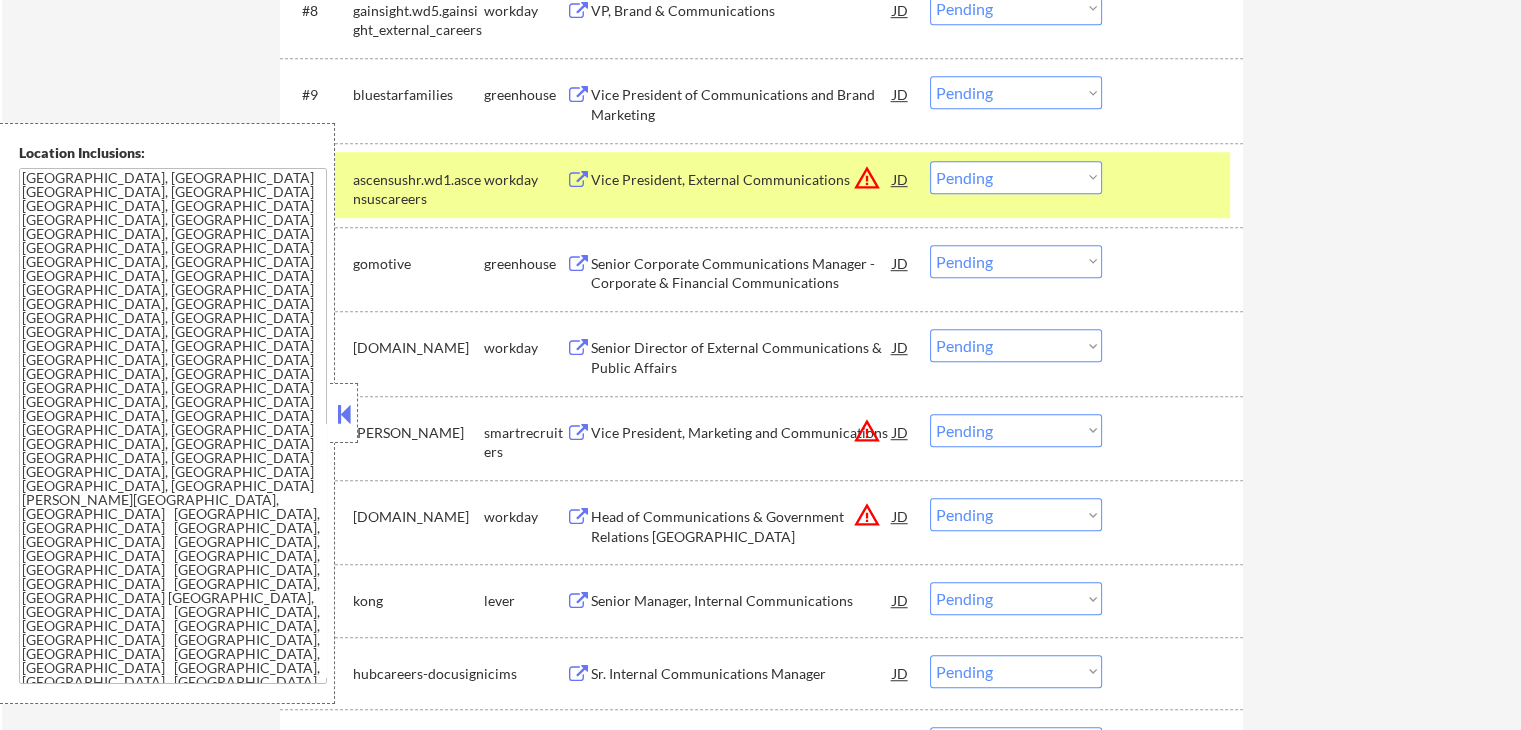 scroll, scrollTop: 1300, scrollLeft: 0, axis: vertical 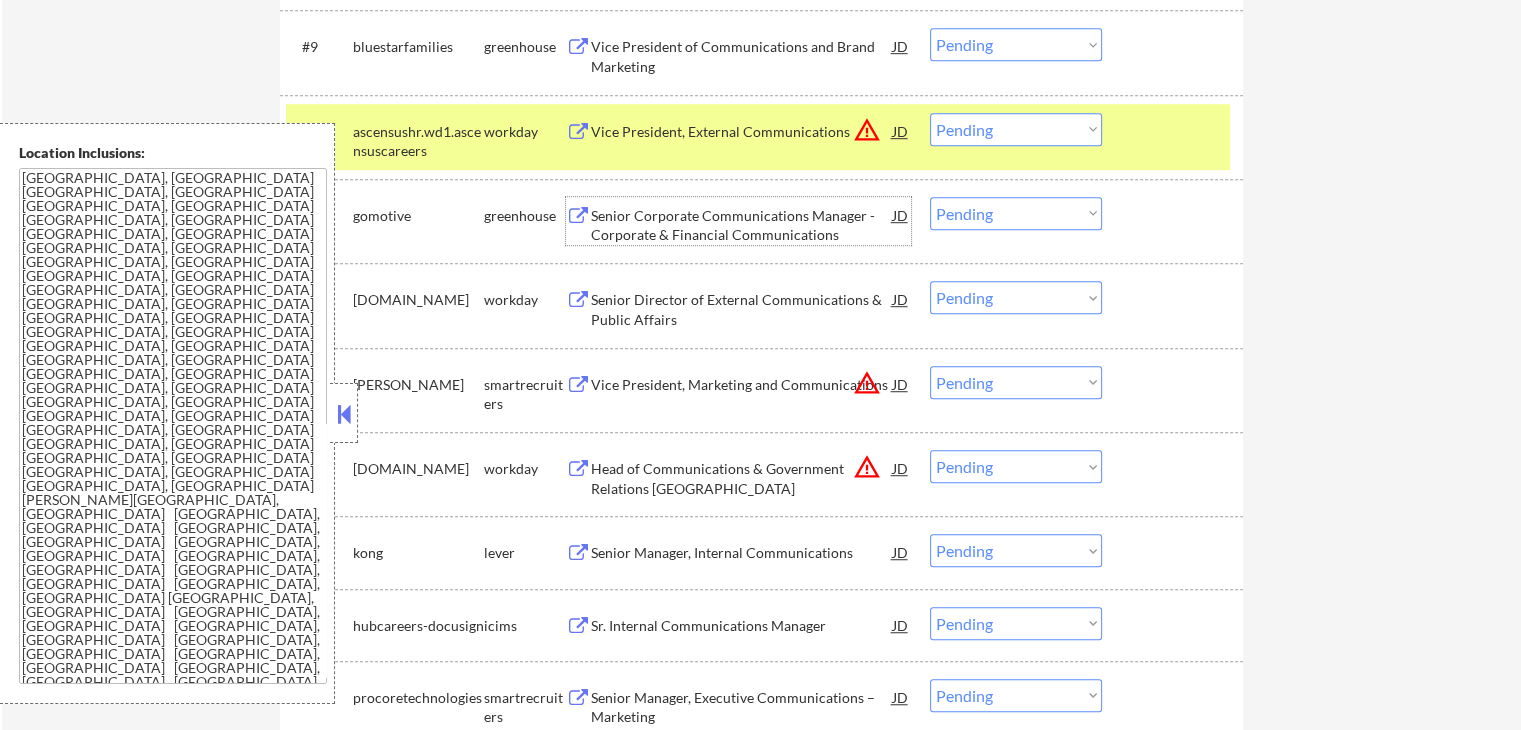 click on "Senior Corporate Communications Manager - Corporate & Financial Communications" at bounding box center [742, 225] 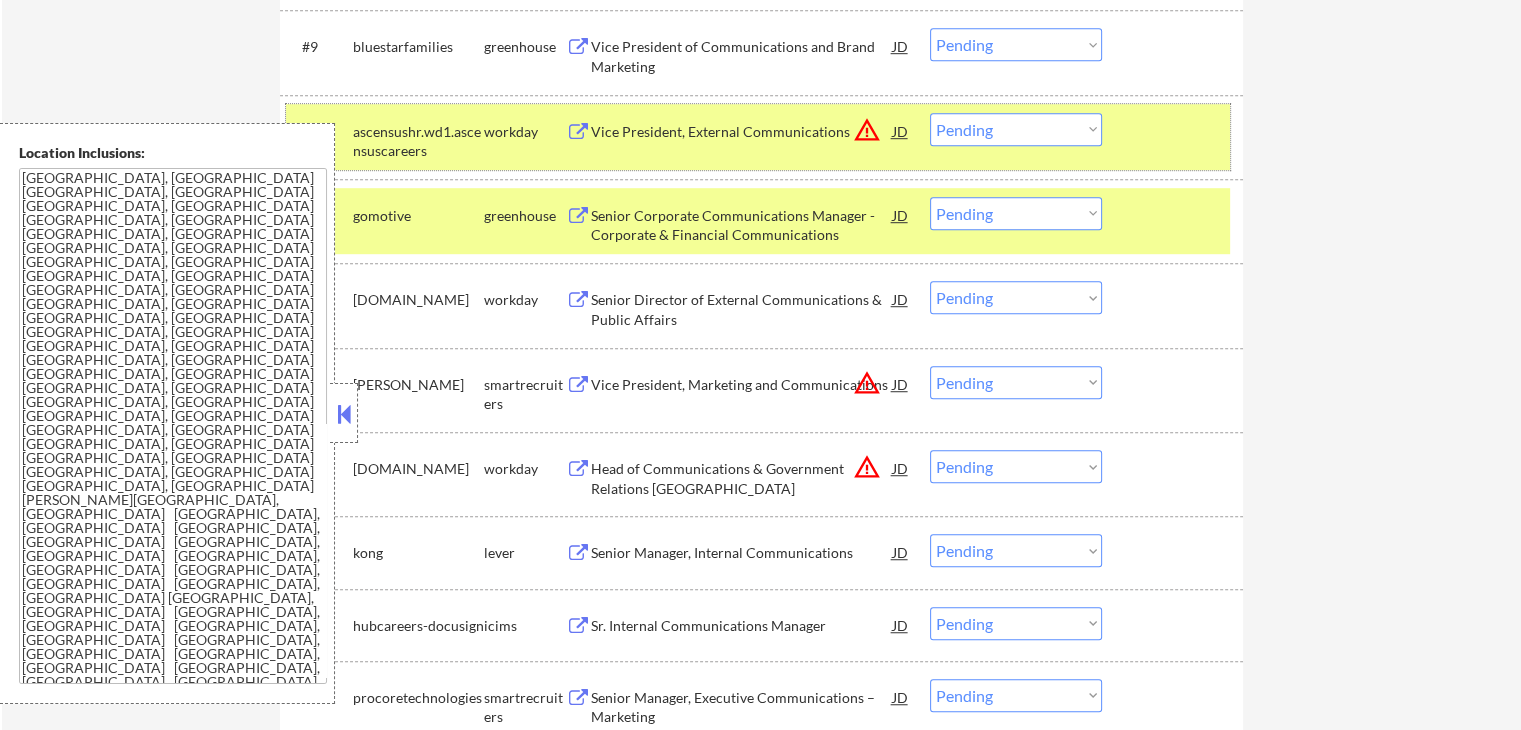 click on "workday" at bounding box center (525, 132) 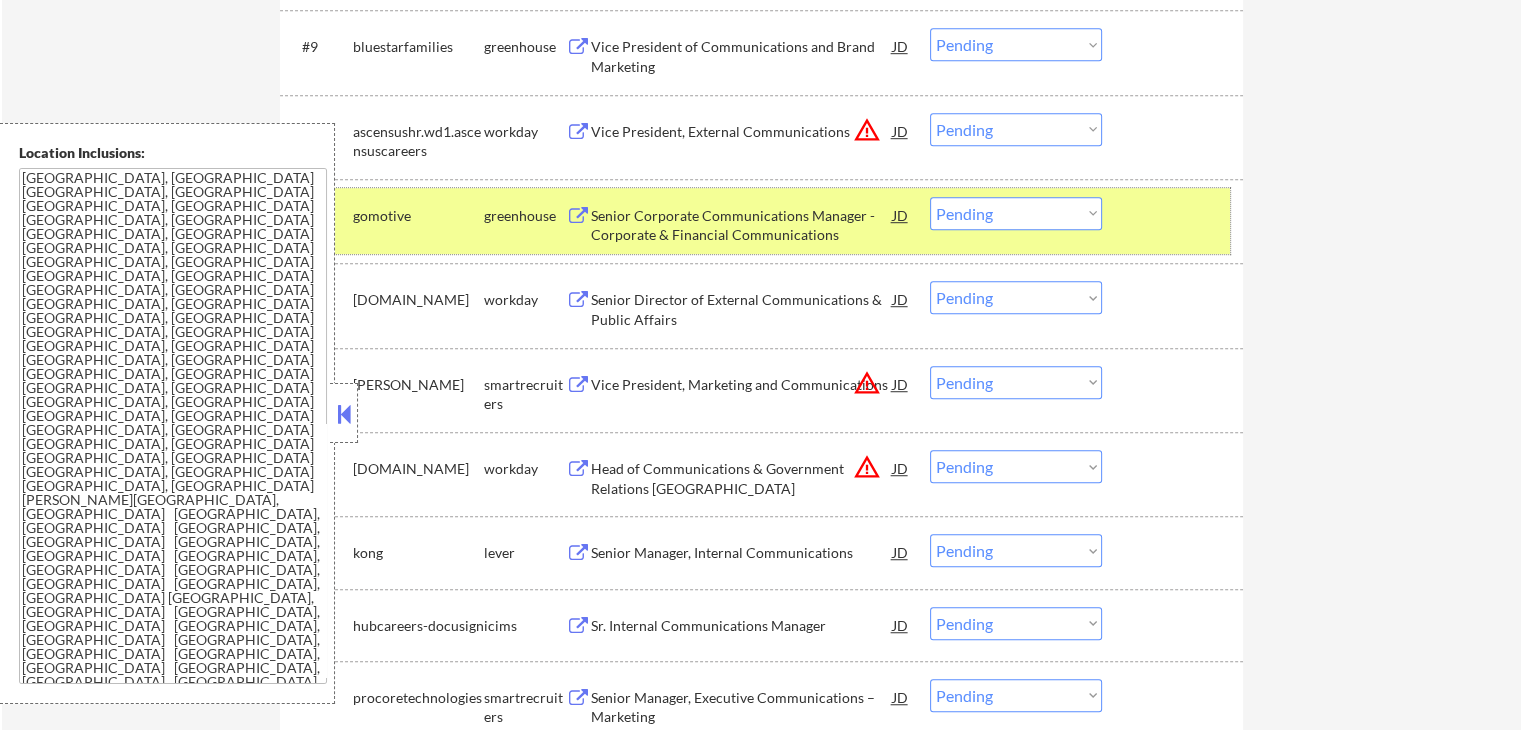 click on "#11 gomotive greenhouse Senior Corporate Communications Manager - Corporate & Financial Communications JD warning_amber Choose an option... Pending Applied Excluded (Questions) Excluded (Expired) Excluded (Location) Excluded (Bad Match) Excluded (Blocklist) Excluded (Salary) Excluded (Other)" at bounding box center [758, 221] 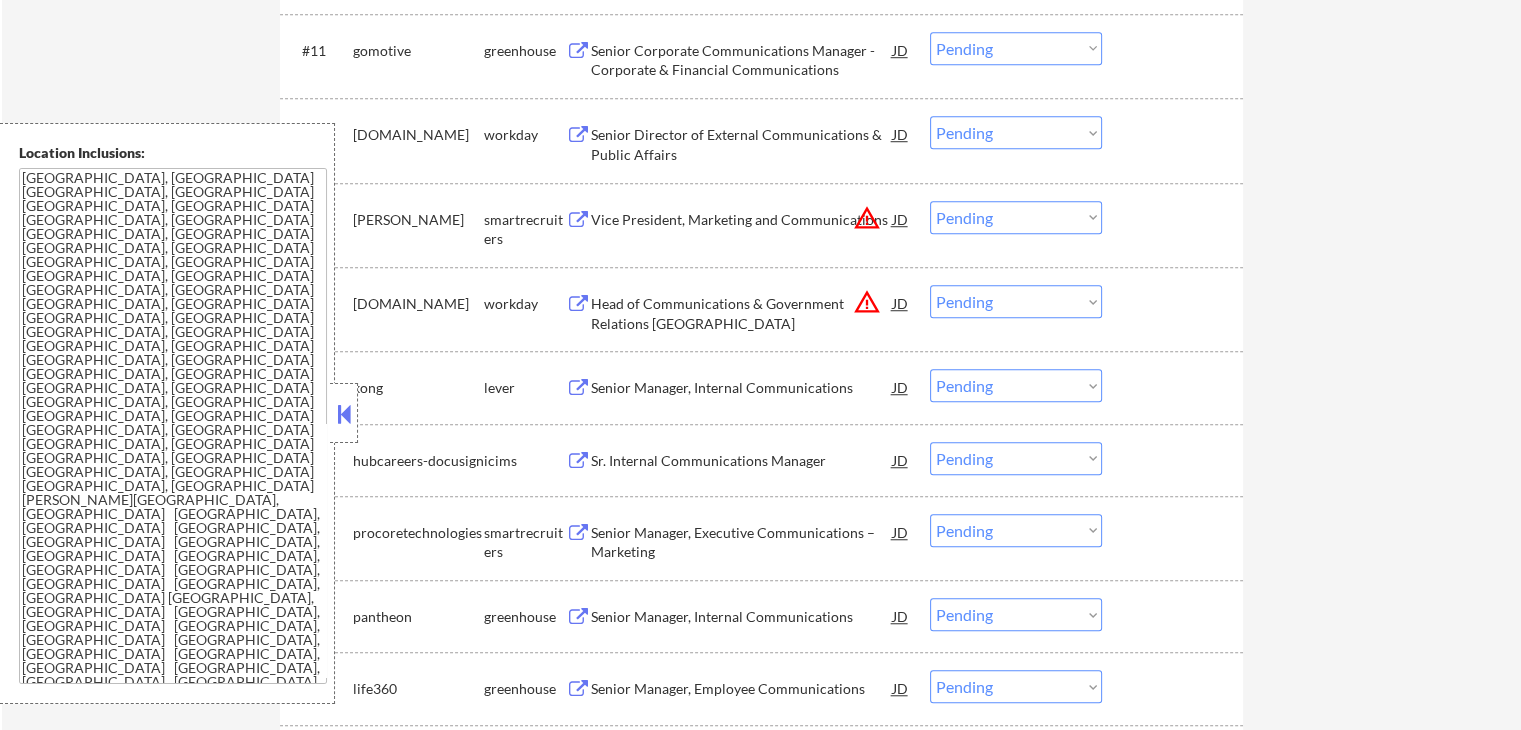 scroll, scrollTop: 1500, scrollLeft: 0, axis: vertical 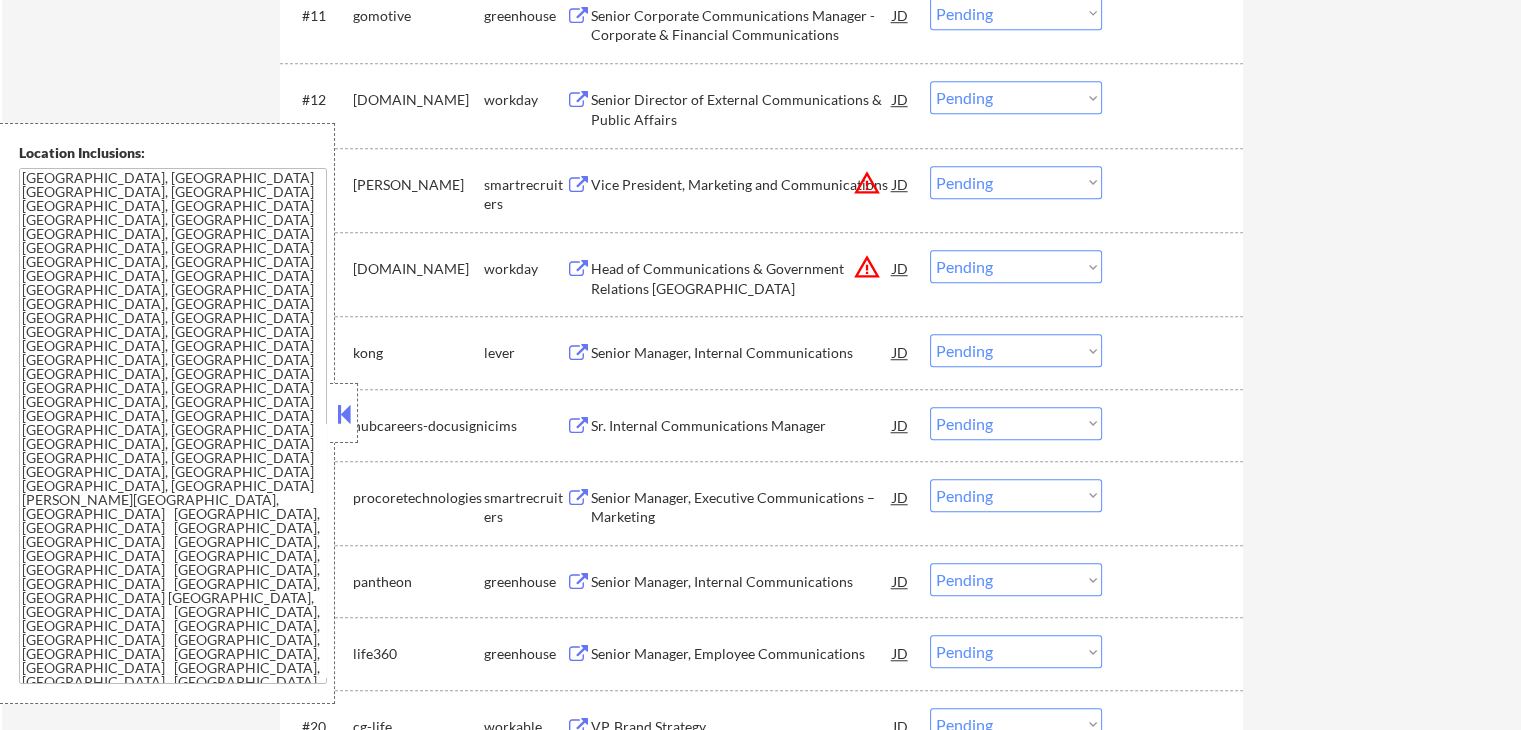 click on "Vice President, Marketing and Communications" at bounding box center (742, 185) 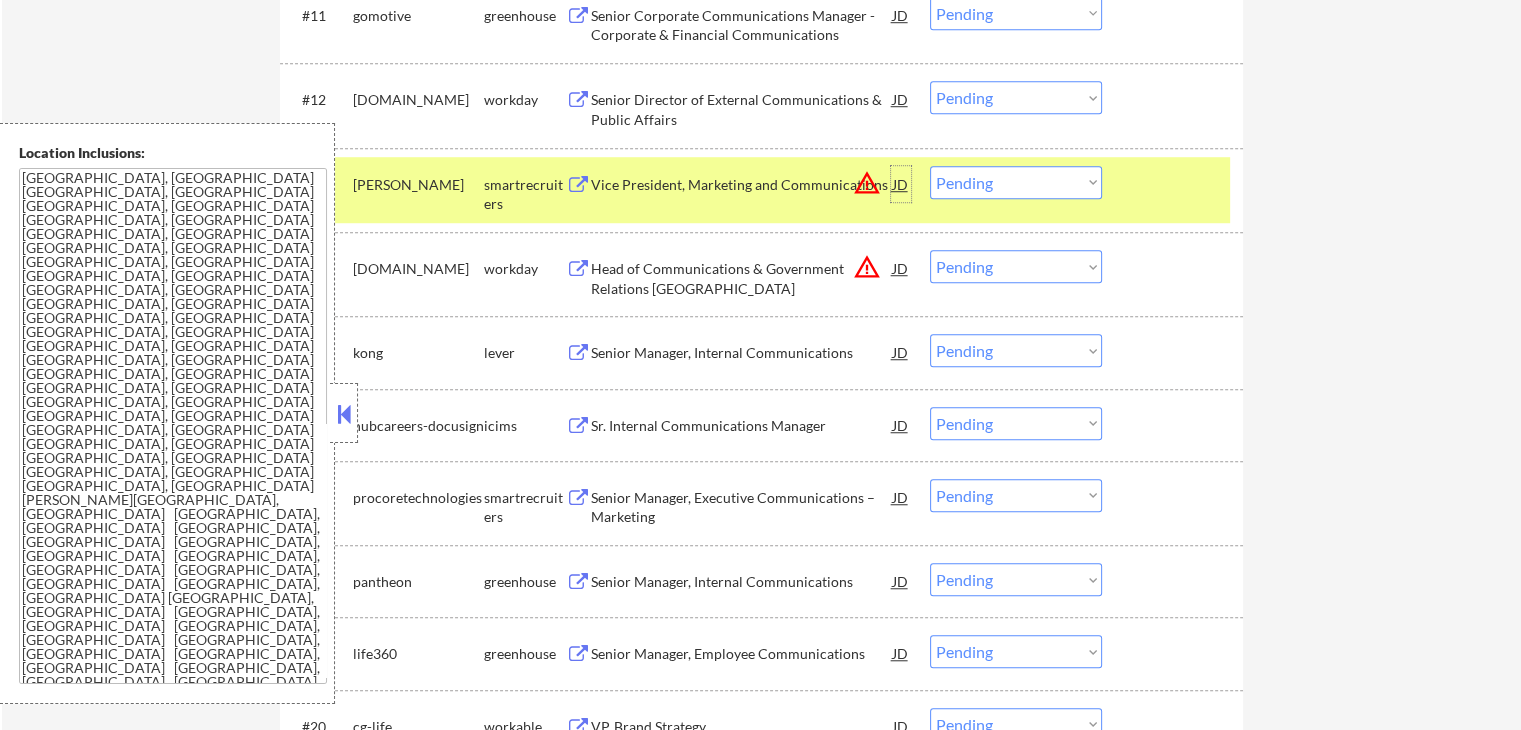 click on "JD" at bounding box center [901, 184] 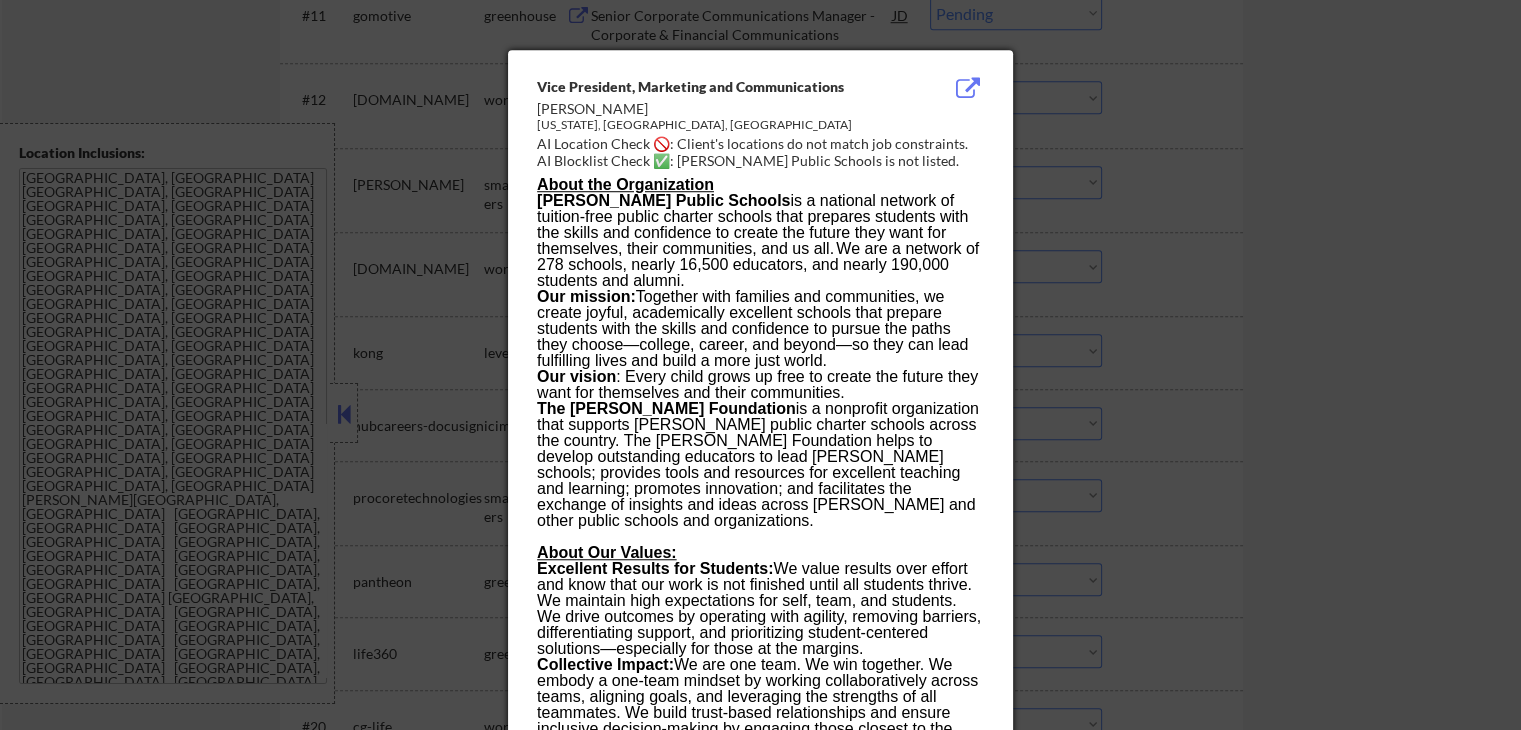 click at bounding box center [760, 365] 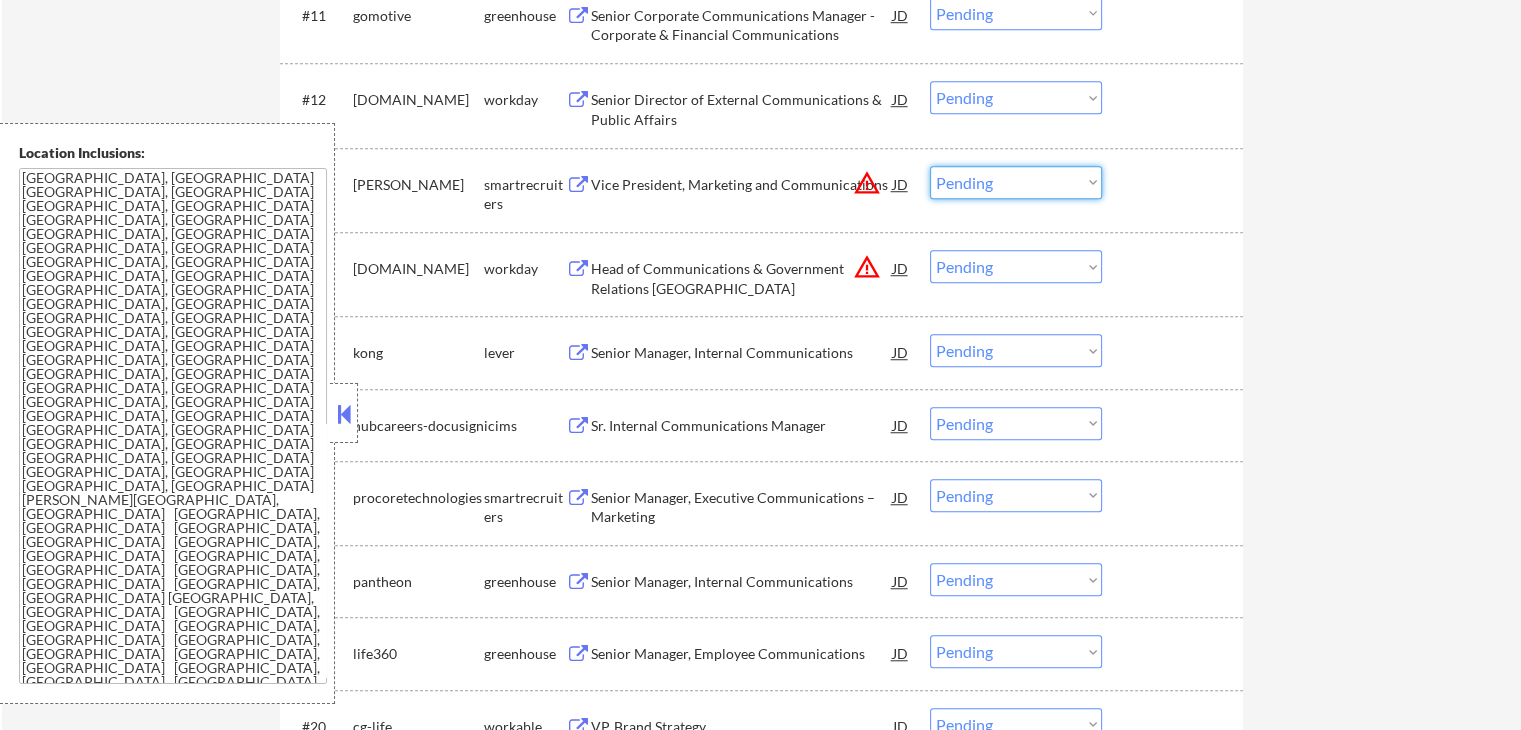 drag, startPoint x: 985, startPoint y: 174, endPoint x: 998, endPoint y: 197, distance: 26.41969 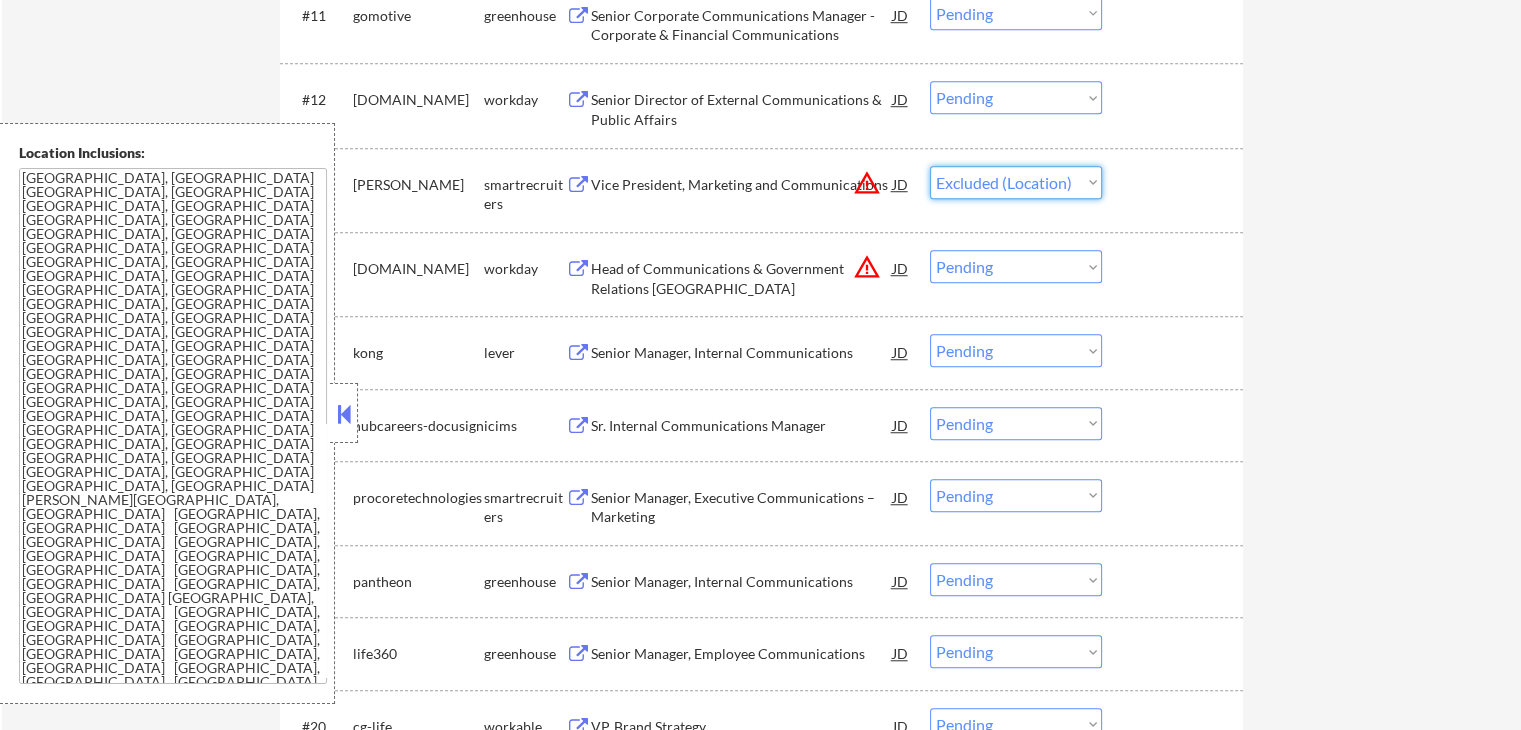 click on "Choose an option... Pending Applied Excluded (Questions) Excluded (Expired) Excluded (Location) Excluded (Bad Match) Excluded (Blocklist) Excluded (Salary) Excluded (Other)" at bounding box center [1016, 182] 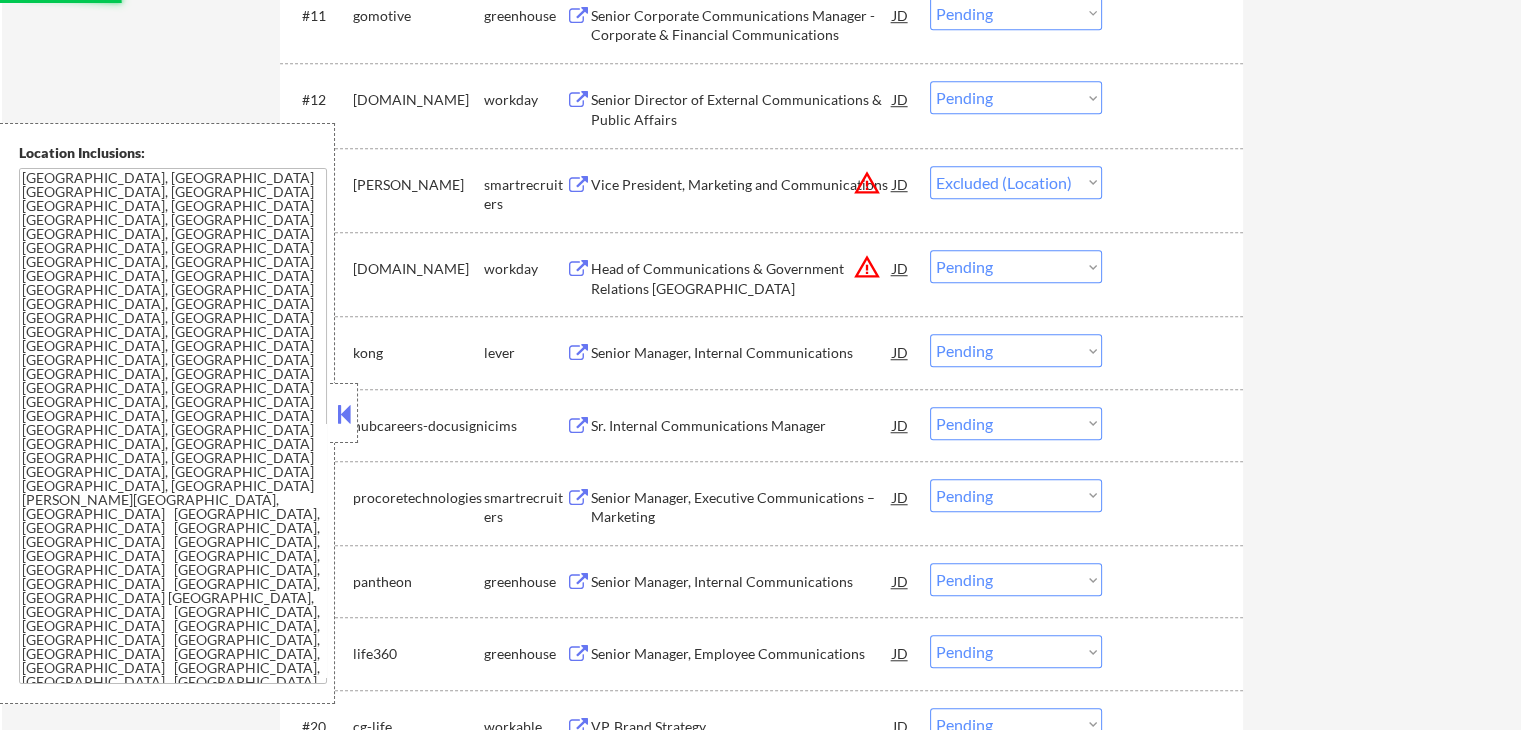 click on "← Return to /applysquad Mailslurp Inbox Job Search Builder George Goodno User Email:  ggoodno@hotmail.com Application Email:  george@goodnostrategies.com Mailslurp Email:  george.goodno@mailflux.com LinkedIn:   https://www.linkedin.com/in/georgegoodno
Phone:  202.439.3749 Current Location:  Dallas, TX 75248, Texas Applies:  0 sent / 100 bought Internal Notes 🤖 AI Answers OK!
🔎 You may manually find jobs for him if needed -- he is in a big rush! Just stick to Communications titles, he is not as qualified for others.
👉 Has 2 resume versions:
Version 1: Healthcare/biotech/medical companies only
Version 2: Any companies outside of the healthcare/medical/bio space Can work in country of residence?:  yes Squad Notes Minimum salary:  $140,000 Will need Visa to work in that country now/future?:   no Download Resume Variation 1 Add a Job Manually Download Resume Variation 2 Shah Applications Pending (31) Excluded (10) Applied (6) All (47) View All Results Back 1 / 1
Next Company ATS Title Status #1 JD" at bounding box center (761, 158) 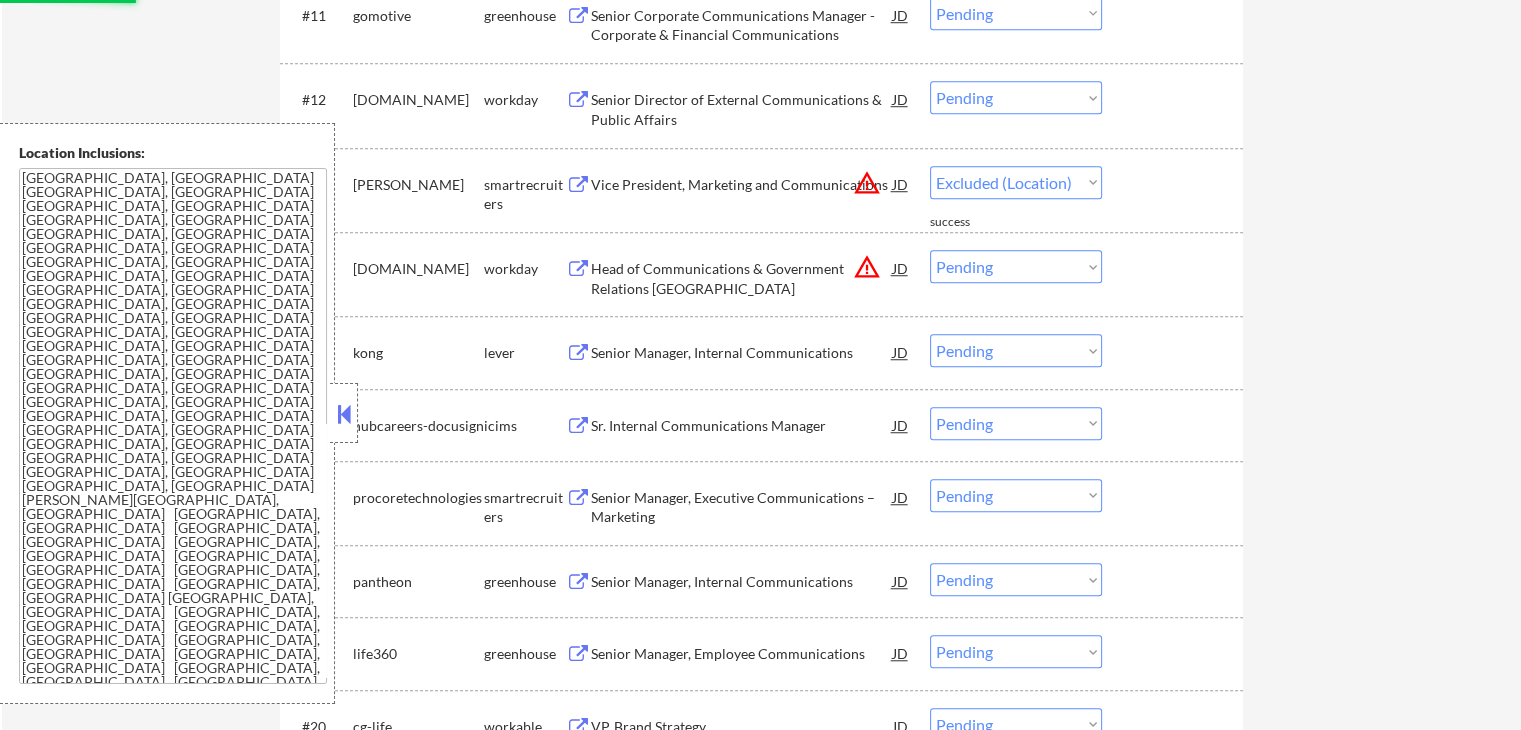 select on ""pending"" 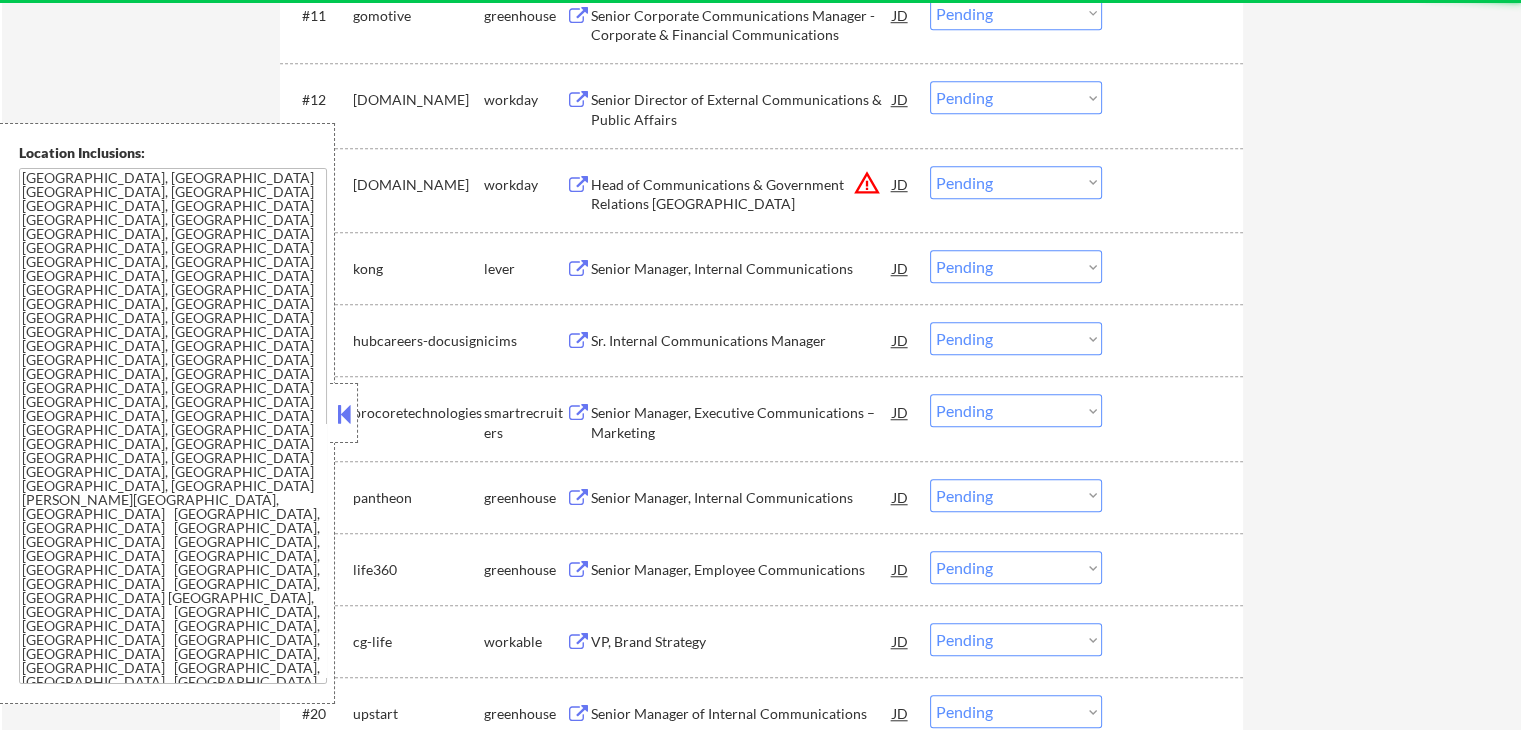 click on "Senior Manager, Internal Communications" at bounding box center (742, 269) 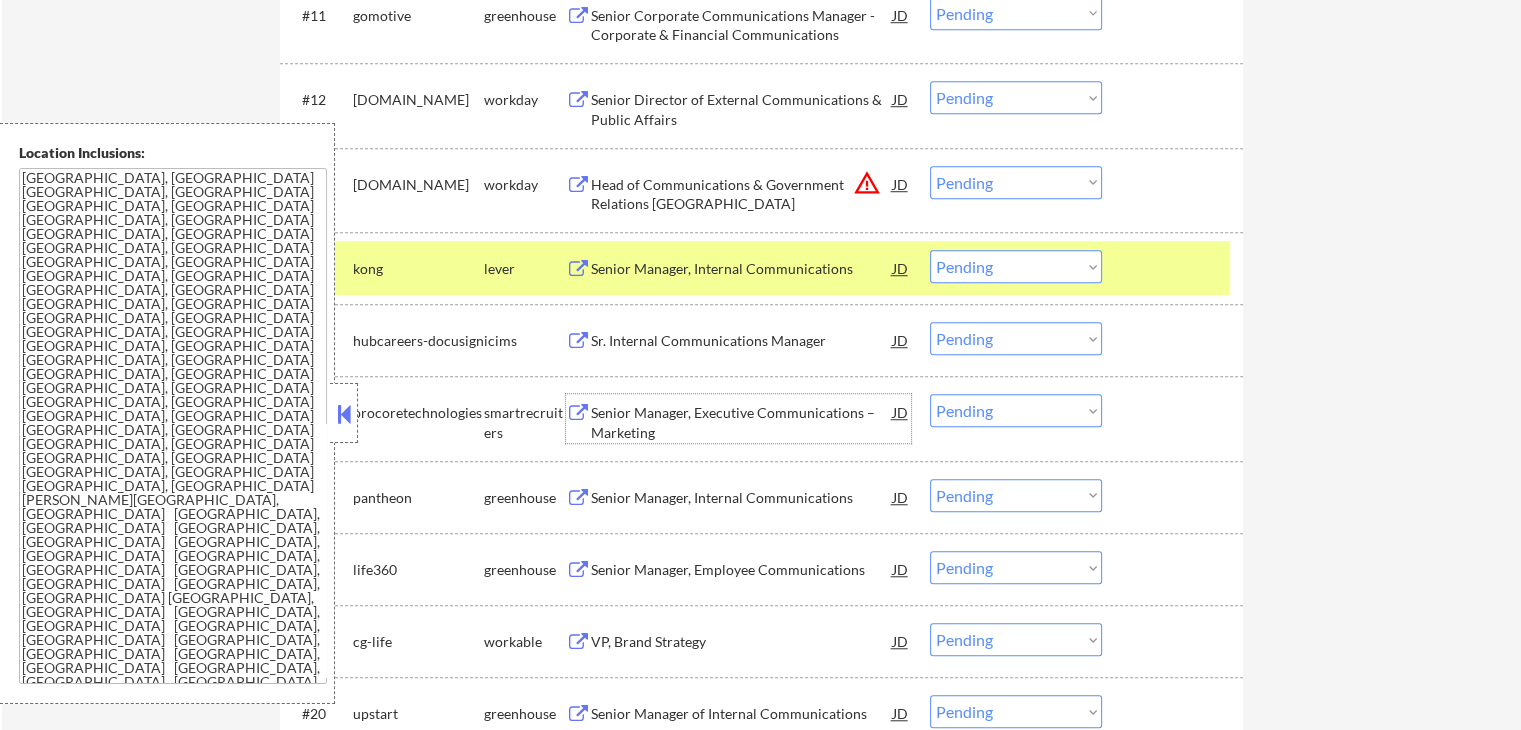 click on "Senior Manager, Executive Communications – Marketing" at bounding box center [742, 422] 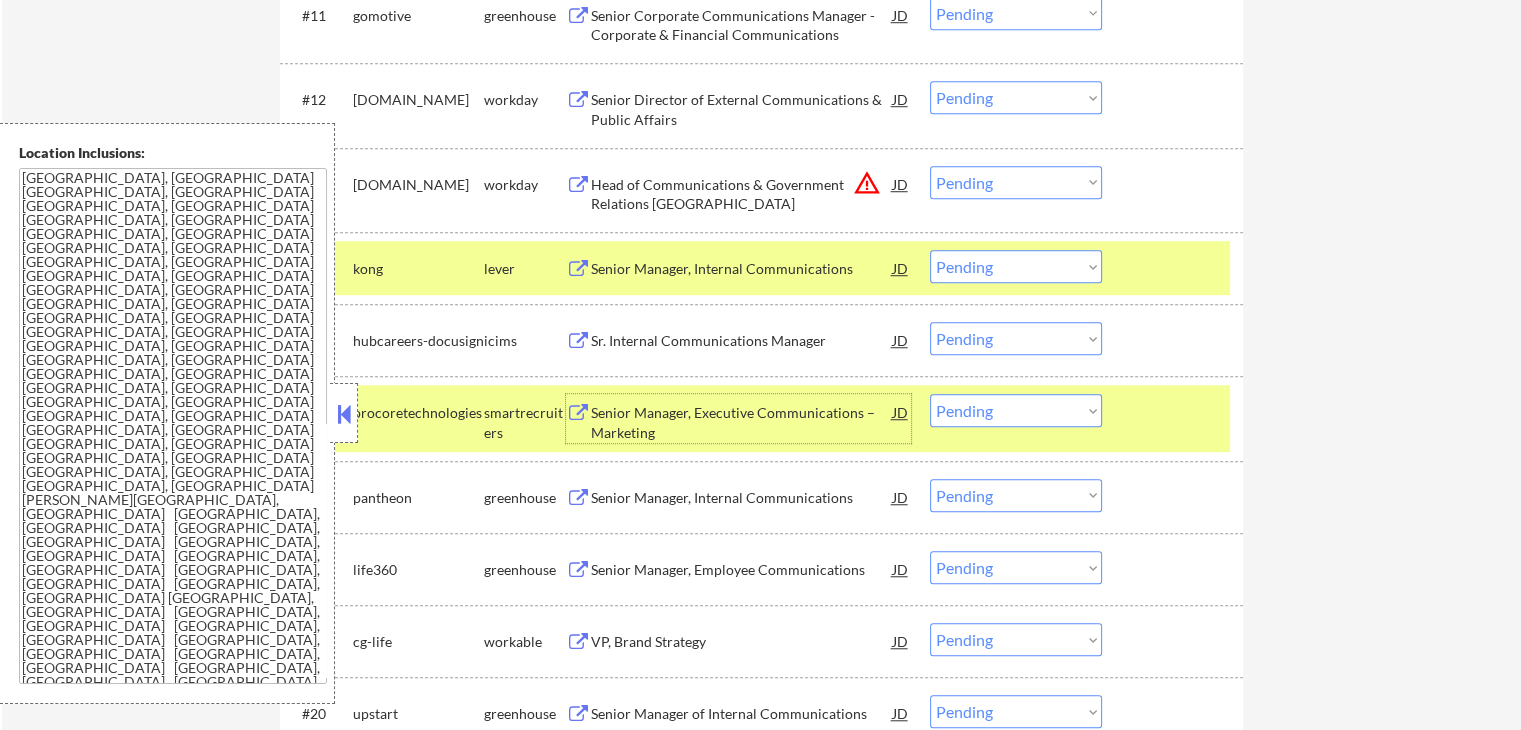 click on "Choose an option... Pending Applied Excluded (Questions) Excluded (Expired) Excluded (Location) Excluded (Bad Match) Excluded (Blocklist) Excluded (Salary) Excluded (Other)" at bounding box center (1016, 266) 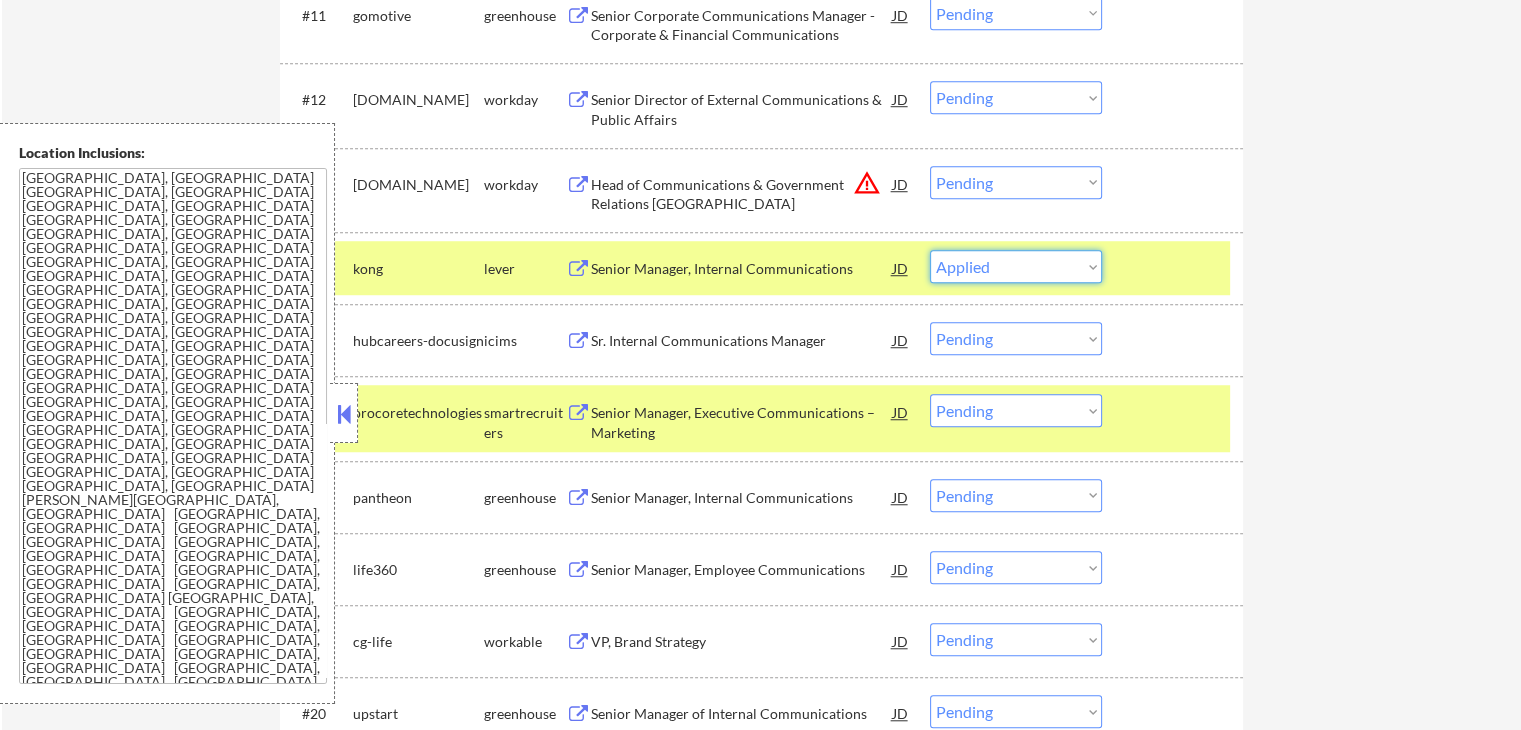 click on "Choose an option... Pending Applied Excluded (Questions) Excluded (Expired) Excluded (Location) Excluded (Bad Match) Excluded (Blocklist) Excluded (Salary) Excluded (Other)" at bounding box center (1016, 266) 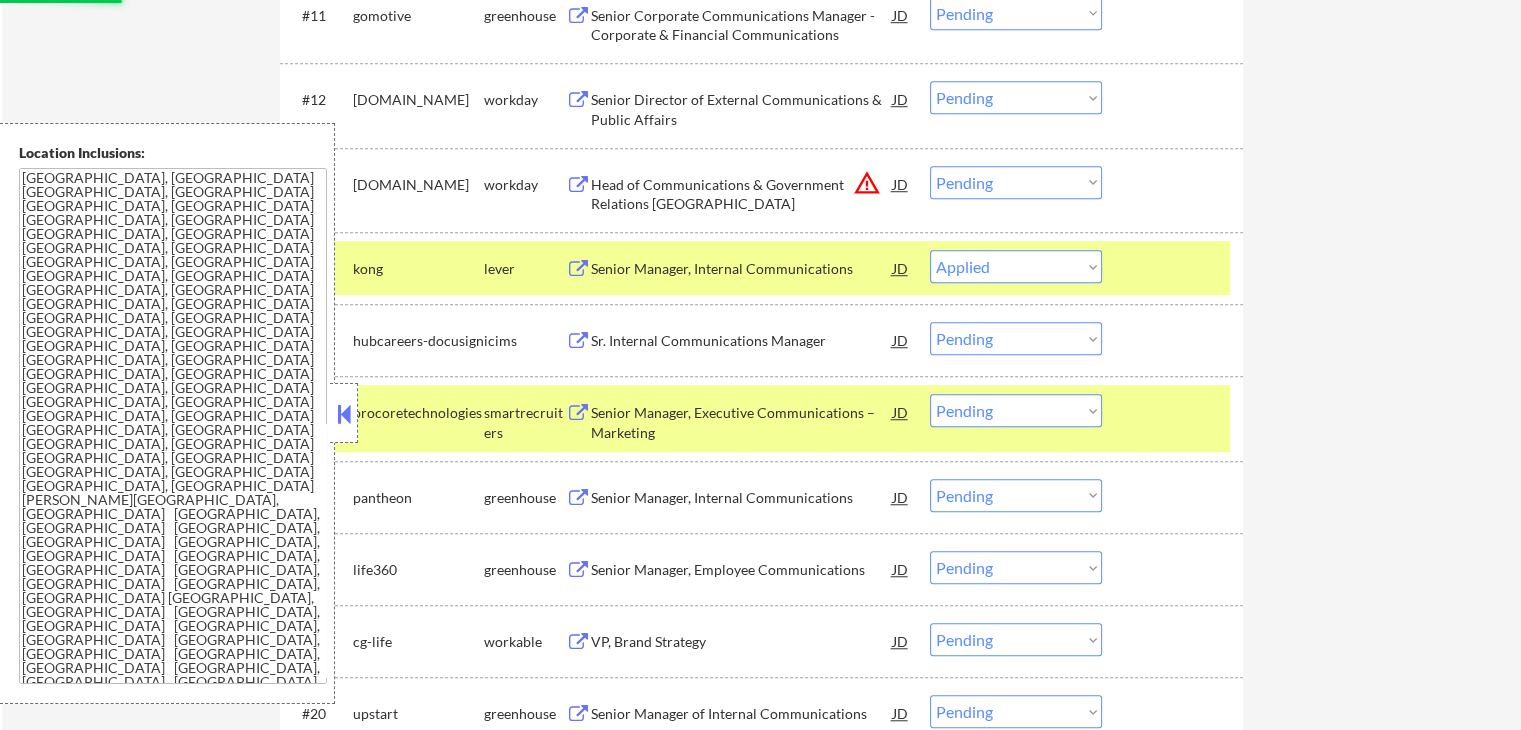 select on ""pending"" 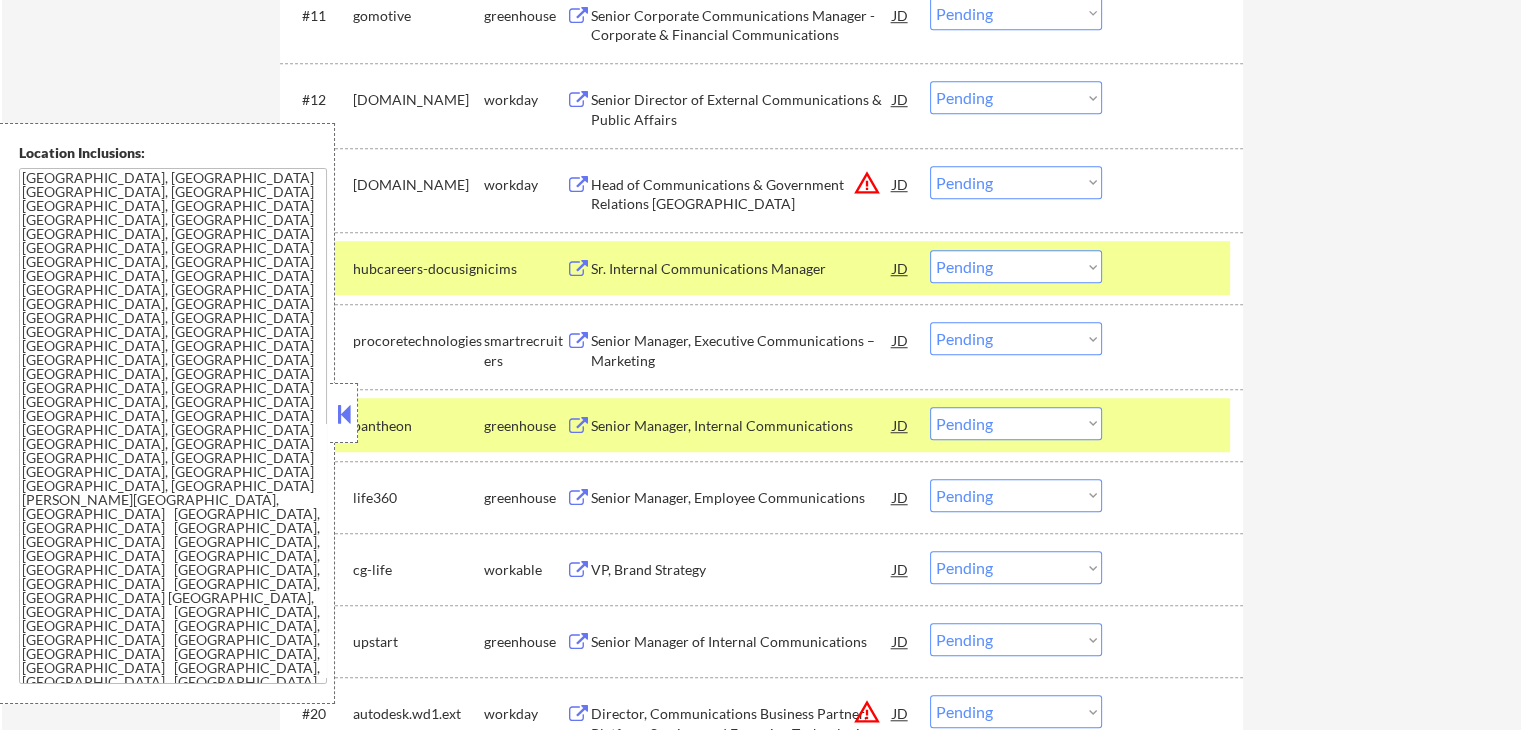 click on "Choose an option... Pending Applied Excluded (Questions) Excluded (Expired) Excluded (Location) Excluded (Bad Match) Excluded (Blocklist) Excluded (Salary) Excluded (Other)" at bounding box center (1016, 338) 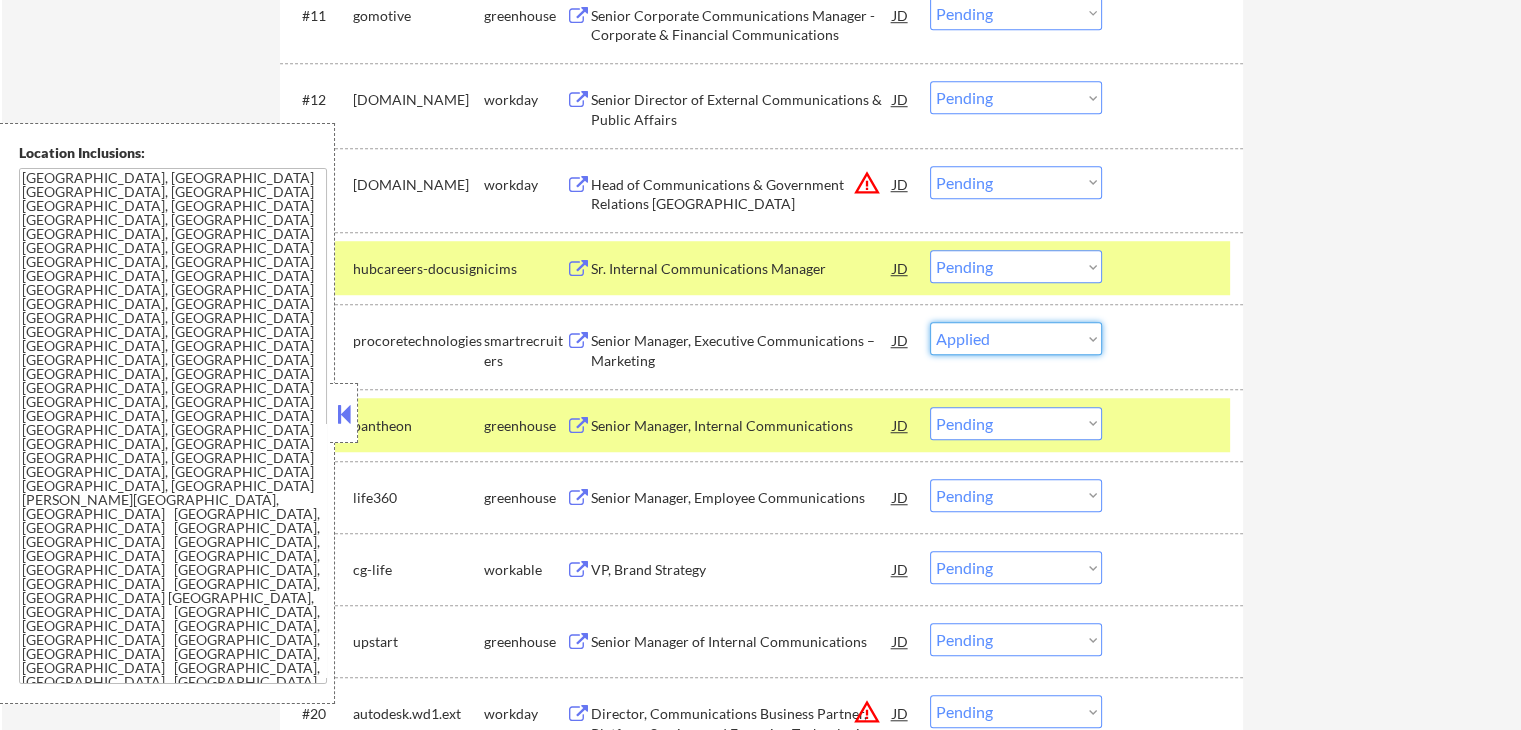 click on "Choose an option... Pending Applied Excluded (Questions) Excluded (Expired) Excluded (Location) Excluded (Bad Match) Excluded (Blocklist) Excluded (Salary) Excluded (Other)" at bounding box center [1016, 338] 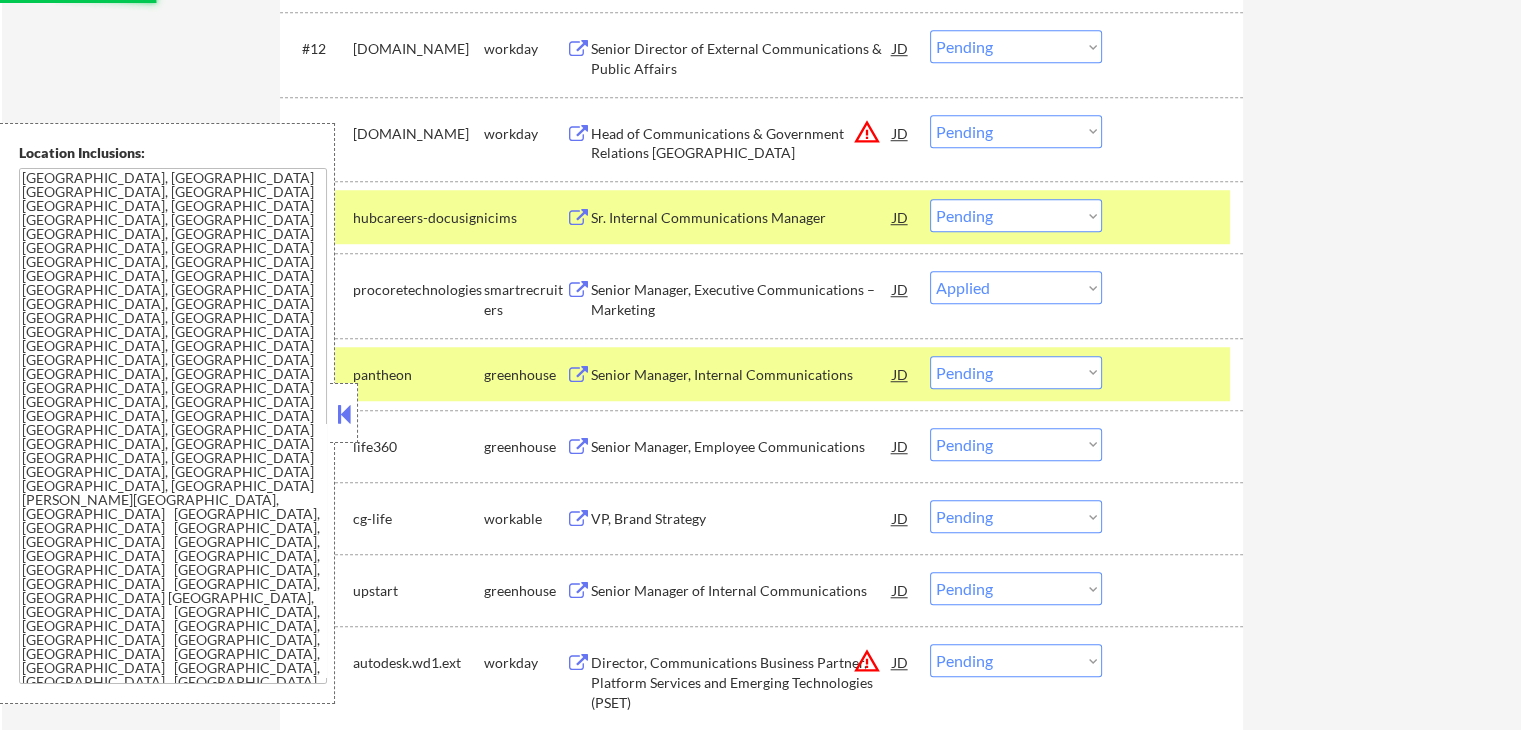 scroll, scrollTop: 1600, scrollLeft: 0, axis: vertical 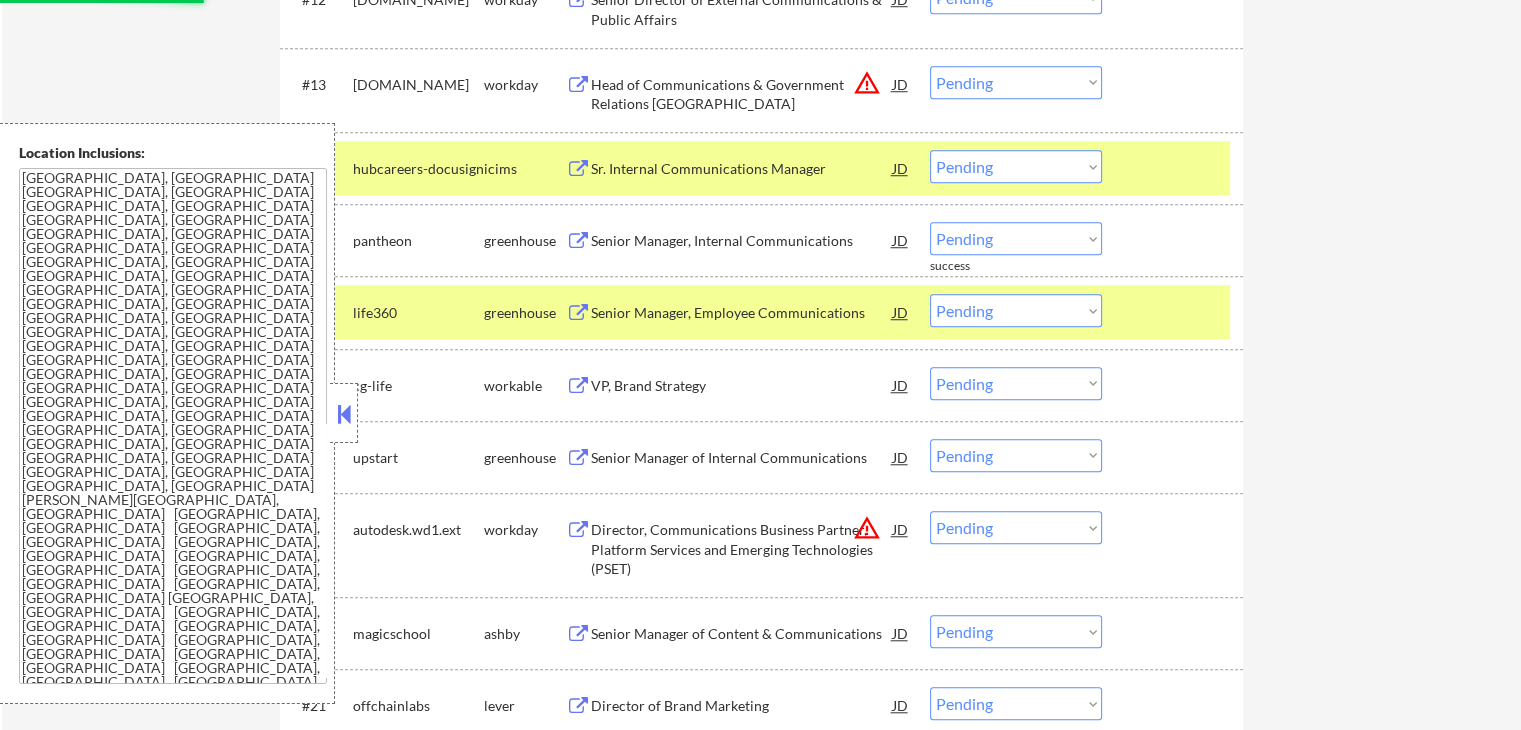 click on "Senior Manager, Internal Communications" at bounding box center [742, 241] 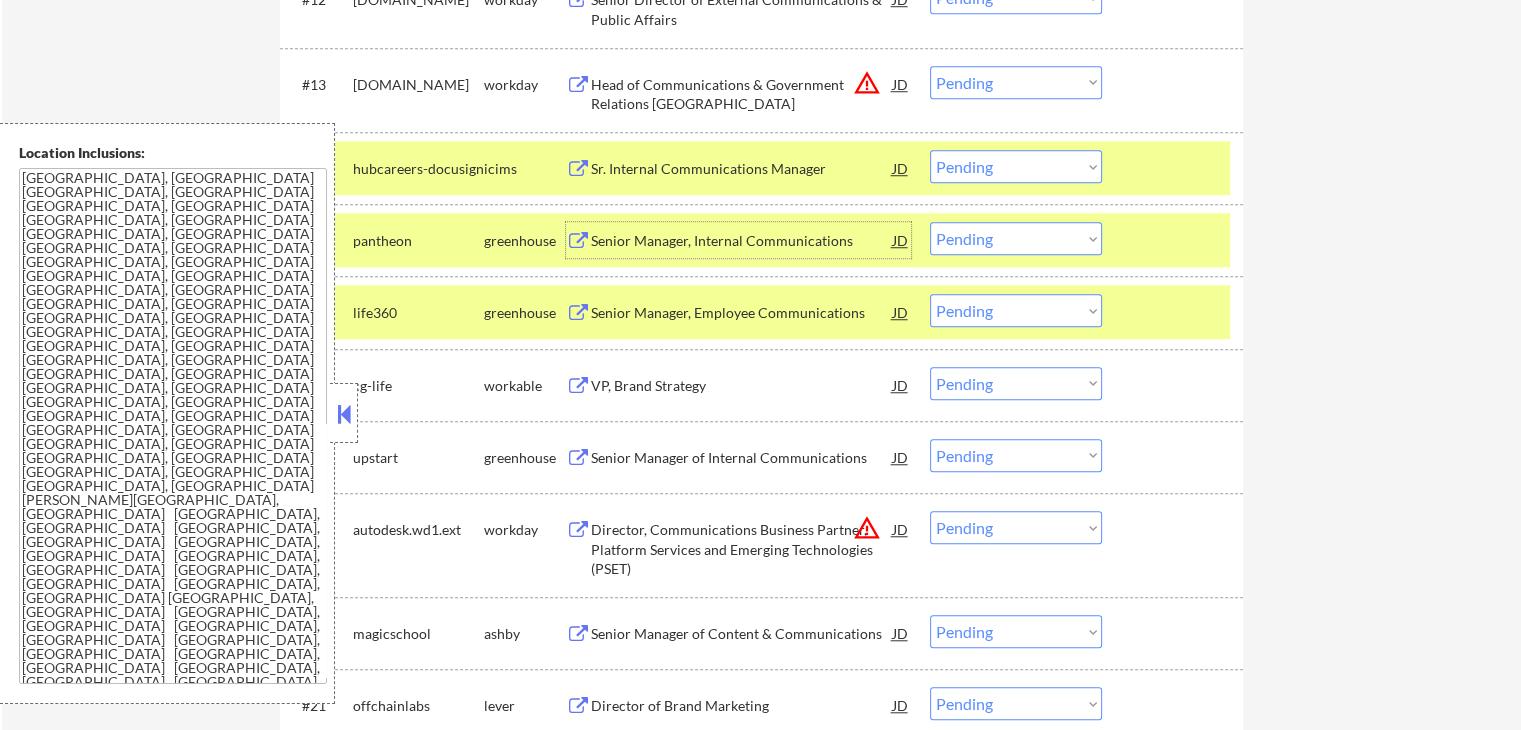 click on "Senior Manager, Employee Communications" at bounding box center [742, 312] 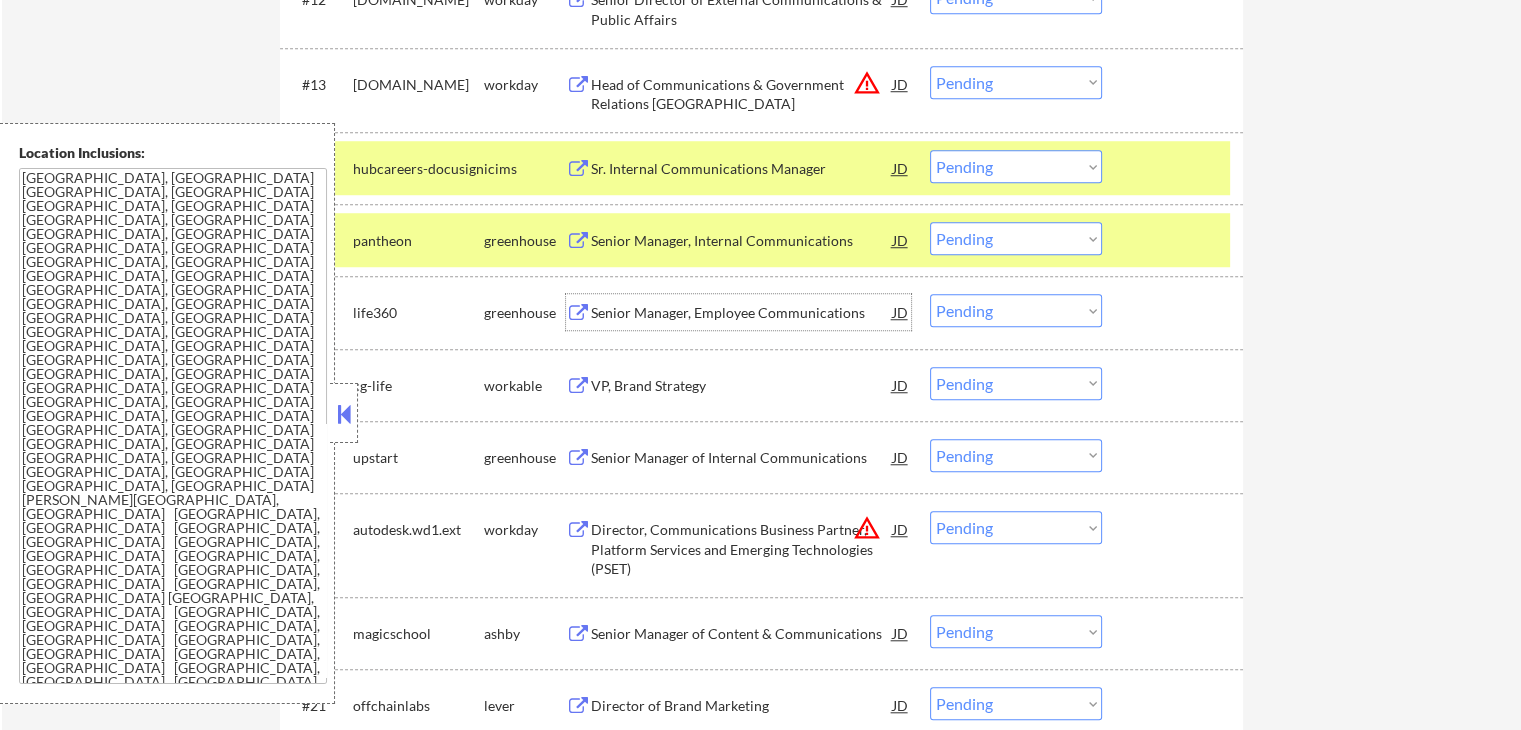 click on "Choose an option... Pending Applied Excluded (Questions) Excluded (Expired) Excluded (Location) Excluded (Bad Match) Excluded (Blocklist) Excluded (Salary) Excluded (Other)" at bounding box center [1016, 238] 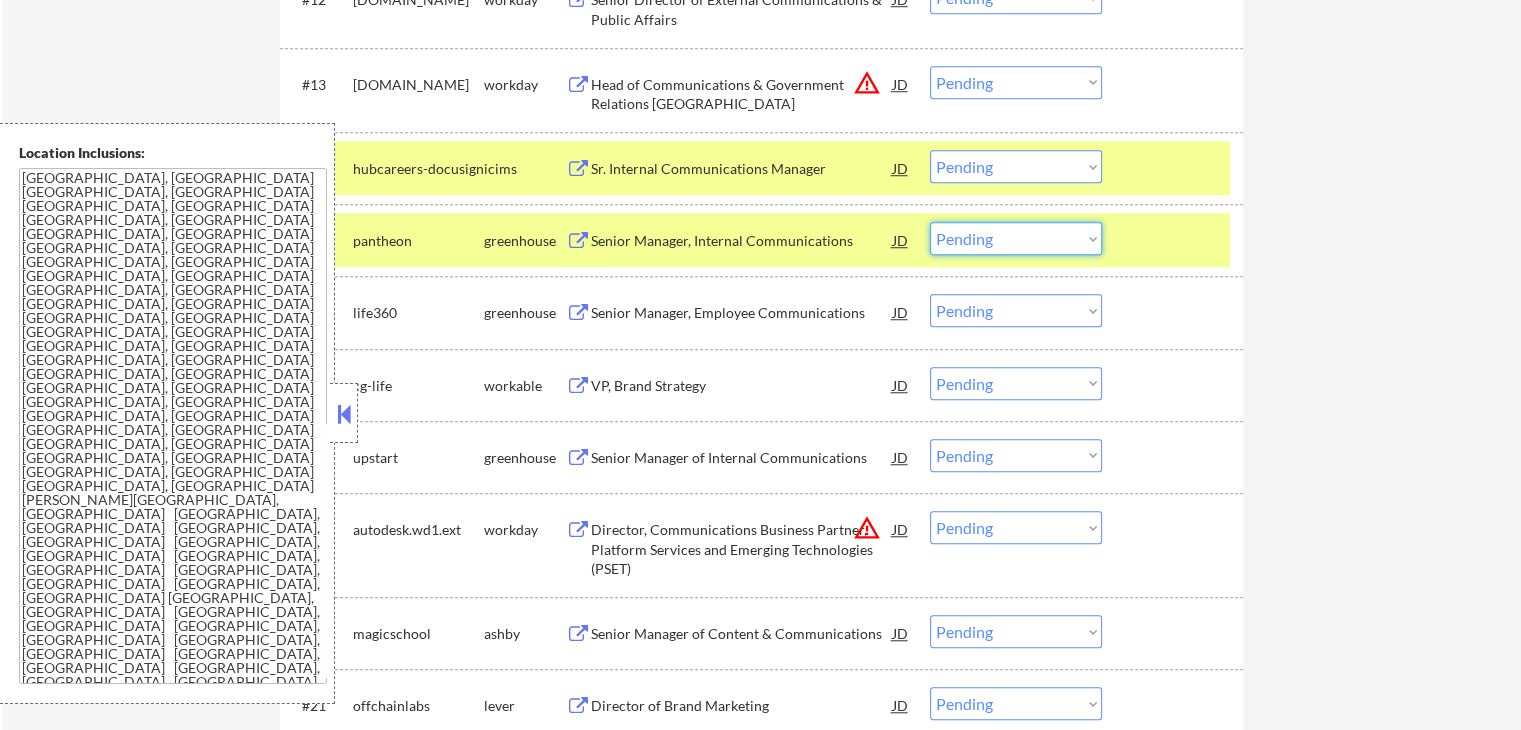 select on ""excluded__expired_"" 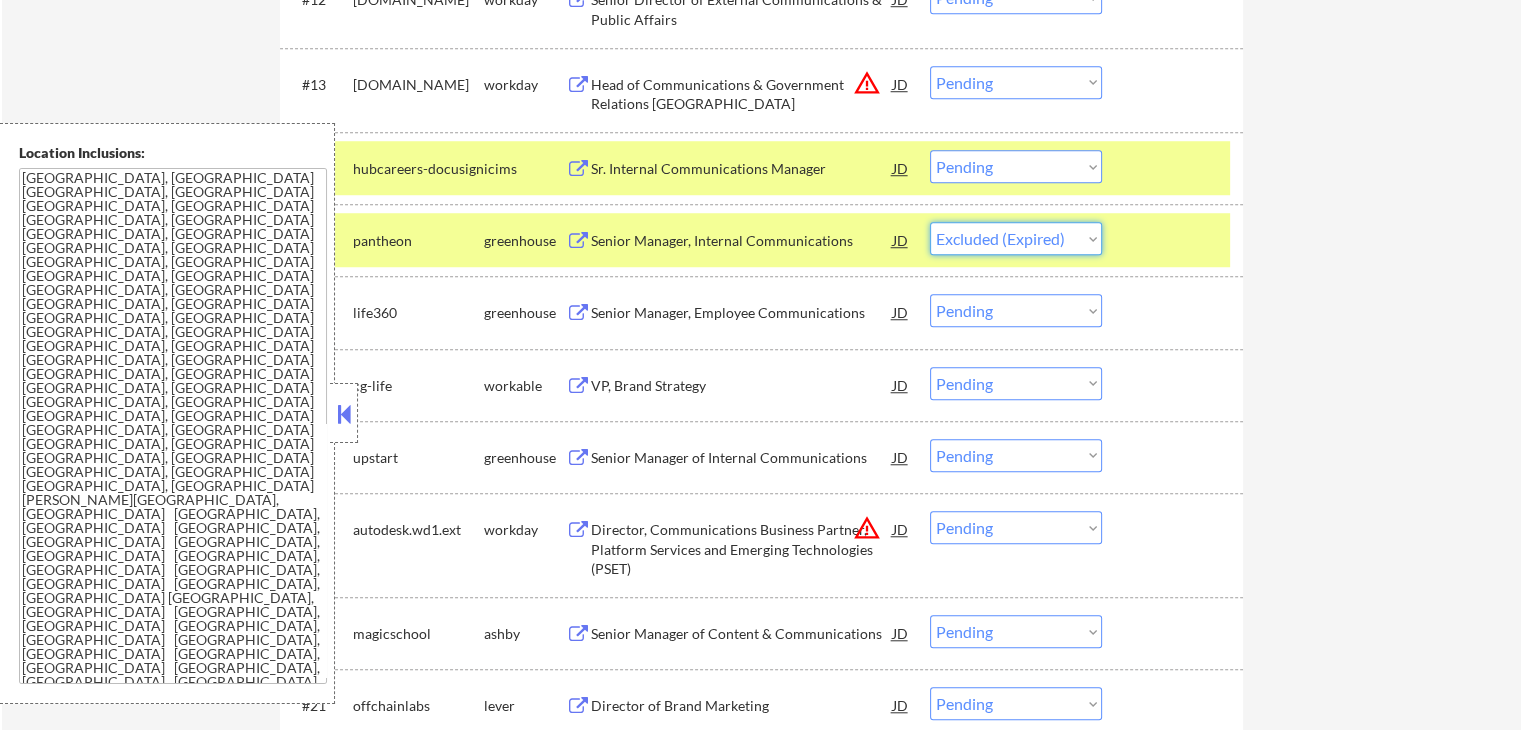 click on "Choose an option... Pending Applied Excluded (Questions) Excluded (Expired) Excluded (Location) Excluded (Bad Match) Excluded (Blocklist) Excluded (Salary) Excluded (Other)" at bounding box center [1016, 238] 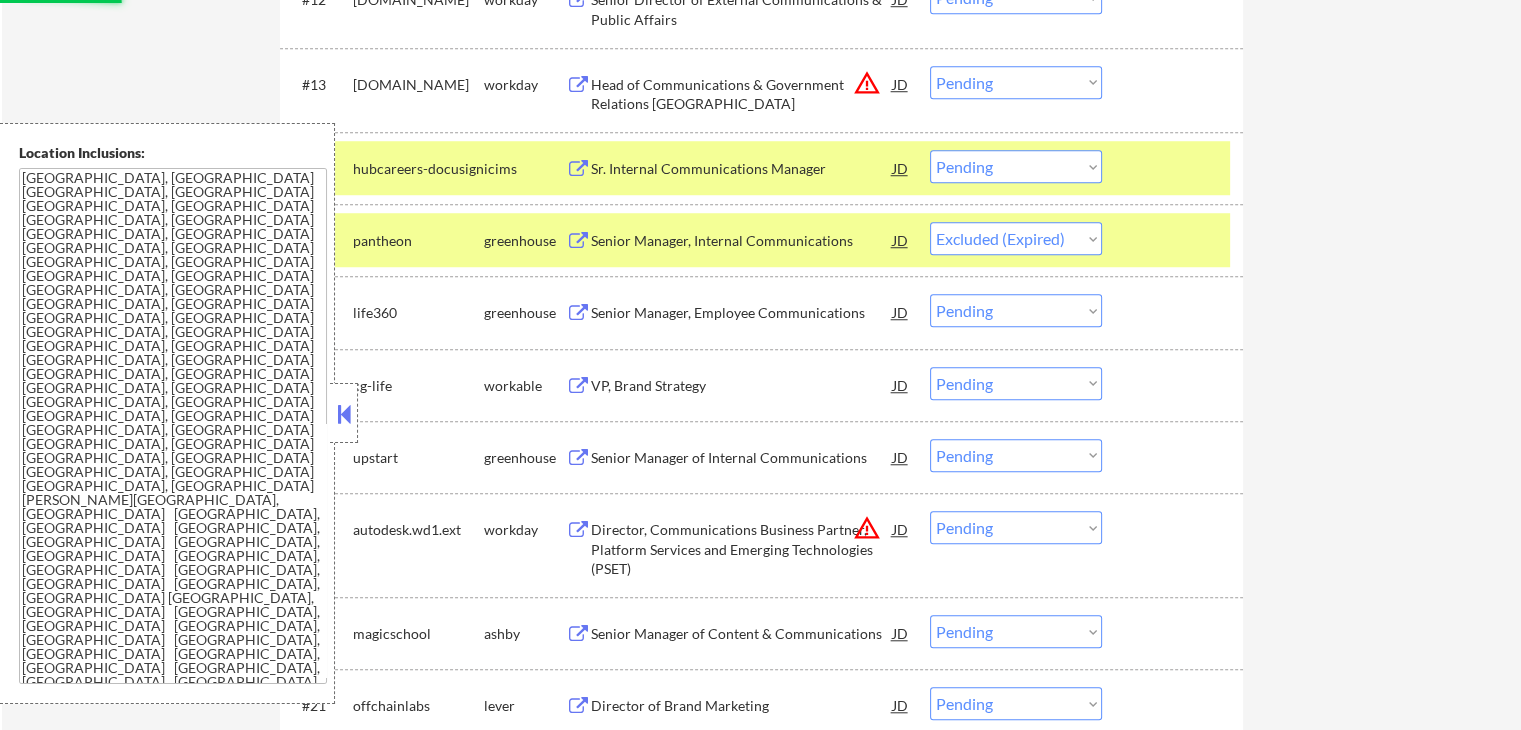 click on "Choose an option... Pending Applied Excluded (Questions) Excluded (Expired) Excluded (Location) Excluded (Bad Match) Excluded (Blocklist) Excluded (Salary) Excluded (Other)" at bounding box center (1016, 310) 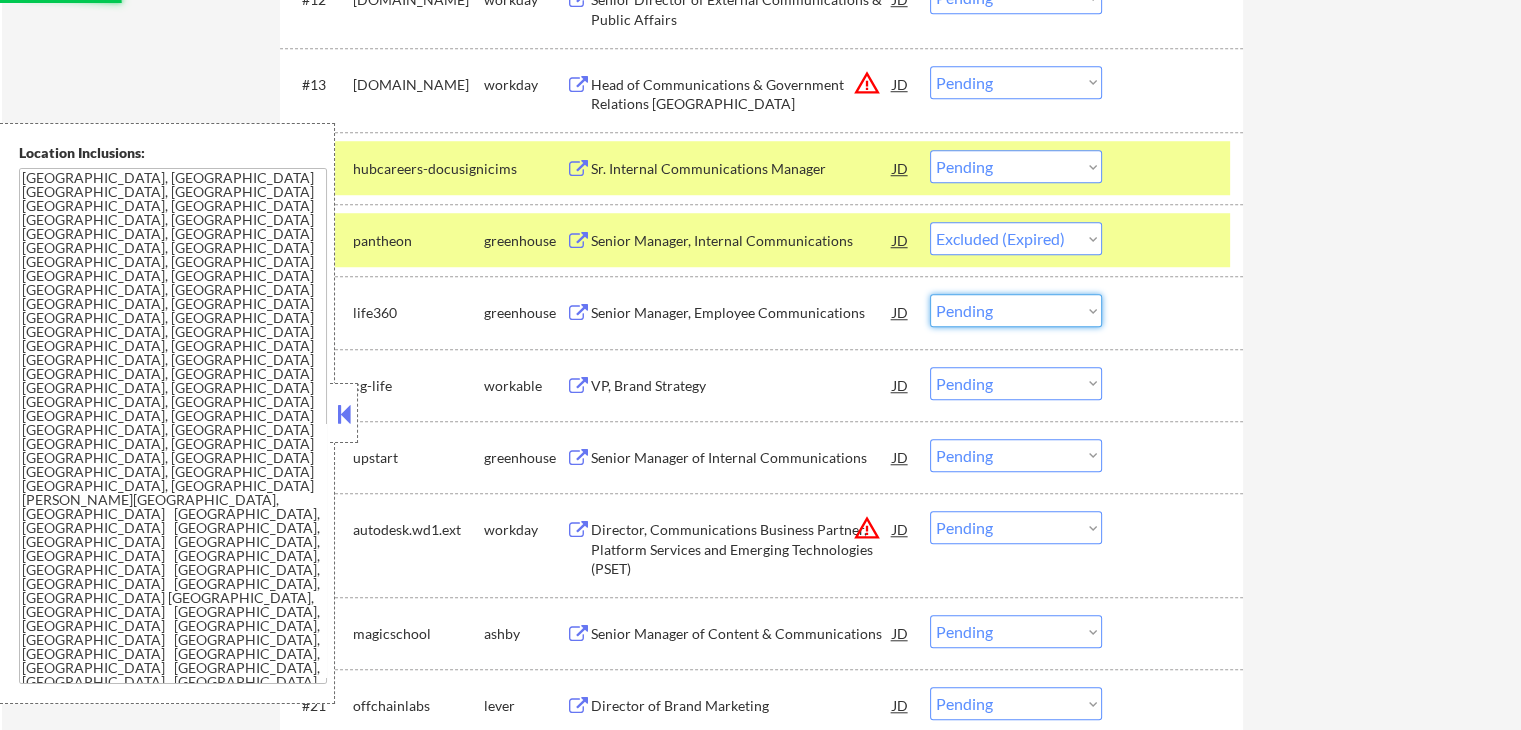 select on ""excluded__expired_"" 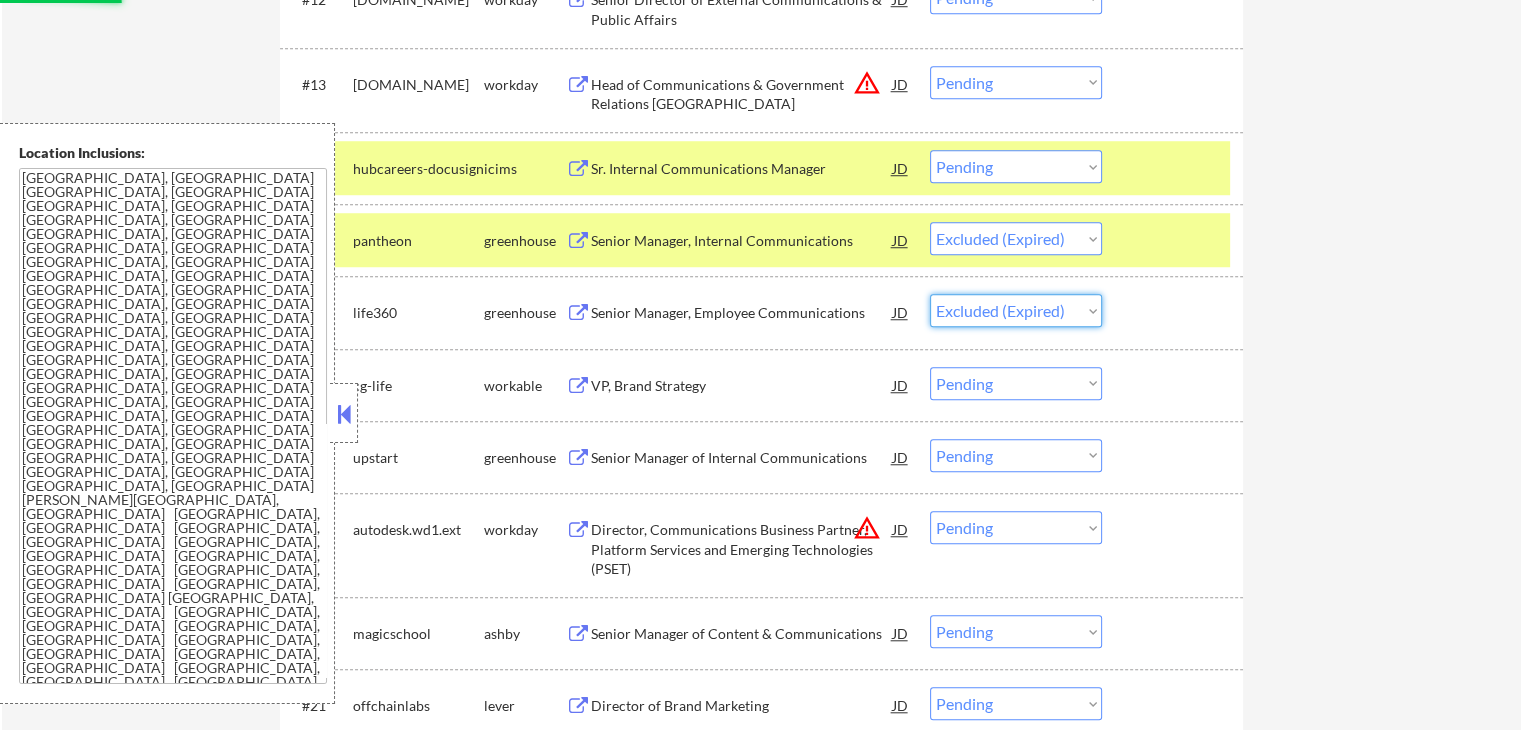 click on "Choose an option... Pending Applied Excluded (Questions) Excluded (Expired) Excluded (Location) Excluded (Bad Match) Excluded (Blocklist) Excluded (Salary) Excluded (Other)" at bounding box center [1016, 310] 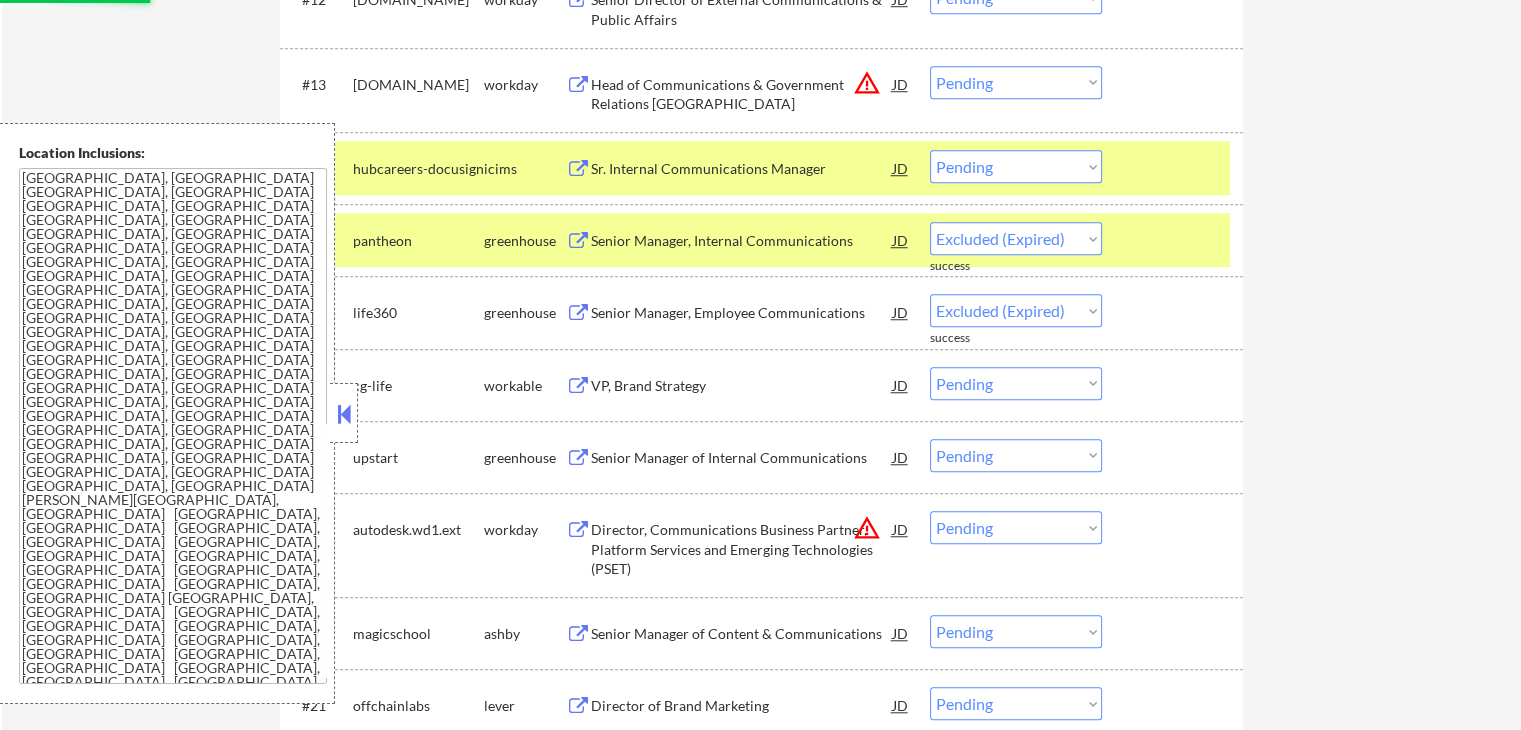 select on ""pending"" 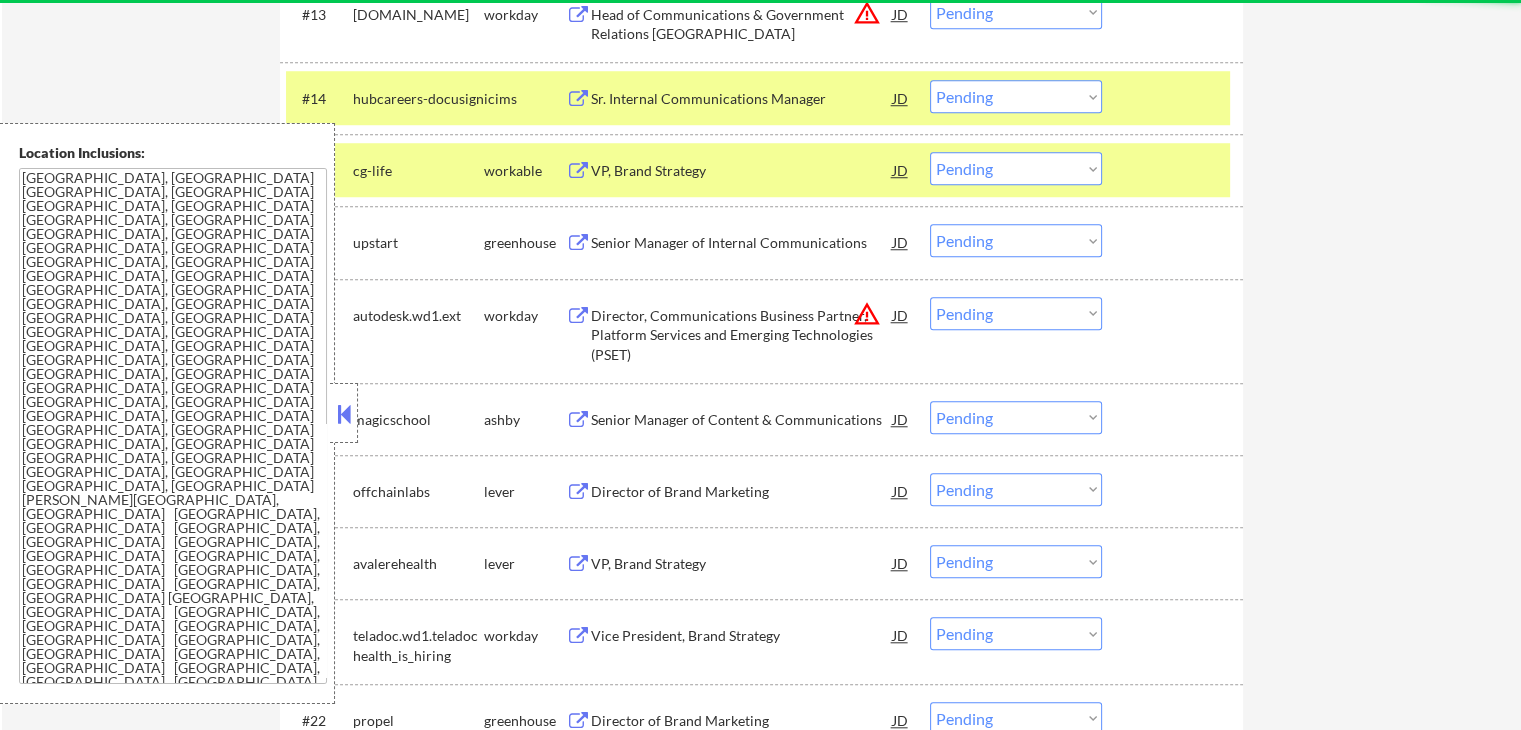 scroll, scrollTop: 1700, scrollLeft: 0, axis: vertical 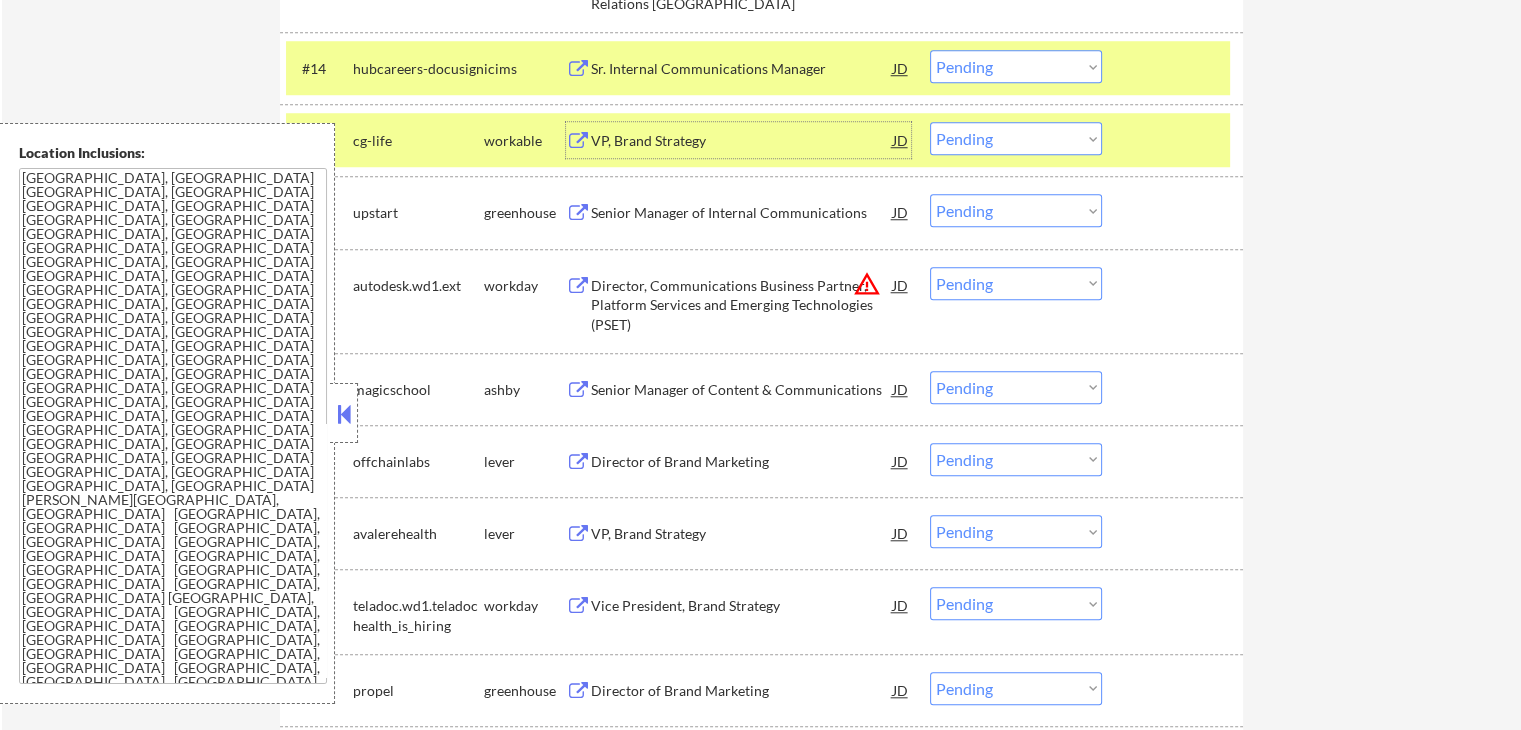 click on "VP, Brand Strategy" at bounding box center [742, 141] 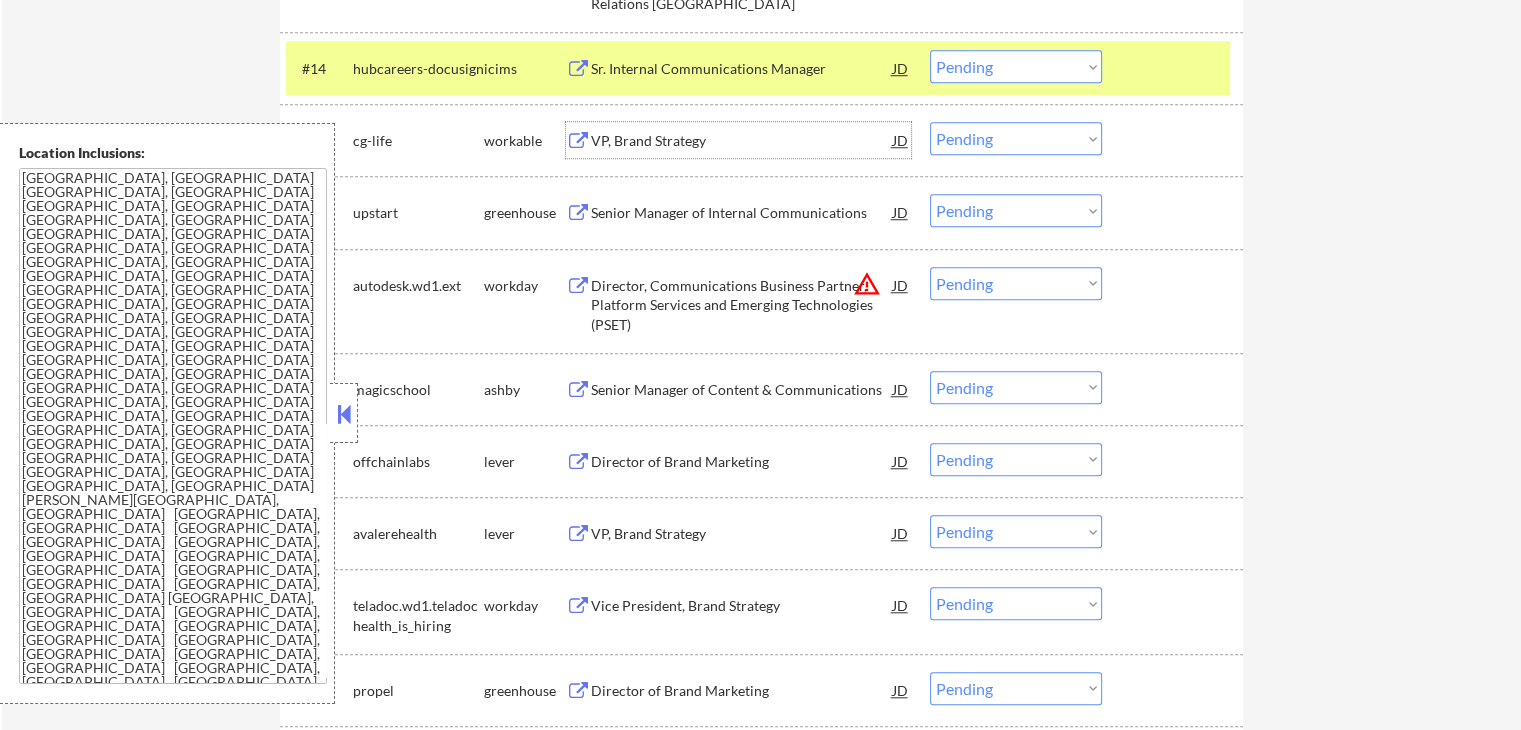 click on "Senior Manager of Internal Communications" at bounding box center [742, 213] 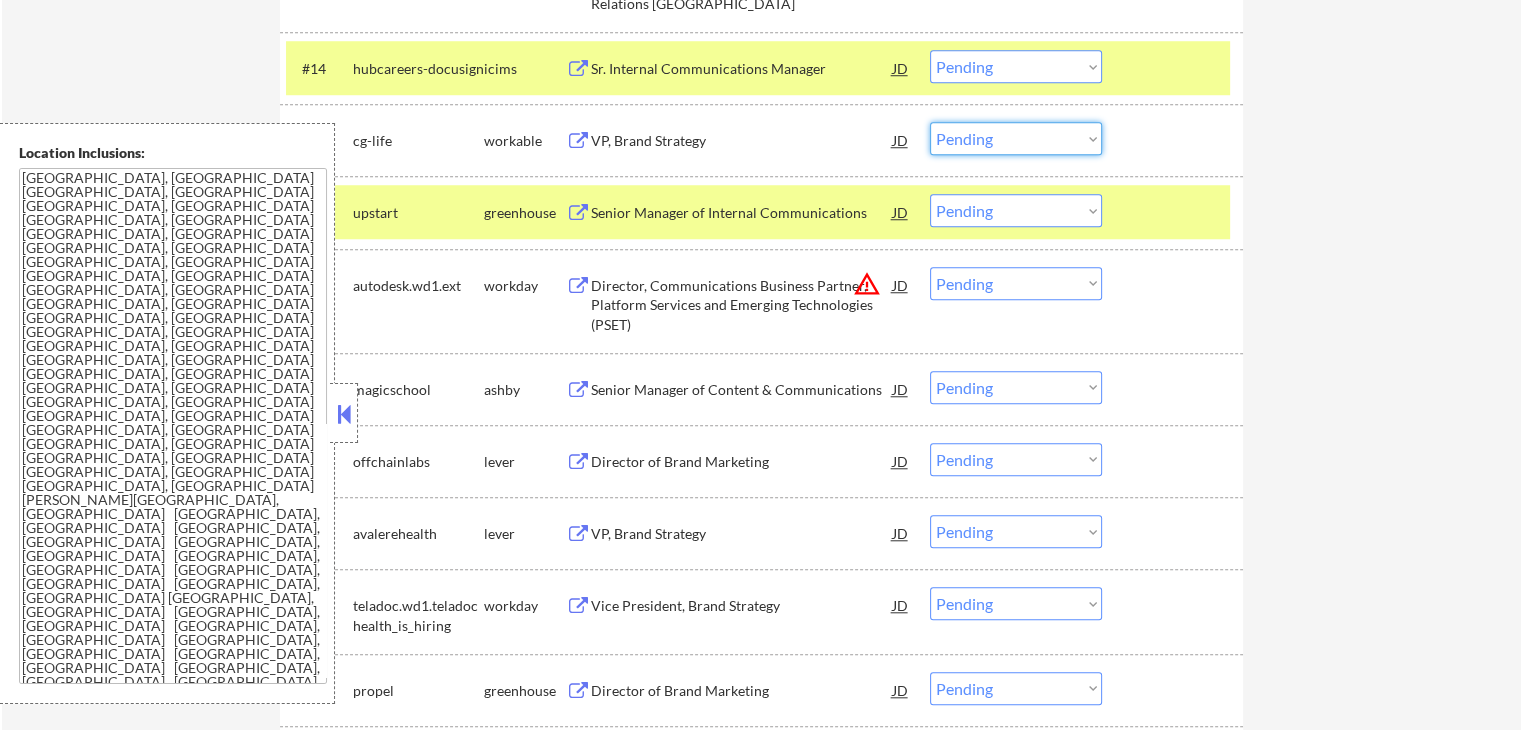 click on "Choose an option... Pending Applied Excluded (Questions) Excluded (Expired) Excluded (Location) Excluded (Bad Match) Excluded (Blocklist) Excluded (Salary) Excluded (Other)" at bounding box center (1016, 138) 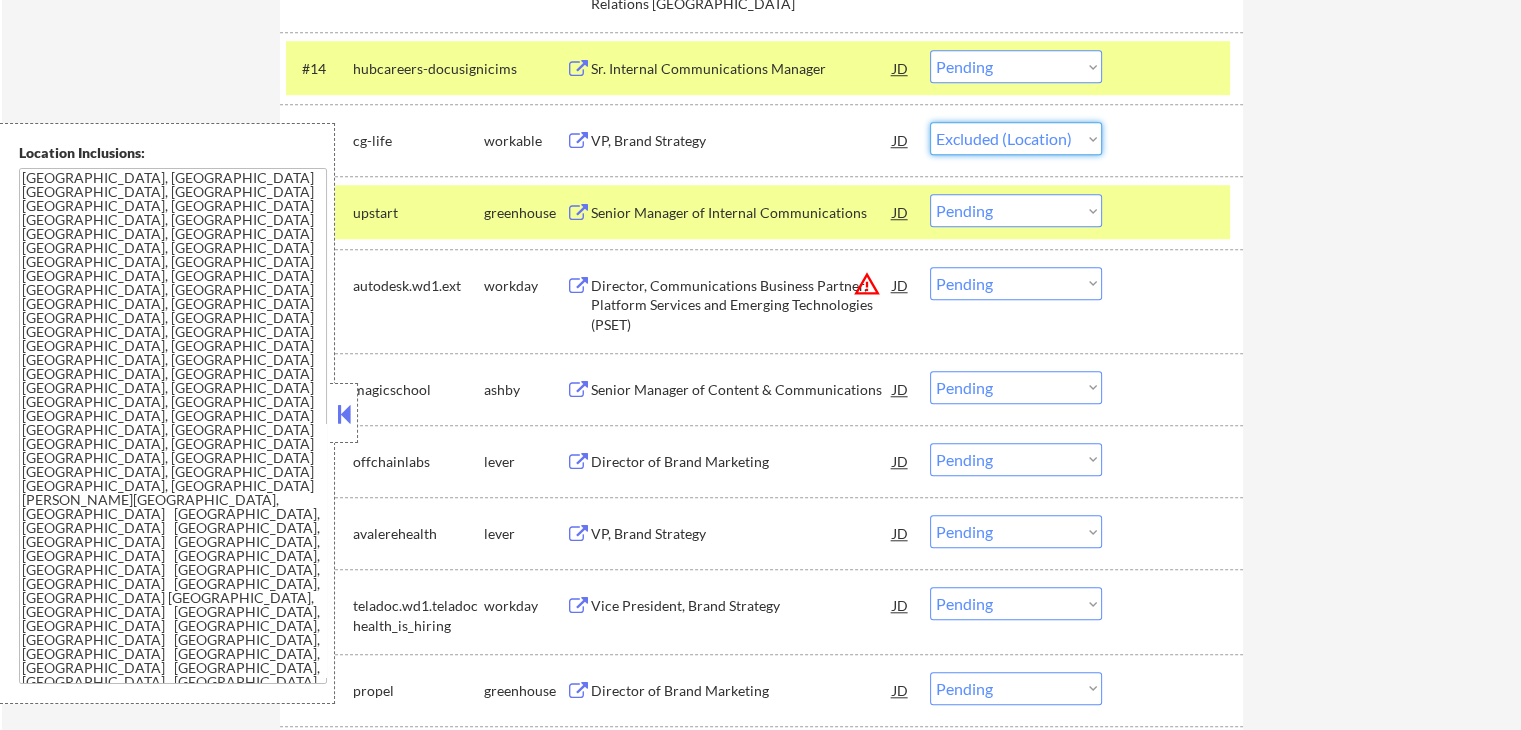 click on "Choose an option... Pending Applied Excluded (Questions) Excluded (Expired) Excluded (Location) Excluded (Bad Match) Excluded (Blocklist) Excluded (Salary) Excluded (Other)" at bounding box center [1016, 138] 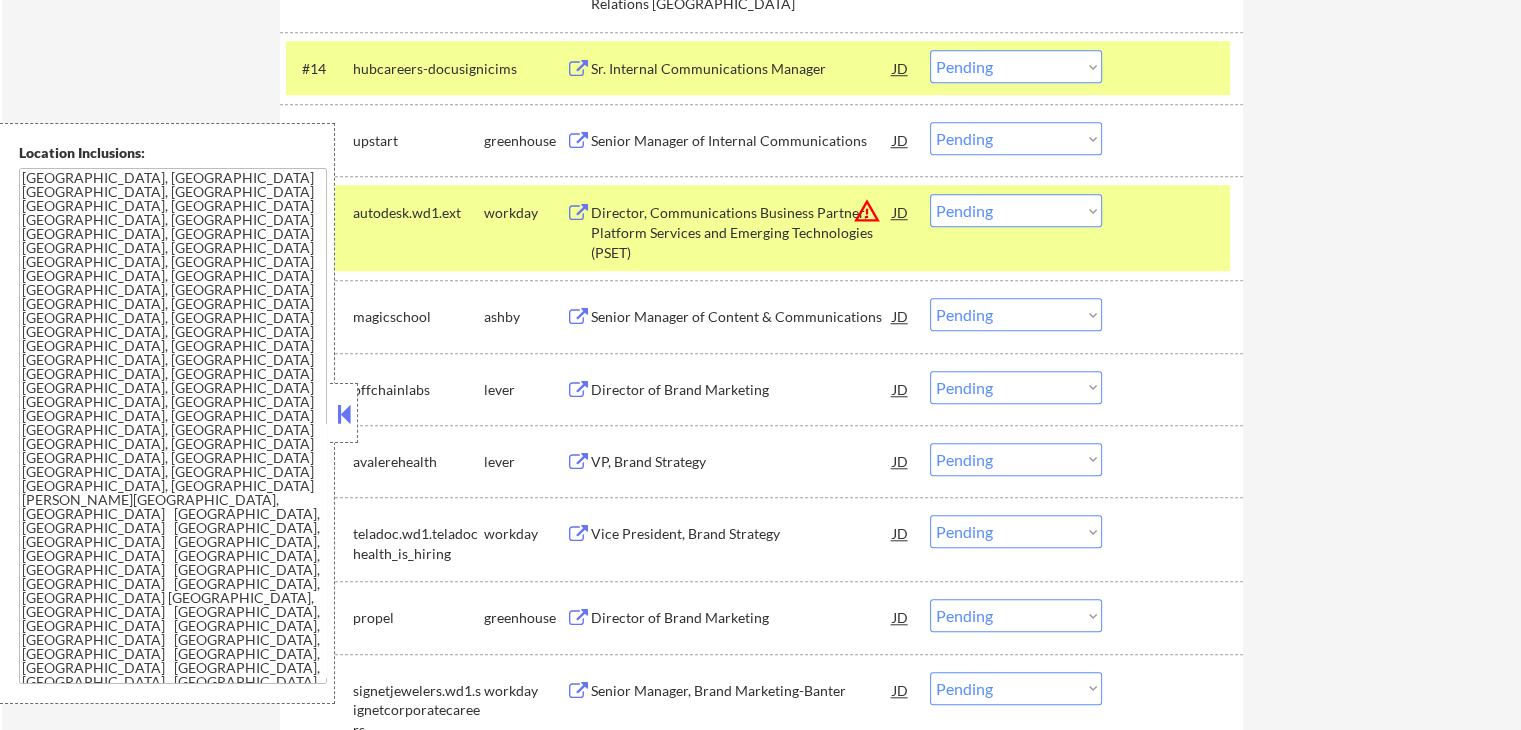 click on "Choose an option... Pending Applied Excluded (Questions) Excluded (Expired) Excluded (Location) Excluded (Bad Match) Excluded (Blocklist) Excluded (Salary) Excluded (Other)" at bounding box center (1016, 138) 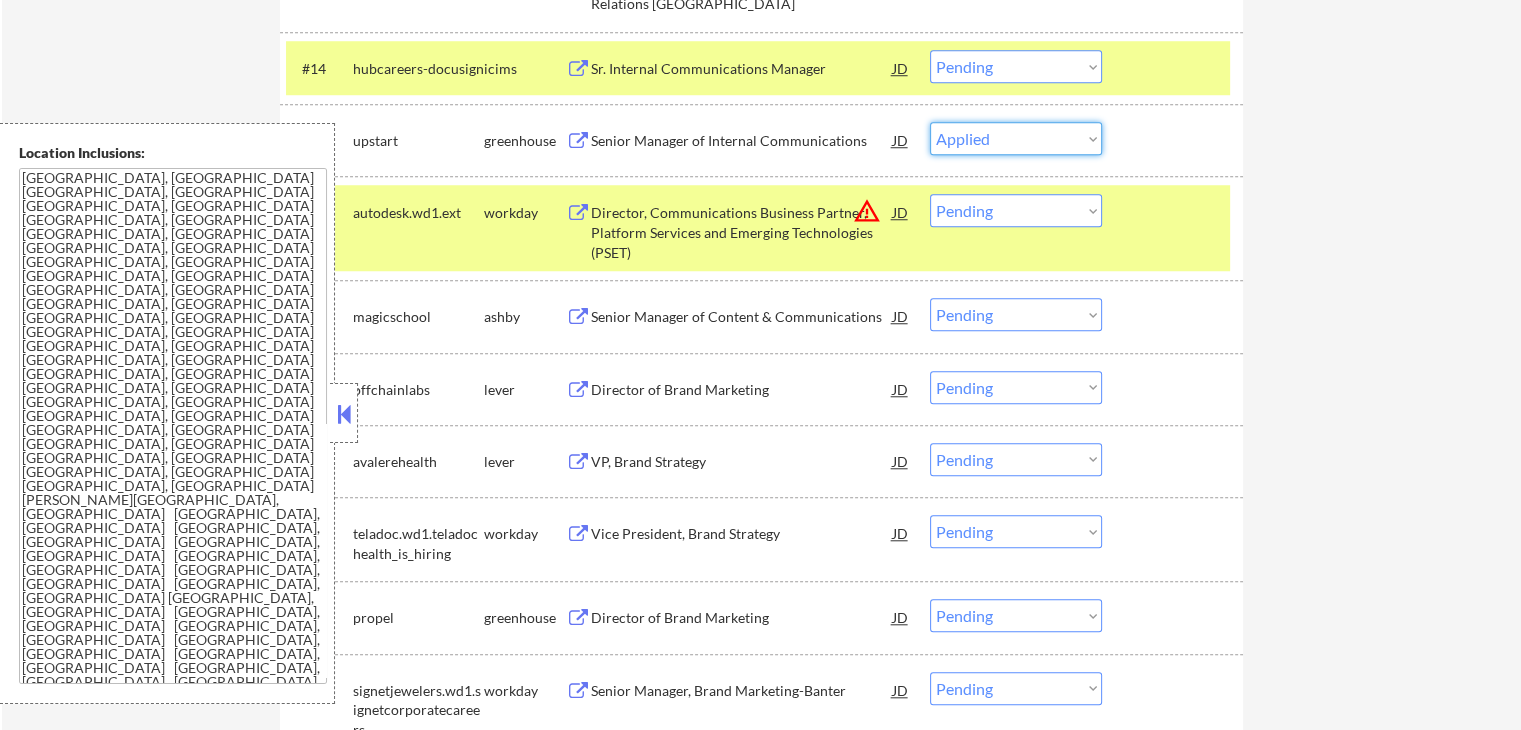 click on "Choose an option... Pending Applied Excluded (Questions) Excluded (Expired) Excluded (Location) Excluded (Bad Match) Excluded (Blocklist) Excluded (Salary) Excluded (Other)" at bounding box center [1016, 138] 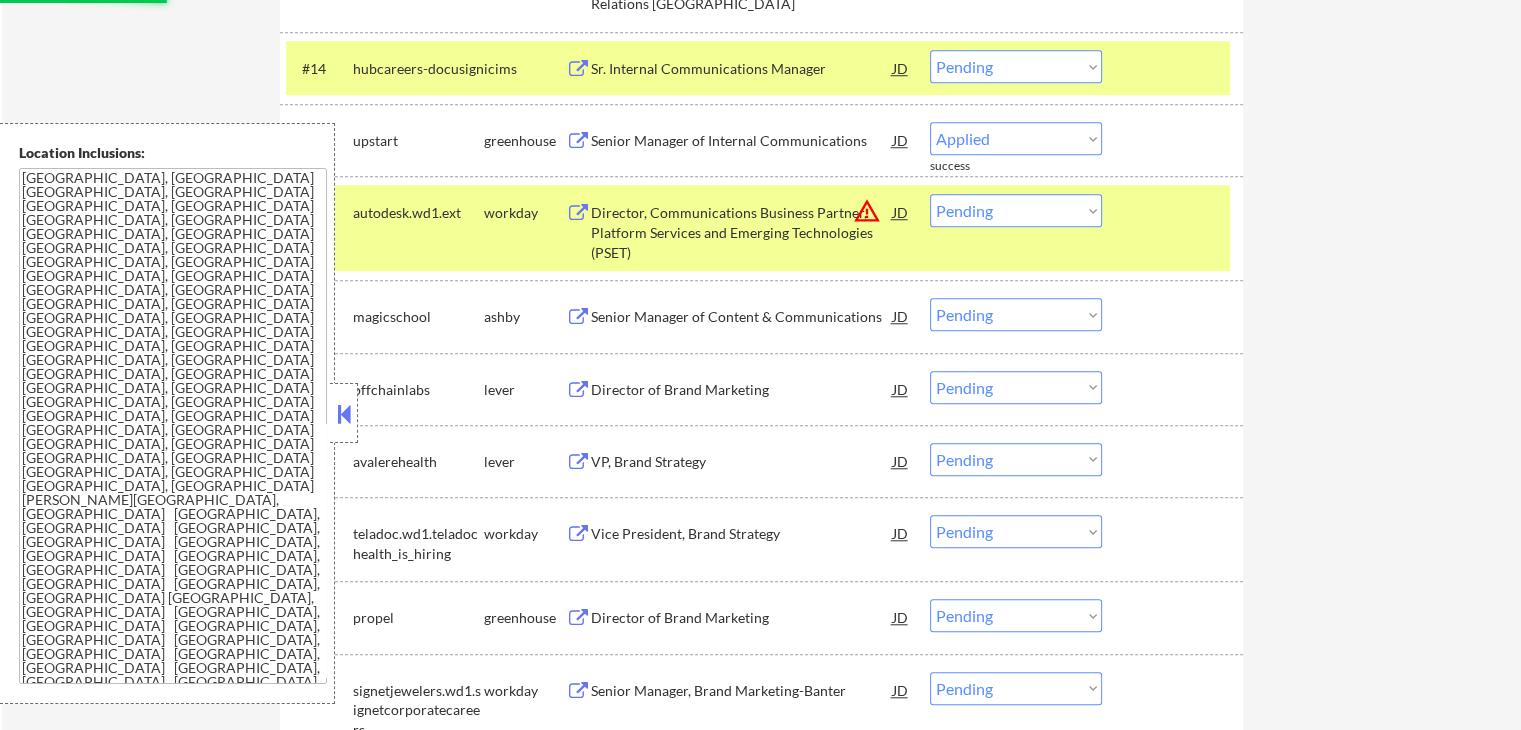 select on ""pending"" 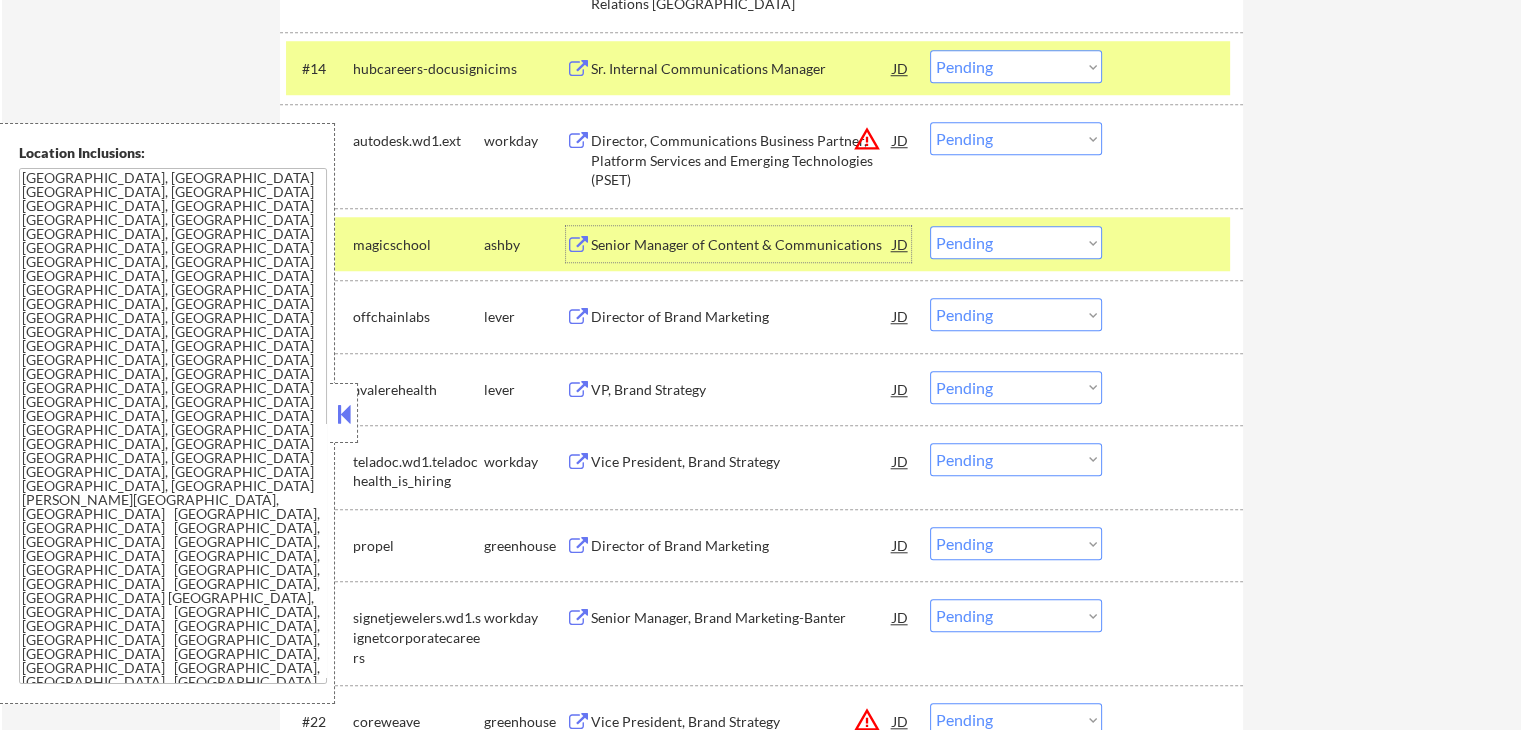click on "Senior Manager of Content & Communications" at bounding box center [742, 244] 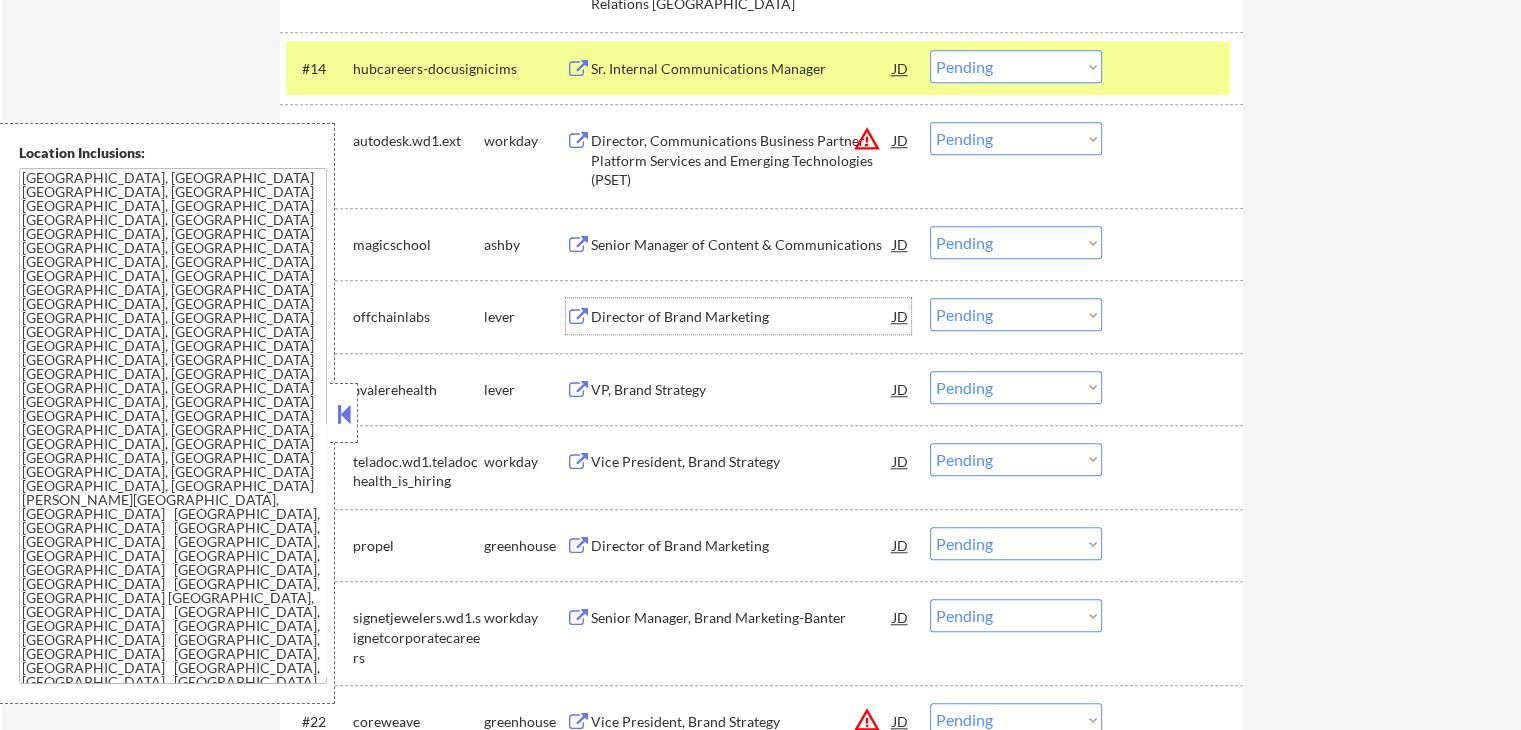 click on "Director of Brand Marketing" at bounding box center (742, 317) 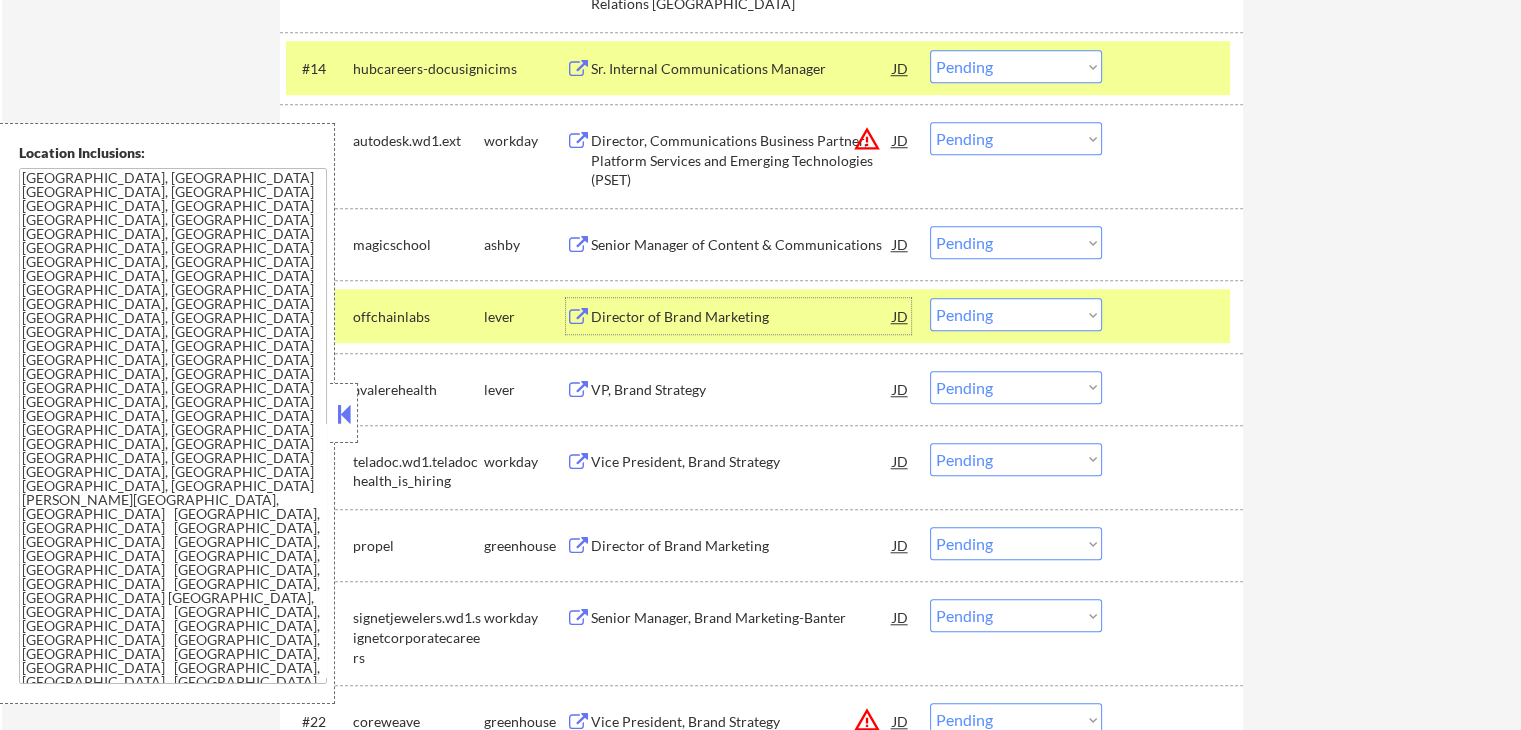 drag, startPoint x: 1029, startPoint y: 241, endPoint x: 1025, endPoint y: 255, distance: 14.56022 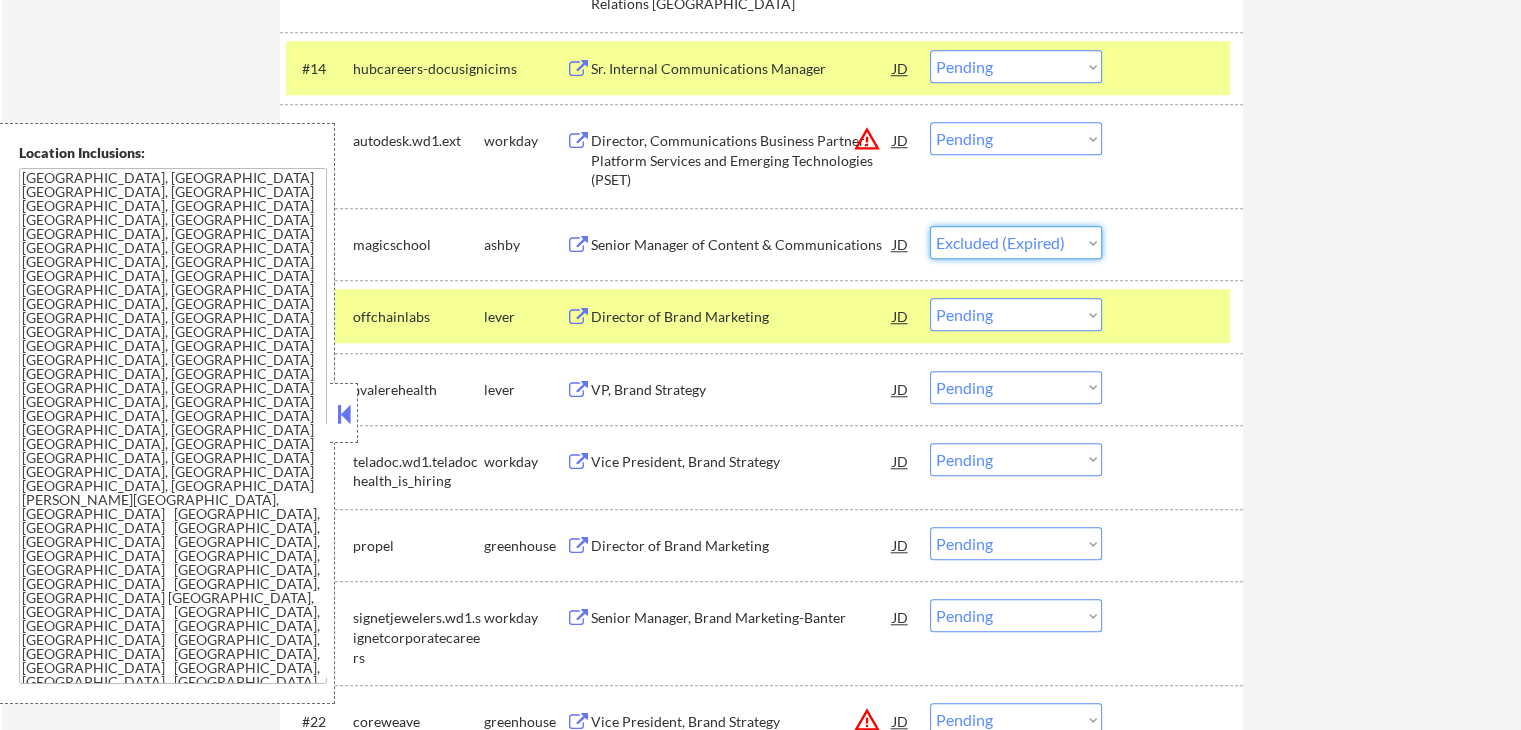click on "Choose an option... Pending Applied Excluded (Questions) Excluded (Expired) Excluded (Location) Excluded (Bad Match) Excluded (Blocklist) Excluded (Salary) Excluded (Other)" at bounding box center (1016, 242) 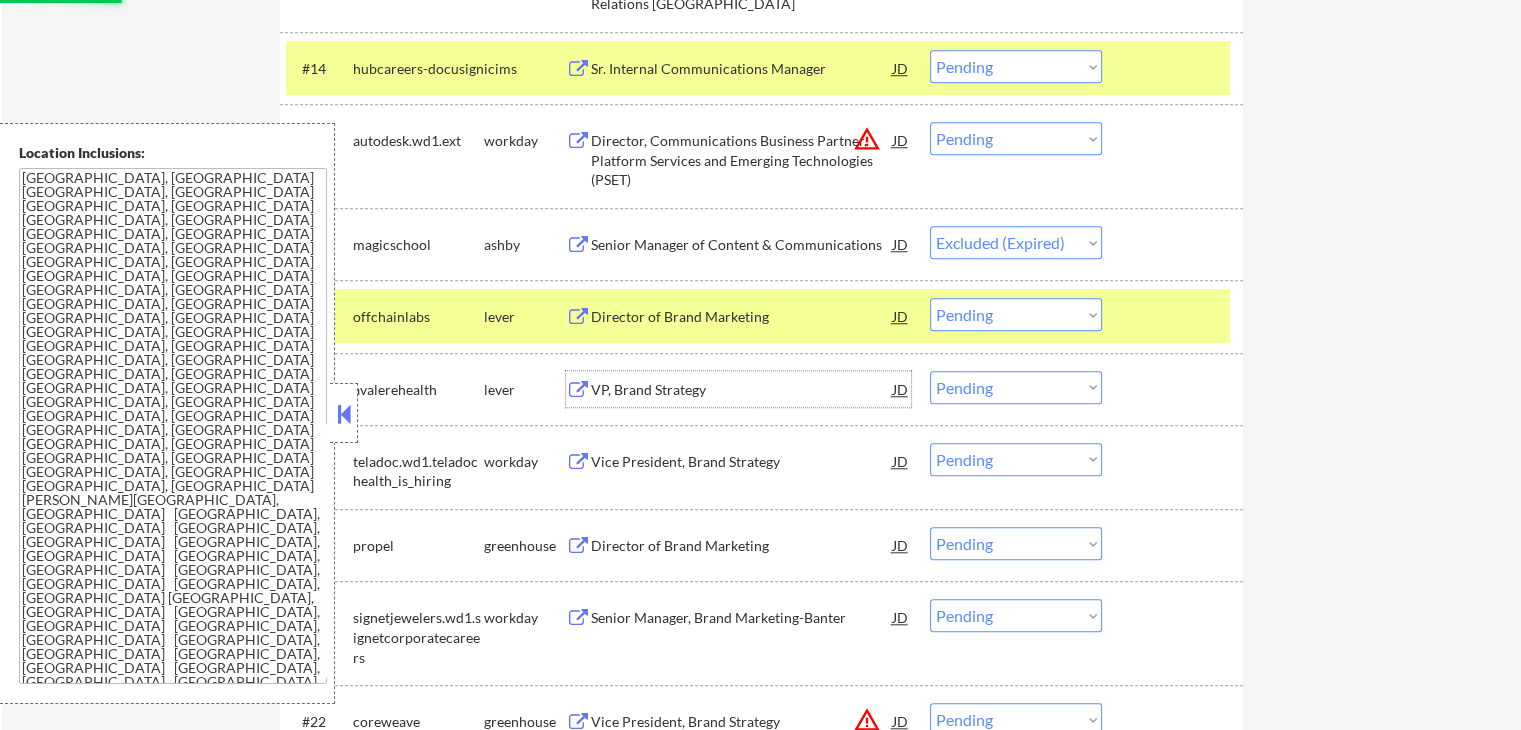 click on "VP, Brand Strategy" at bounding box center [742, 390] 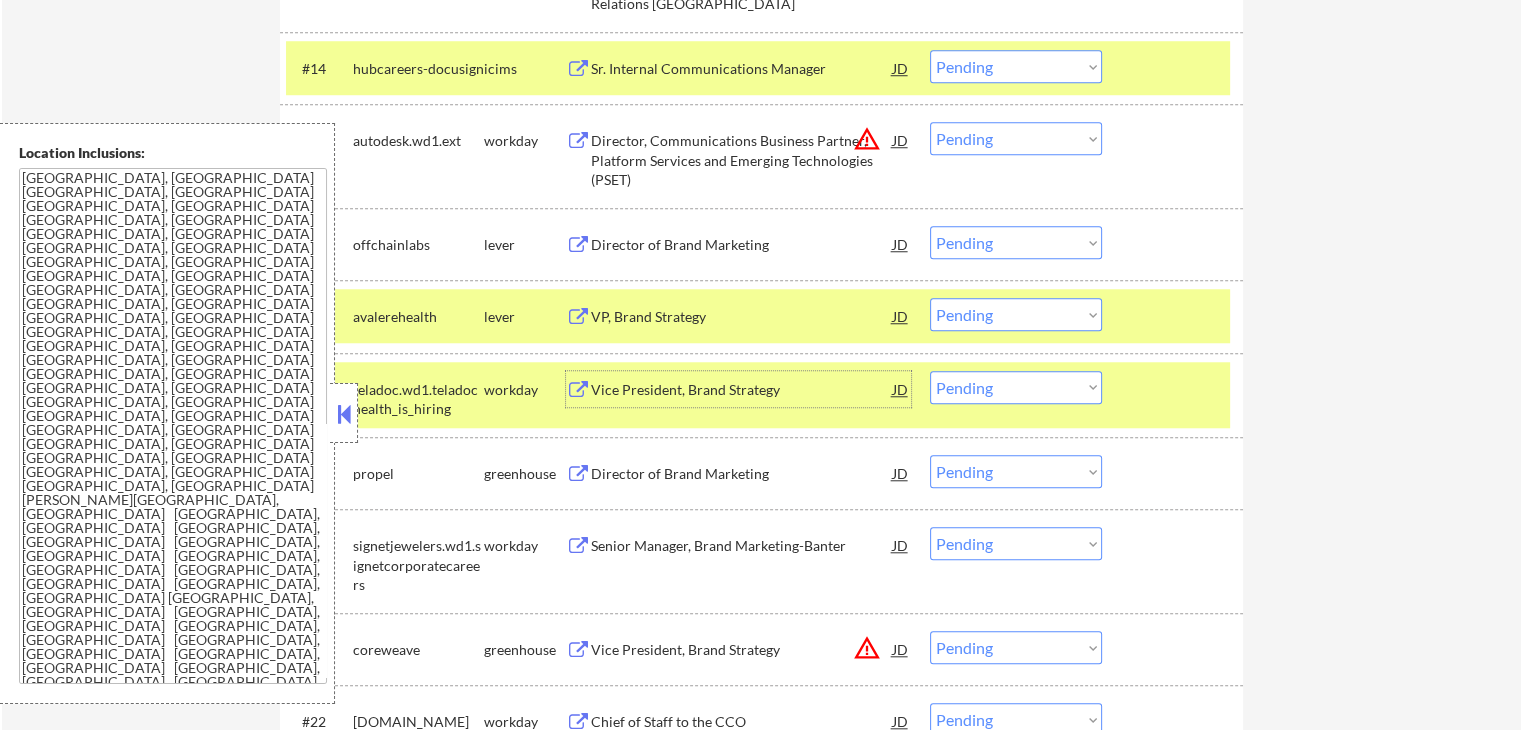 click on "Choose an option... Pending Applied Excluded (Questions) Excluded (Expired) Excluded (Location) Excluded (Bad Match) Excluded (Blocklist) Excluded (Salary) Excluded (Other)" at bounding box center [1016, 242] 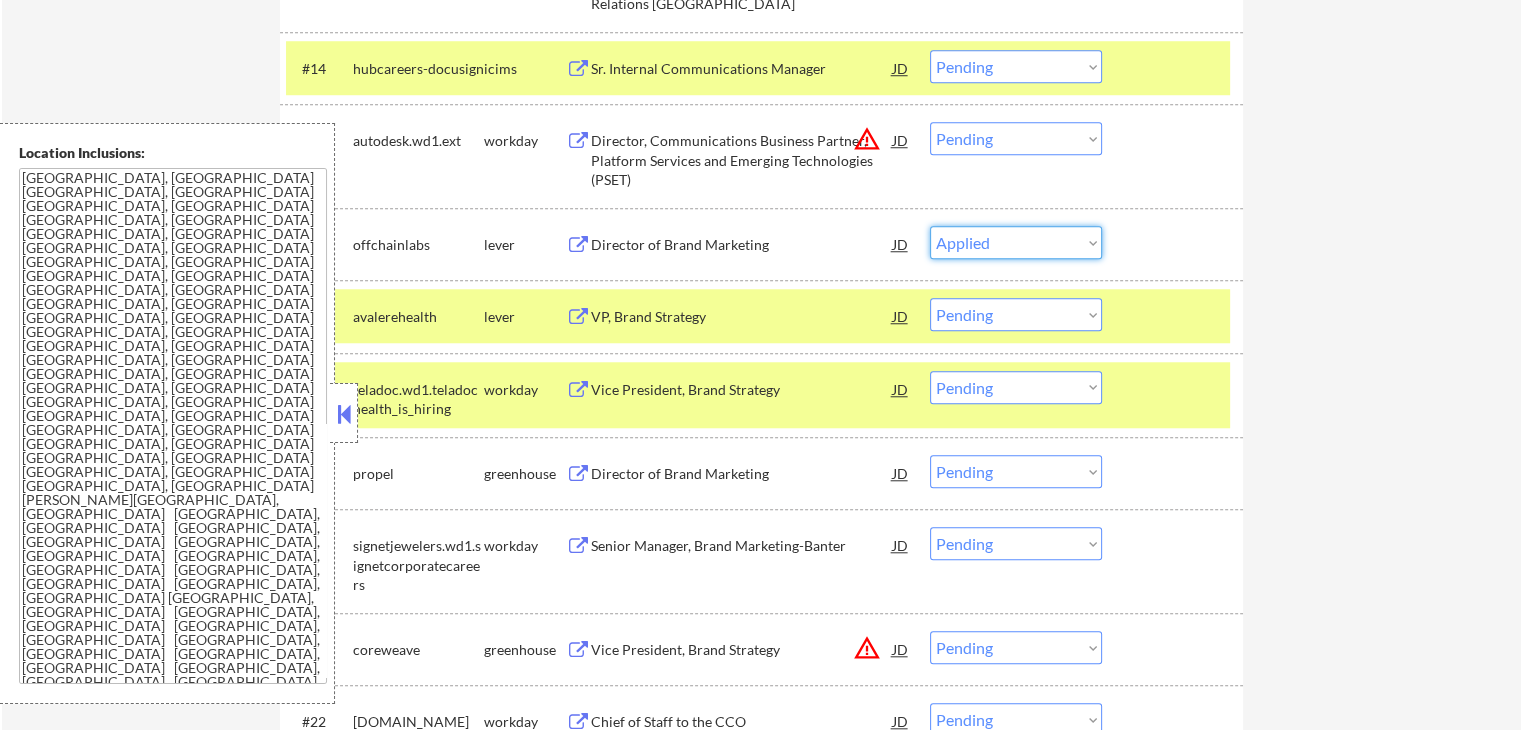 click on "Choose an option... Pending Applied Excluded (Questions) Excluded (Expired) Excluded (Location) Excluded (Bad Match) Excluded (Blocklist) Excluded (Salary) Excluded (Other)" at bounding box center [1016, 242] 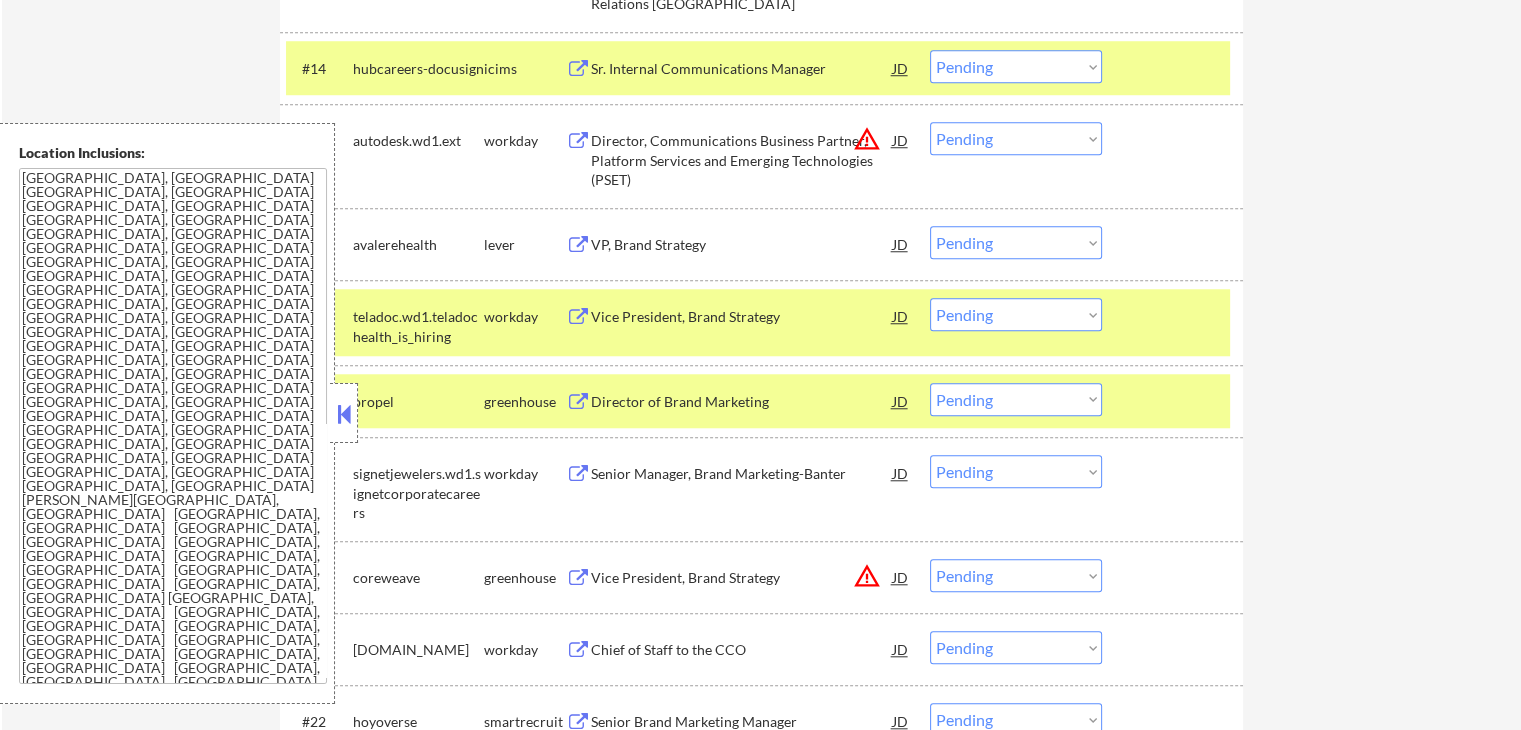 click on "Director of Brand Marketing" at bounding box center [742, 402] 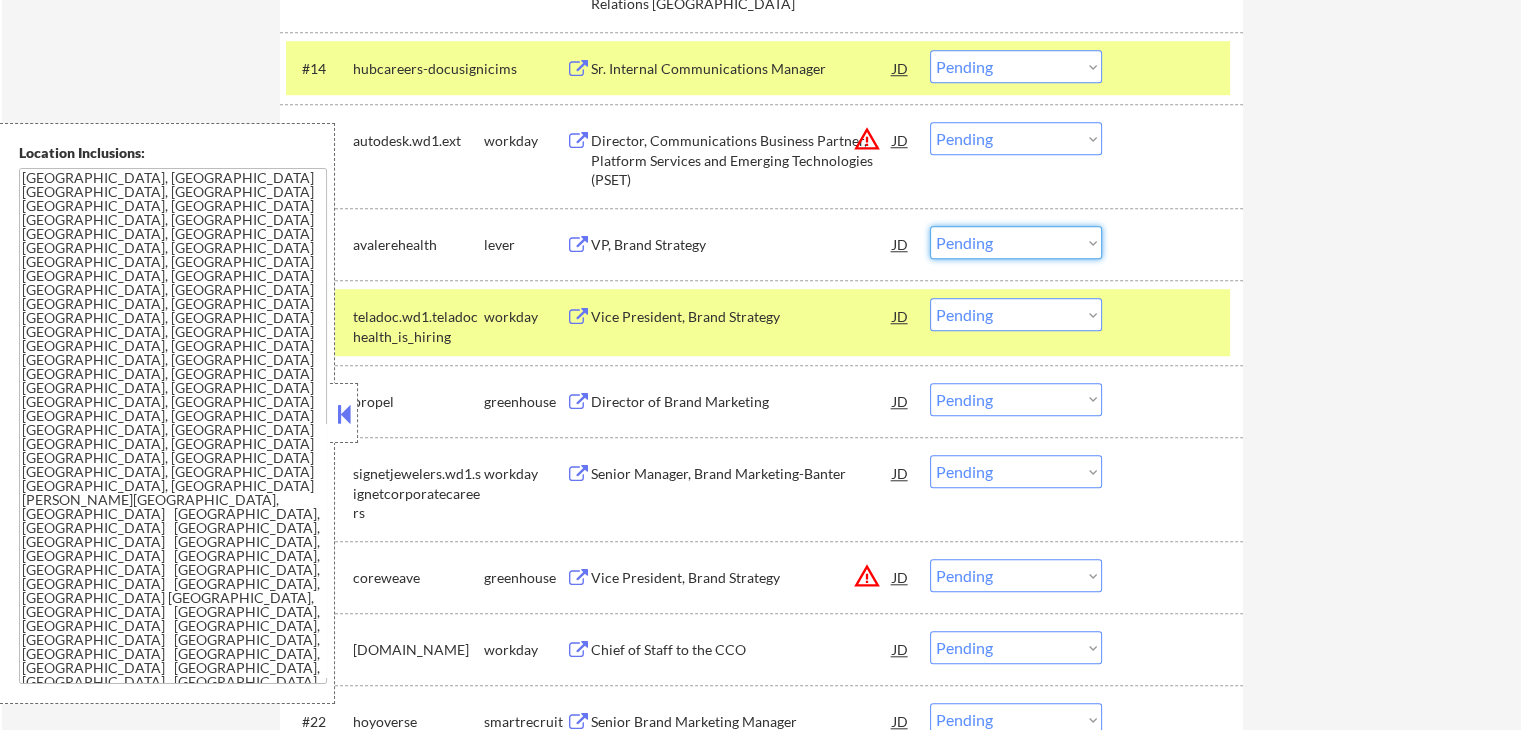 click on "Choose an option... Pending Applied Excluded (Questions) Excluded (Expired) Excluded (Location) Excluded (Bad Match) Excluded (Blocklist) Excluded (Salary) Excluded (Other)" at bounding box center (1016, 242) 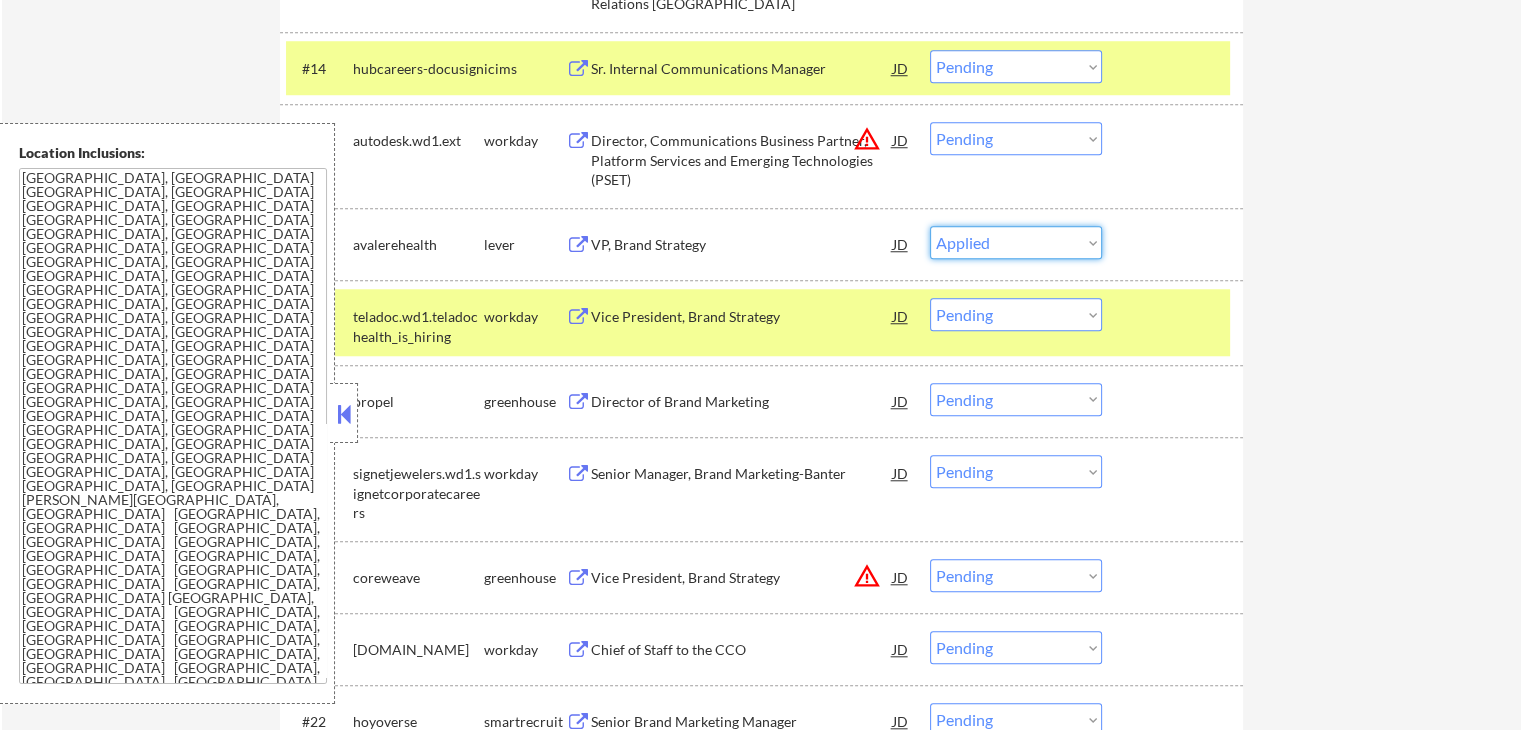 click on "Choose an option... Pending Applied Excluded (Questions) Excluded (Expired) Excluded (Location) Excluded (Bad Match) Excluded (Blocklist) Excluded (Salary) Excluded (Other)" at bounding box center [1016, 242] 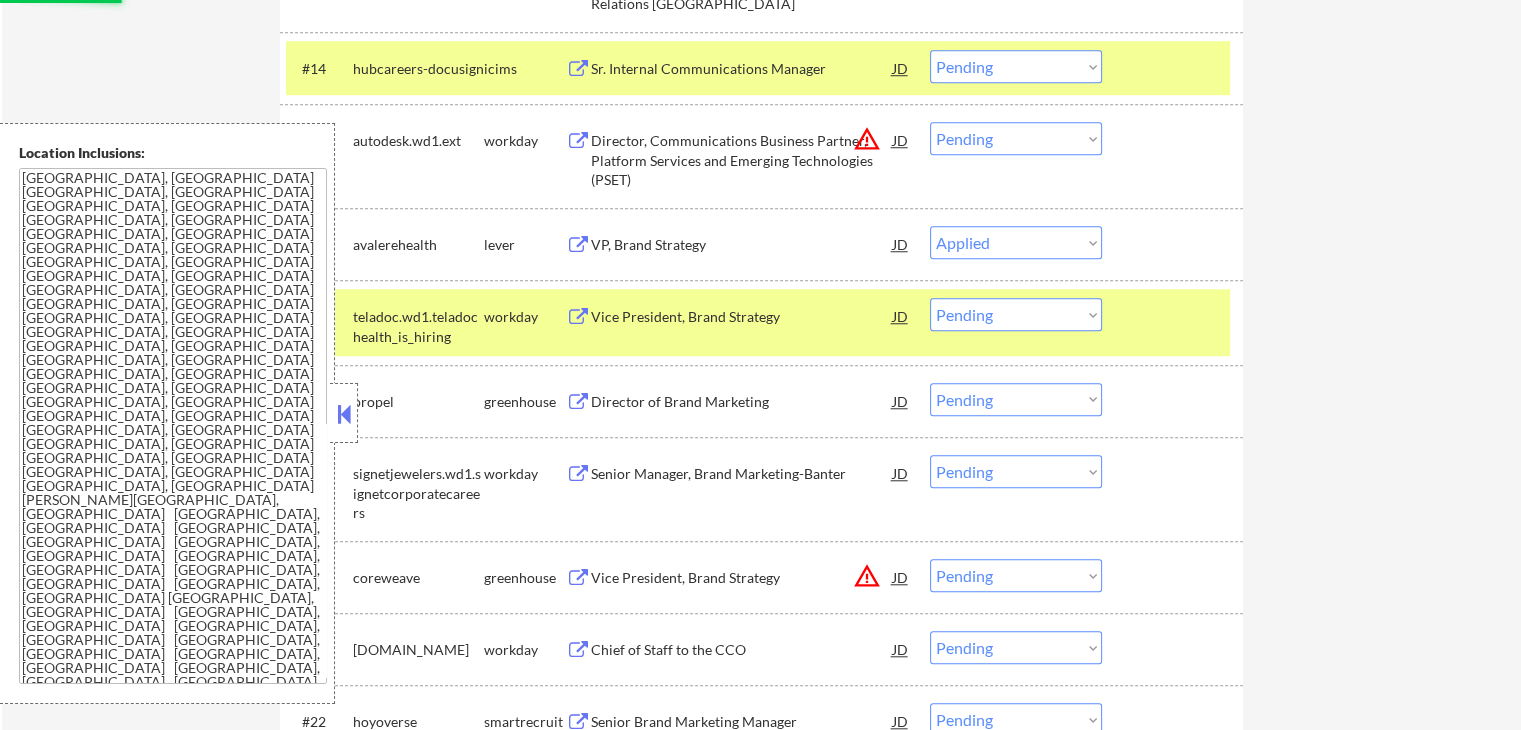 select on ""pending"" 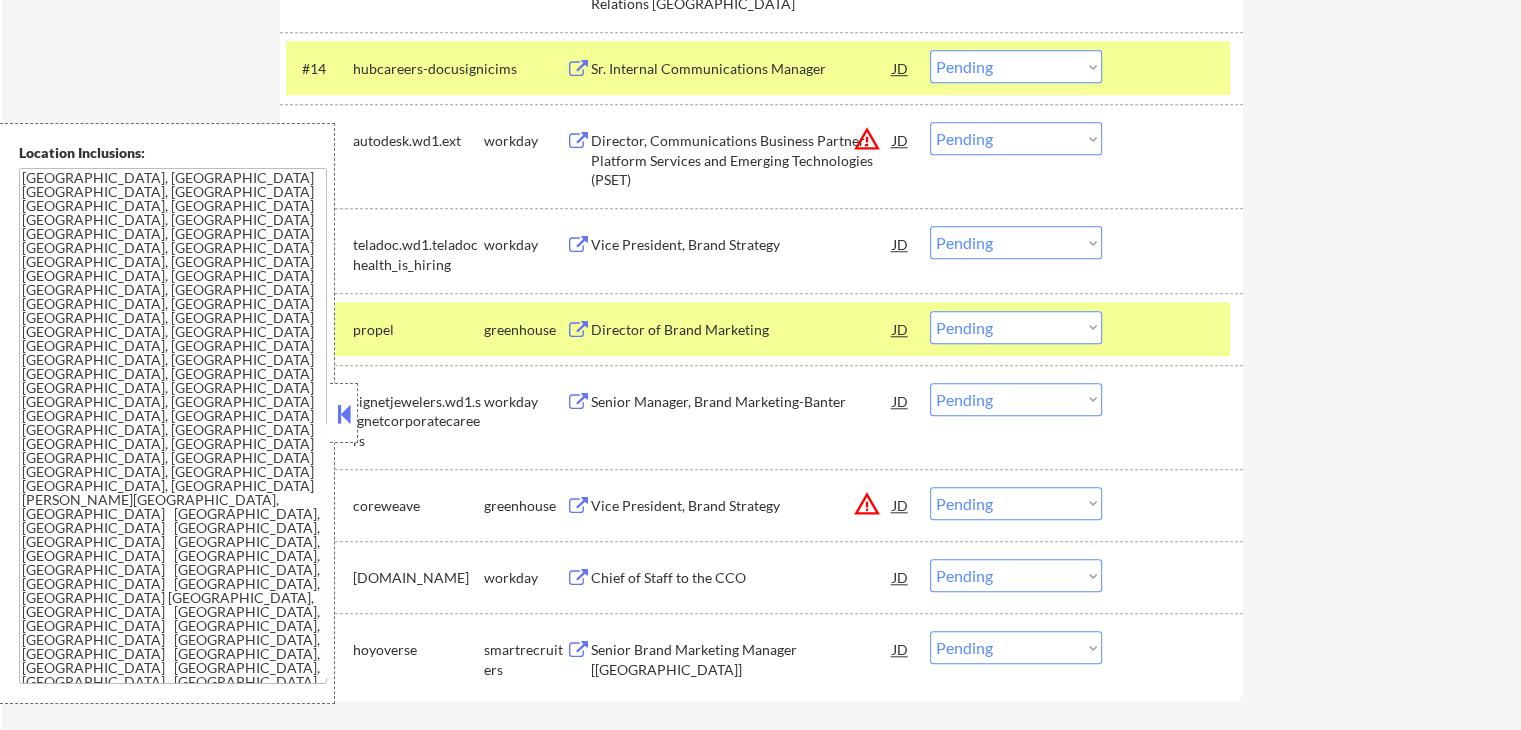 click on "propel" at bounding box center [418, 330] 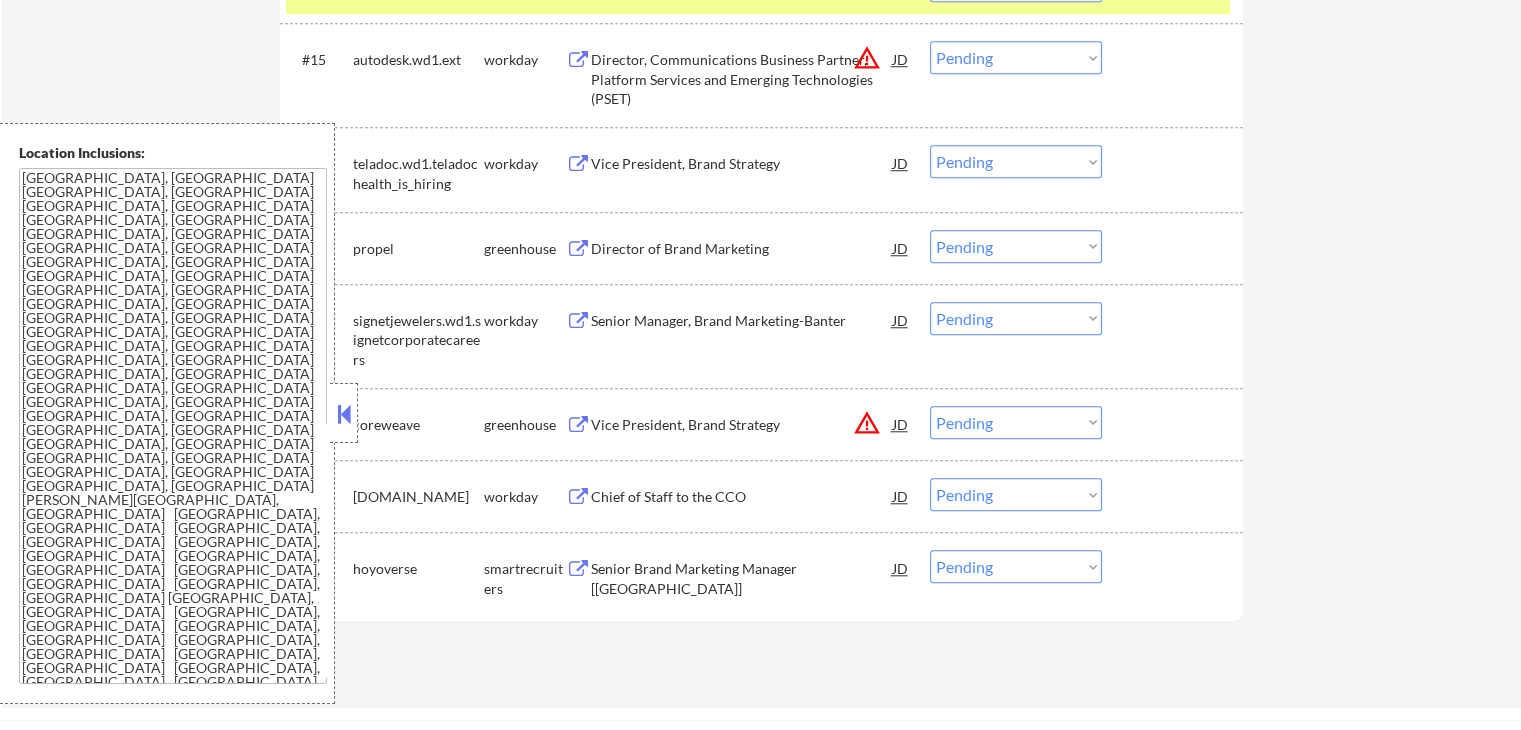 scroll, scrollTop: 1900, scrollLeft: 0, axis: vertical 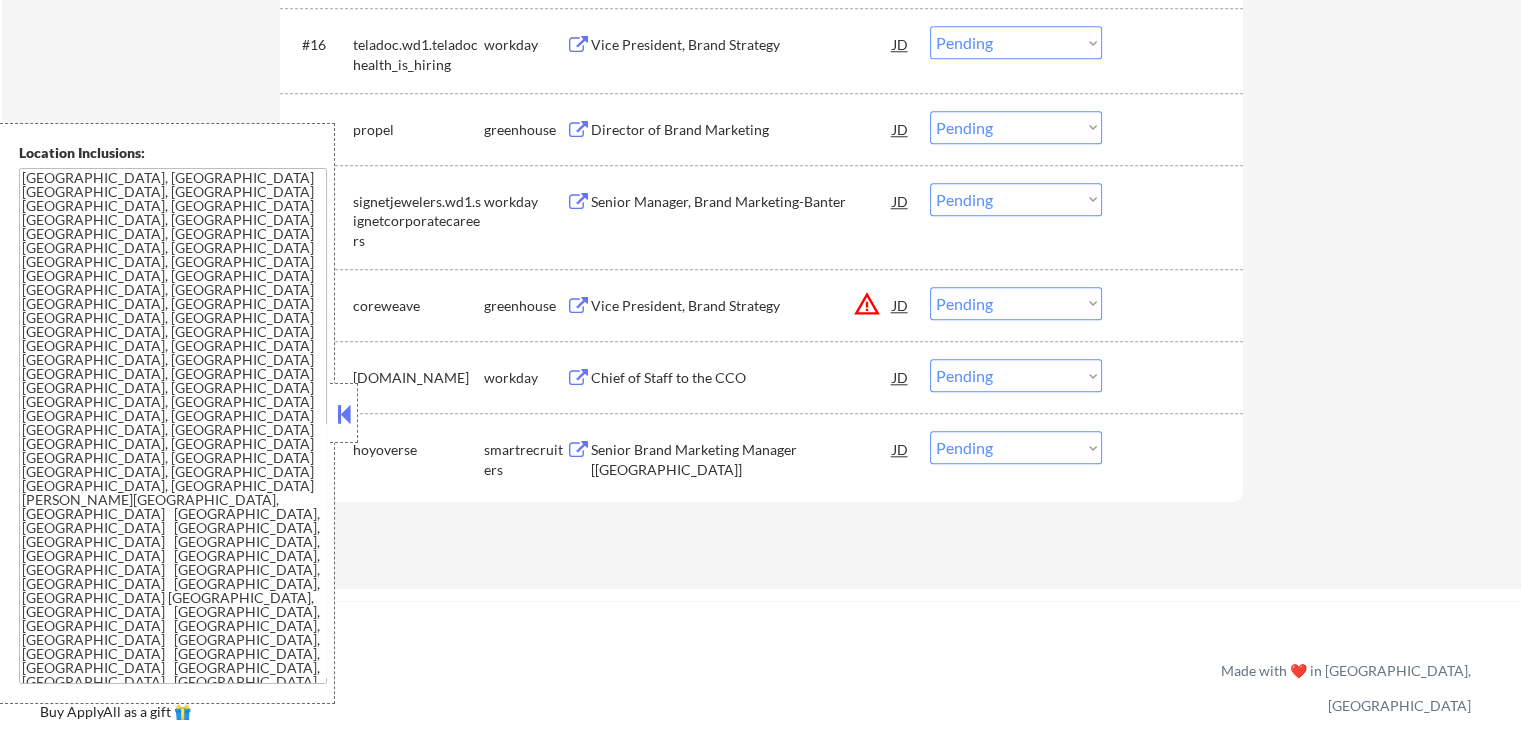 click on "Vice President, Brand Strategy" at bounding box center [742, 306] 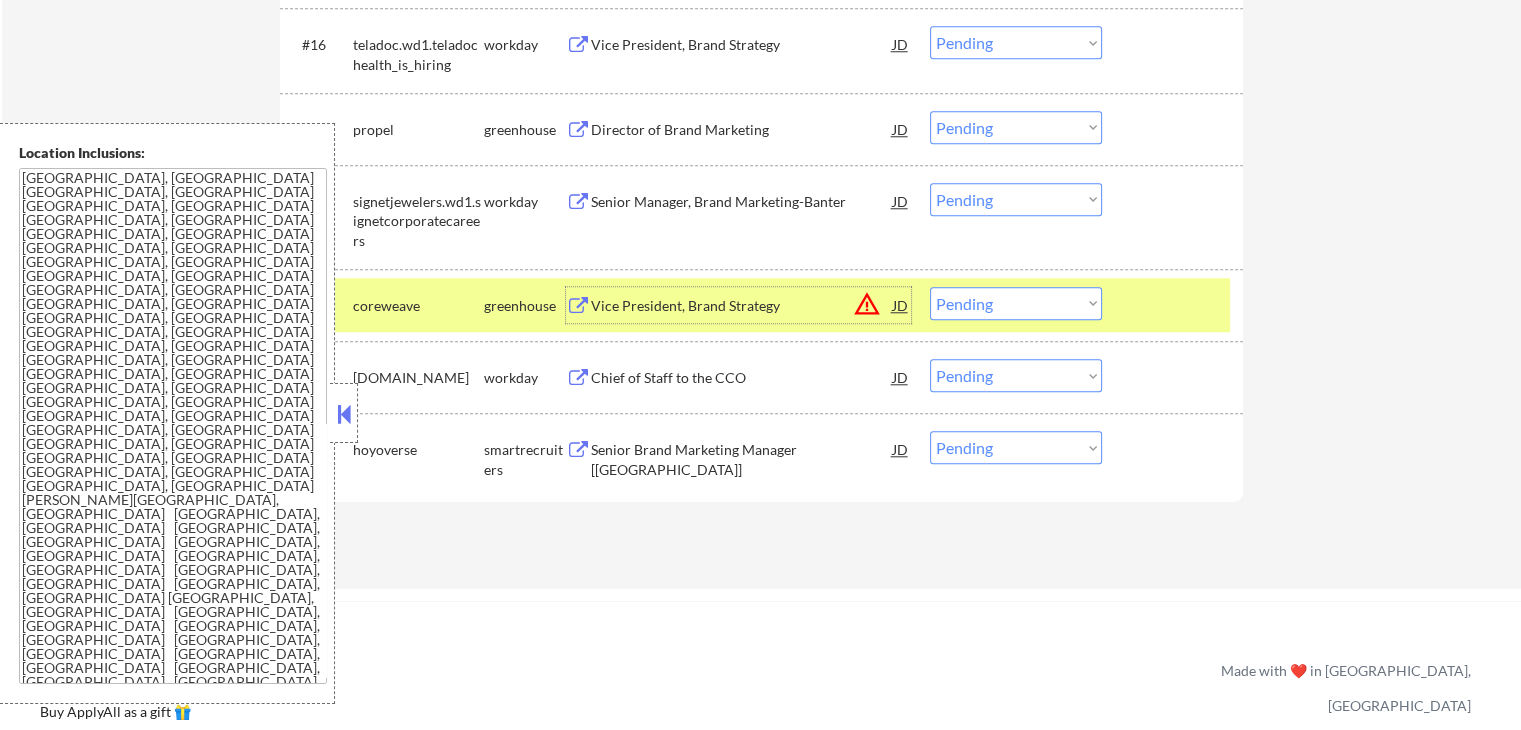click on "Senior Brand Marketing Manager [USA]" at bounding box center [742, 459] 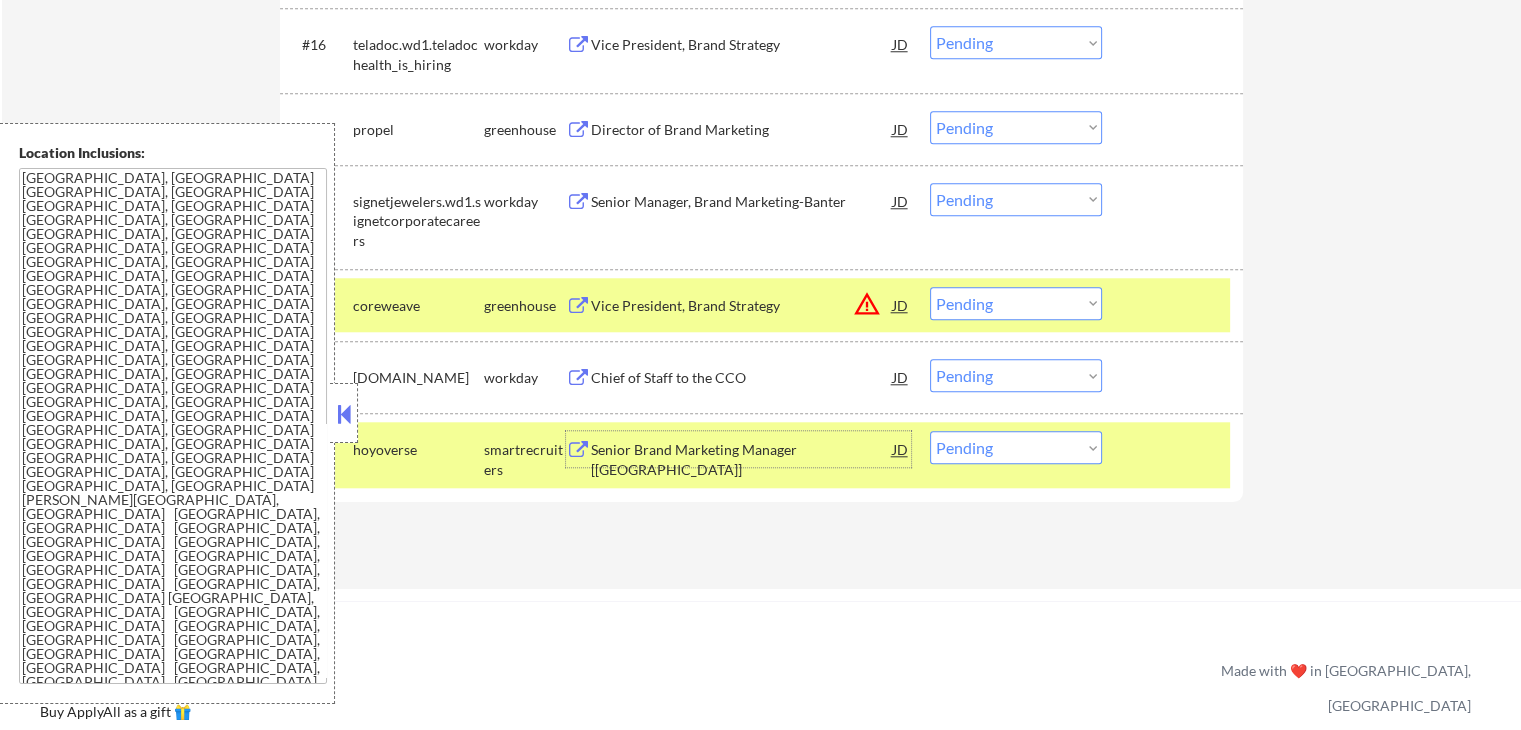 click on "Choose an option... Pending Applied Excluded (Questions) Excluded (Expired) Excluded (Location) Excluded (Bad Match) Excluded (Blocklist) Excluded (Salary) Excluded (Other)" at bounding box center [1016, 303] 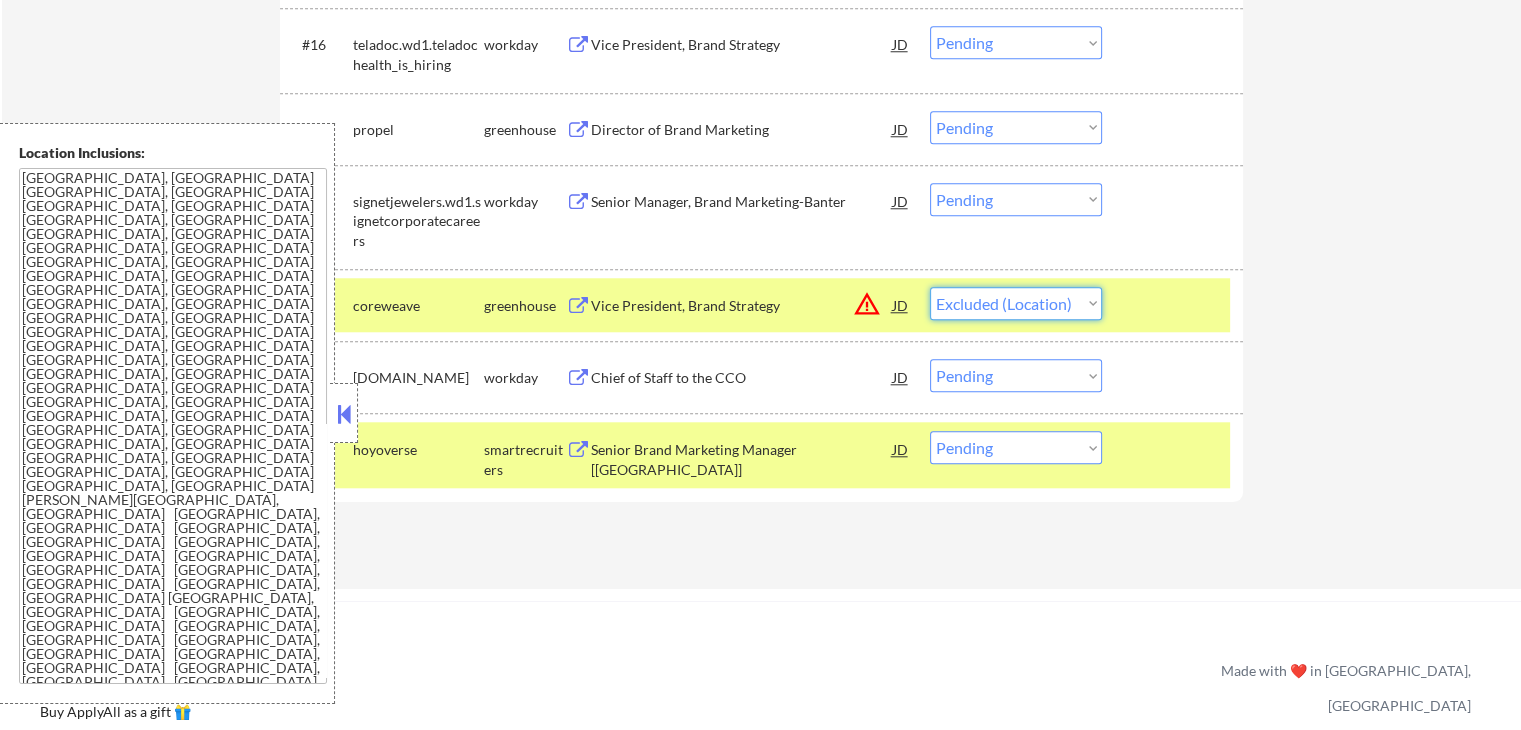 click on "Choose an option... Pending Applied Excluded (Questions) Excluded (Expired) Excluded (Location) Excluded (Bad Match) Excluded (Blocklist) Excluded (Salary) Excluded (Other)" at bounding box center (1016, 303) 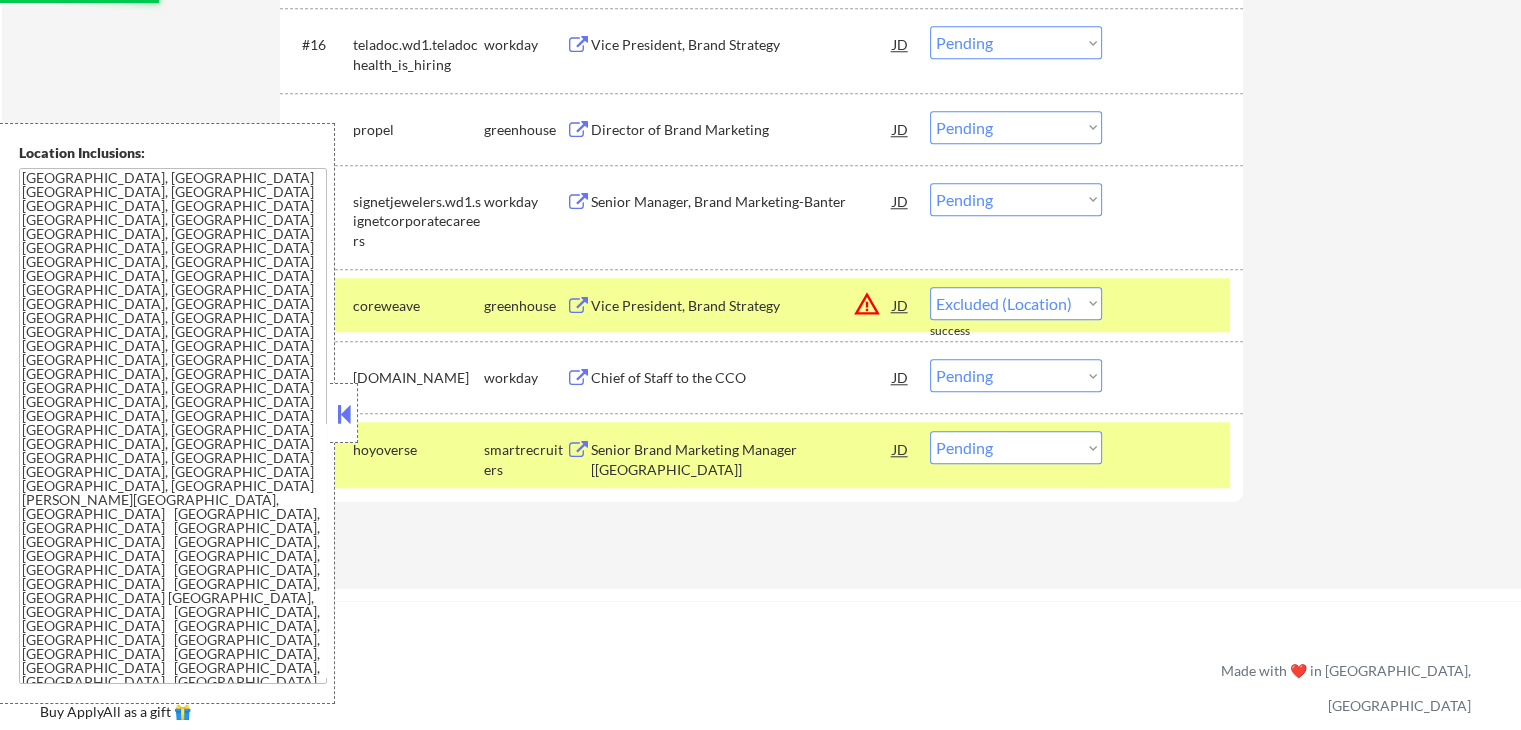 select on ""pending"" 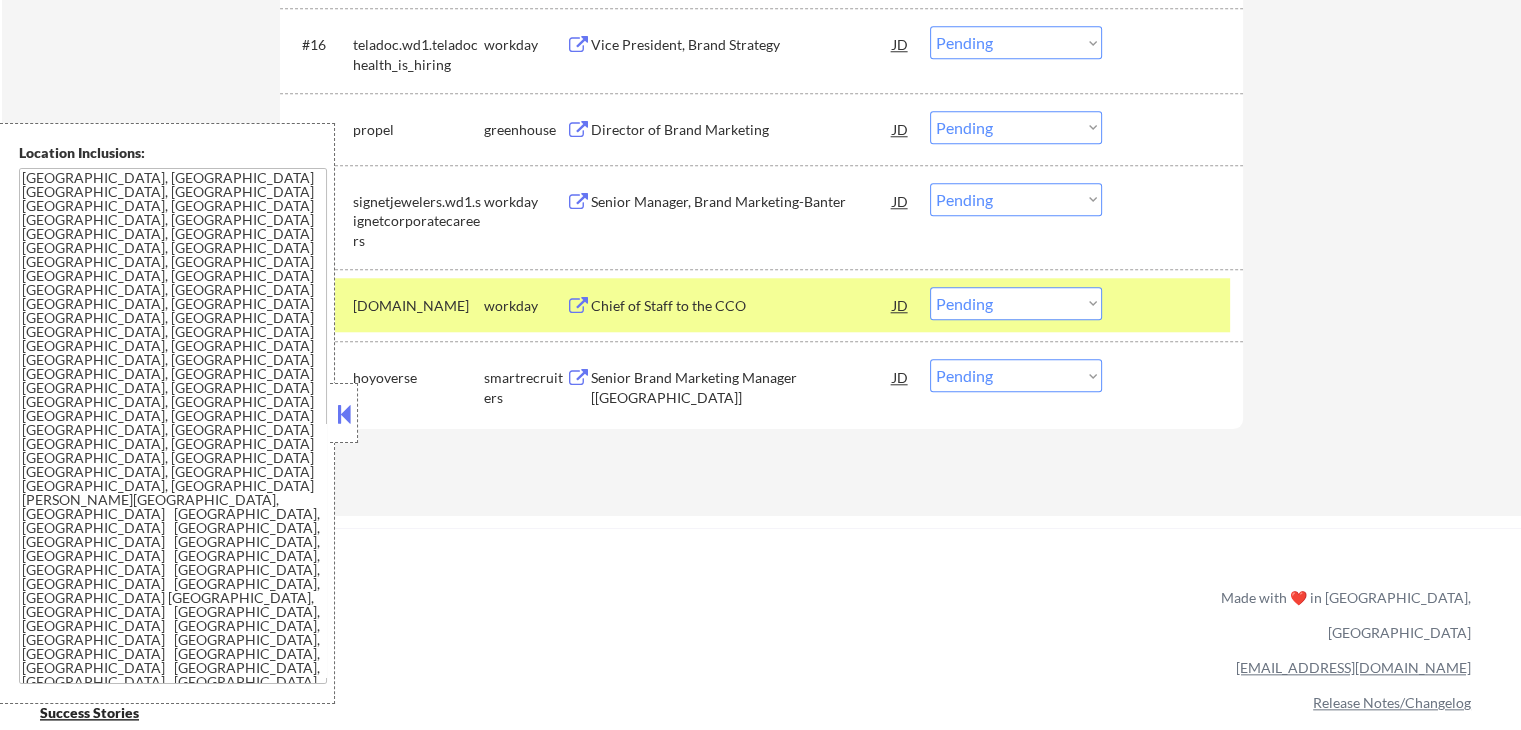 click on "Choose an option... Pending Applied Excluded (Questions) Excluded (Expired) Excluded (Location) Excluded (Bad Match) Excluded (Blocklist) Excluded (Salary) Excluded (Other)" at bounding box center (1016, 375) 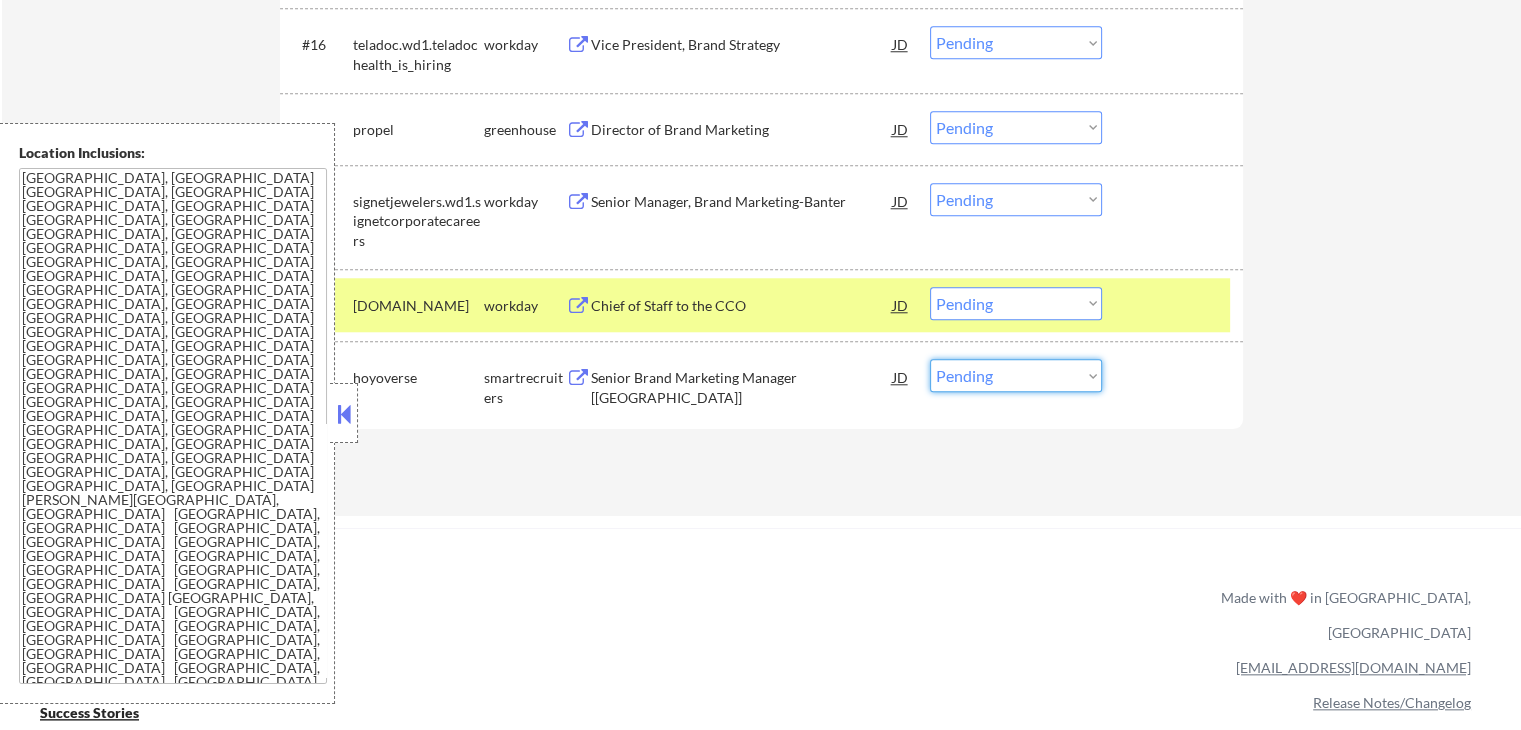 select on ""applied"" 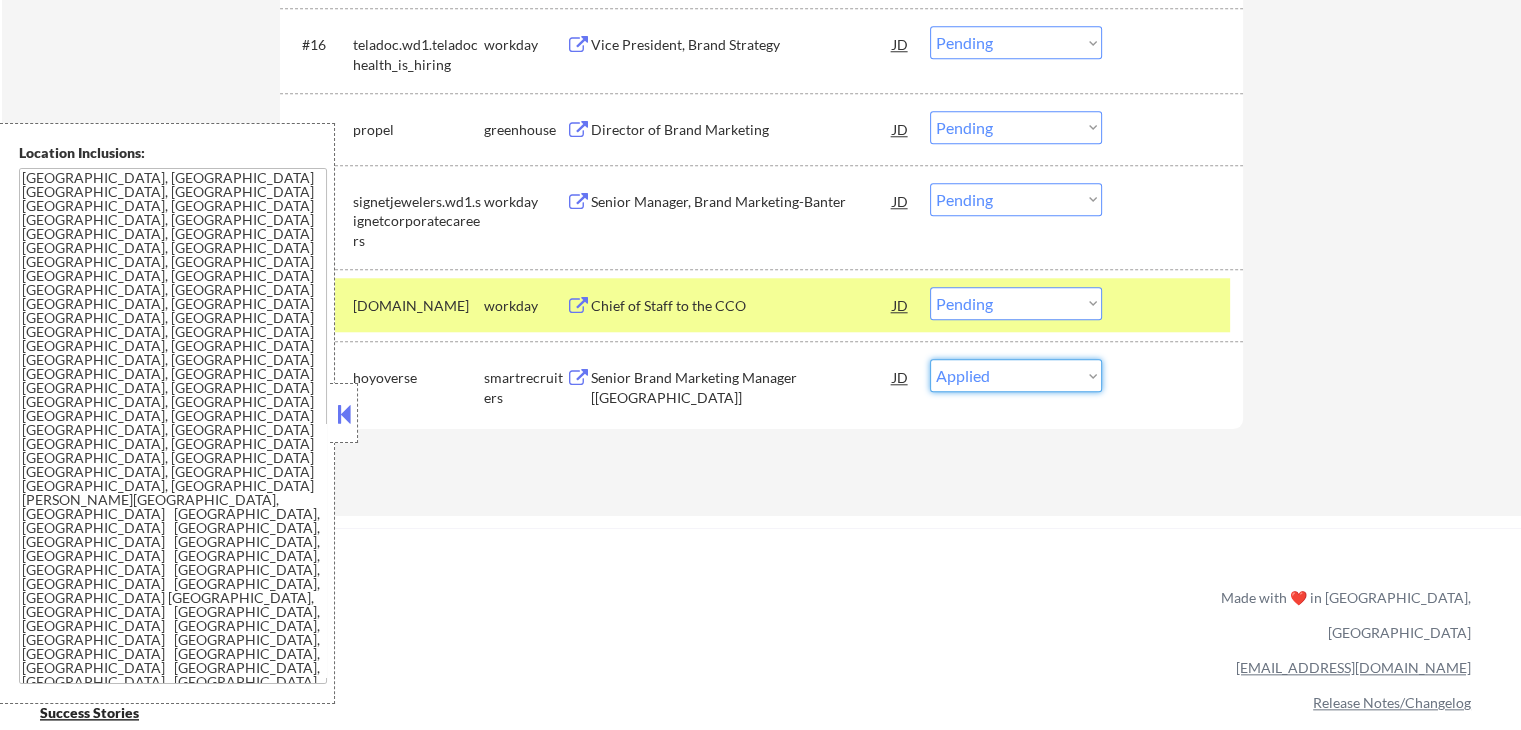 click on "Choose an option... Pending Applied Excluded (Questions) Excluded (Expired) Excluded (Location) Excluded (Bad Match) Excluded (Blocklist) Excluded (Salary) Excluded (Other)" at bounding box center (1016, 375) 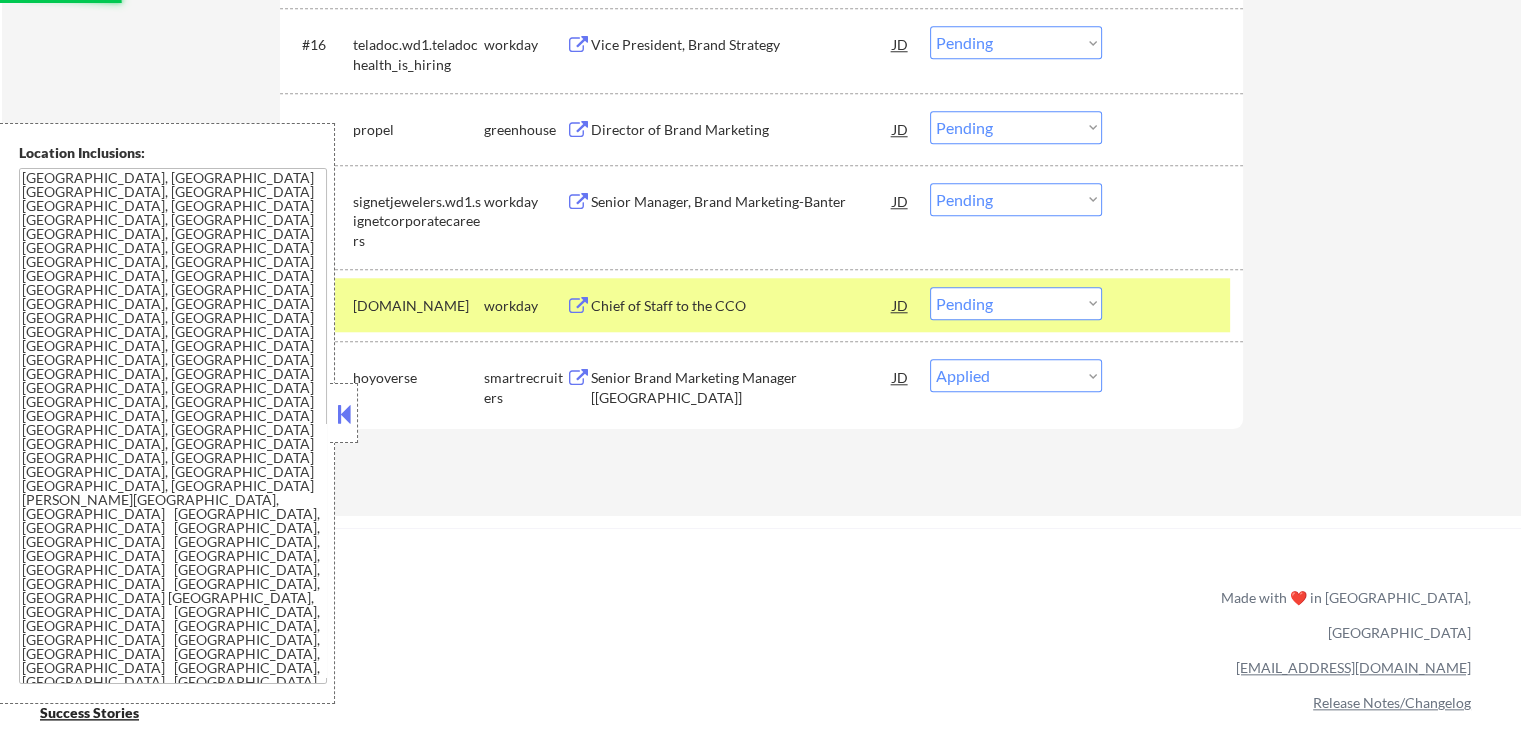 click on "Applications Pending (20) Excluded (16) Applied (11) All (47) View All Results Back 1 / 1
Next Company ATS Title Status Date Applied #1 careers-insmed icims Associate Director, Product Communications JD warning_amber Choose an option... Pending Applied Excluded (Questions) Excluded (Expired) Excluded (Location) Excluded (Bad Match) Excluded (Blocklist) Excluded (Salary) Excluded (Other) #2 intelliatx.wd1.intelliatxcareers workday Director, Medical Communications JD Choose an option... Pending Applied Excluded (Questions) Excluded (Expired) Excluded (Location) Excluded (Bad Match) Excluded (Blocklist) Excluded (Salary) Excluded (Other) #3 assurant.wd1.assurant_careers workday Director, International Communications JD warning_amber Choose an option... Pending Applied Excluded (Questions) Excluded (Expired) Excluded (Location) Excluded (Bad Match) Excluded (Blocklist) Excluded (Salary) Excluded (Other) success #4 centene.wd5.centene_external workday Director, Marketing & Communications JD warning_amber Pending" at bounding box center (761, -452) 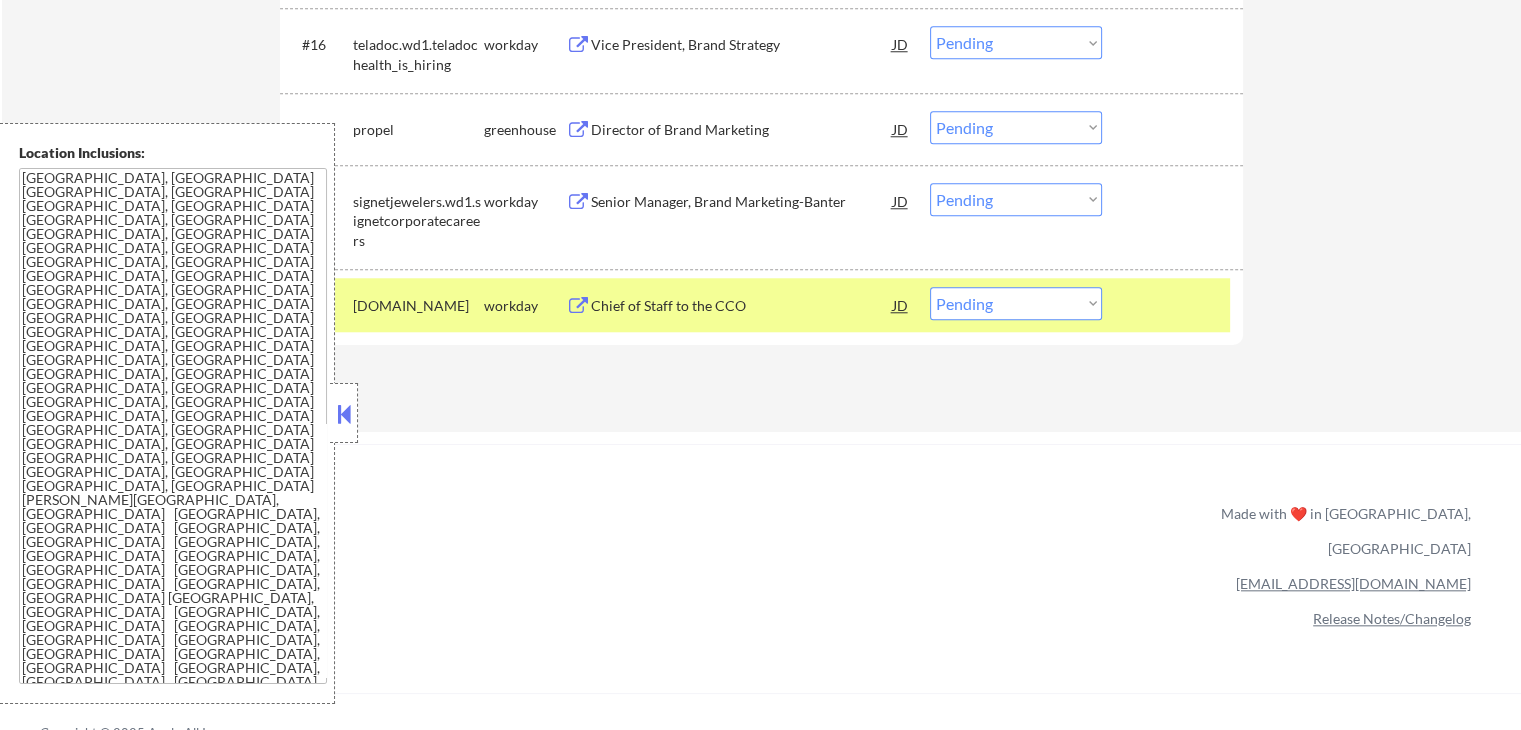click on "taskus.wd1.careers" at bounding box center (418, 306) 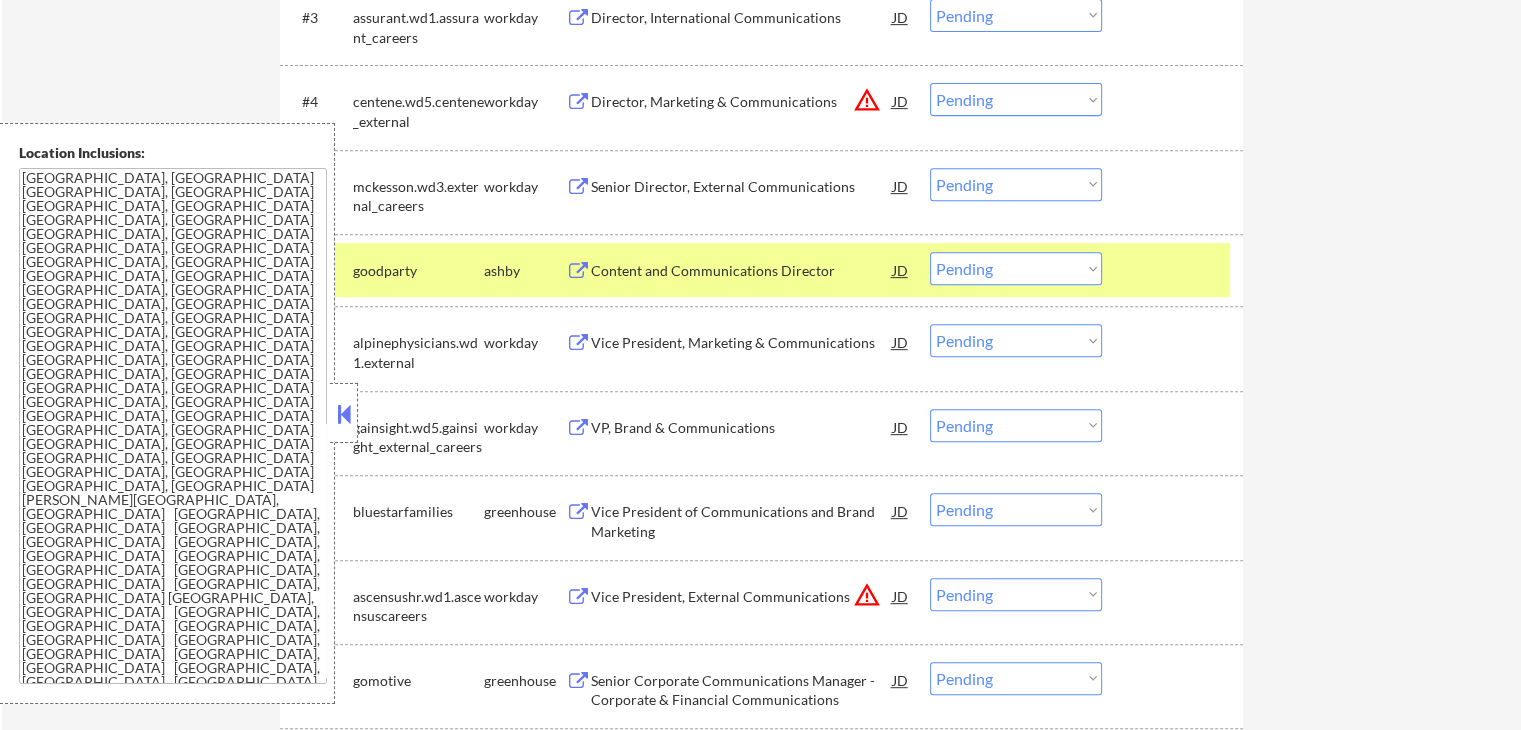 scroll, scrollTop: 800, scrollLeft: 0, axis: vertical 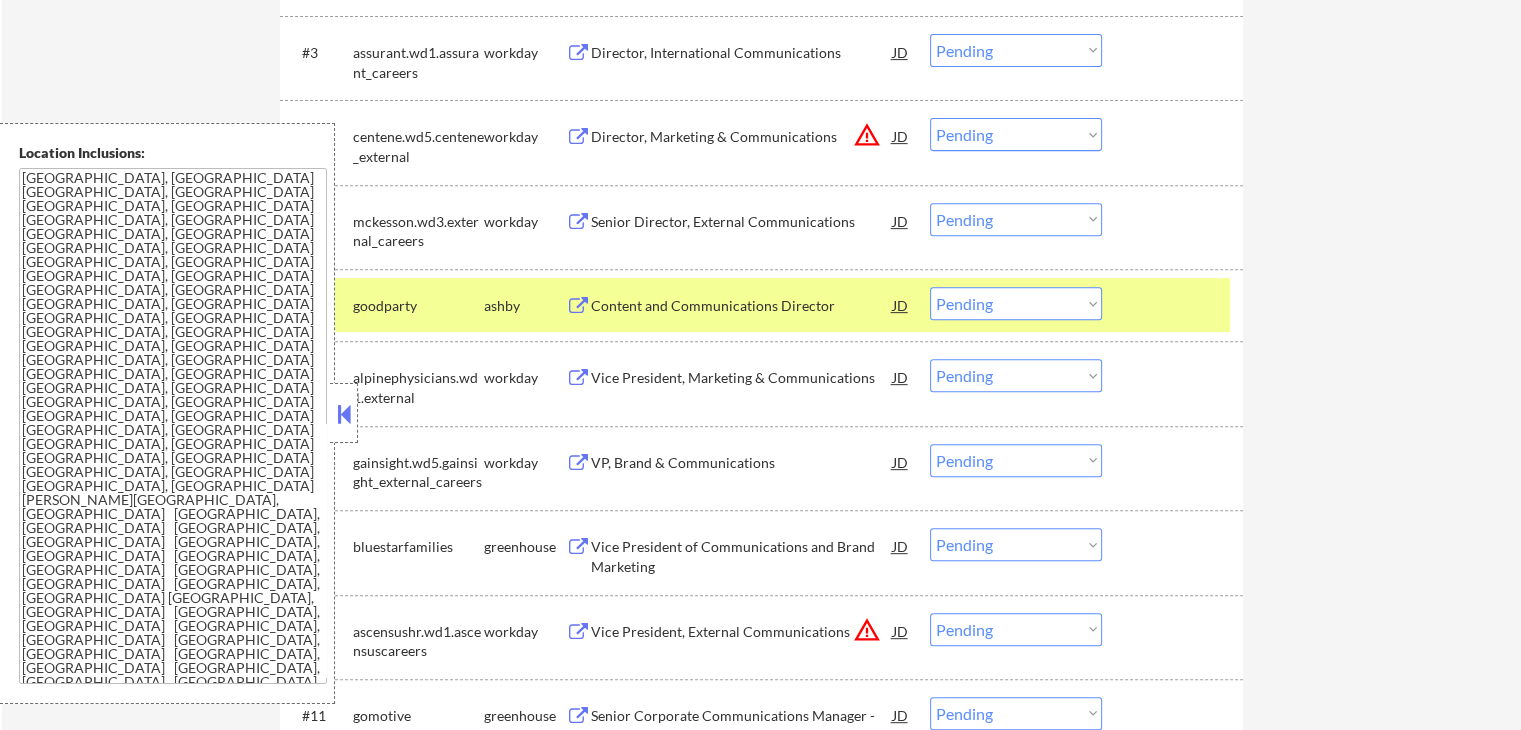 click on "goodparty" at bounding box center (418, 305) 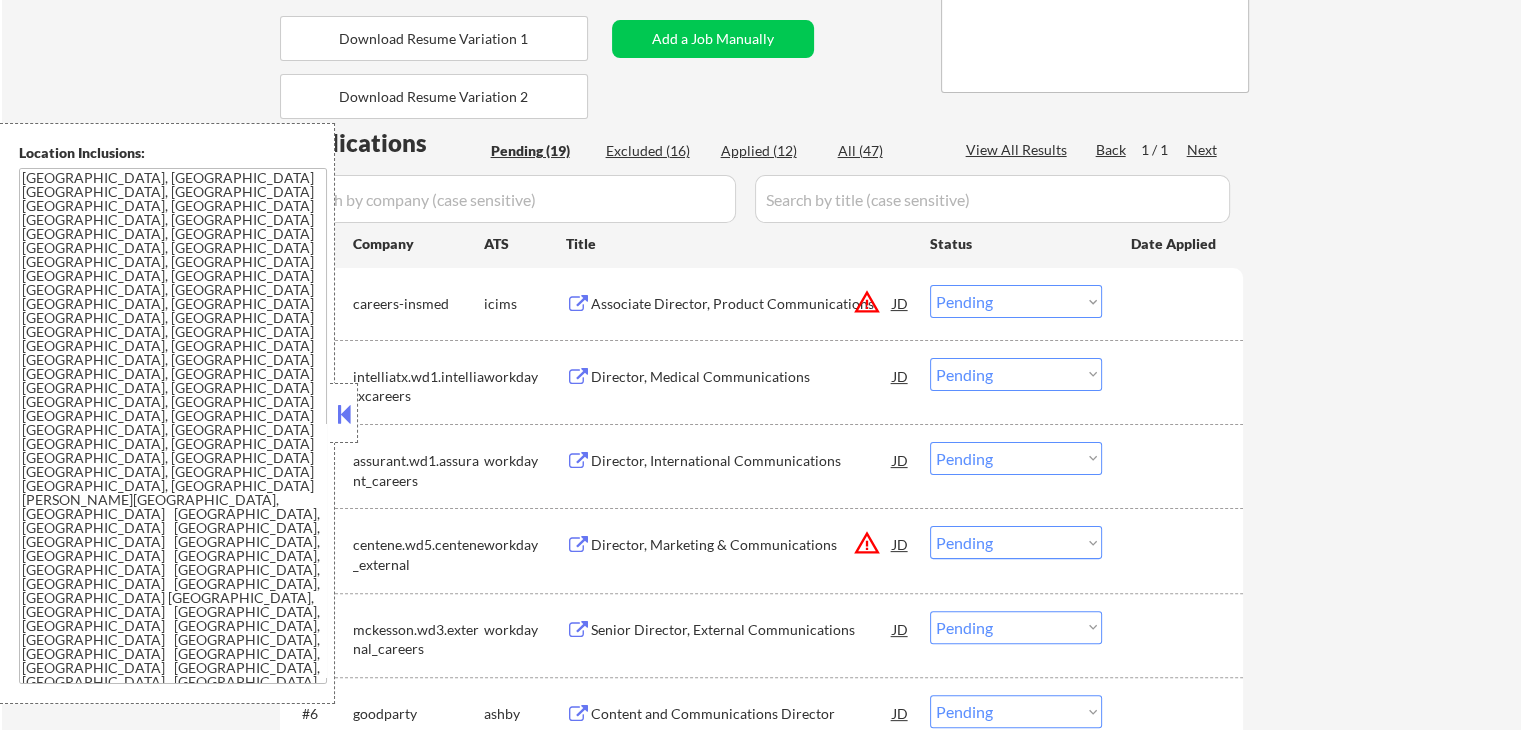 scroll, scrollTop: 500, scrollLeft: 0, axis: vertical 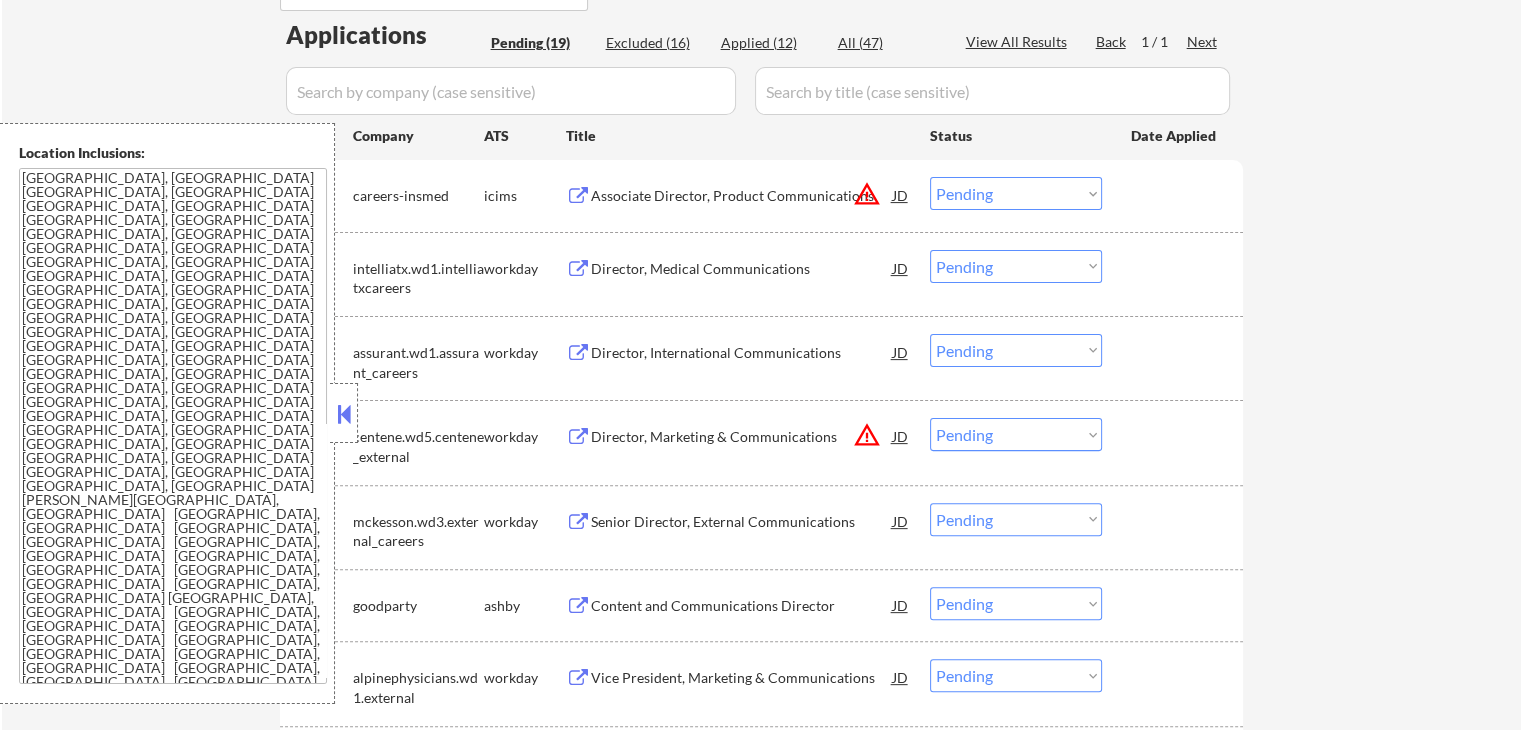 click on "Associate Director, Product Communications" at bounding box center (742, 196) 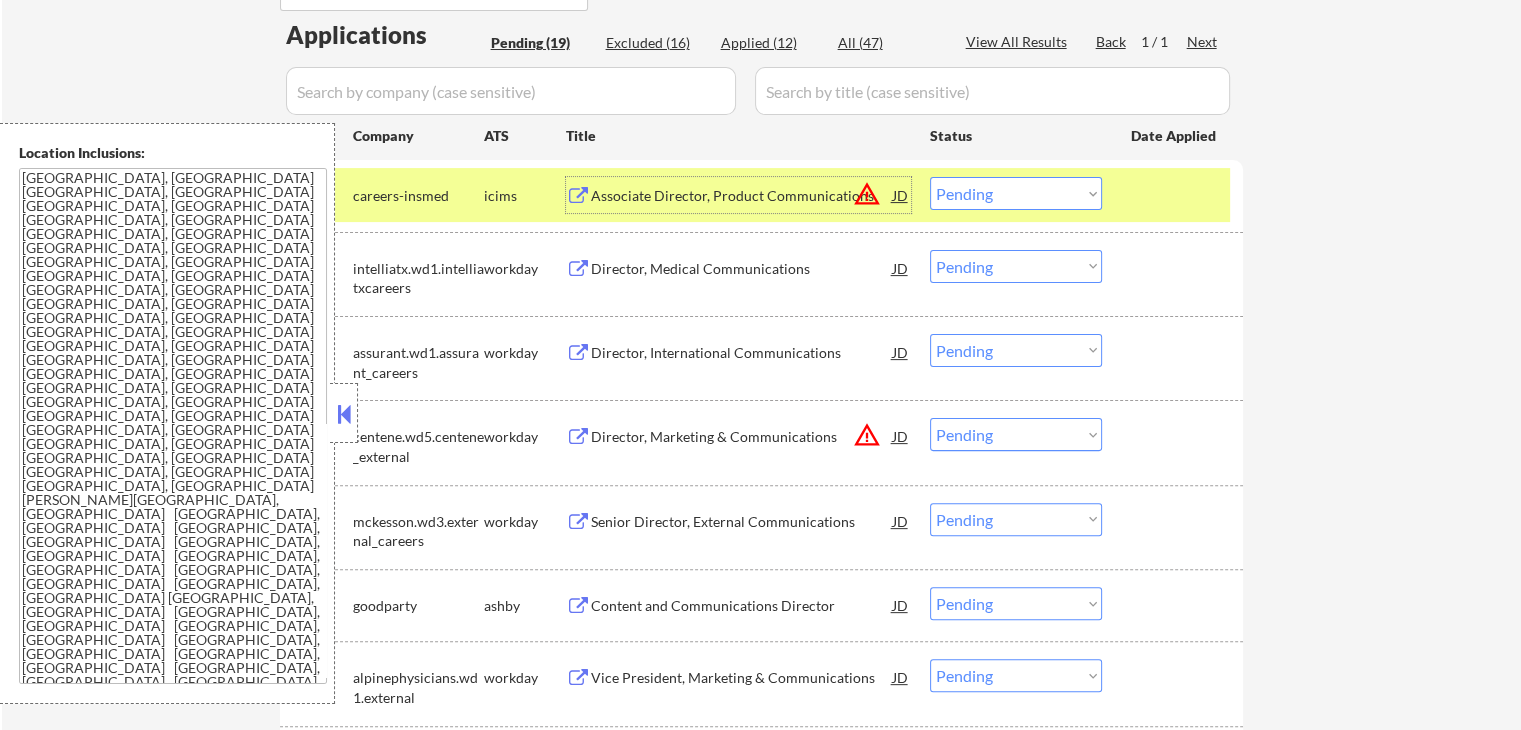 click on "Director, Medical Communications" at bounding box center (742, 269) 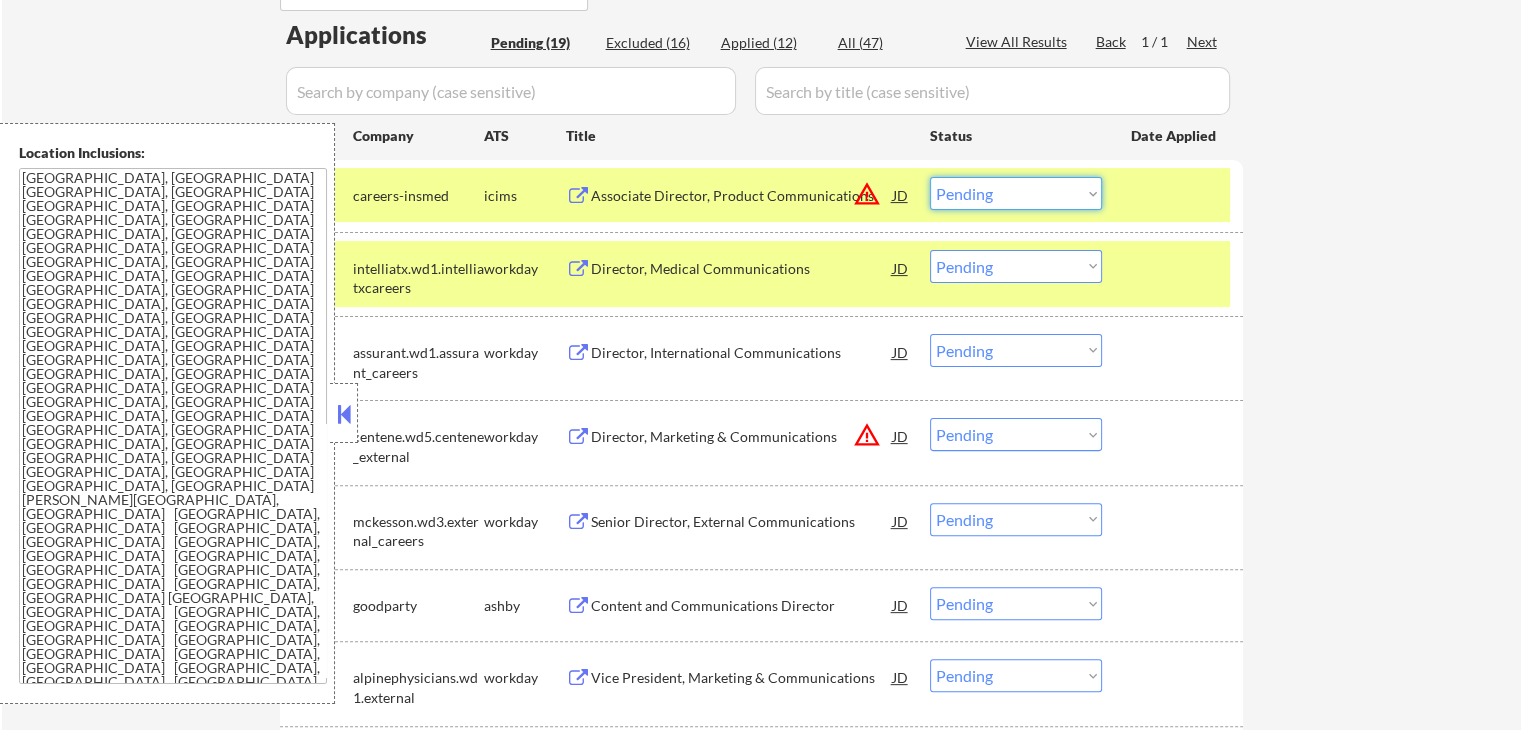 click on "Choose an option... Pending Applied Excluded (Questions) Excluded (Expired) Excluded (Location) Excluded (Bad Match) Excluded (Blocklist) Excluded (Salary) Excluded (Other)" at bounding box center [1016, 193] 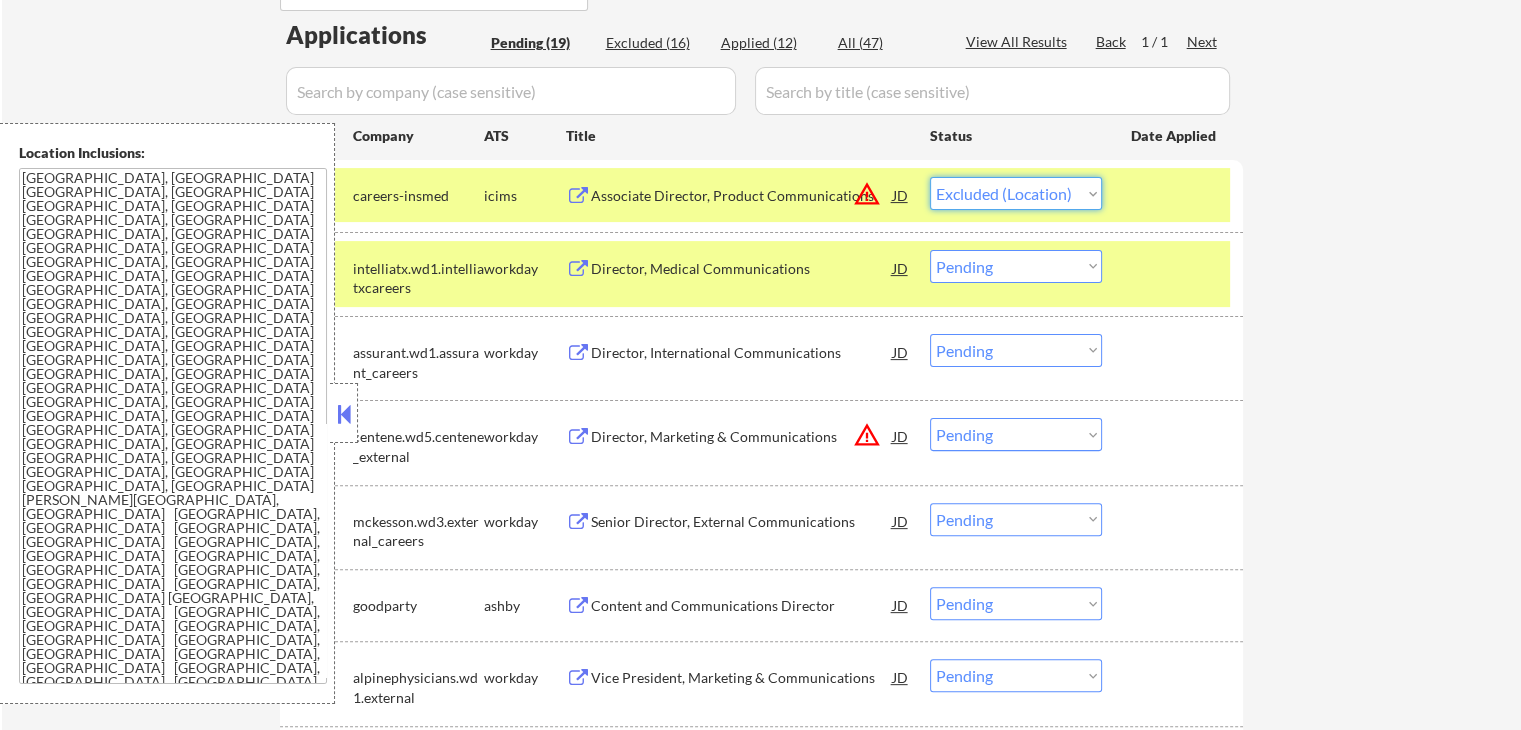click on "Choose an option... Pending Applied Excluded (Questions) Excluded (Expired) Excluded (Location) Excluded (Bad Match) Excluded (Blocklist) Excluded (Salary) Excluded (Other)" at bounding box center [1016, 193] 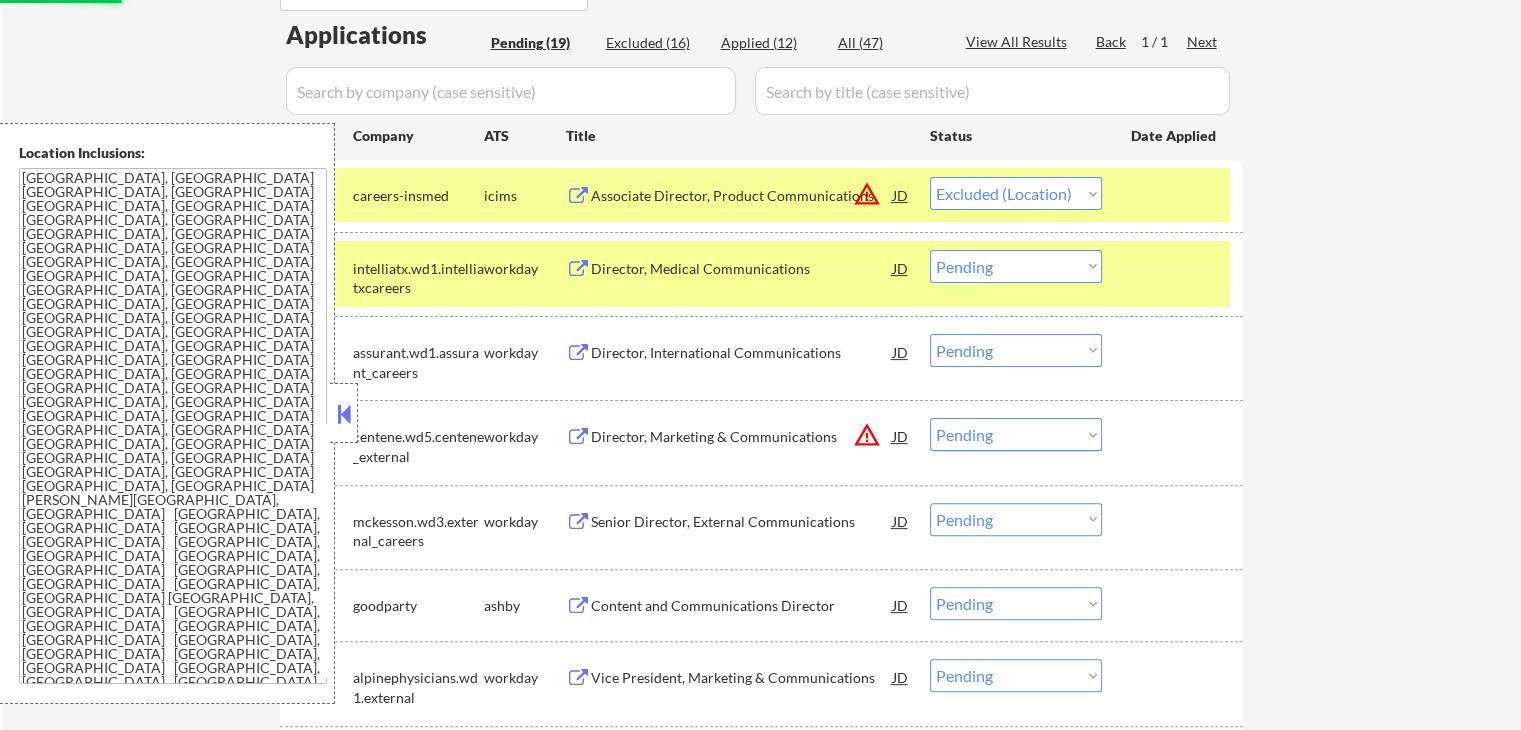 click on "← Return to /applysquad Mailslurp Inbox Job Search Builder George Goodno User Email:  ggoodno@hotmail.com Application Email:  george@goodnostrategies.com Mailslurp Email:  george.goodno@mailflux.com LinkedIn:   https://www.linkedin.com/in/georgegoodno
Phone:  202.439.3749 Current Location:  Dallas, TX 75248, Texas Applies:  0 sent / 100 bought Internal Notes 🤖 AI Answers OK!
🔎 You may manually find jobs for him if needed -- he is in a big rush! Just stick to Communications titles, he is not as qualified for others.
👉 Has 2 resume versions:
Version 1: Healthcare/biotech/medical companies only
Version 2: Any companies outside of the healthcare/medical/bio space Can work in country of residence?:  yes Squad Notes Minimum salary:  $140,000 Will need Visa to work in that country now/future?:   no Download Resume Variation 1 Add a Job Manually Download Resume Variation 2 Shah Applications Pending (19) Excluded (16) Applied (12) All (47) View All Results Back 1 / 1
Next Company ATS Title Status #1 JD" at bounding box center (761, 706) 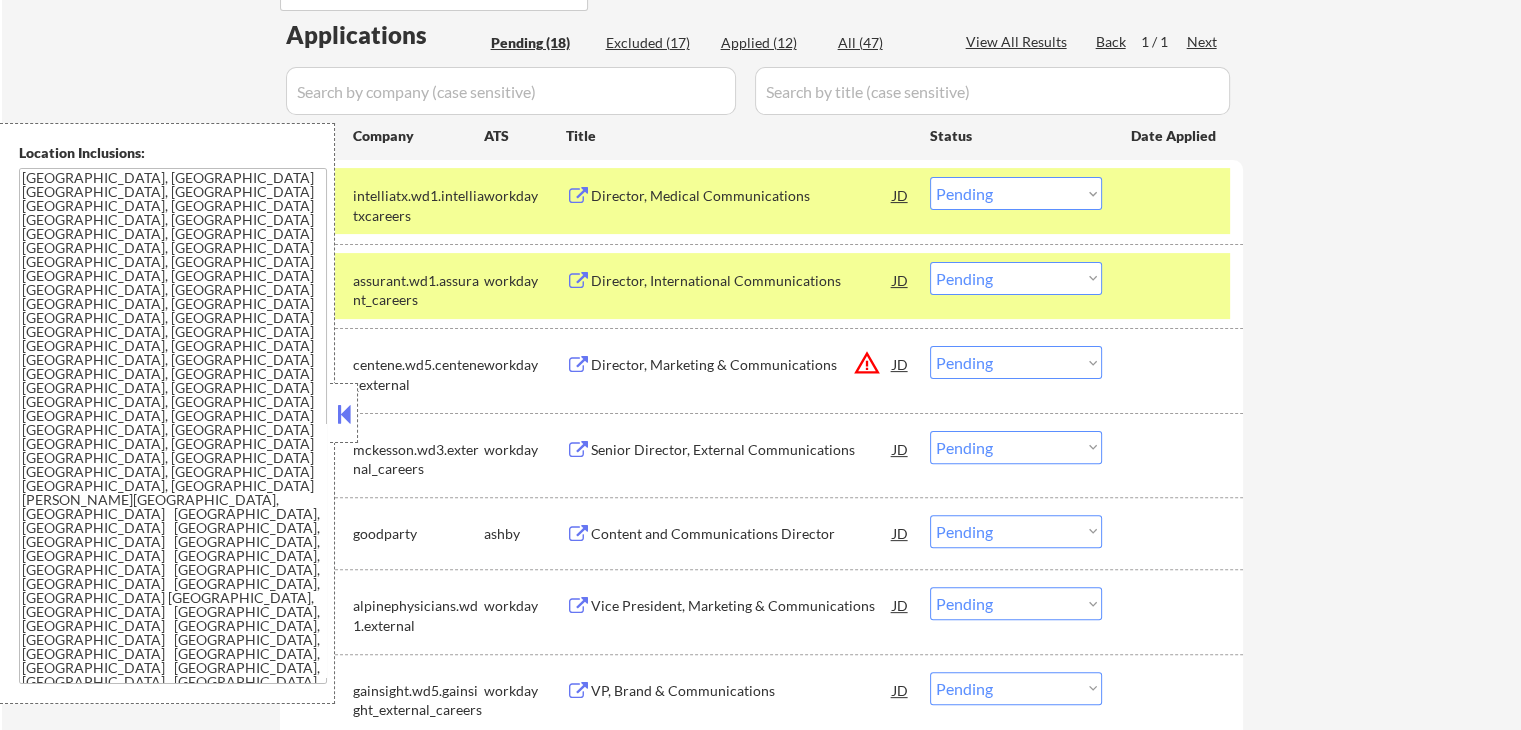 click on "Director, International Communications" at bounding box center (742, 281) 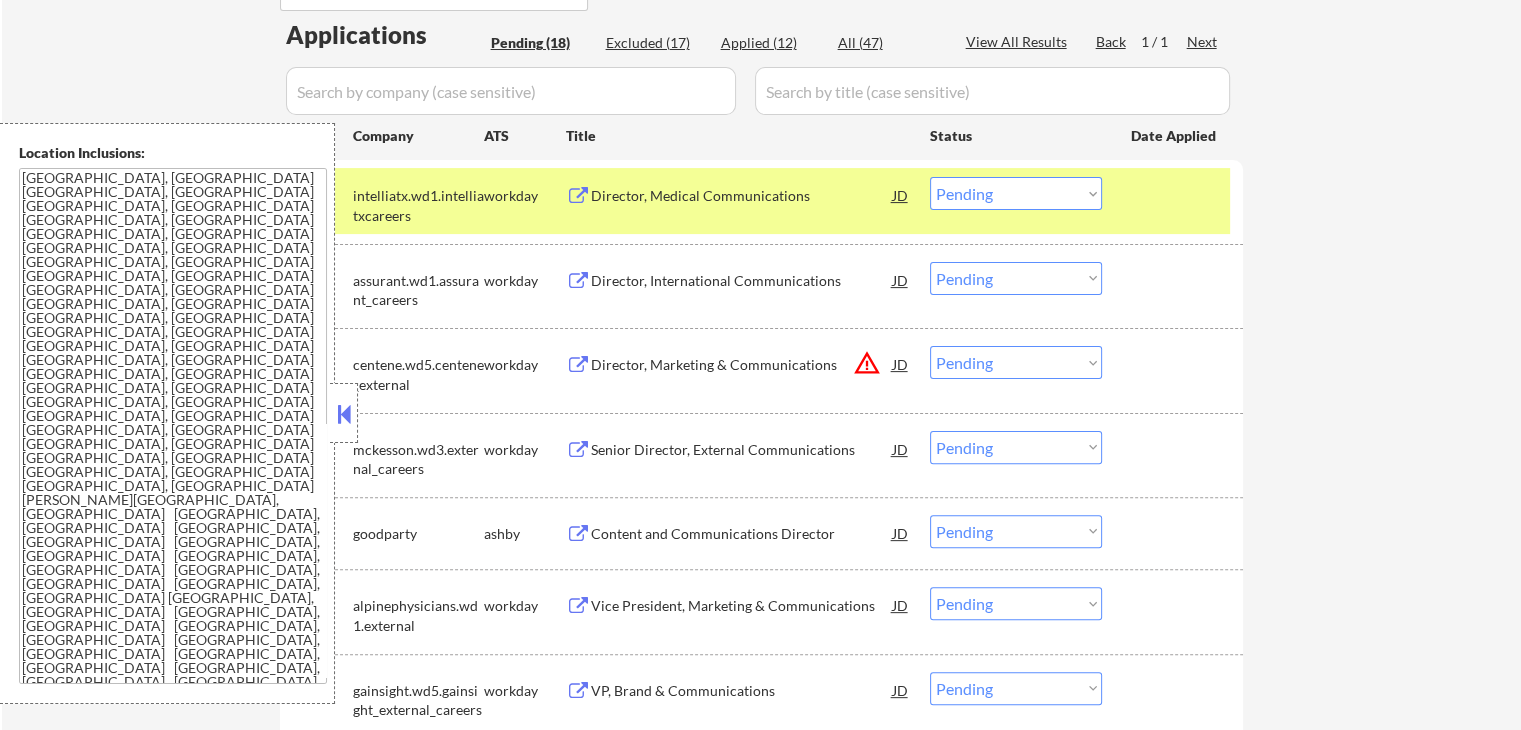 click on "Choose an option... Pending Applied Excluded (Questions) Excluded (Expired) Excluded (Location) Excluded (Bad Match) Excluded (Blocklist) Excluded (Salary) Excluded (Other)" at bounding box center (1016, 193) 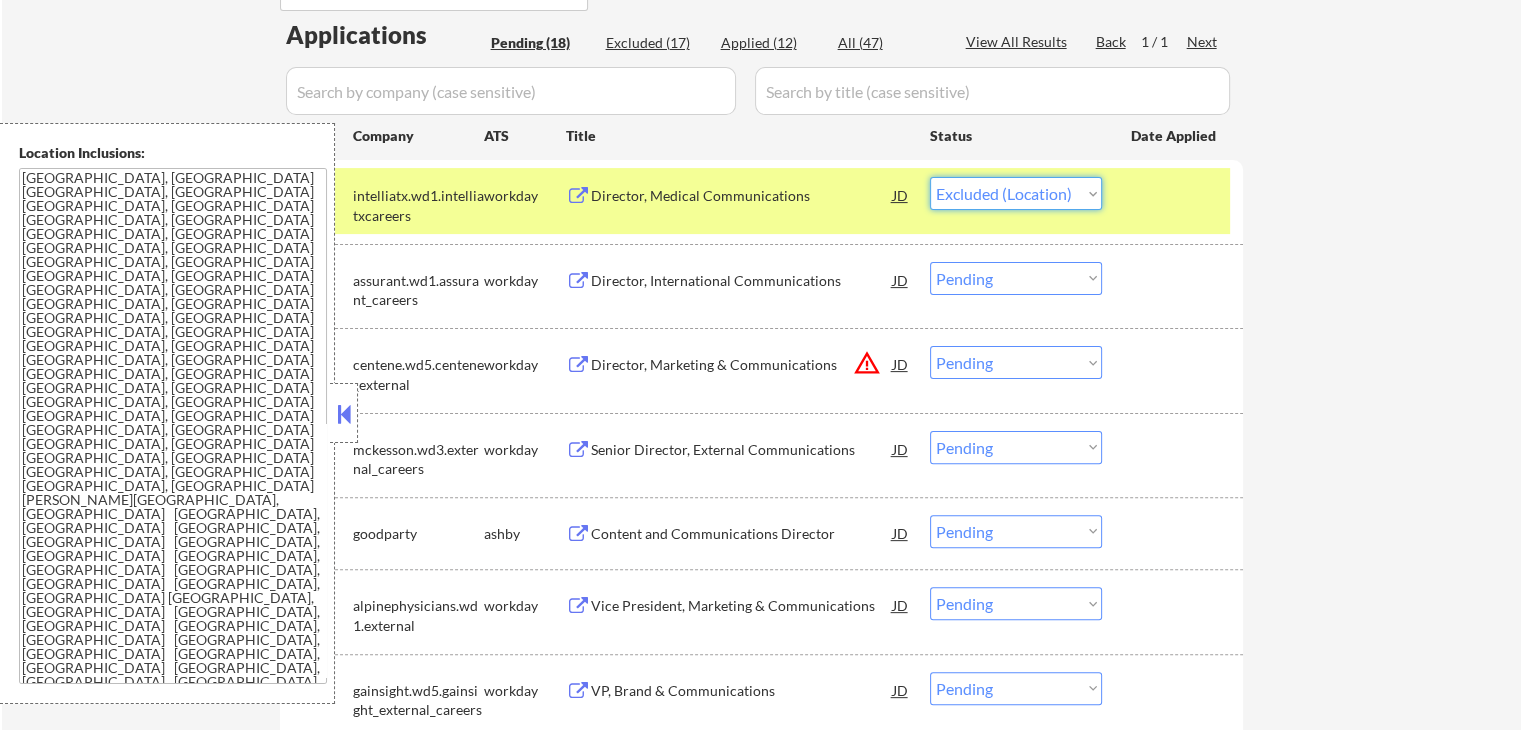click on "Choose an option... Pending Applied Excluded (Questions) Excluded (Expired) Excluded (Location) Excluded (Bad Match) Excluded (Blocklist) Excluded (Salary) Excluded (Other)" at bounding box center [1016, 193] 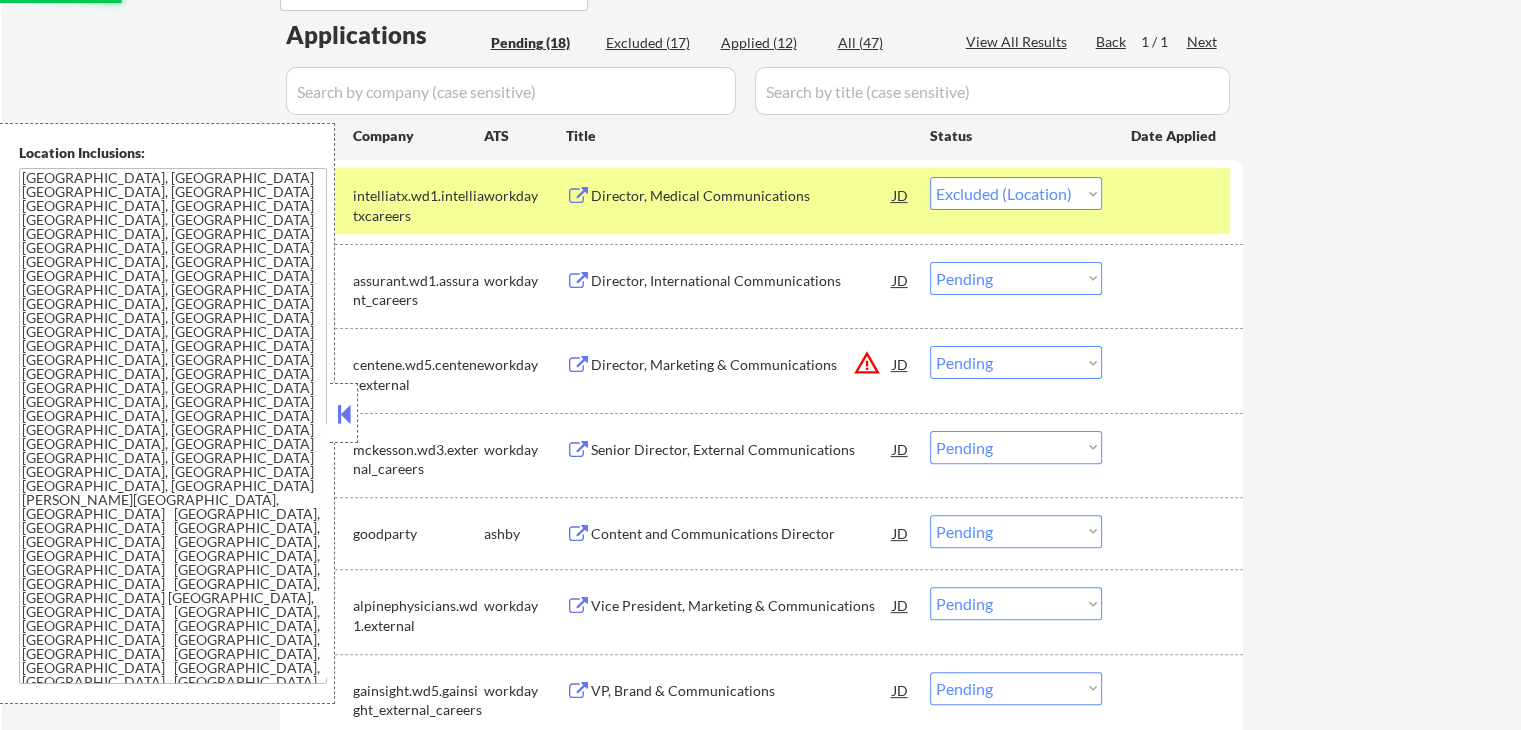 click on "Director, Marketing & Communications" at bounding box center [742, 365] 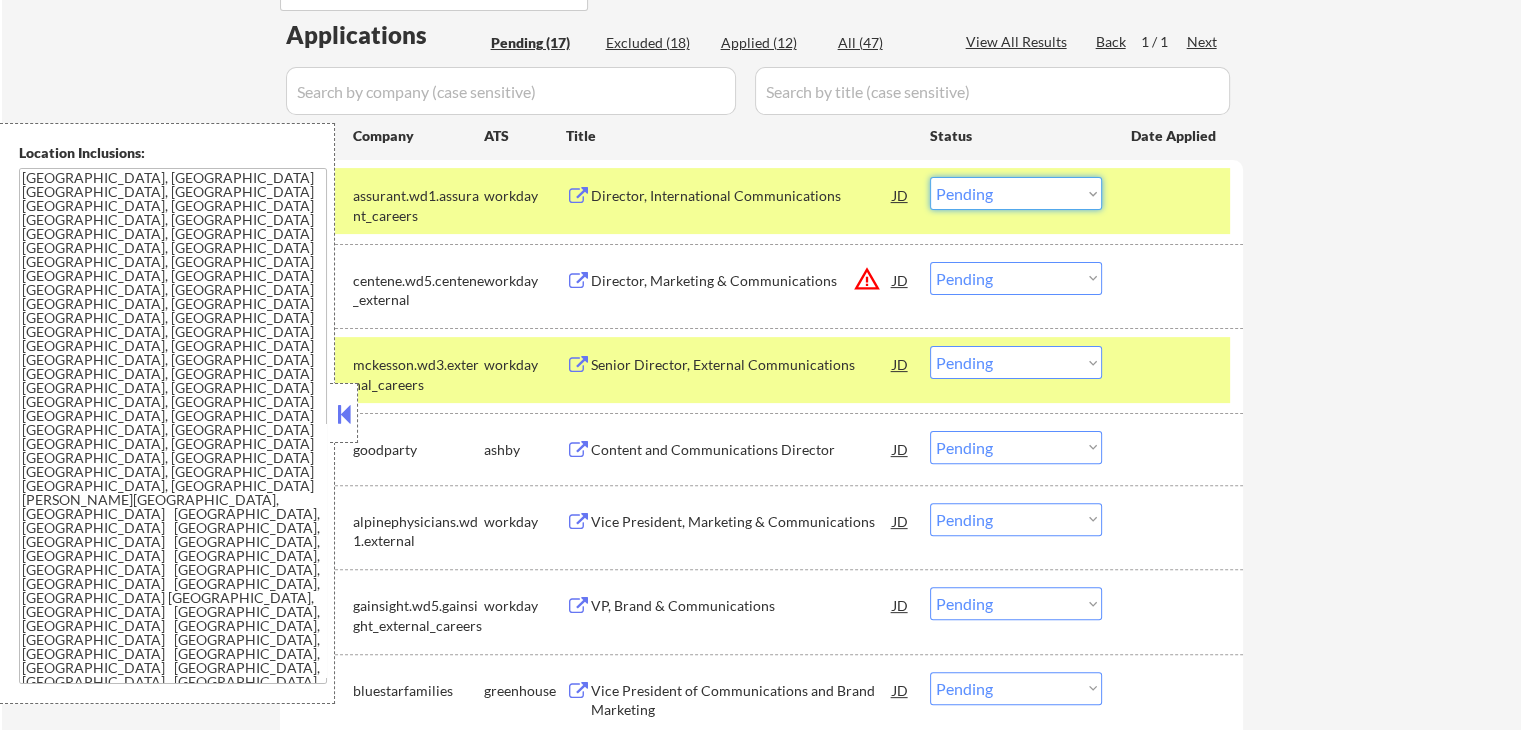 click on "Choose an option... Pending Applied Excluded (Questions) Excluded (Expired) Excluded (Location) Excluded (Bad Match) Excluded (Blocklist) Excluded (Salary) Excluded (Other)" at bounding box center (1016, 193) 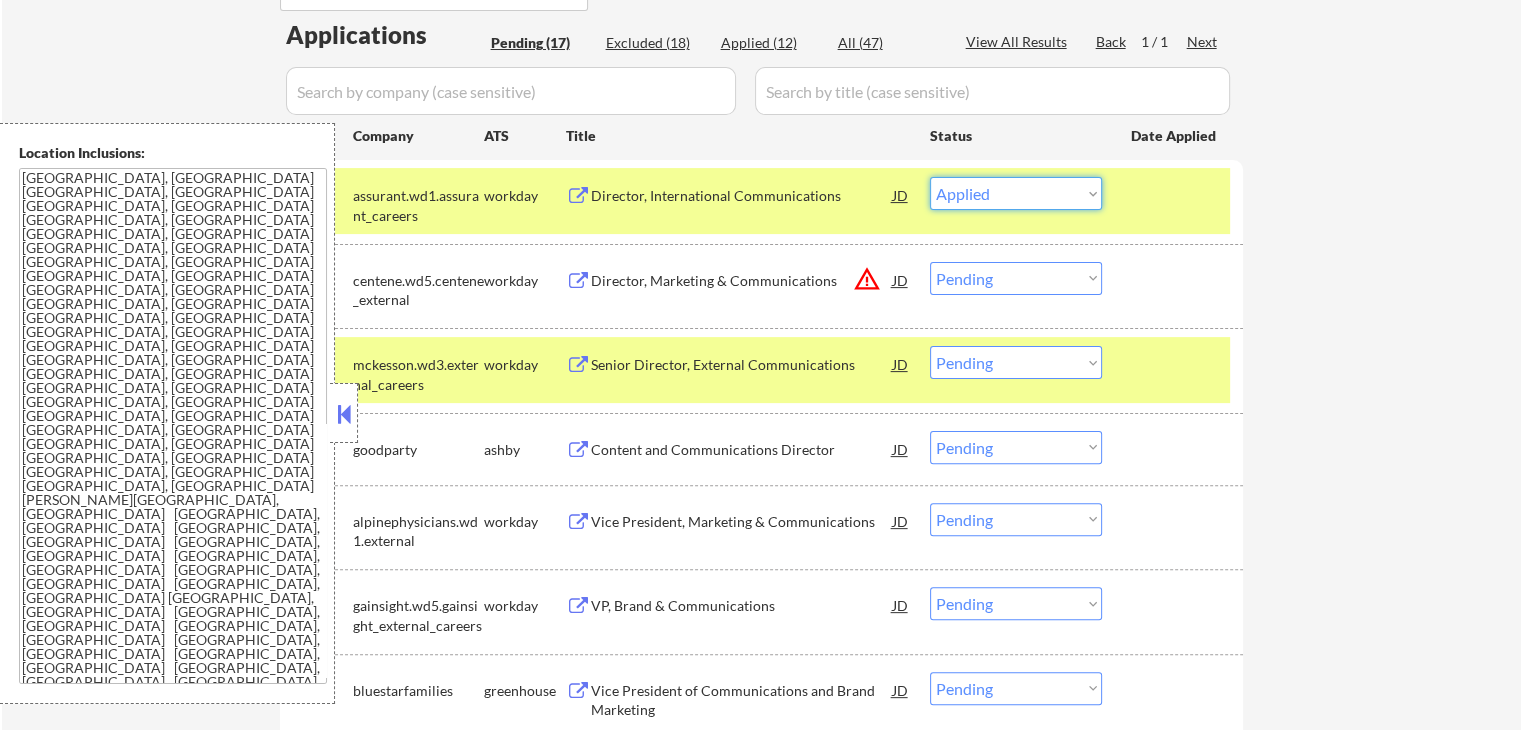click on "Choose an option... Pending Applied Excluded (Questions) Excluded (Expired) Excluded (Location) Excluded (Bad Match) Excluded (Blocklist) Excluded (Salary) Excluded (Other)" at bounding box center [1016, 193] 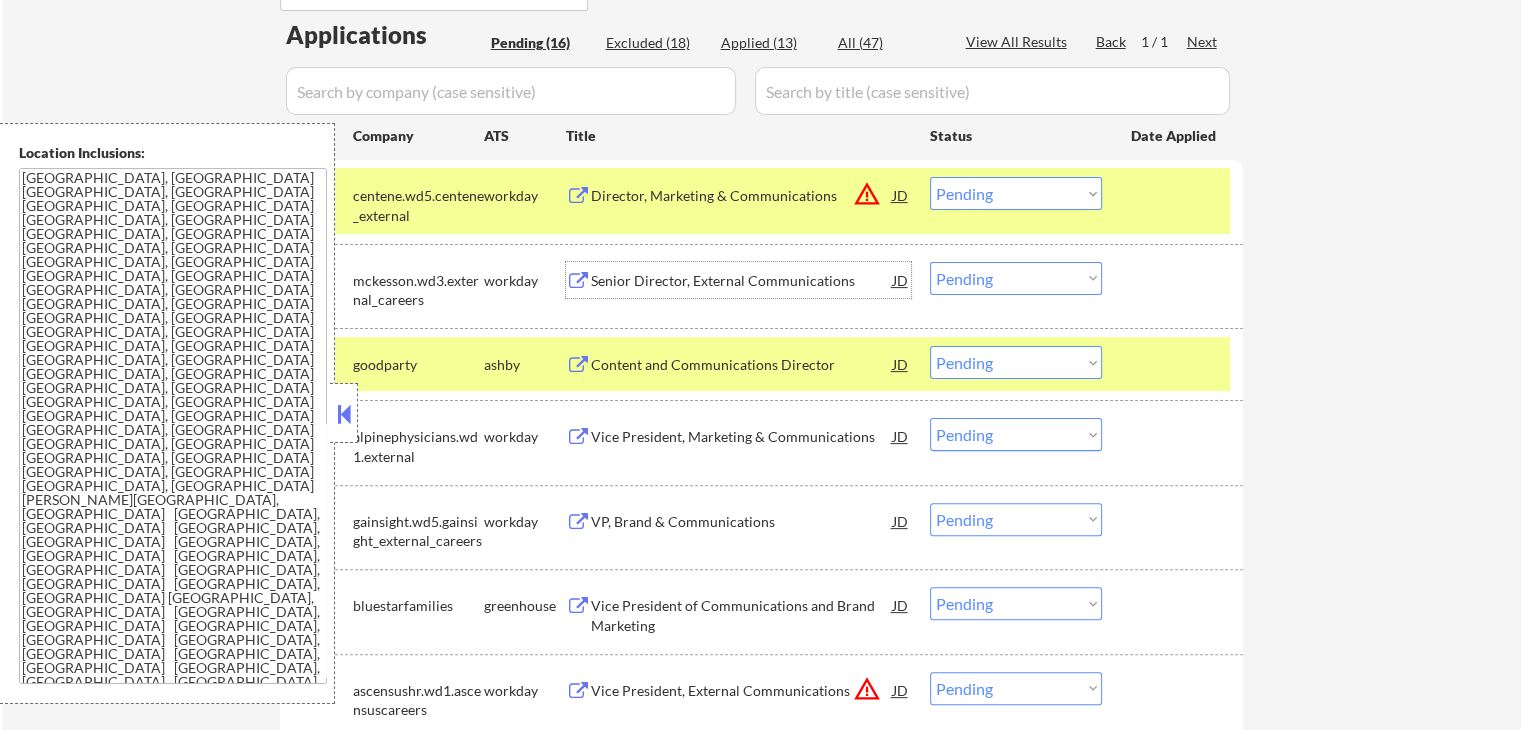 click on "Senior Director, External Communications" at bounding box center [742, 280] 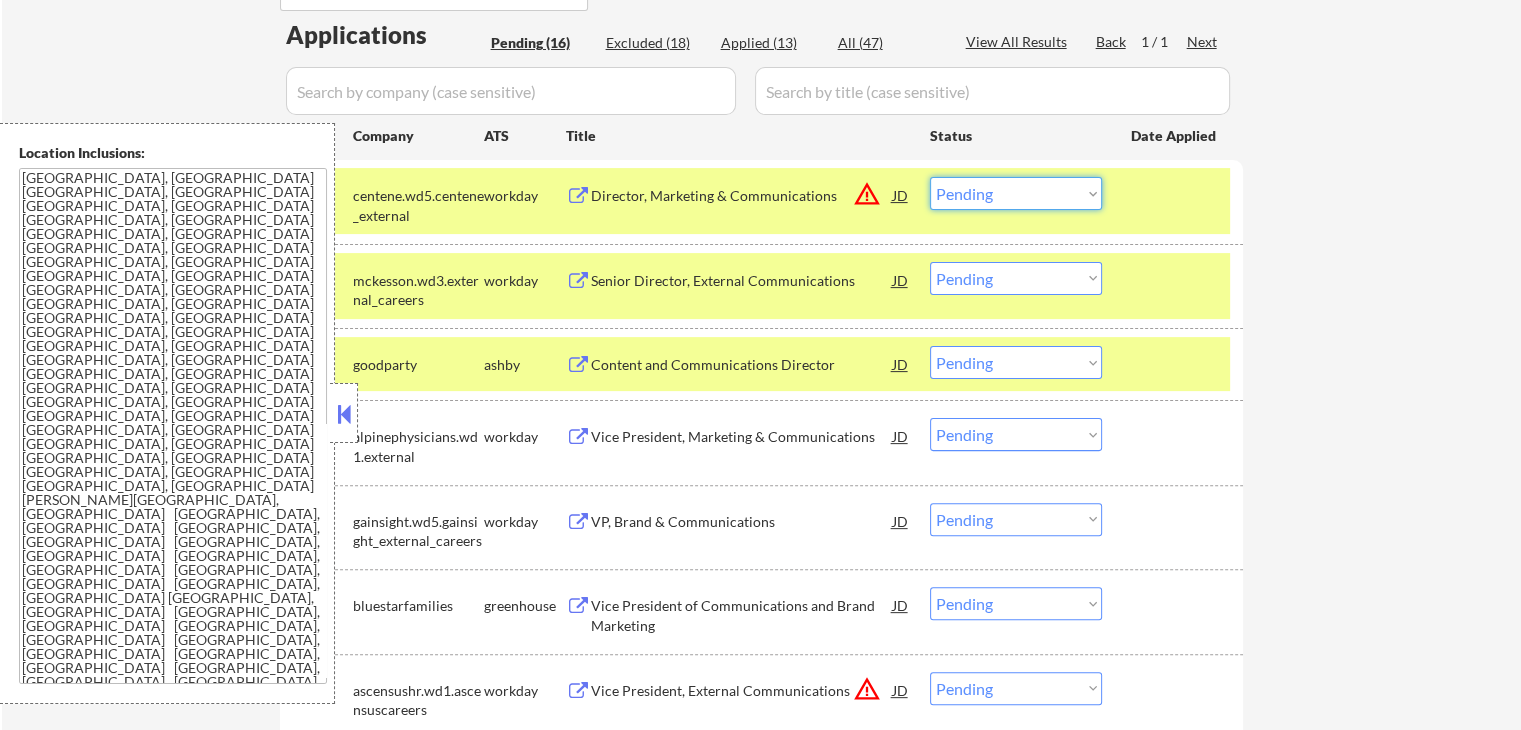 click on "Choose an option... Pending Applied Excluded (Questions) Excluded (Expired) Excluded (Location) Excluded (Bad Match) Excluded (Blocklist) Excluded (Salary) Excluded (Other)" at bounding box center [1016, 193] 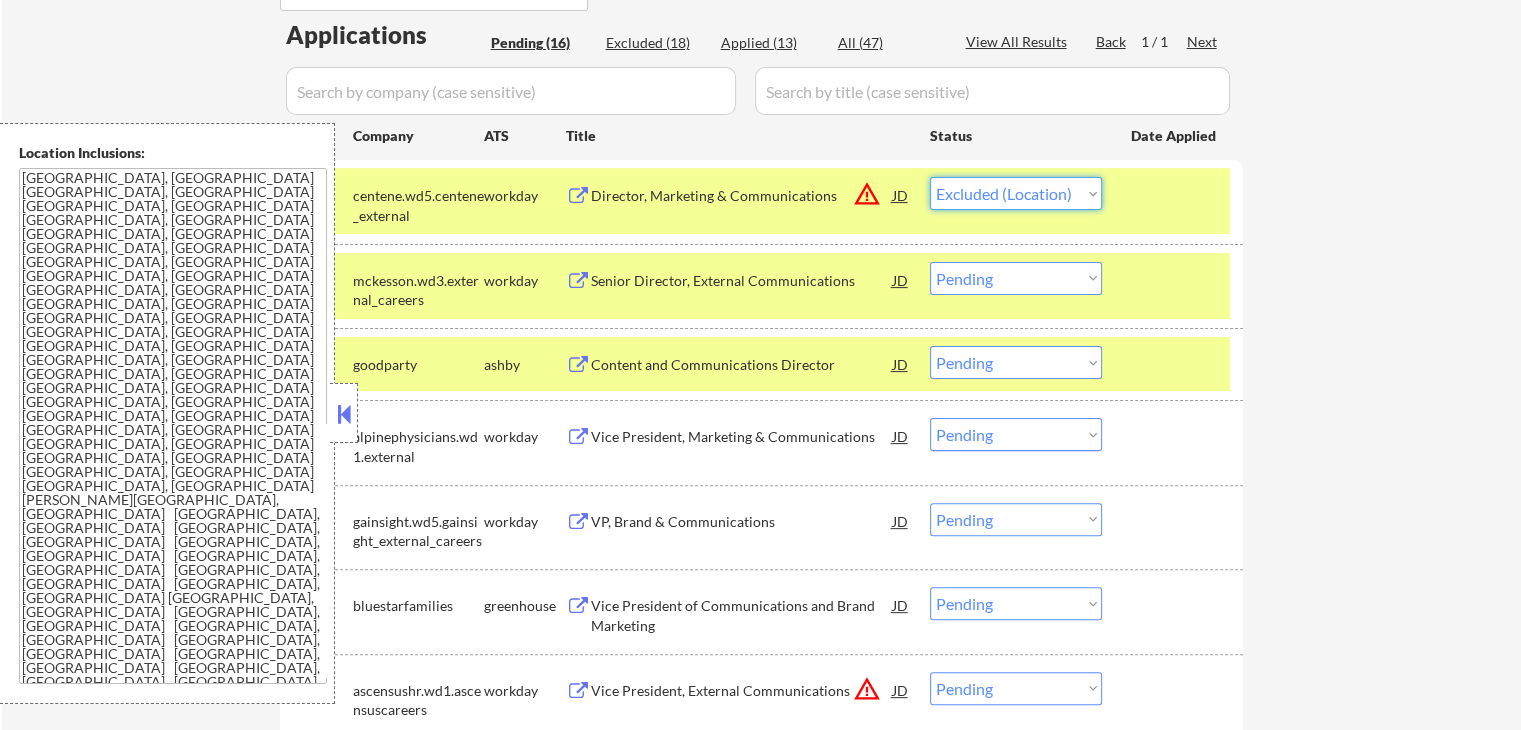 click on "Choose an option... Pending Applied Excluded (Questions) Excluded (Expired) Excluded (Location) Excluded (Bad Match) Excluded (Blocklist) Excluded (Salary) Excluded (Other)" at bounding box center (1016, 193) 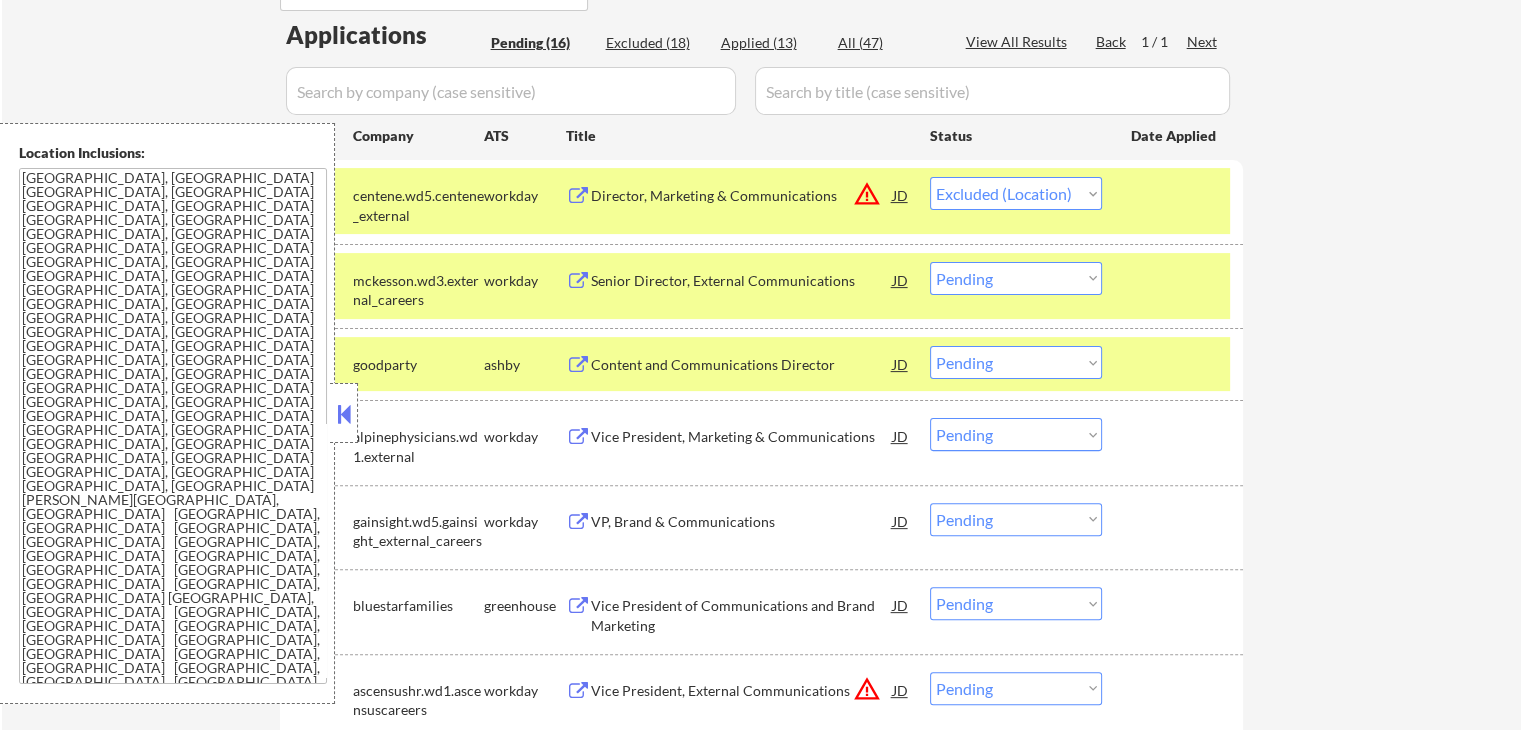 click on "← Return to /applysquad Mailslurp Inbox Job Search Builder George Goodno User Email:  ggoodno@hotmail.com Application Email:  george@goodnostrategies.com Mailslurp Email:  george.goodno@mailflux.com LinkedIn:   https://www.linkedin.com/in/georgegoodno
Phone:  202.439.3749 Current Location:  Dallas, TX 75248, Texas Applies:  0 sent / 100 bought Internal Notes 🤖 AI Answers OK!
🔎 You may manually find jobs for him if needed -- he is in a big rush! Just stick to Communications titles, he is not as qualified for others.
👉 Has 2 resume versions:
Version 1: Healthcare/biotech/medical companies only
Version 2: Any companies outside of the healthcare/medical/bio space Can work in country of residence?:  yes Squad Notes Minimum salary:  $140,000 Will need Visa to work in that country now/future?:   no Download Resume Variation 1 Add a Job Manually Download Resume Variation 2 Shah Applications Pending (16) Excluded (18) Applied (13) All (47) View All Results Back 1 / 1
Next Company ATS Title Status #1 JD" at bounding box center [761, 585] 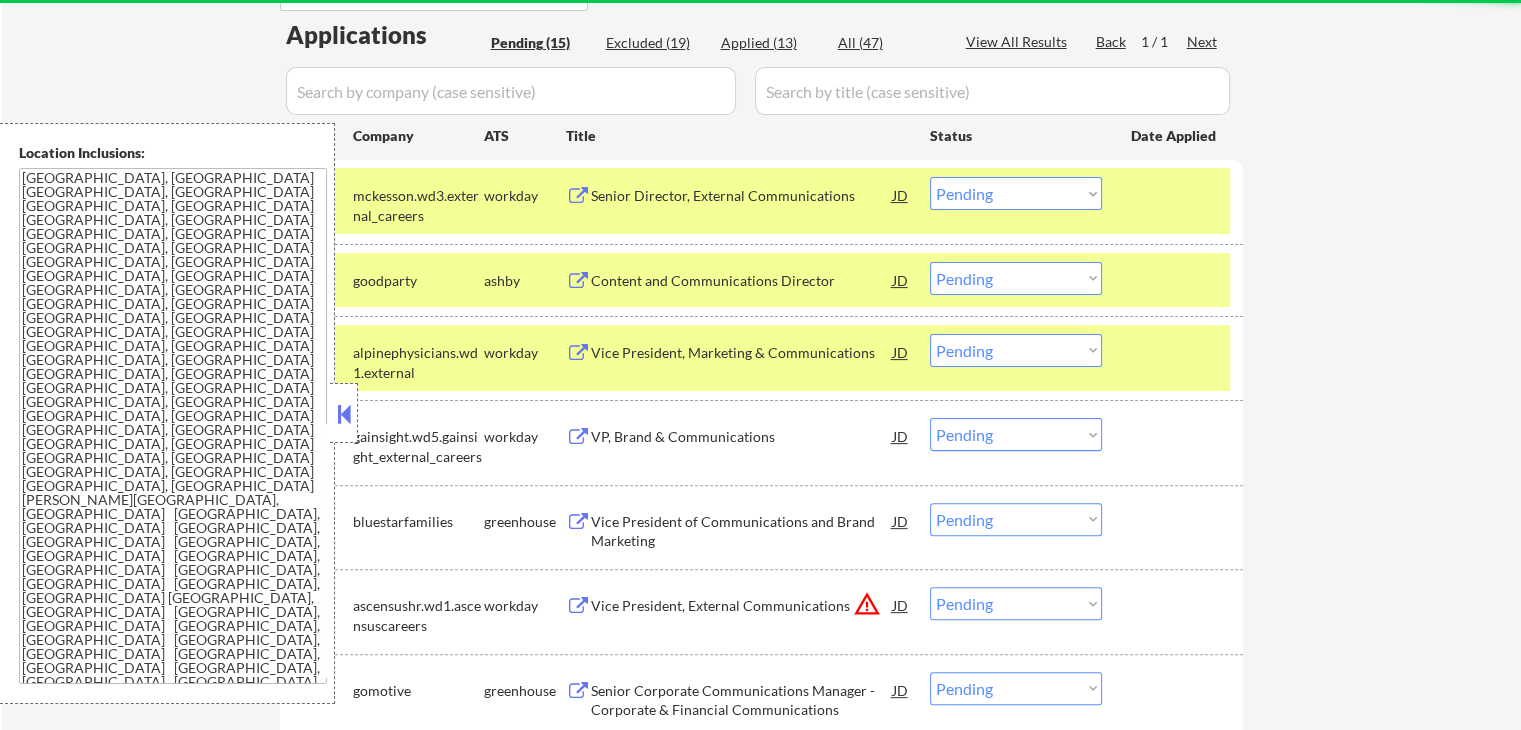 click on "Content and Communications Director" at bounding box center (742, 281) 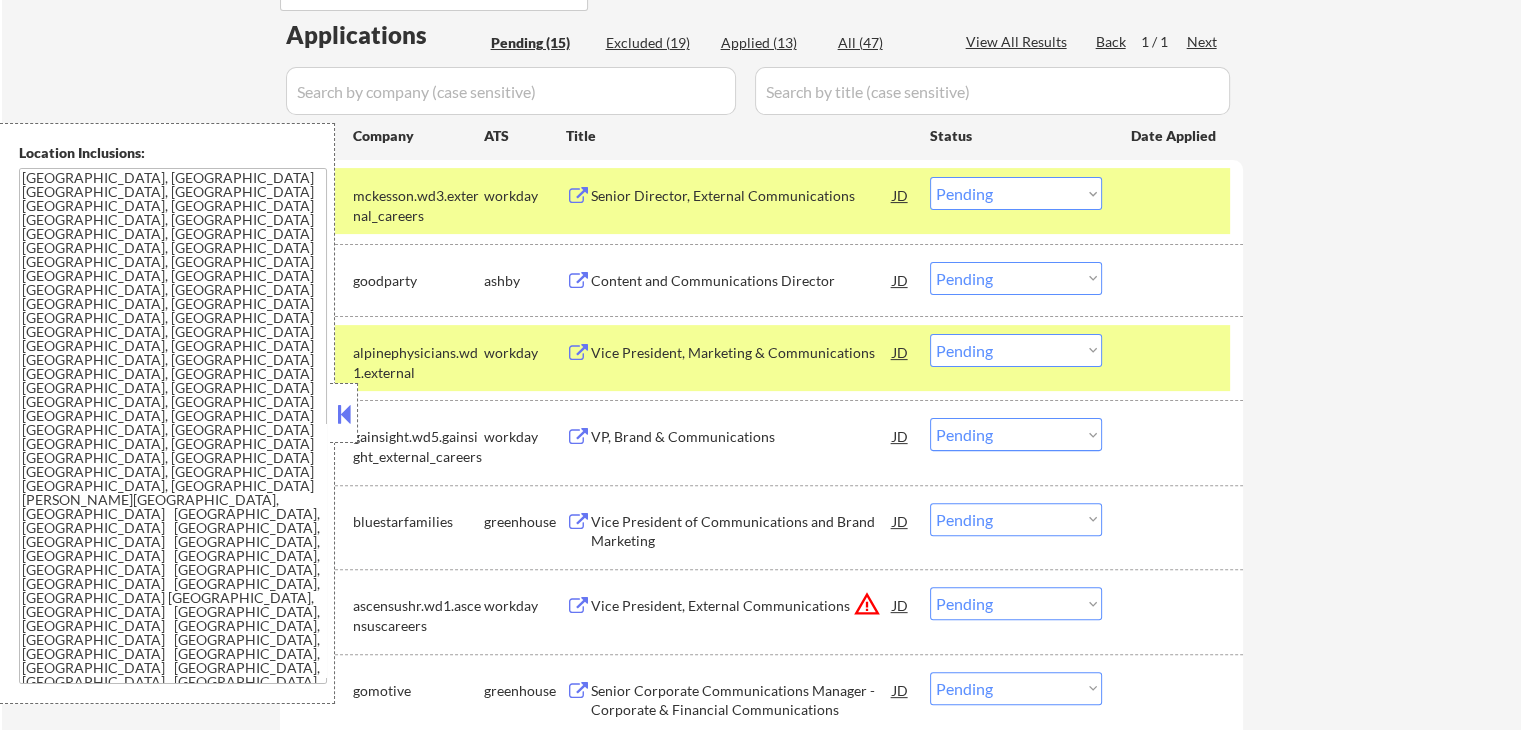 drag, startPoint x: 1008, startPoint y: 194, endPoint x: 996, endPoint y: 209, distance: 19.209373 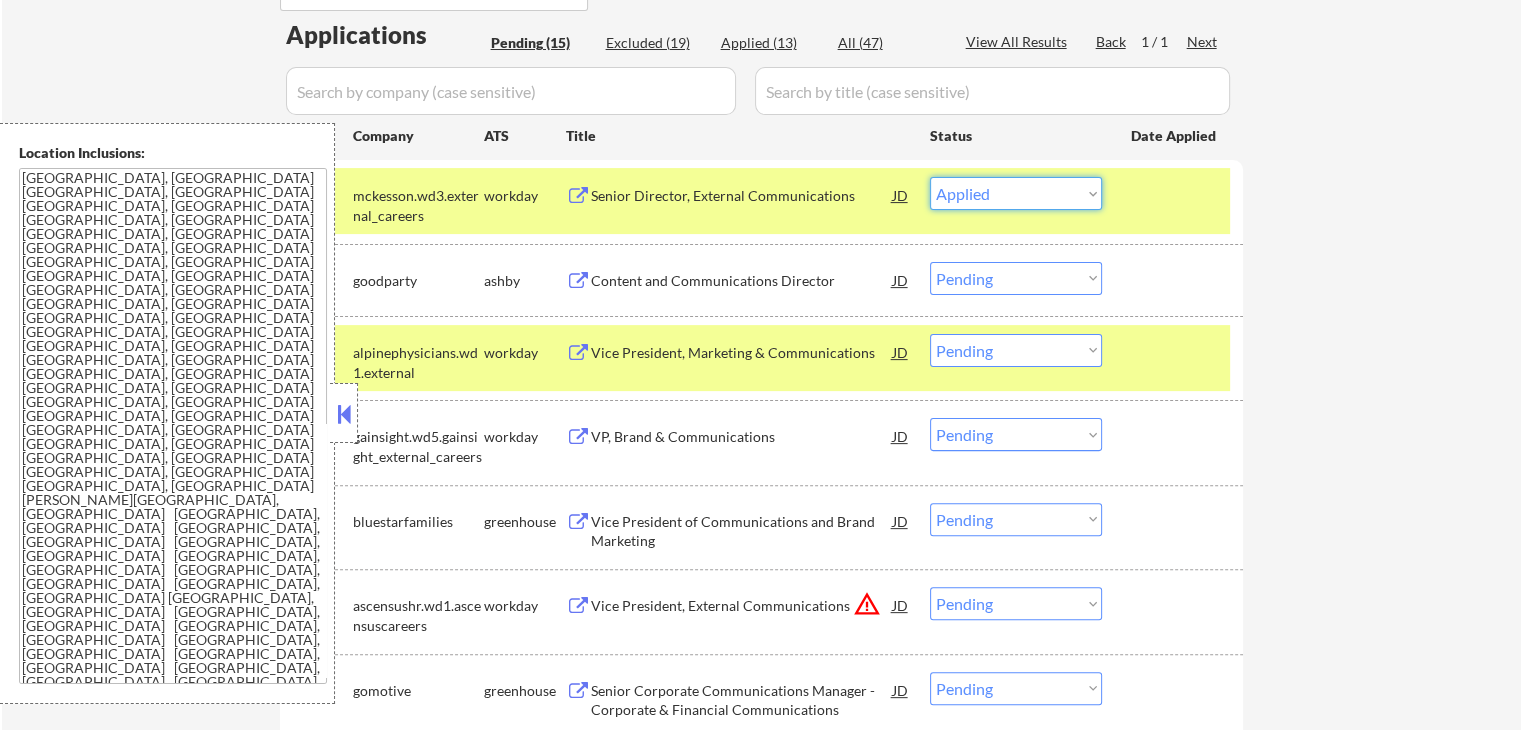 click on "Choose an option... Pending Applied Excluded (Questions) Excluded (Expired) Excluded (Location) Excluded (Bad Match) Excluded (Blocklist) Excluded (Salary) Excluded (Other)" at bounding box center [1016, 193] 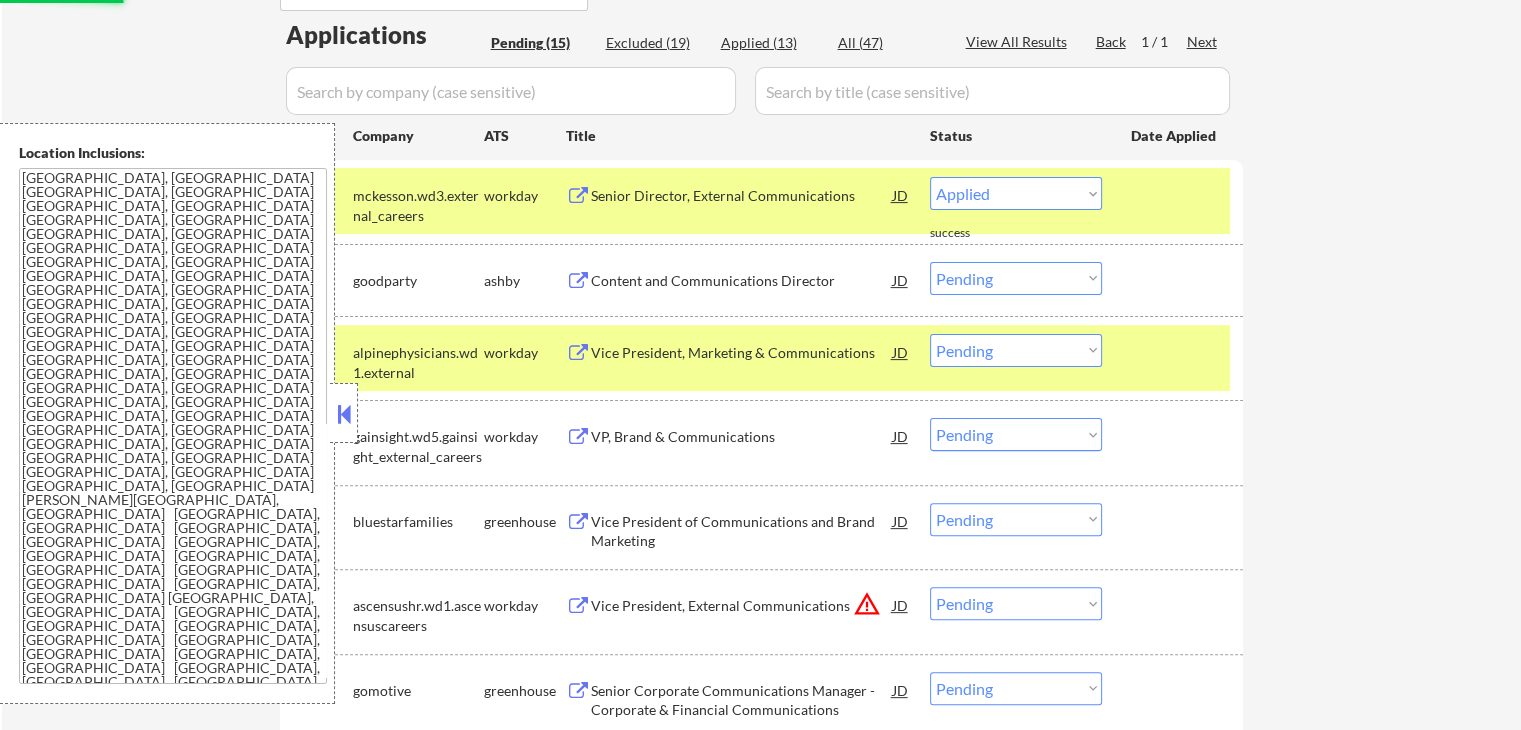select on ""pending"" 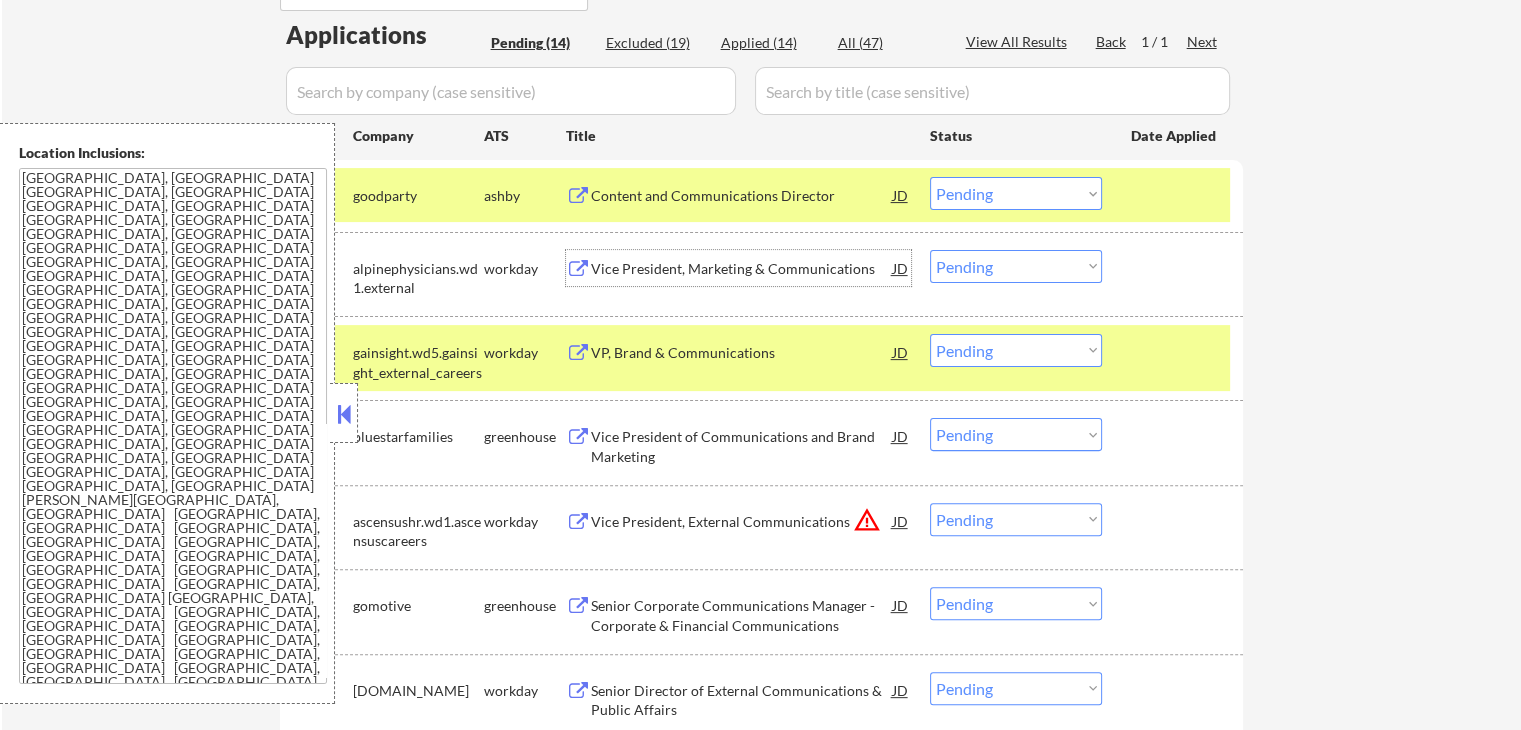 click on "Vice President, Marketing & Communications" at bounding box center (742, 269) 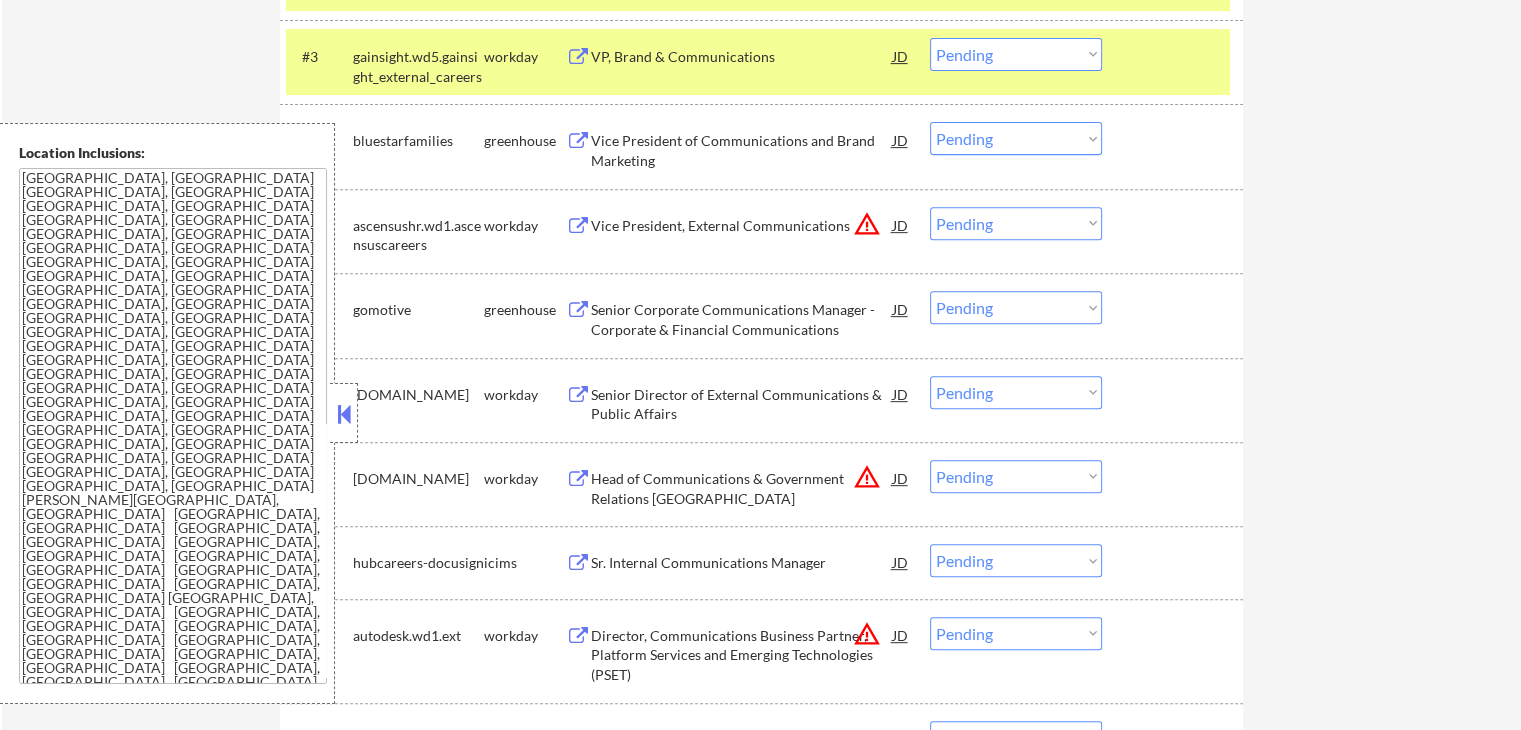 scroll, scrollTop: 900, scrollLeft: 0, axis: vertical 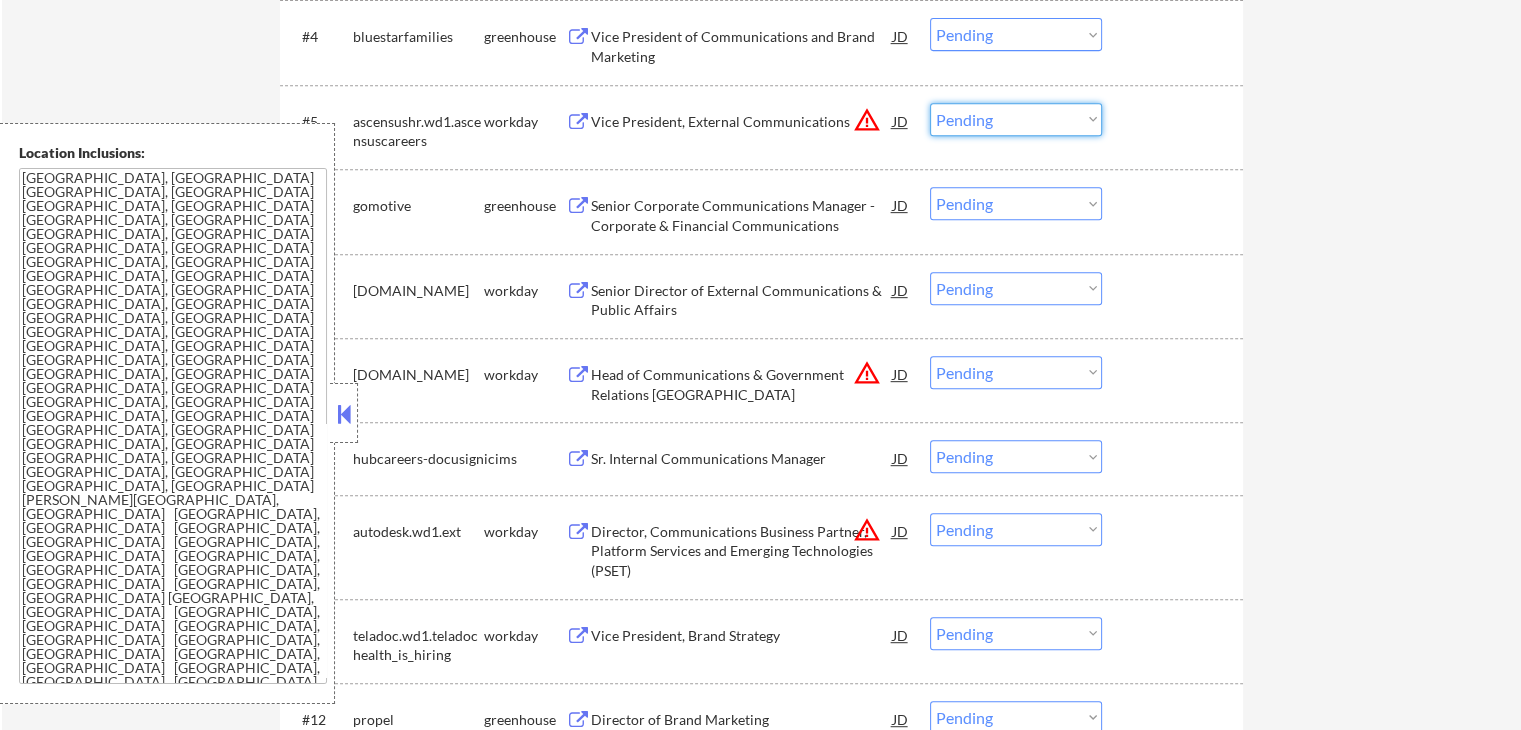 click on "Choose an option... Pending Applied Excluded (Questions) Excluded (Expired) Excluded (Location) Excluded (Bad Match) Excluded (Blocklist) Excluded (Salary) Excluded (Other)" at bounding box center [1016, 119] 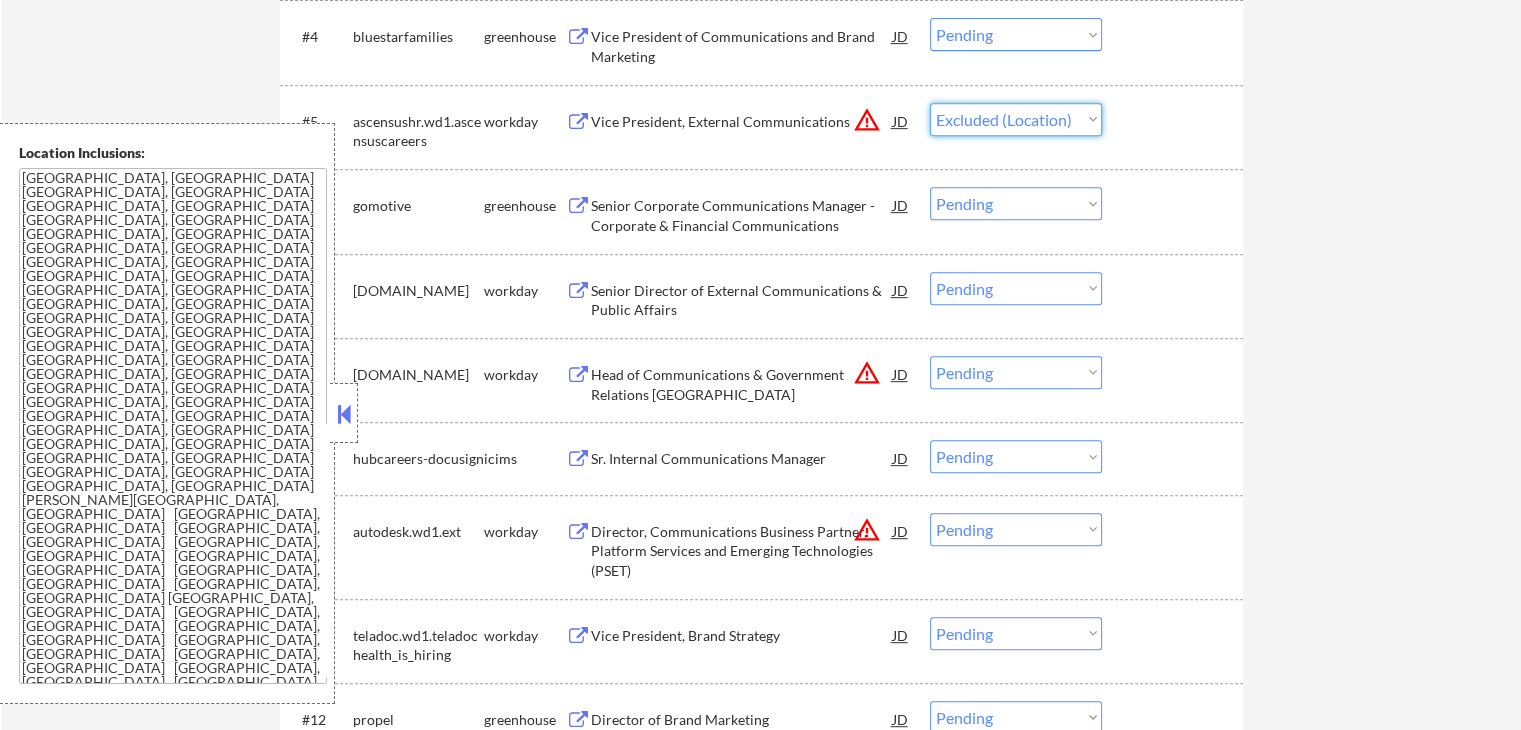 click on "Choose an option... Pending Applied Excluded (Questions) Excluded (Expired) Excluded (Location) Excluded (Bad Match) Excluded (Blocklist) Excluded (Salary) Excluded (Other)" at bounding box center [1016, 119] 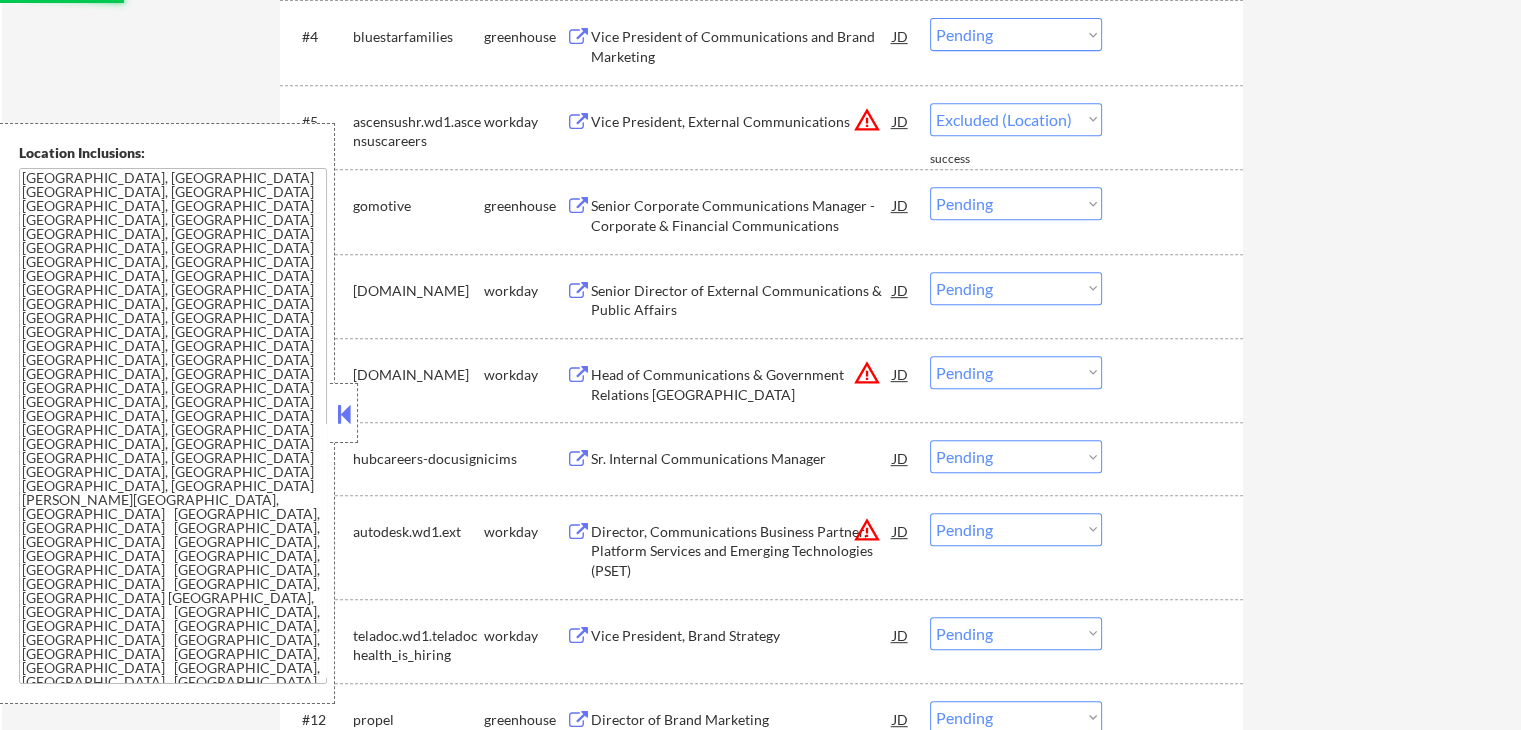 select on ""pending"" 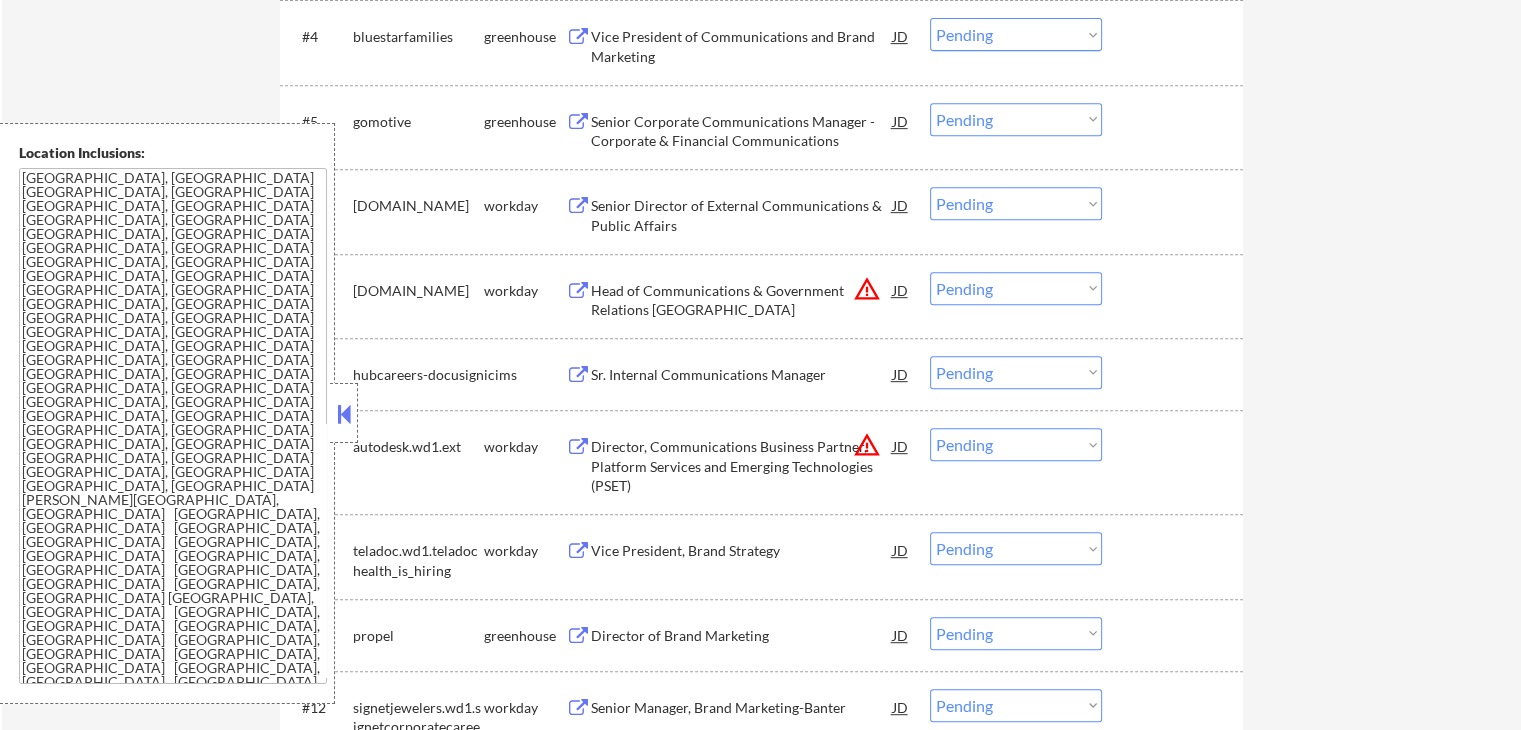 click on "#7 hitachi.wd1.hitachi workday Head of Communications & Government Relations North America JD warning_amber Choose an option... Pending Applied Excluded (Questions) Excluded (Expired) Excluded (Location) Excluded (Bad Match) Excluded (Blocklist) Excluded (Salary) Excluded (Other)" at bounding box center [758, 296] 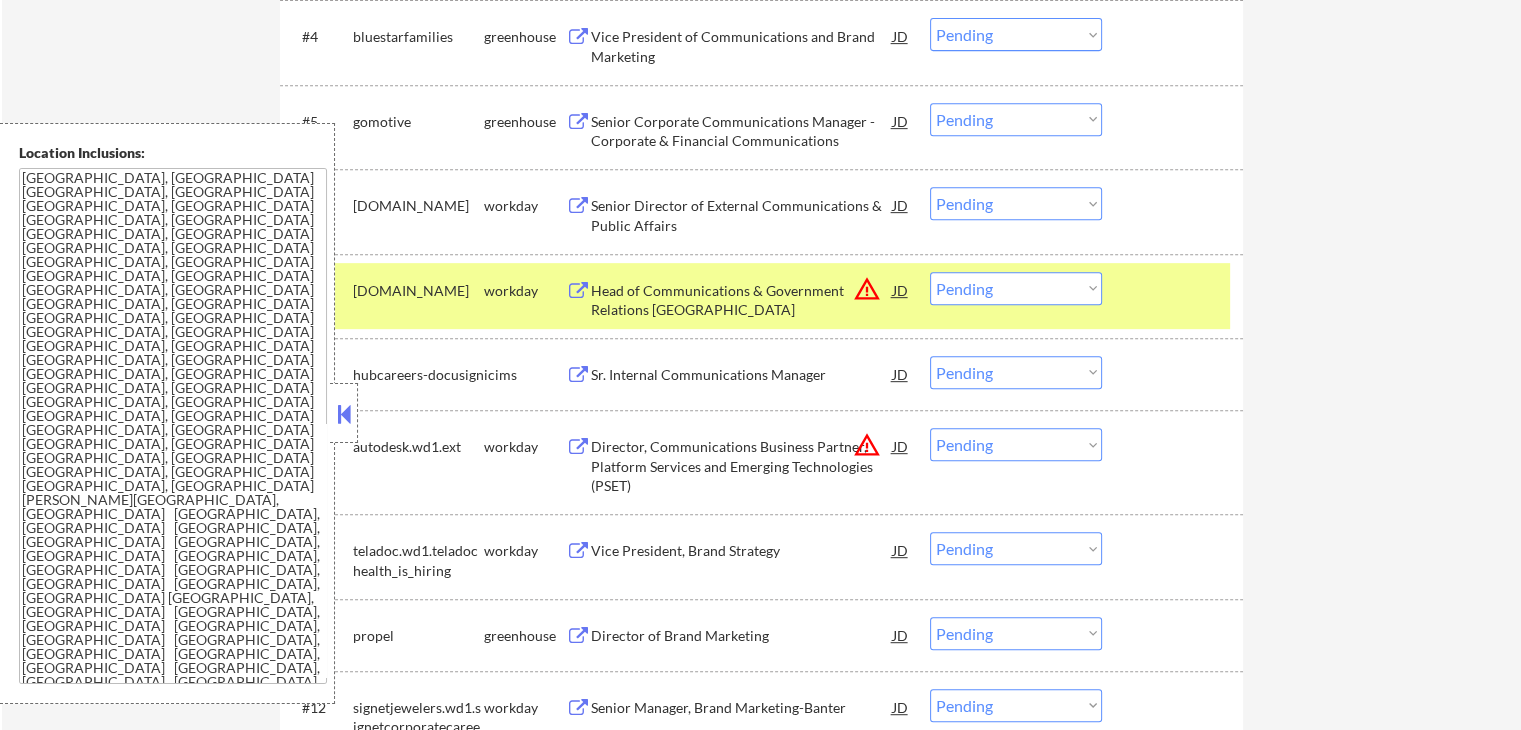 click on "Choose an option... Pending Applied Excluded (Questions) Excluded (Expired) Excluded (Location) Excluded (Bad Match) Excluded (Blocklist) Excluded (Salary) Excluded (Other)" at bounding box center [1016, 288] 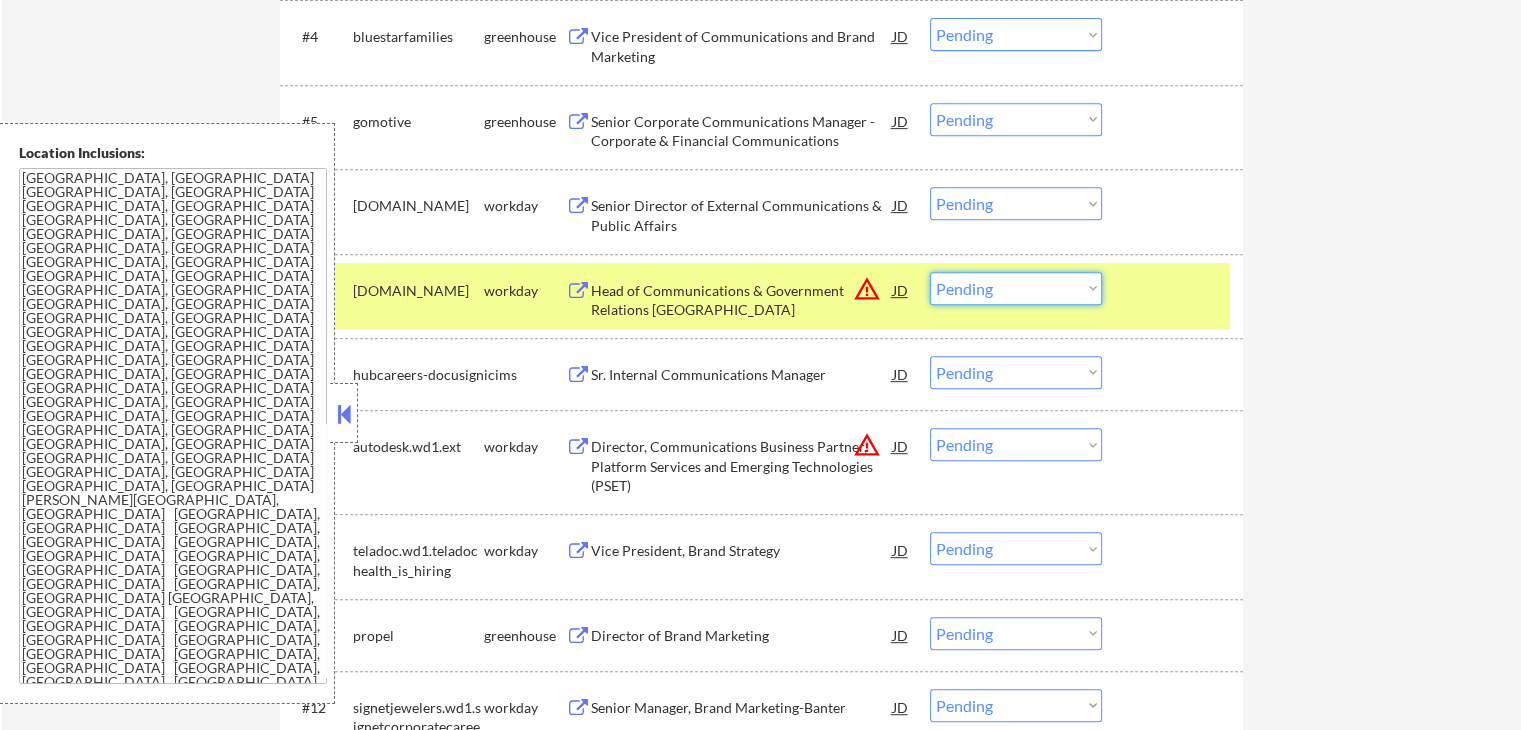 select on ""excluded__location_"" 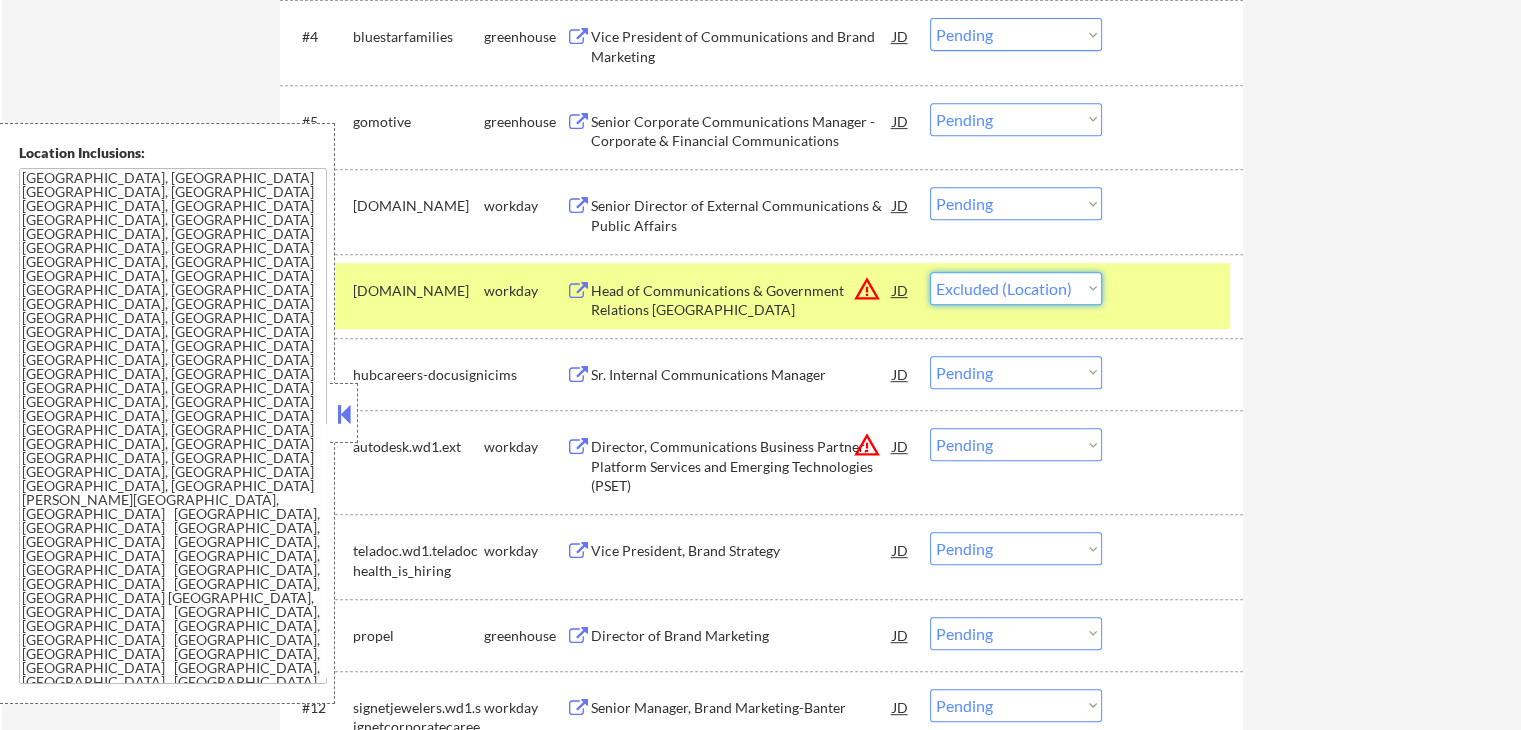 click on "Choose an option... Pending Applied Excluded (Questions) Excluded (Expired) Excluded (Location) Excluded (Bad Match) Excluded (Blocklist) Excluded (Salary) Excluded (Other)" at bounding box center (1016, 288) 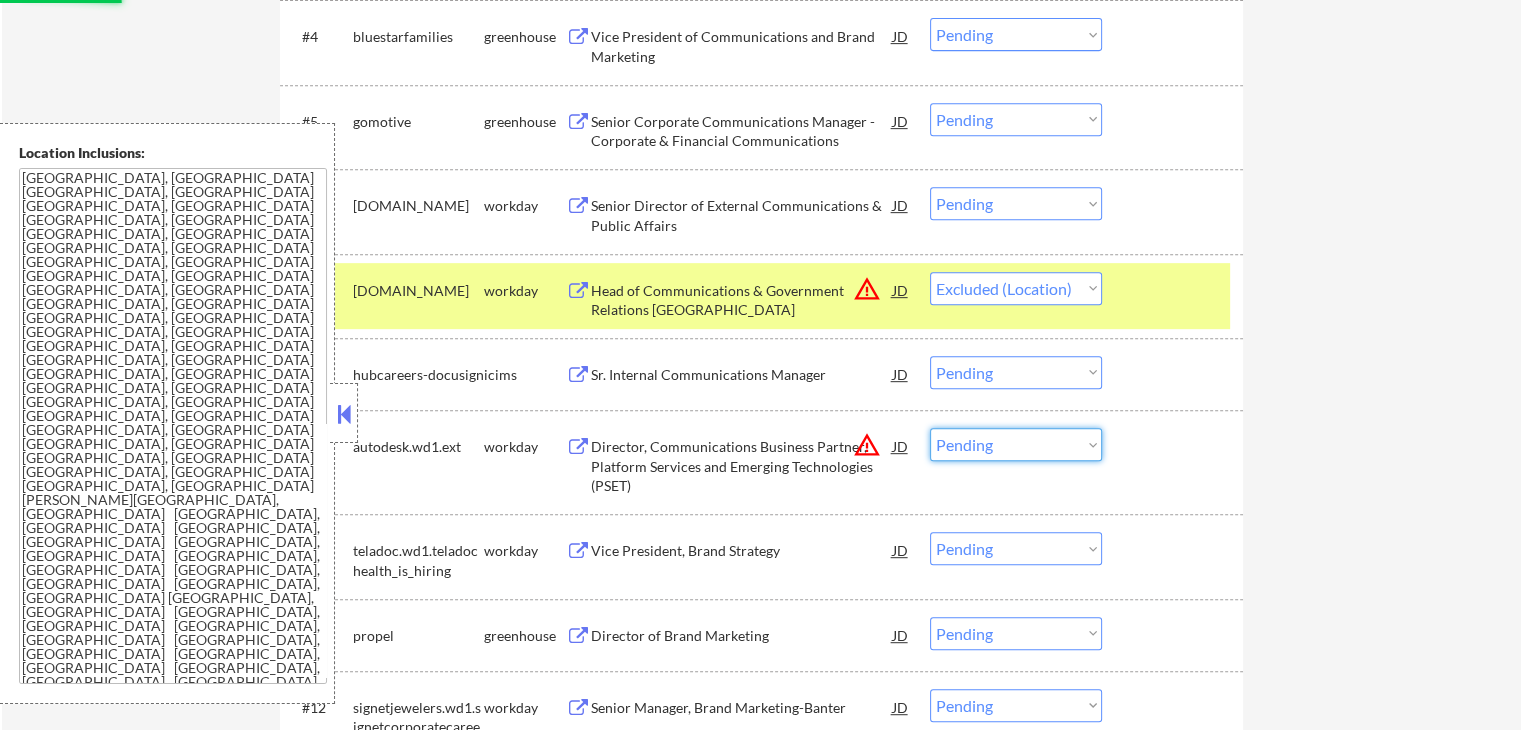 click on "Choose an option... Pending Applied Excluded (Questions) Excluded (Expired) Excluded (Location) Excluded (Bad Match) Excluded (Blocklist) Excluded (Salary) Excluded (Other)" at bounding box center [1016, 444] 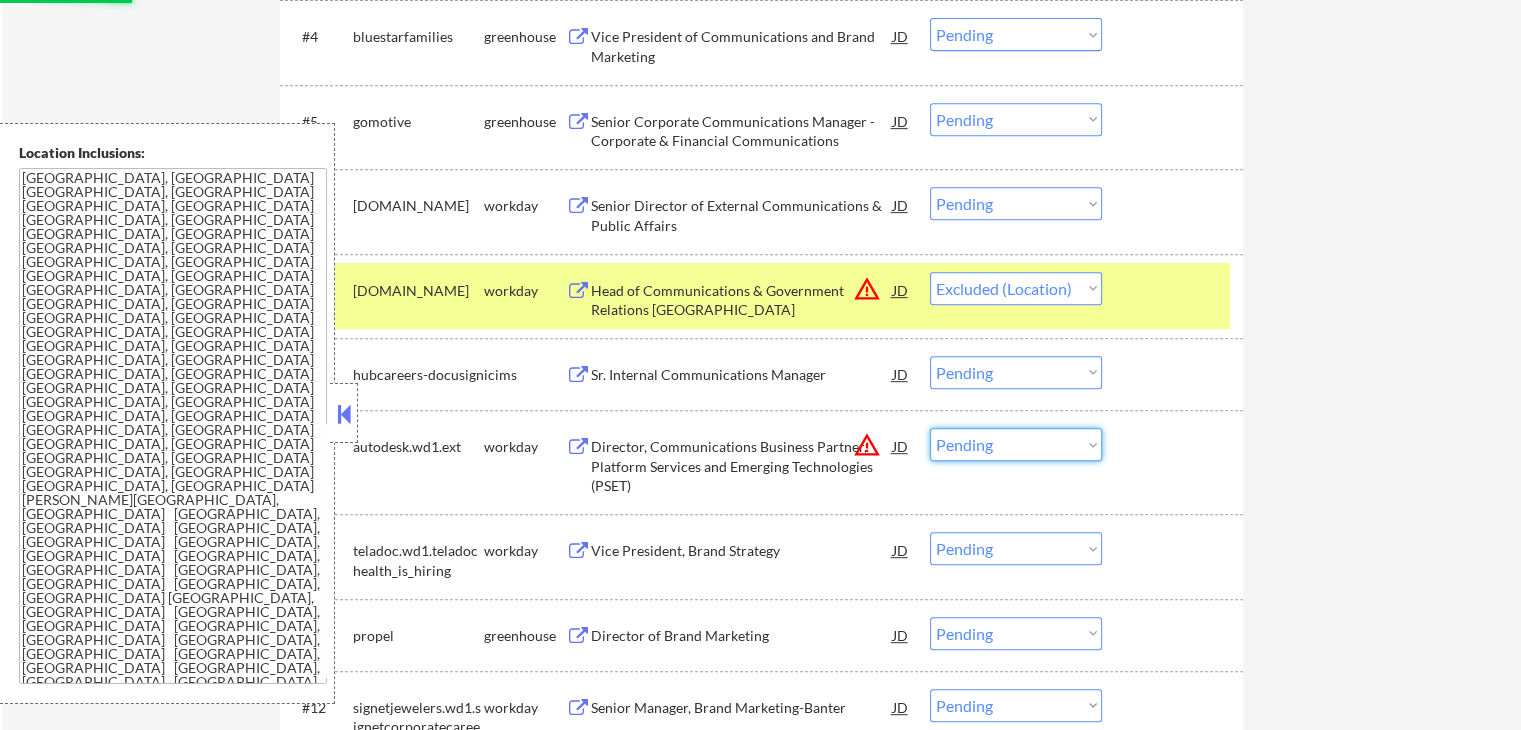 select on ""excluded__location_"" 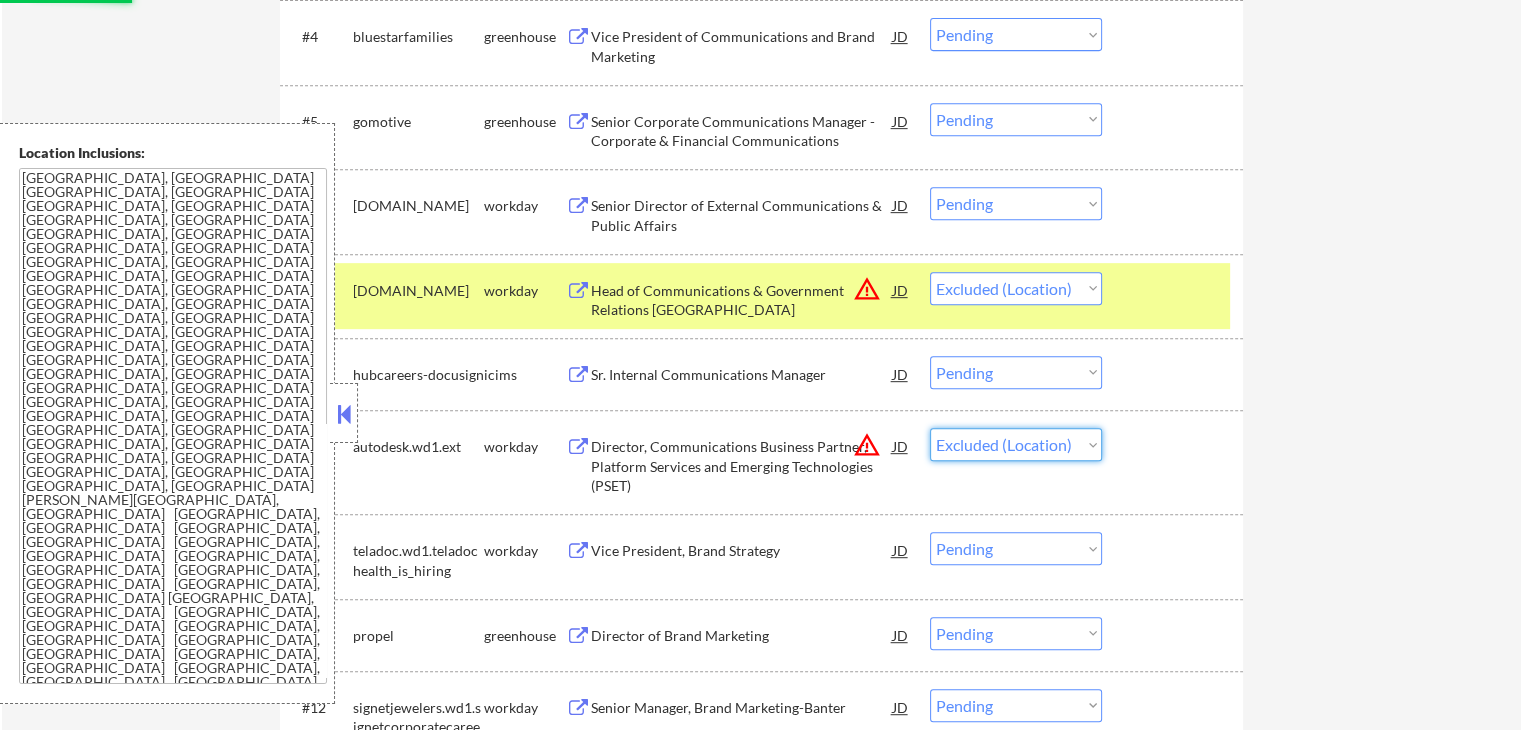 click on "Choose an option... Pending Applied Excluded (Questions) Excluded (Expired) Excluded (Location) Excluded (Bad Match) Excluded (Blocklist) Excluded (Salary) Excluded (Other)" at bounding box center (1016, 444) 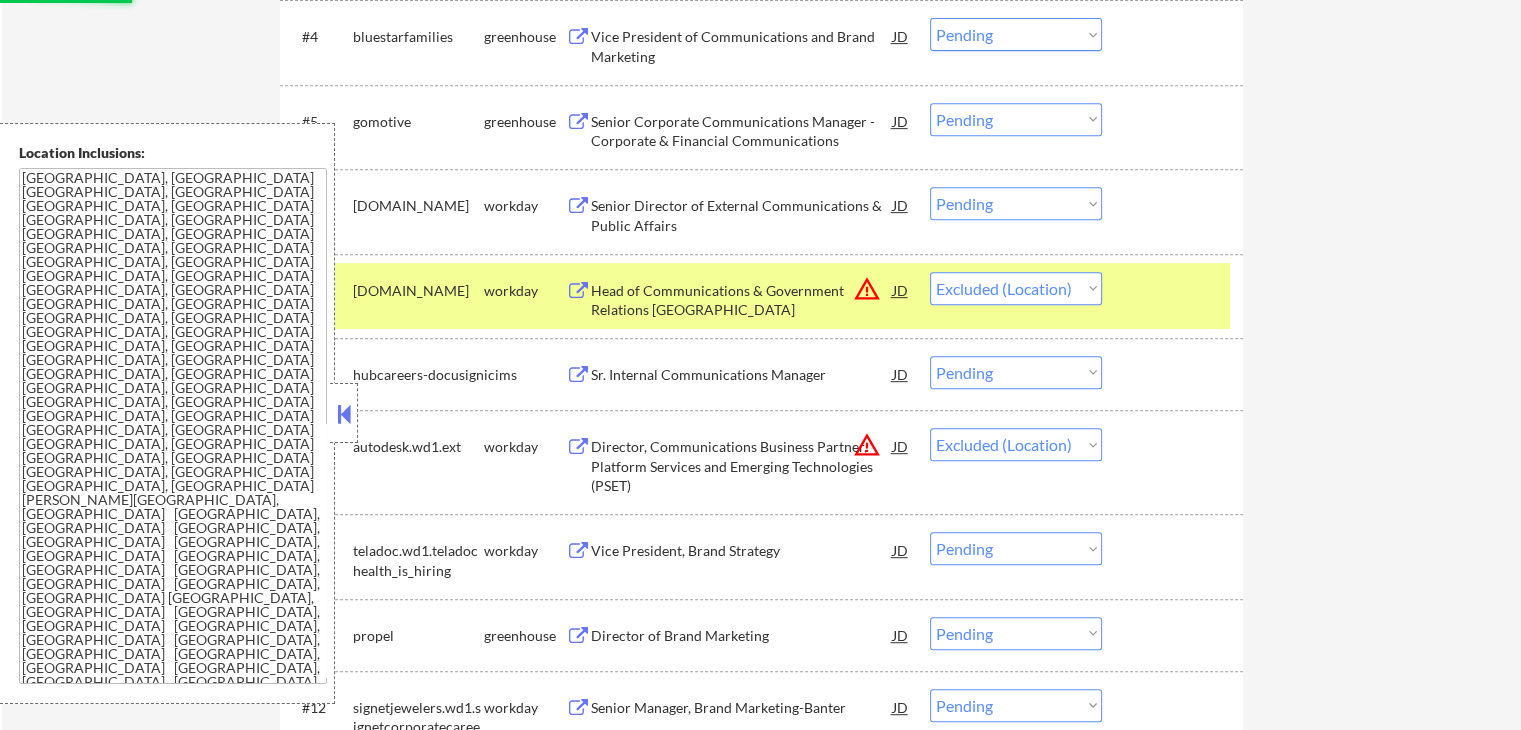 click on "← Return to /applysquad Mailslurp Inbox Job Search Builder George Goodno User Email:  ggoodno@hotmail.com Application Email:  george@goodnostrategies.com Mailslurp Email:  george.goodno@mailflux.com LinkedIn:   https://www.linkedin.com/in/georgegoodno
Phone:  202.439.3749 Current Location:  Dallas, TX 75248, Texas Applies:  0 sent / 100 bought Internal Notes 🤖 AI Answers OK!
🔎 You may manually find jobs for him if needed -- he is in a big rush! Just stick to Communications titles, he is not as qualified for others.
👉 Has 2 resume versions:
Version 1: Healthcare/biotech/medical companies only
Version 2: Any companies outside of the healthcare/medical/bio space Can work in country of residence?:  yes Squad Notes Minimum salary:  $140,000 Will need Visa to work in that country now/future?:   no Download Resume Variation 1 Add a Job Manually Download Resume Variation 2 Shah Applications Pending (13) Excluded (20) Applied (14) All (47) View All Results Back 1 / 1
Next Company ATS Title Status #1 JD" at bounding box center (761, 58) 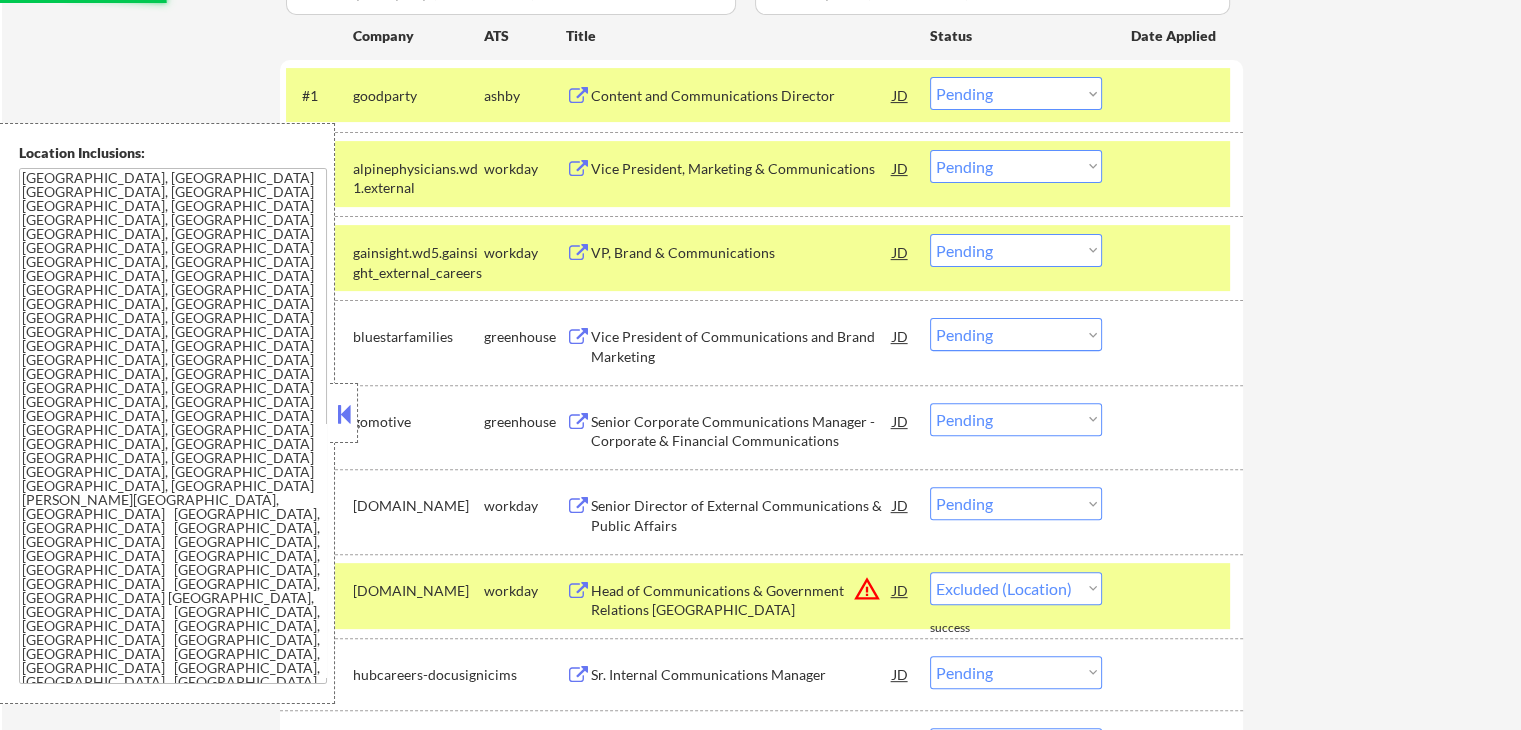 select on ""pending"" 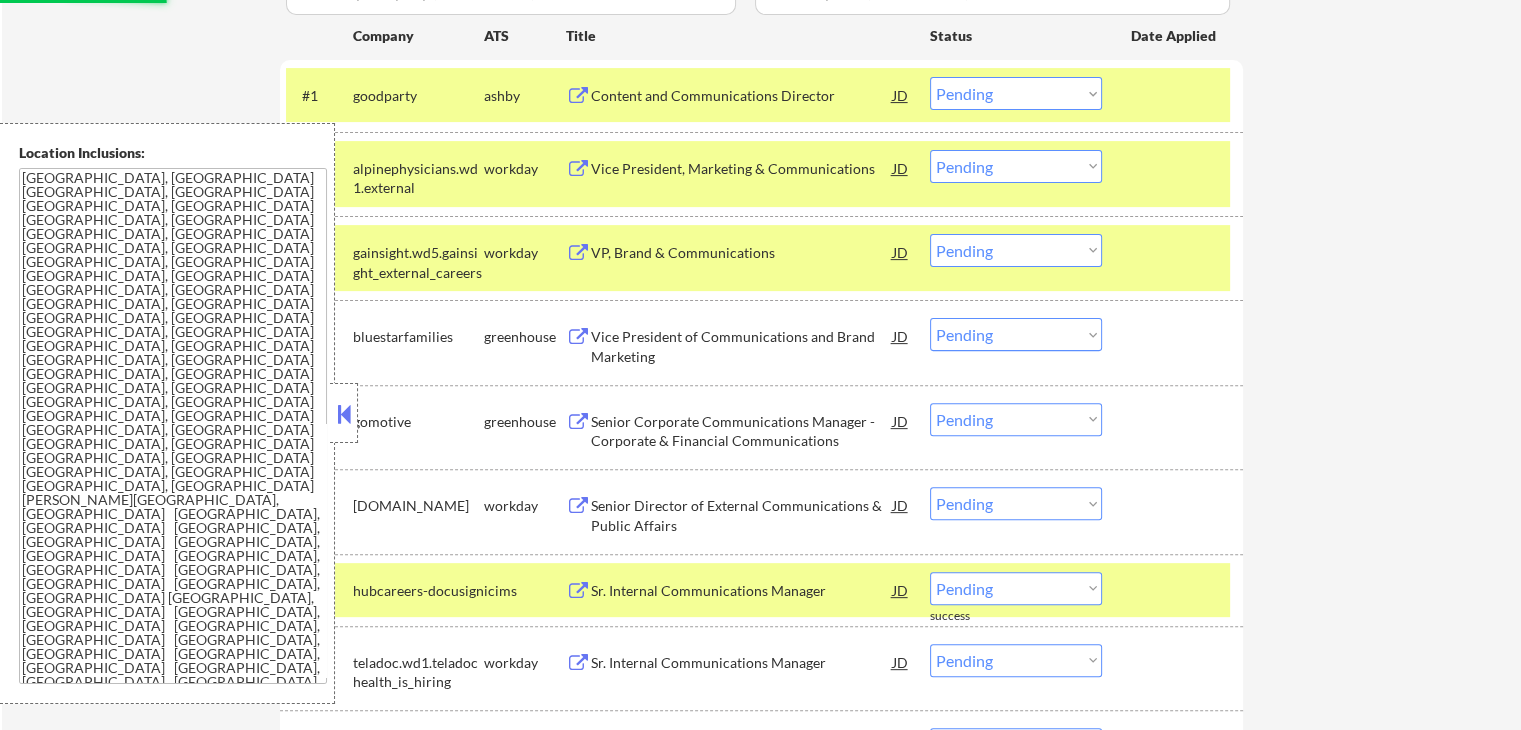 scroll, scrollTop: 400, scrollLeft: 0, axis: vertical 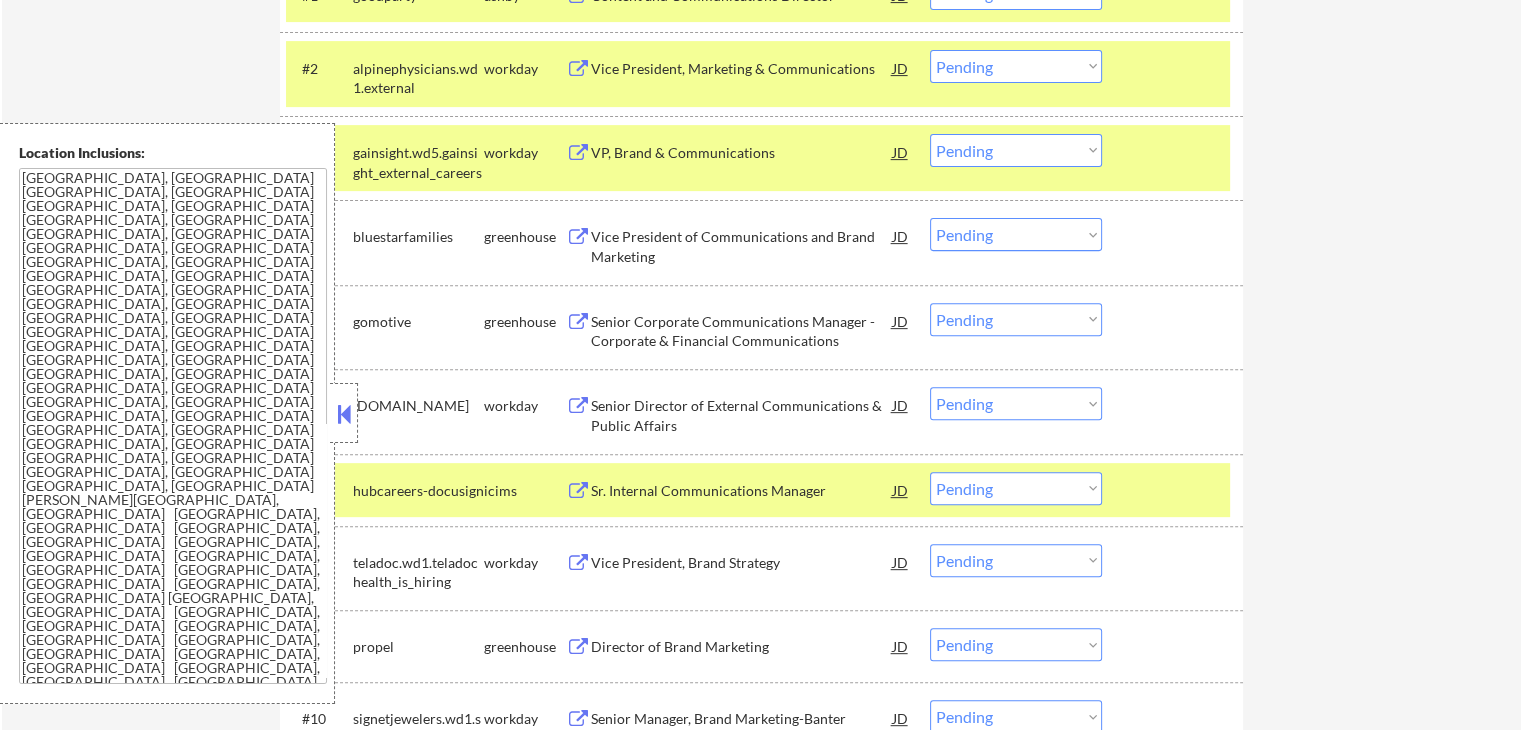 click on "← Return to /applysquad Mailslurp Inbox Job Search Builder George Goodno User Email:  ggoodno@hotmail.com Application Email:  george@goodnostrategies.com Mailslurp Email:  george.goodno@mailflux.com LinkedIn:   https://www.linkedin.com/in/georgegoodno
Phone:  202.439.3749 Current Location:  Dallas, TX 75248, Texas Applies:  0 sent / 100 bought Internal Notes 🤖 AI Answers OK!
🔎 You may manually find jobs for him if needed -- he is in a big rush! Just stick to Communications titles, he is not as qualified for others.
👉 Has 2 resume versions:
Version 1: Healthcare/biotech/medical companies only
Version 2: Any companies outside of the healthcare/medical/bio space Can work in country of residence?:  yes Squad Notes Minimum salary:  $140,000 Will need Visa to work in that country now/future?:   no Download Resume Variation 1 Add a Job Manually Download Resume Variation 2 Shah Applications Pending (11) Excluded (22) Applied (14) All (47) View All Results Back 1 / 1
Next Company ATS Title Status #1 JD" at bounding box center [761, 164] 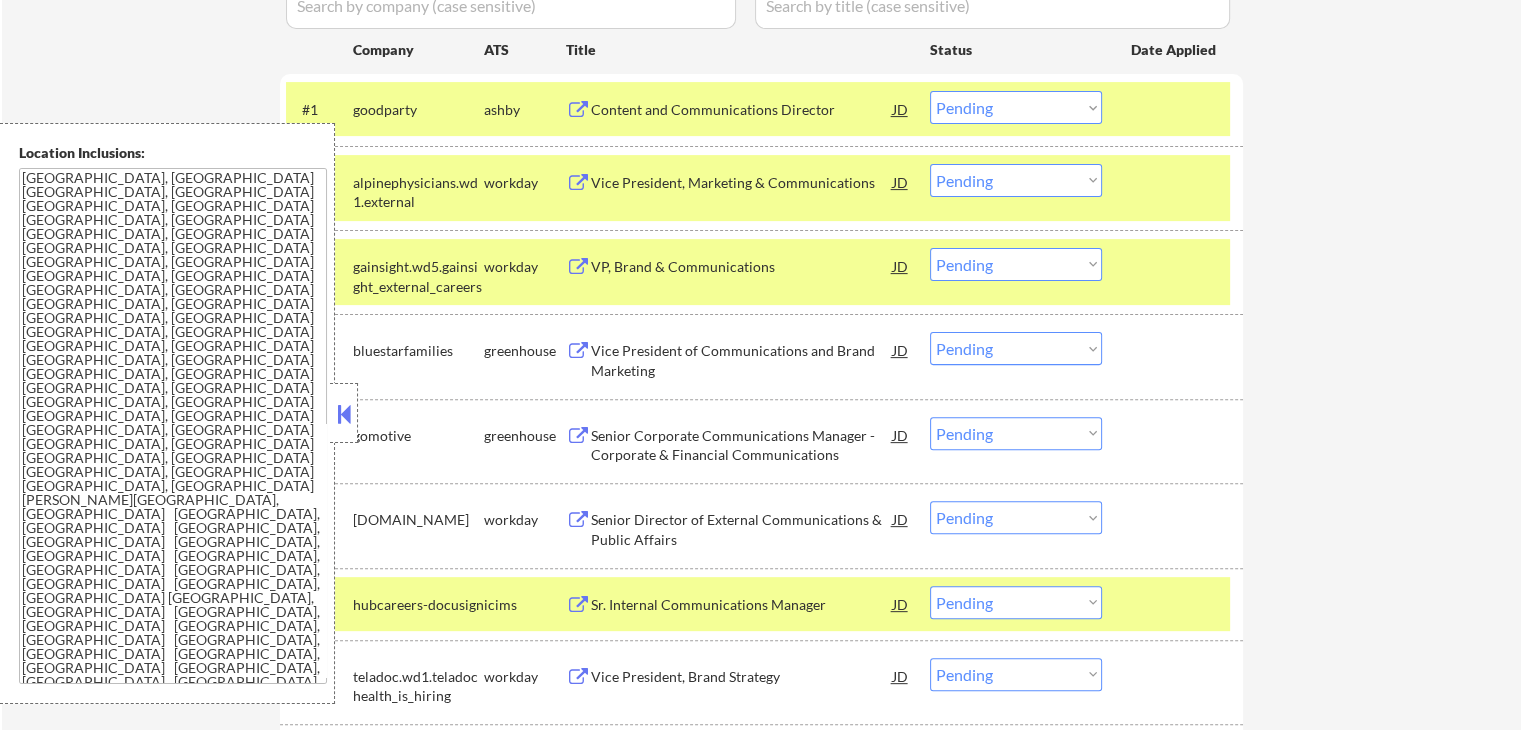 scroll, scrollTop: 500, scrollLeft: 0, axis: vertical 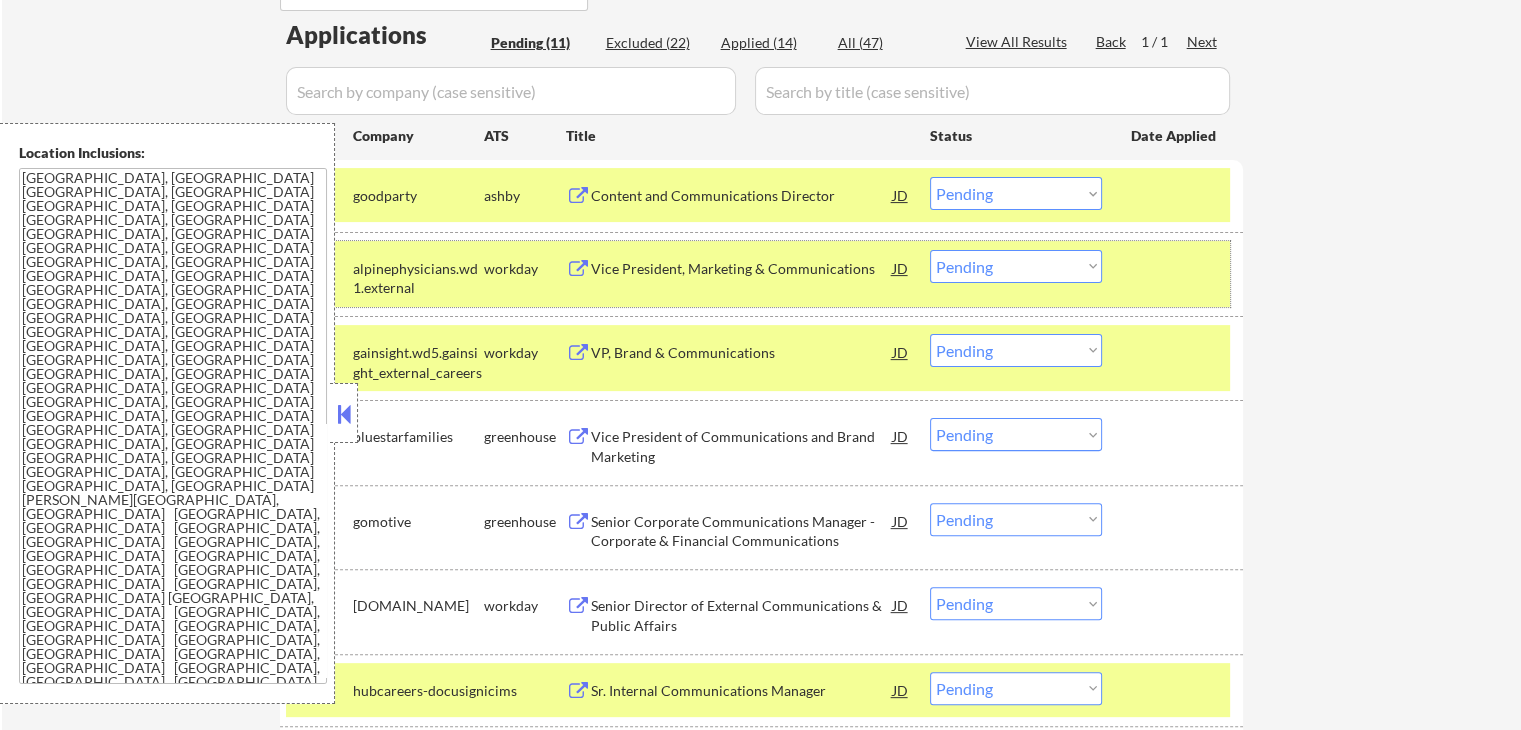 click on "#2 alpinephysicians.wd1.external workday Vice President, Marketing & Communications JD warning_amber Choose an option... Pending Applied Excluded (Questions) Excluded (Expired) Excluded (Location) Excluded (Bad Match) Excluded (Blocklist) Excluded (Salary) Excluded (Other)" at bounding box center [758, 274] 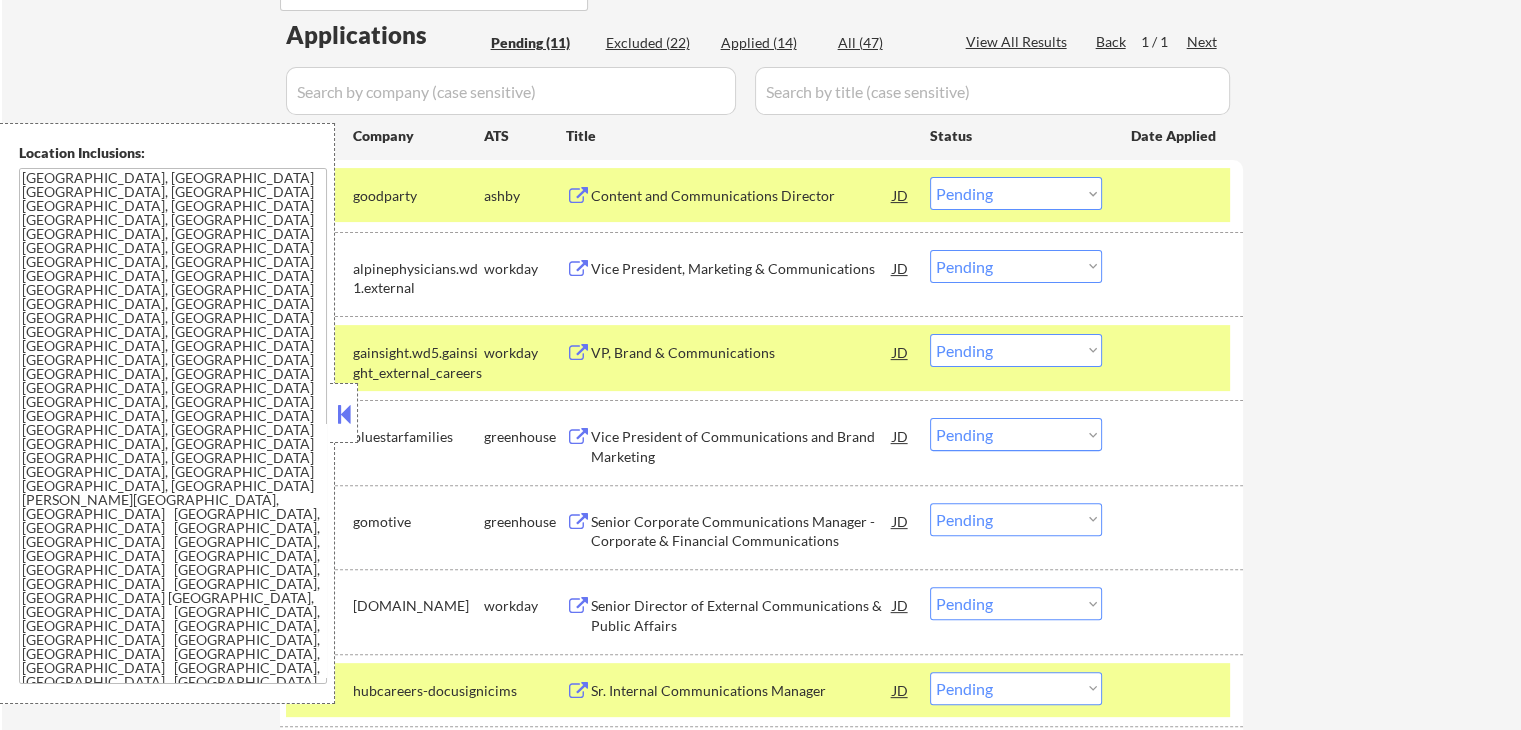 click on "Content and Communications Director" at bounding box center [742, 196] 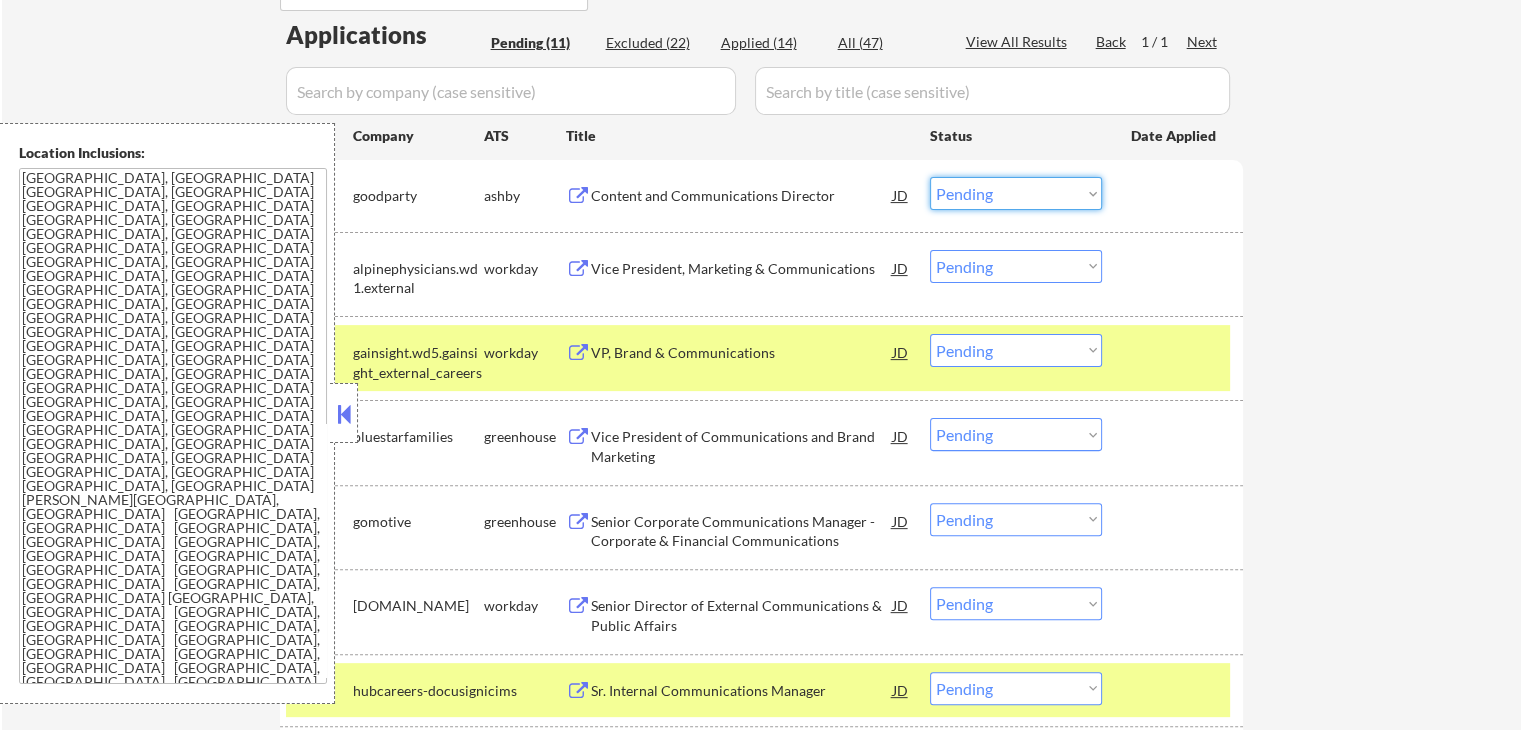 drag, startPoint x: 984, startPoint y: 194, endPoint x: 987, endPoint y: 205, distance: 11.401754 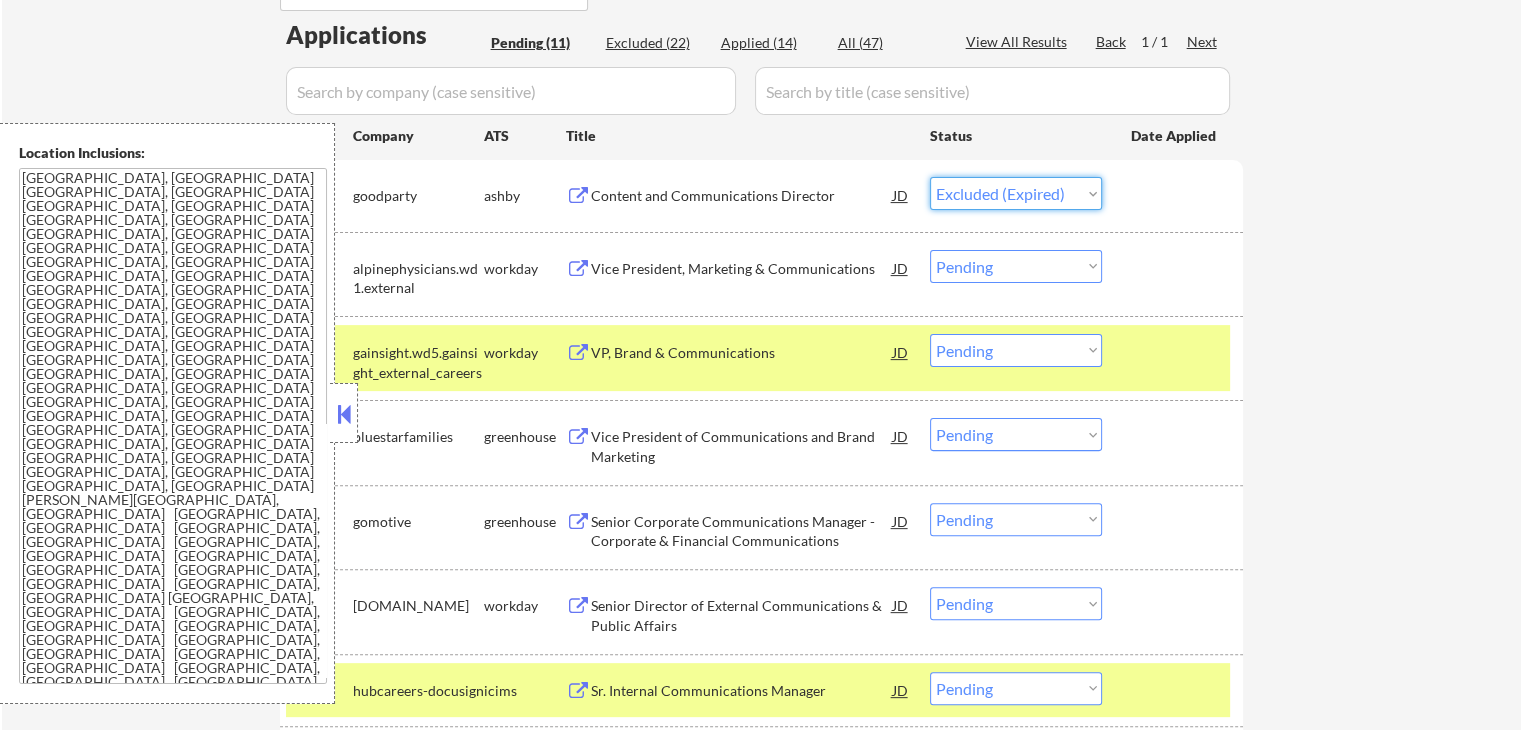 click on "Choose an option... Pending Applied Excluded (Questions) Excluded (Expired) Excluded (Location) Excluded (Bad Match) Excluded (Blocklist) Excluded (Salary) Excluded (Other)" at bounding box center [1016, 193] 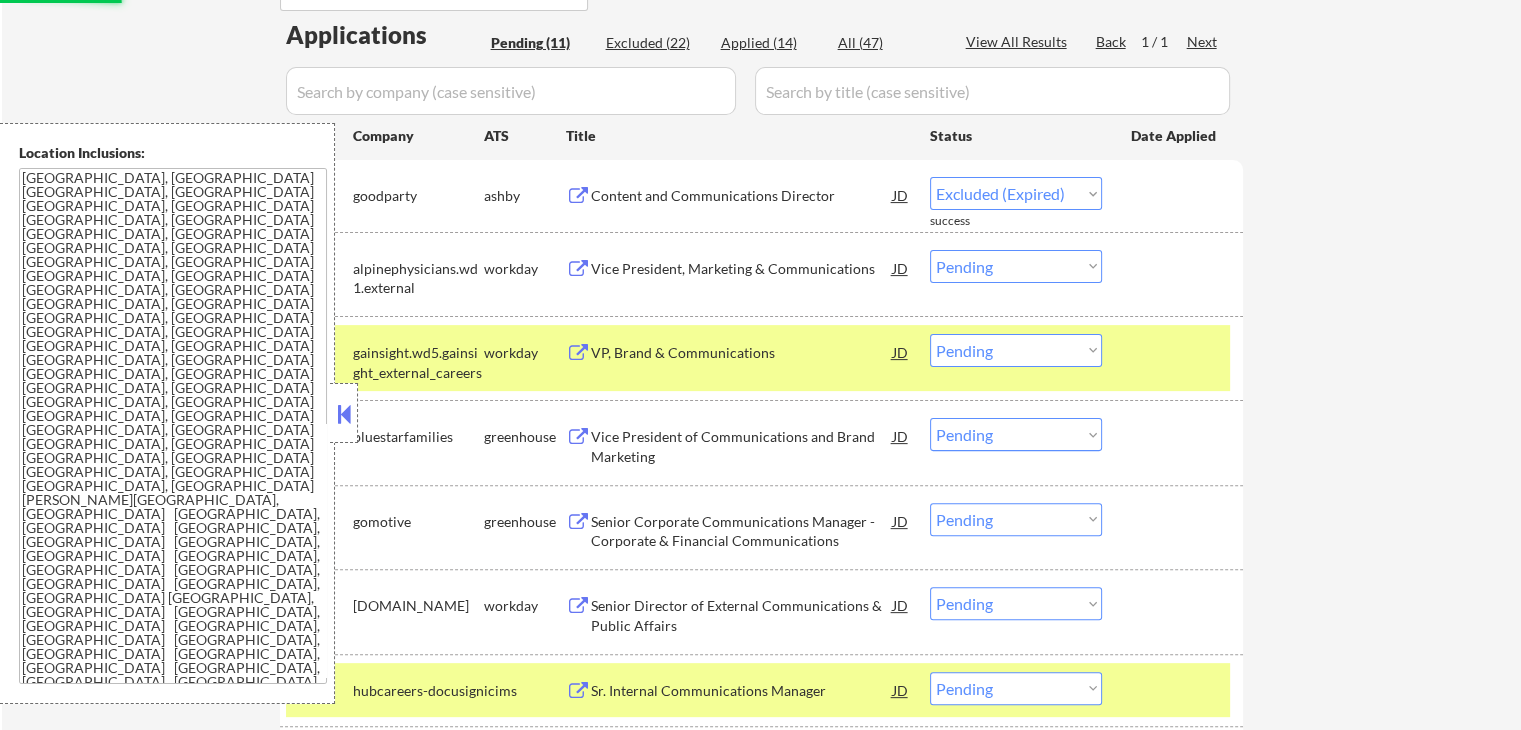 select on ""pending"" 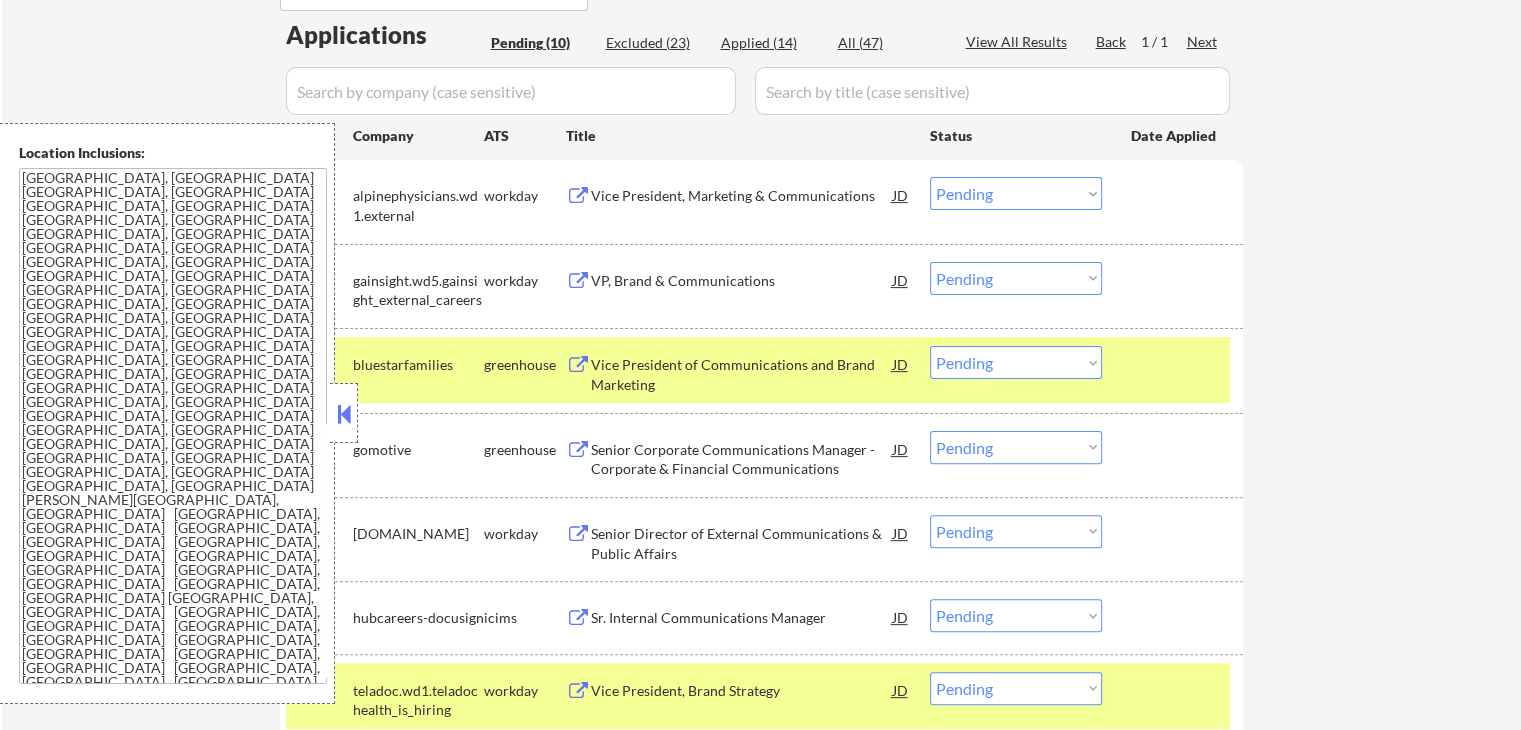 click on "VP, Brand & Communications" at bounding box center [742, 281] 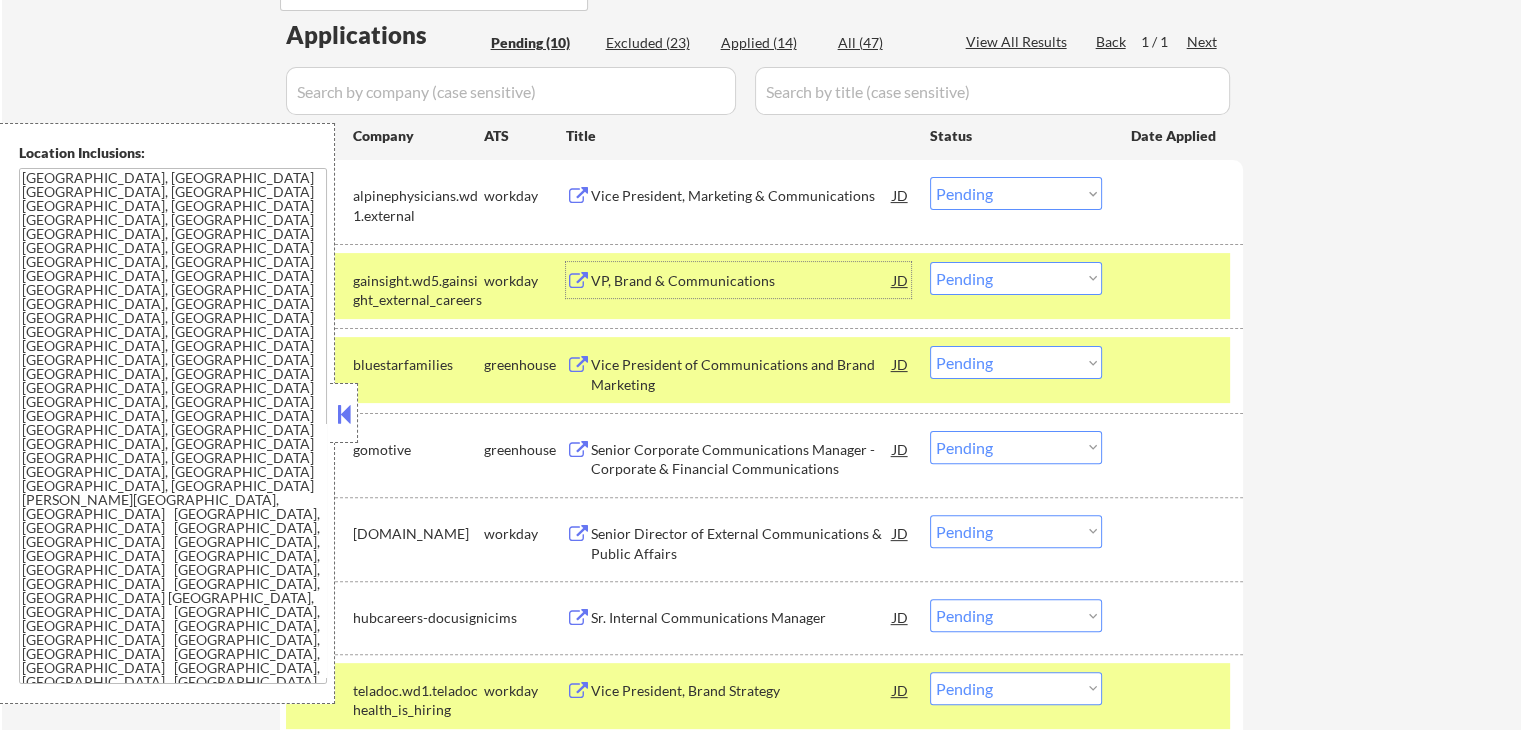 scroll, scrollTop: 600, scrollLeft: 0, axis: vertical 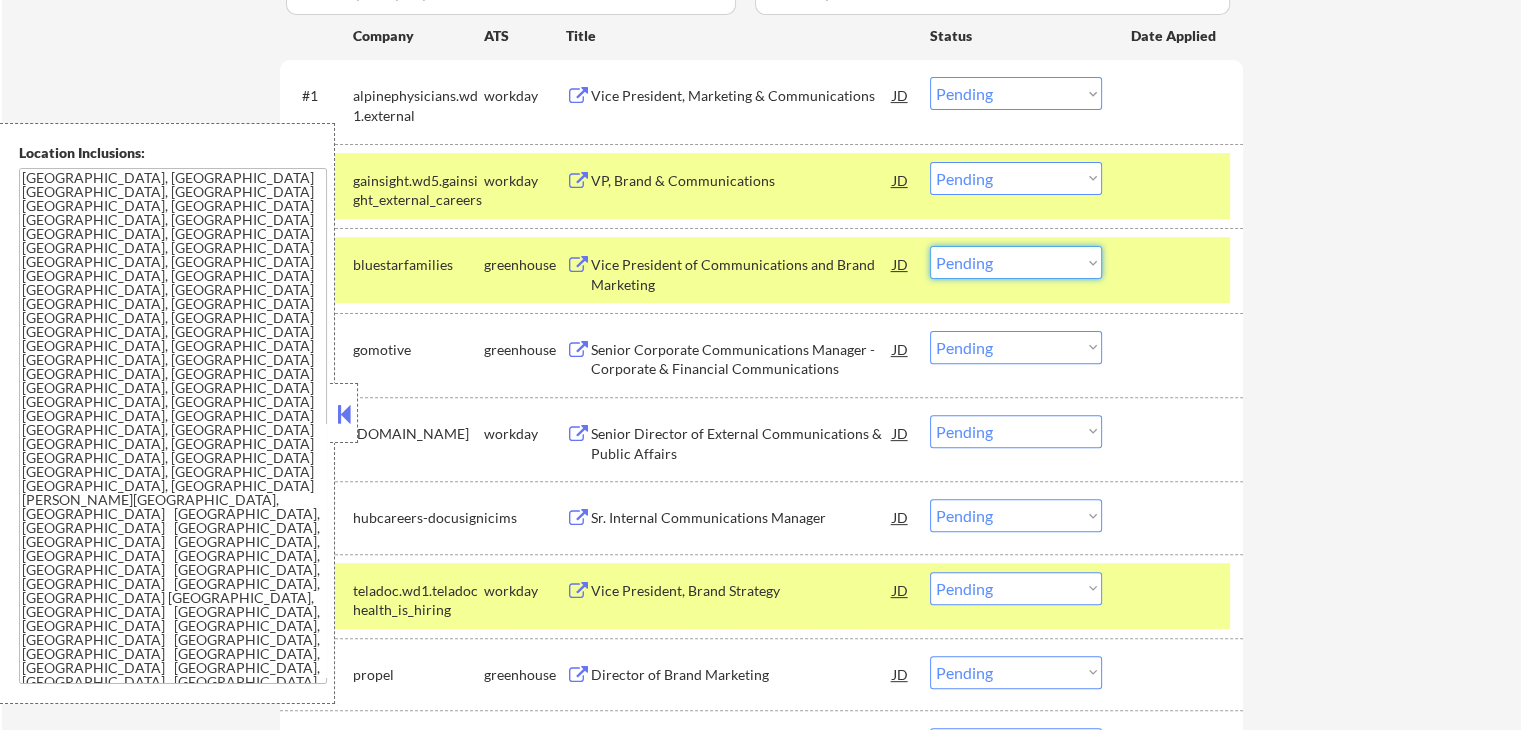 click on "Choose an option... Pending Applied Excluded (Questions) Excluded (Expired) Excluded (Location) Excluded (Bad Match) Excluded (Blocklist) Excluded (Salary) Excluded (Other)" at bounding box center (1016, 262) 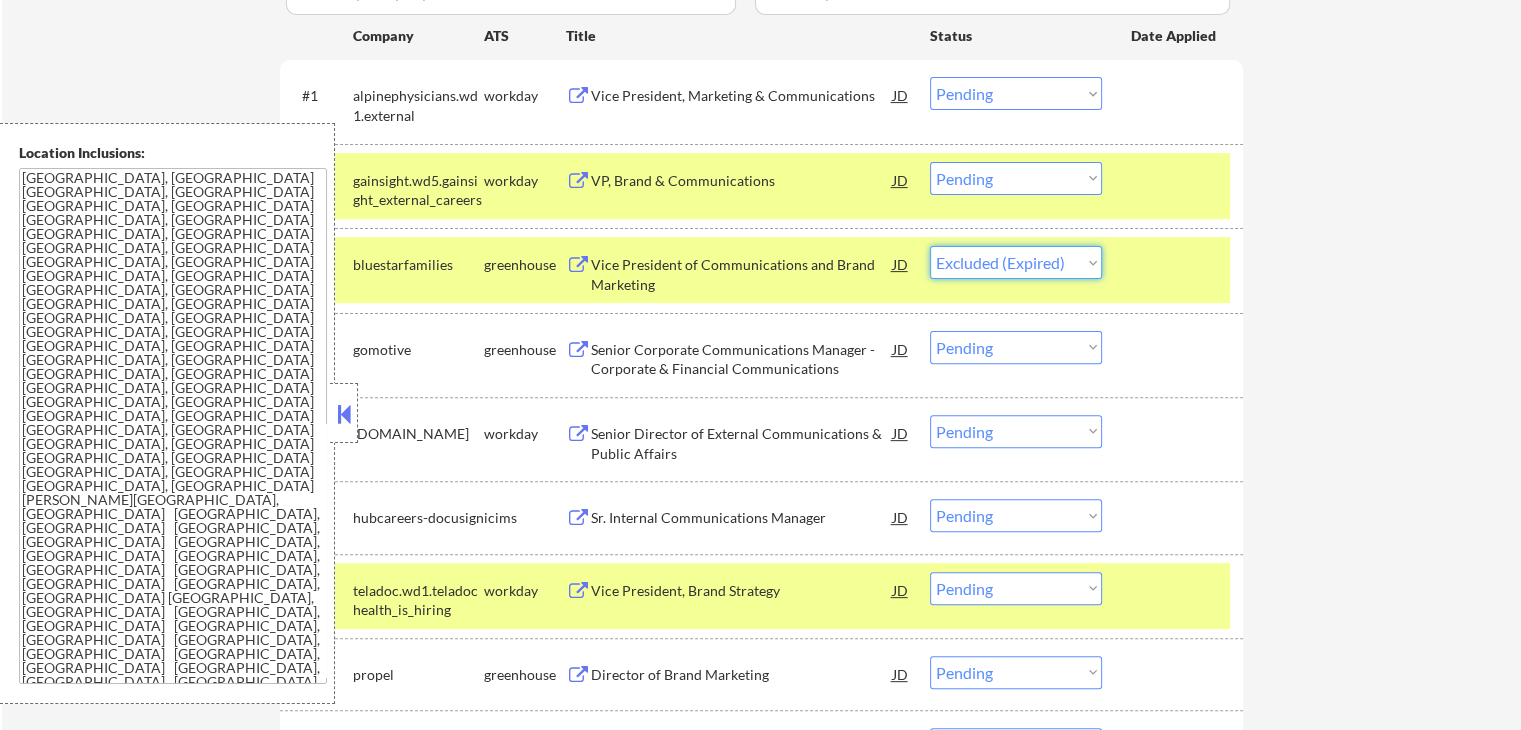click on "Choose an option... Pending Applied Excluded (Questions) Excluded (Expired) Excluded (Location) Excluded (Bad Match) Excluded (Blocklist) Excluded (Salary) Excluded (Other)" at bounding box center (1016, 262) 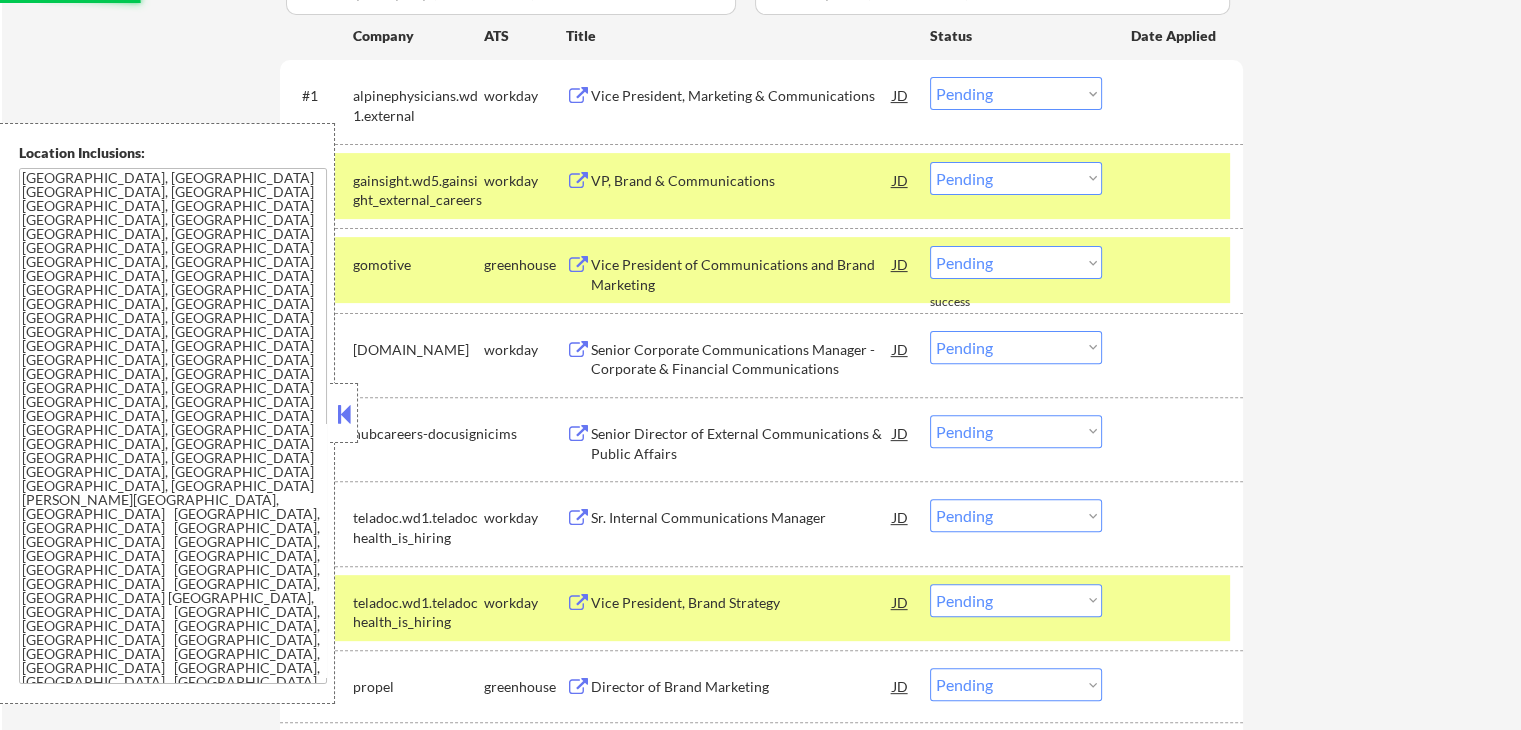 scroll, scrollTop: 700, scrollLeft: 0, axis: vertical 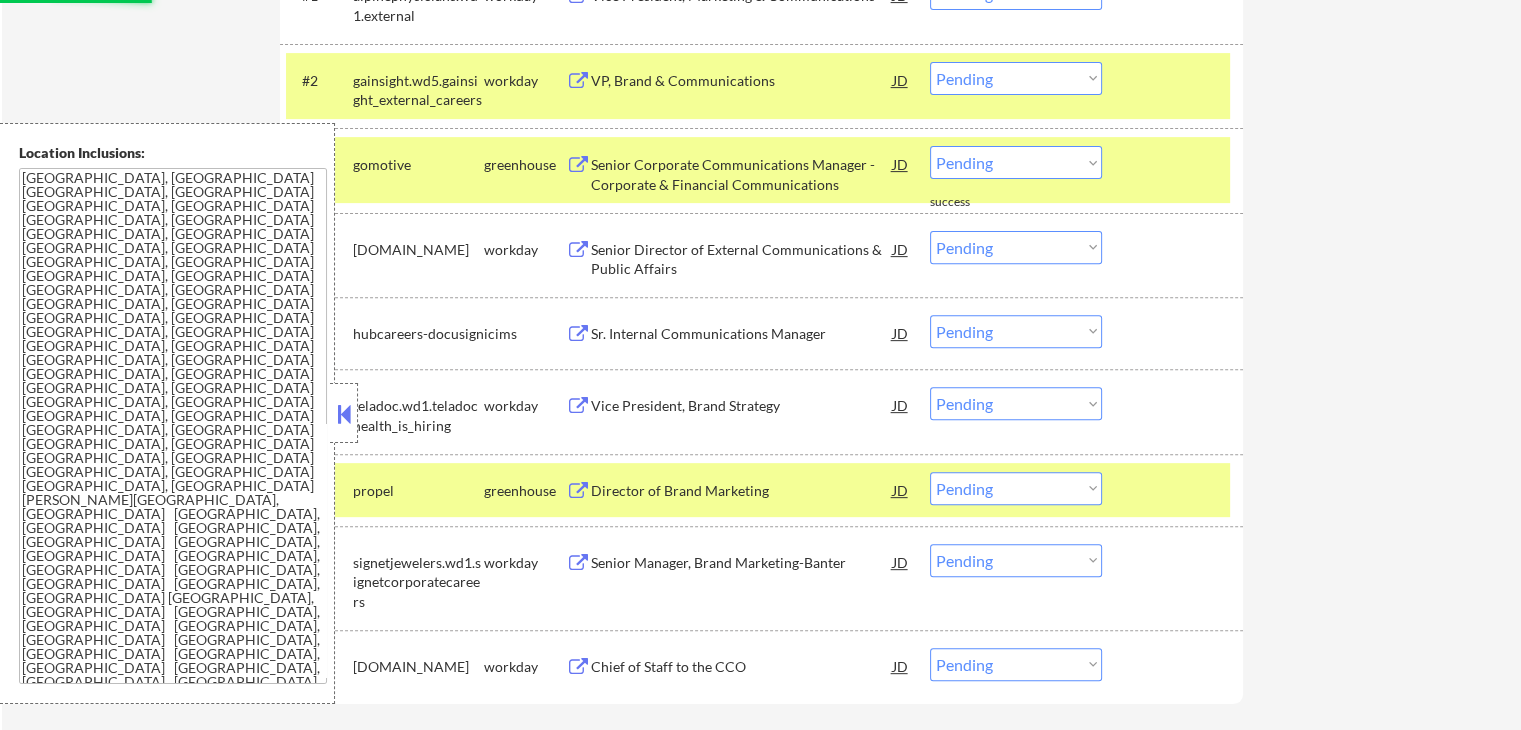 drag, startPoint x: 987, startPoint y: 157, endPoint x: 1000, endPoint y: 173, distance: 20.615528 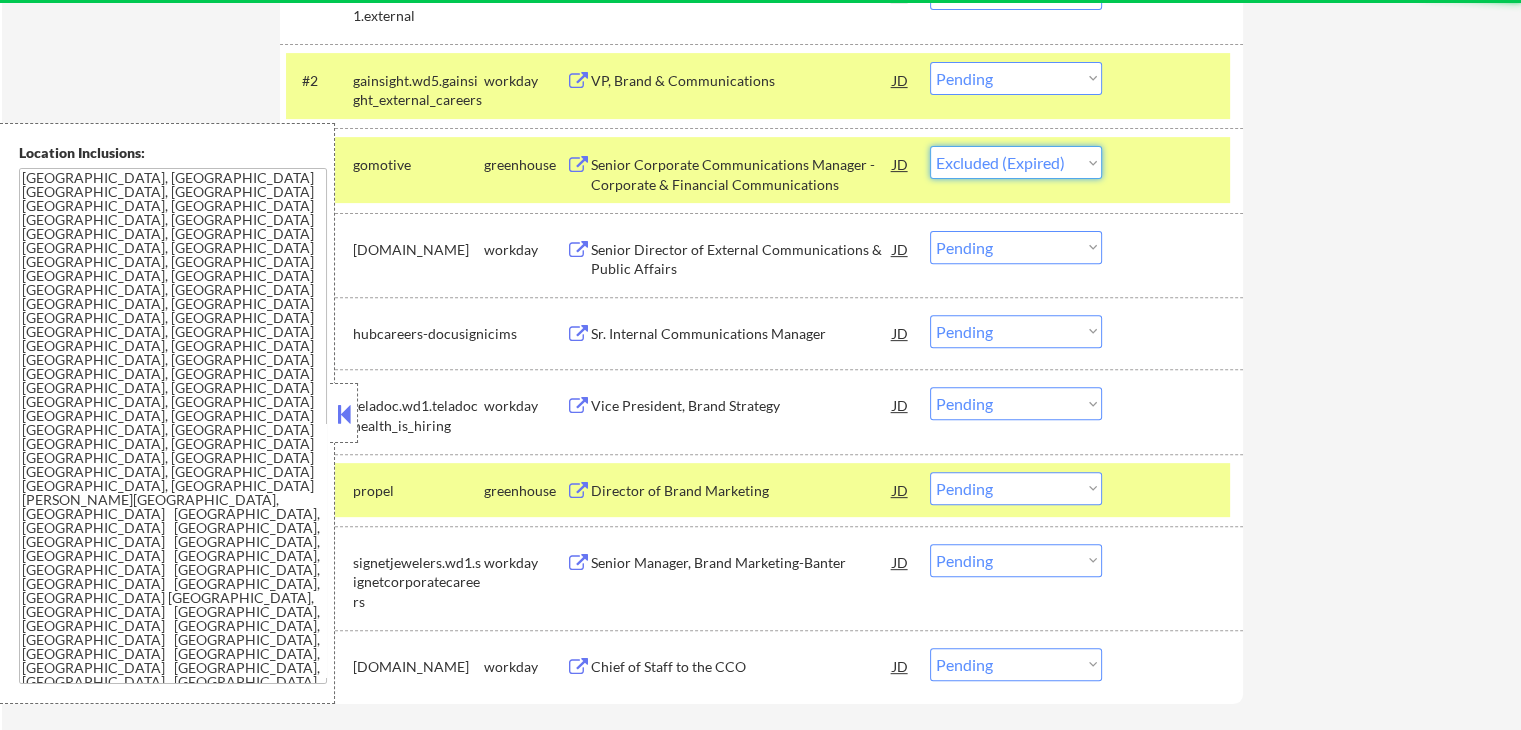 click on "Choose an option... Pending Applied Excluded (Questions) Excluded (Expired) Excluded (Location) Excluded (Bad Match) Excluded (Blocklist) Excluded (Salary) Excluded (Other)" at bounding box center (1016, 162) 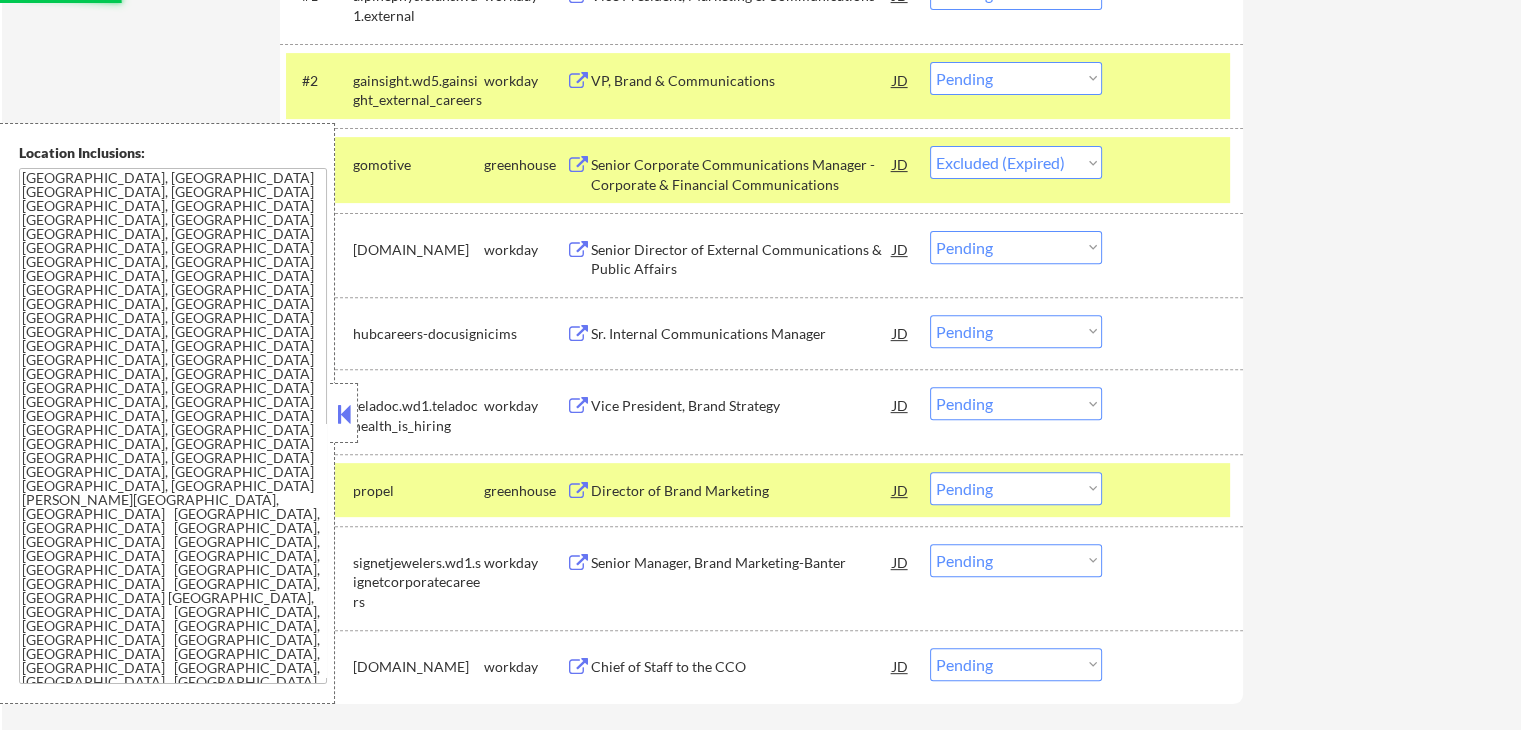 click on "← Return to /applysquad Mailslurp Inbox Job Search Builder George Goodno User Email:  ggoodno@hotmail.com Application Email:  george@goodnostrategies.com Mailslurp Email:  george.goodno@mailflux.com LinkedIn:   https://www.linkedin.com/in/georgegoodno
Phone:  202.439.3749 Current Location:  Dallas, TX 75248, Texas Applies:  0 sent / 100 bought Internal Notes 🤖 AI Answers OK!
🔎 You may manually find jobs for him if needed -- he is in a big rush! Just stick to Communications titles, he is not as qualified for others.
👉 Has 2 resume versions:
Version 1: Healthcare/biotech/medical companies only
Version 2: Any companies outside of the healthcare/medical/bio space Can work in country of residence?:  yes Squad Notes Minimum salary:  $140,000 Will need Visa to work in that country now/future?:   no Download Resume Variation 1 Add a Job Manually Download Resume Variation 2 Shah Applications Pending (9) Excluded (24) Applied (14) All (47) View All Results Back 1 / 1
Next Company ATS Title Status #1 JD" at bounding box center [761, 85] 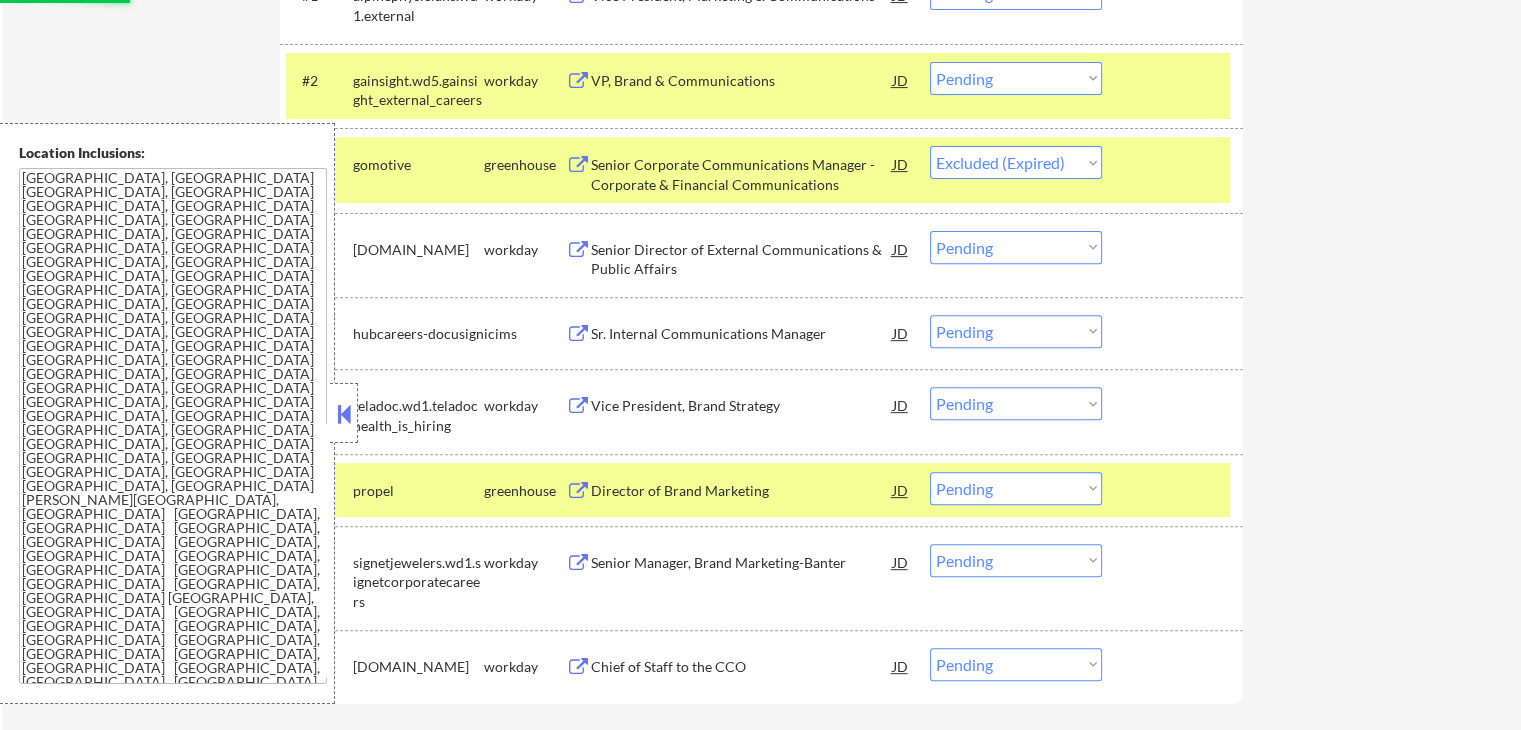 scroll, scrollTop: 900, scrollLeft: 0, axis: vertical 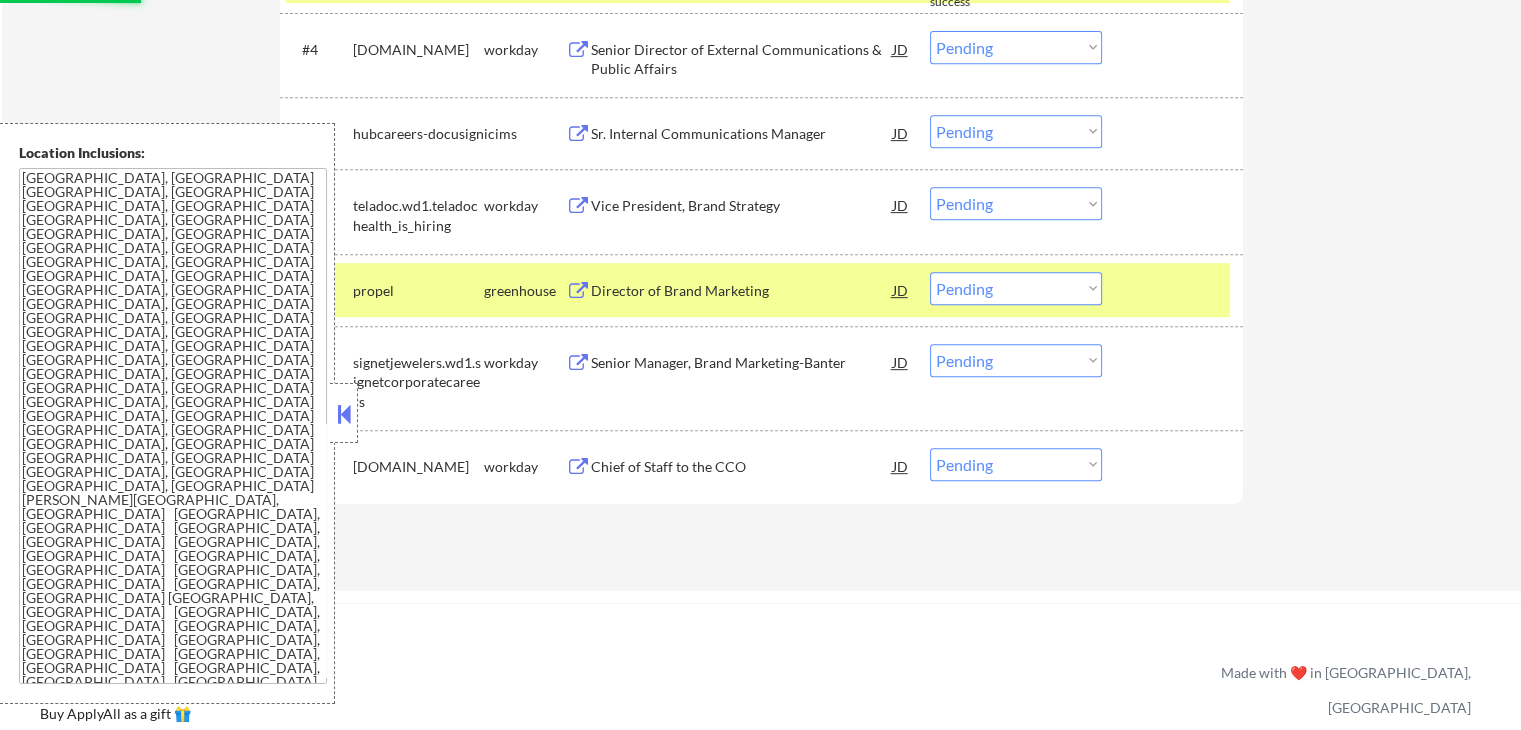 select on ""pending"" 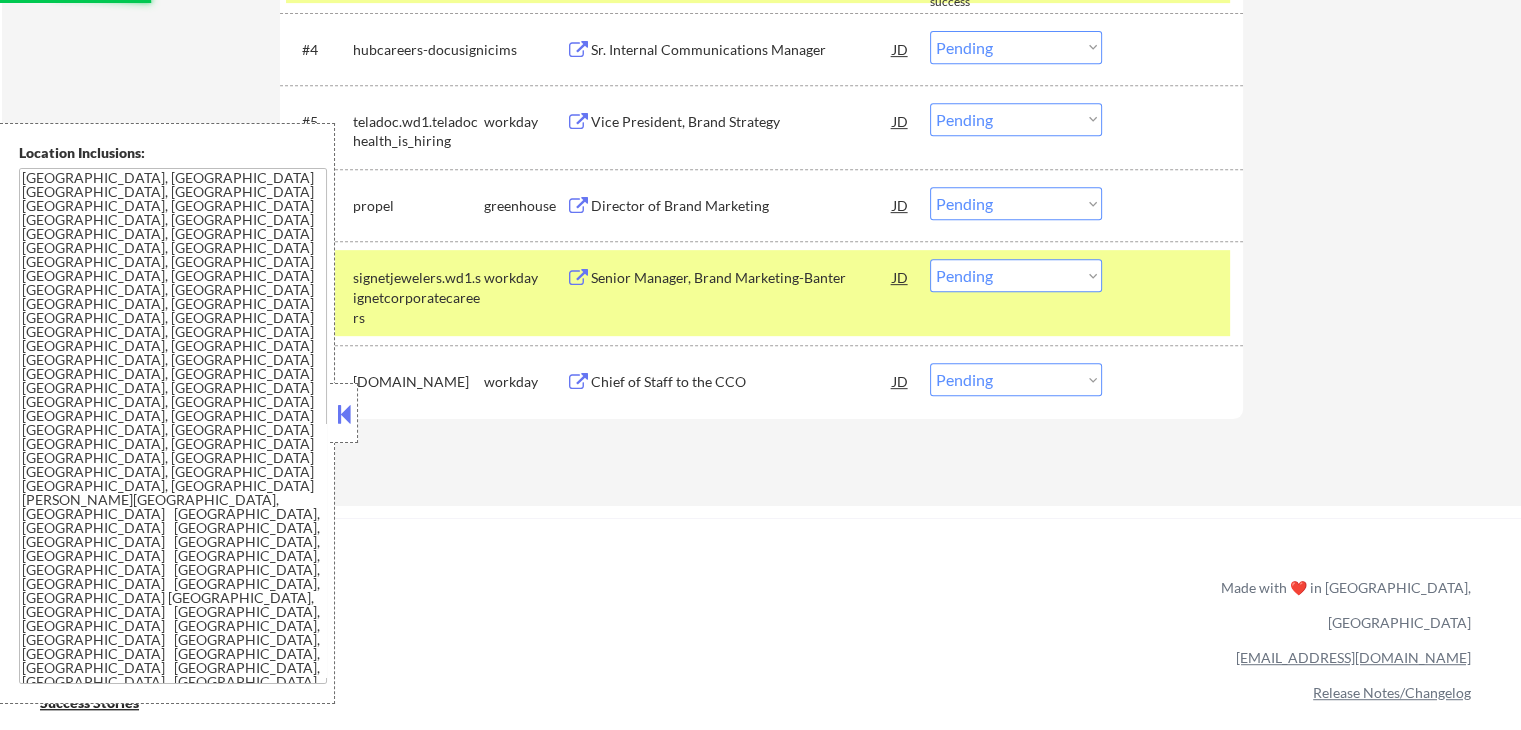 drag, startPoint x: 1020, startPoint y: 197, endPoint x: 1013, endPoint y: 218, distance: 22.135944 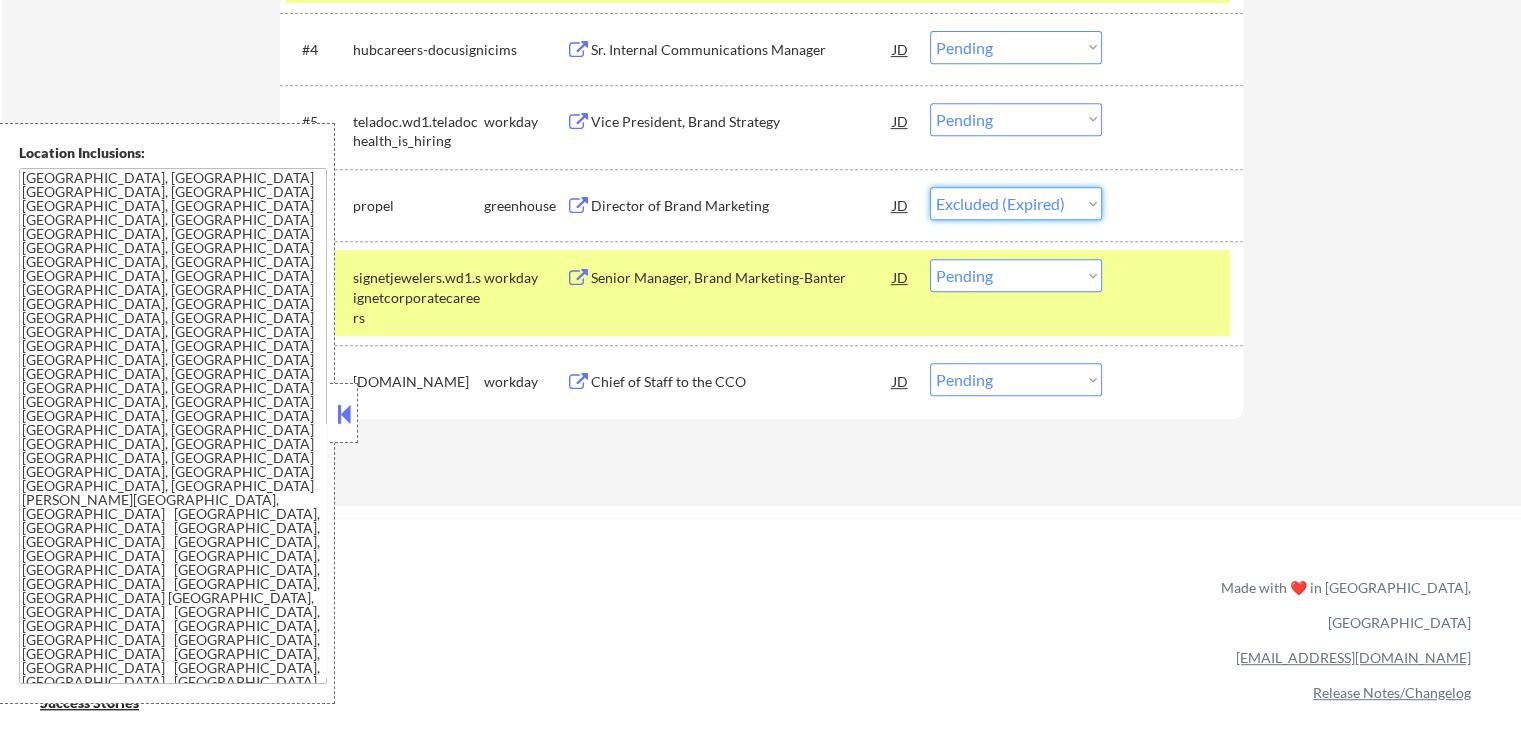 click on "Choose an option... Pending Applied Excluded (Questions) Excluded (Expired) Excluded (Location) Excluded (Bad Match) Excluded (Blocklist) Excluded (Salary) Excluded (Other)" at bounding box center [1016, 203] 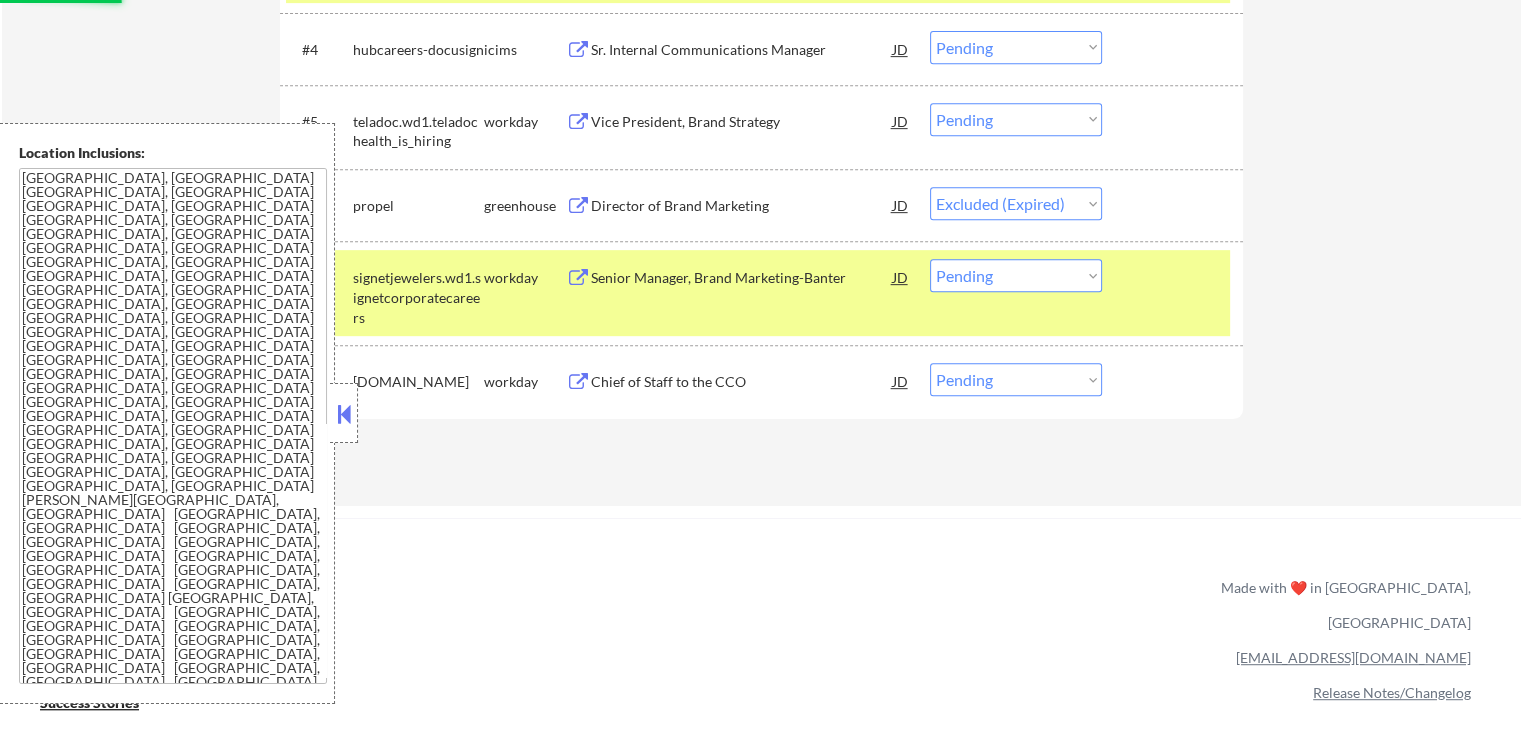click on "← Return to /applysquad Mailslurp Inbox Job Search Builder George Goodno User Email:  ggoodno@hotmail.com Application Email:  george@goodnostrategies.com Mailslurp Email:  george.goodno@mailflux.com LinkedIn:   https://www.linkedin.com/in/georgegoodno
Phone:  202.439.3749 Current Location:  Dallas, TX 75248, Texas Applies:  0 sent / 100 bought Internal Notes 🤖 AI Answers OK!
🔎 You may manually find jobs for him if needed -- he is in a big rush! Just stick to Communications titles, he is not as qualified for others.
👉 Has 2 resume versions:
Version 1: Healthcare/biotech/medical companies only
Version 2: Any companies outside of the healthcare/medical/bio space Can work in country of residence?:  yes Squad Notes Minimum salary:  $140,000 Will need Visa to work in that country now/future?:   no Download Resume Variation 1 Add a Job Manually Download Resume Variation 2 Shah Applications Pending (8) Excluded (25) Applied (14) All (47) View All Results Back 1 / 1
Next Company ATS Title Status #1 JD" at bounding box center (761, -157) 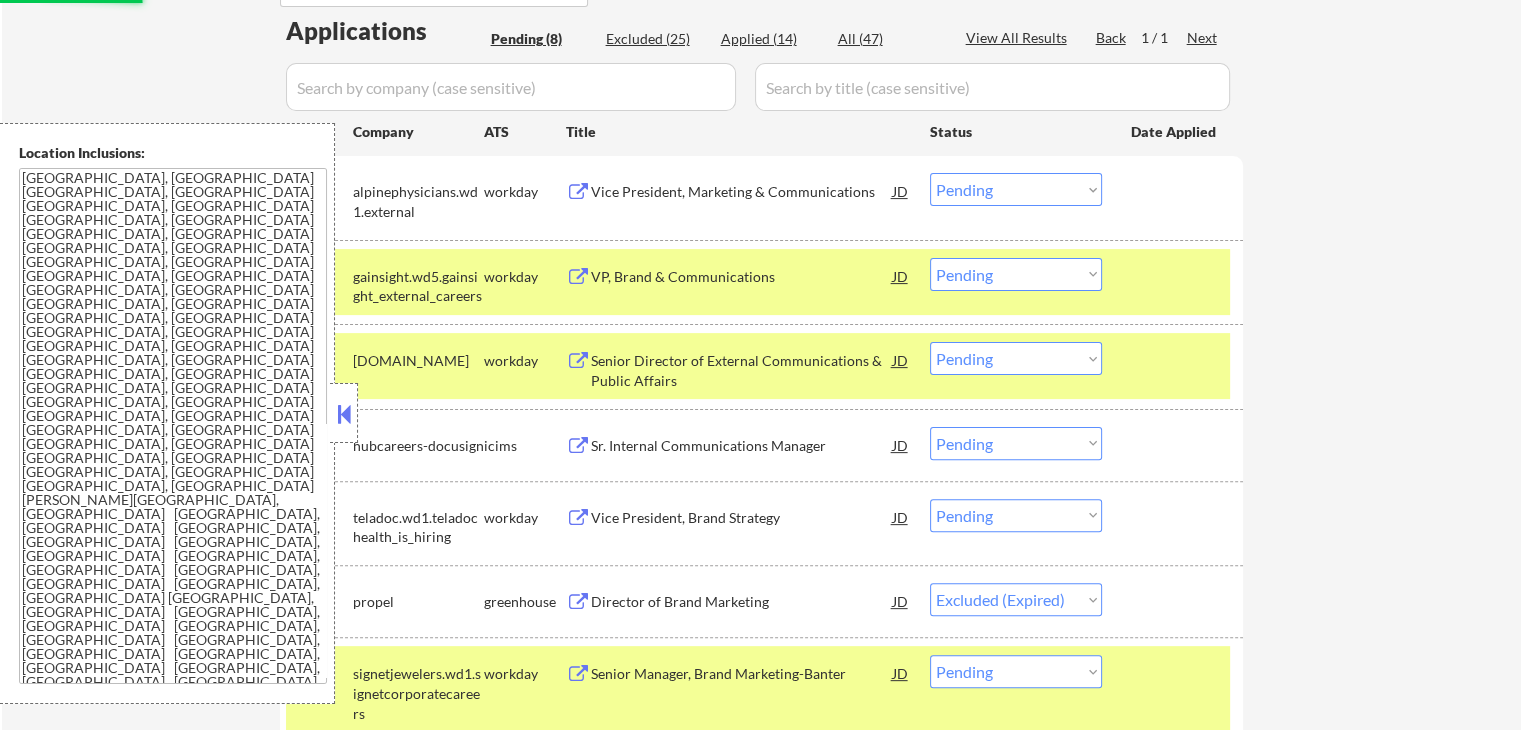 scroll, scrollTop: 500, scrollLeft: 0, axis: vertical 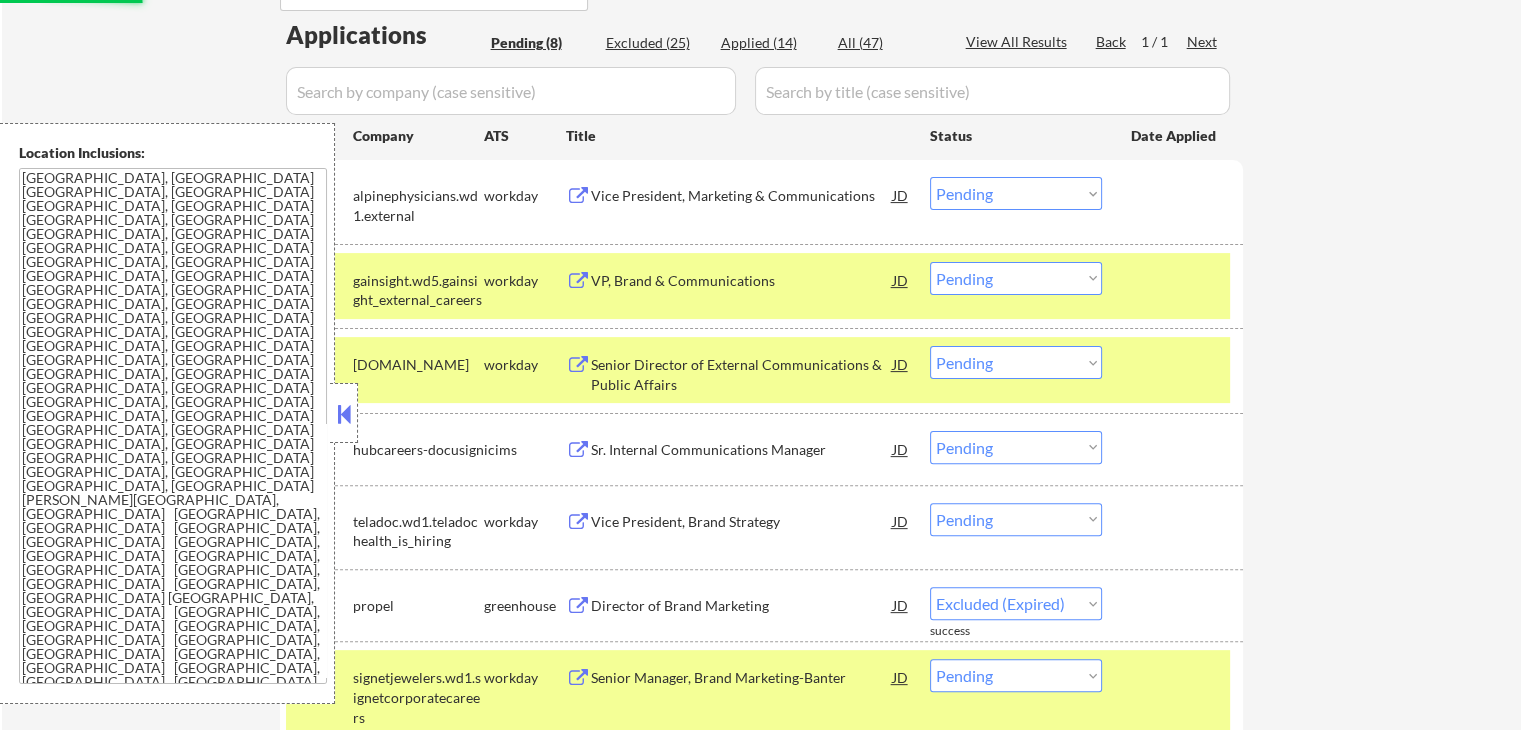 select on ""pending"" 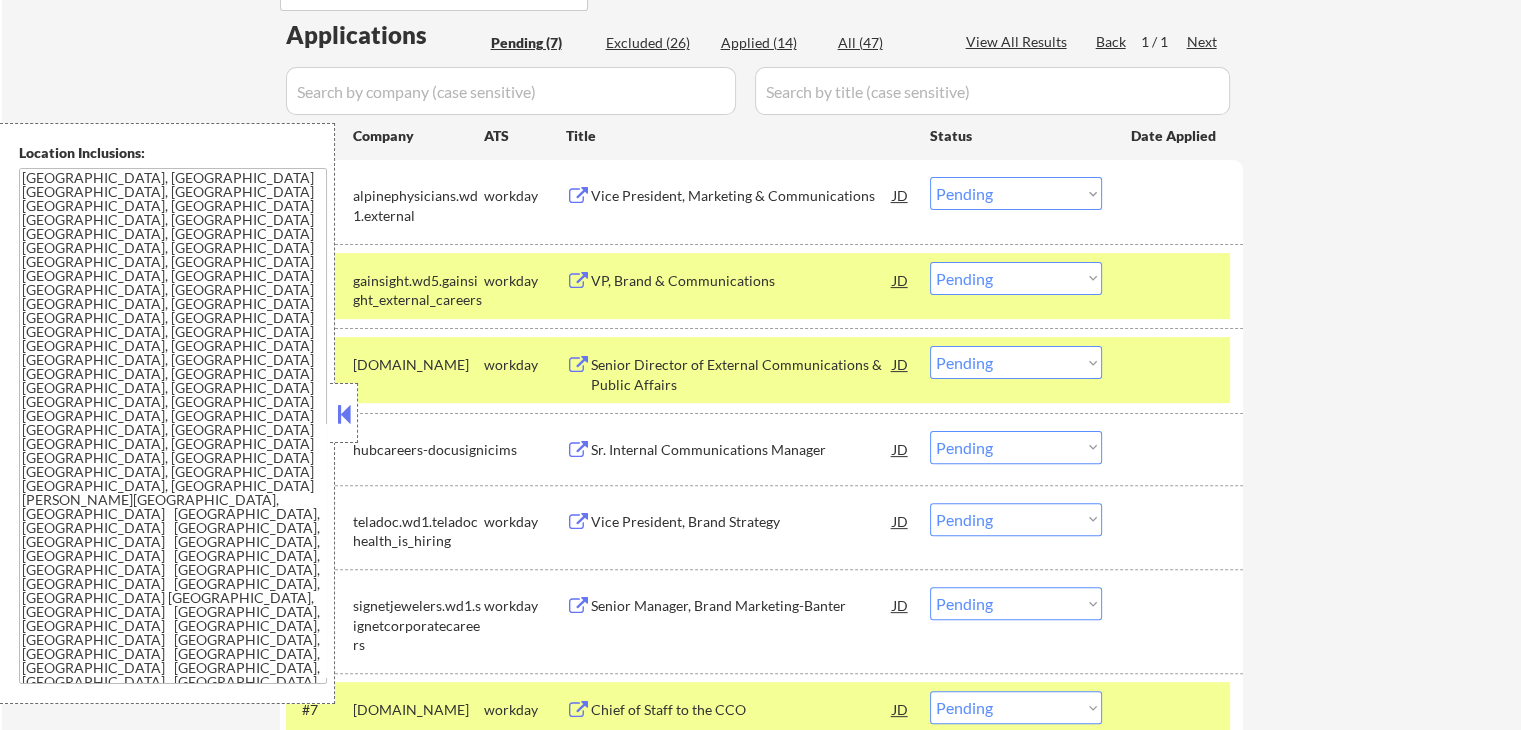 click on "Choose an option... Pending Applied Excluded (Questions) Excluded (Expired) Excluded (Location) Excluded (Bad Match) Excluded (Blocklist) Excluded (Salary) Excluded (Other)" at bounding box center (1016, 193) 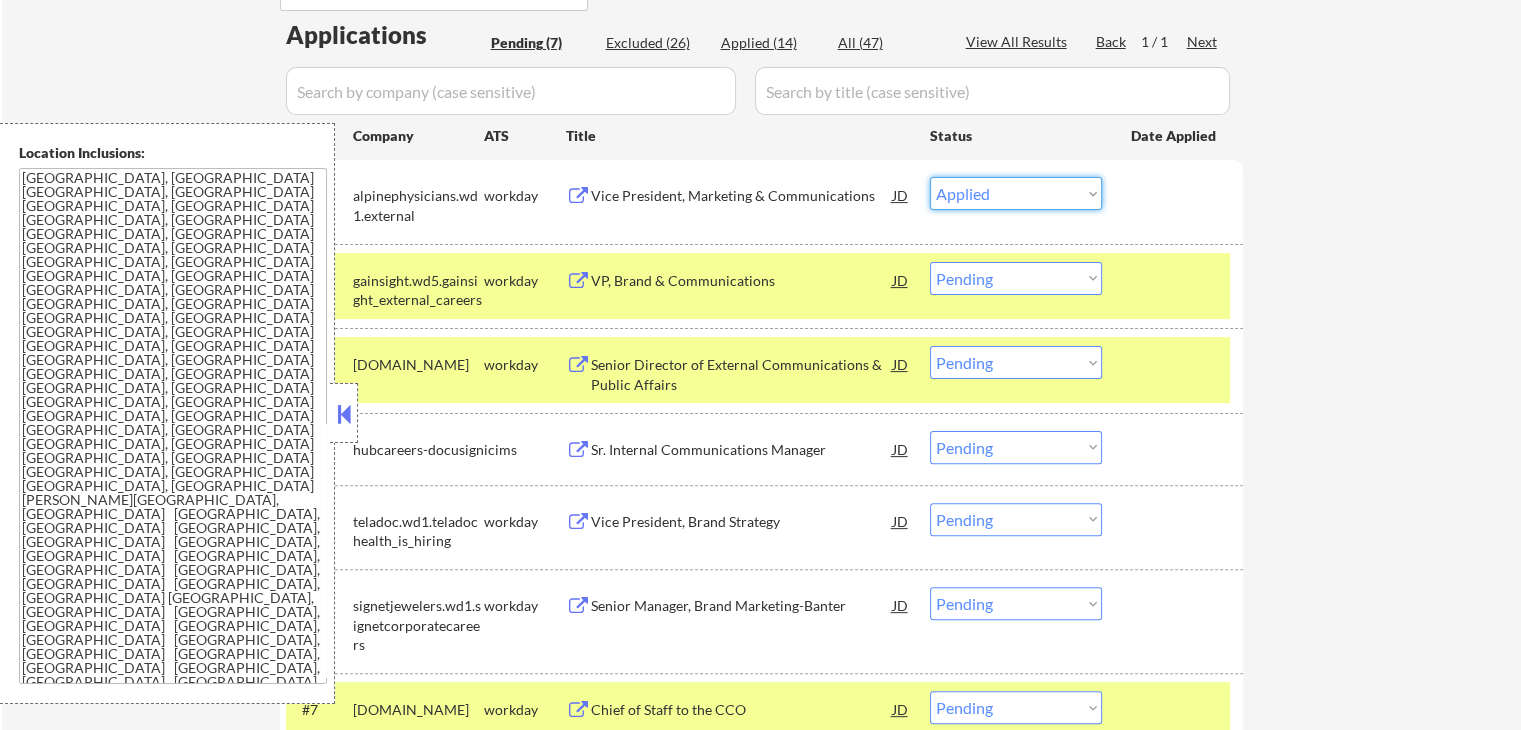 click on "Choose an option... Pending Applied Excluded (Questions) Excluded (Expired) Excluded (Location) Excluded (Bad Match) Excluded (Blocklist) Excluded (Salary) Excluded (Other)" at bounding box center (1016, 193) 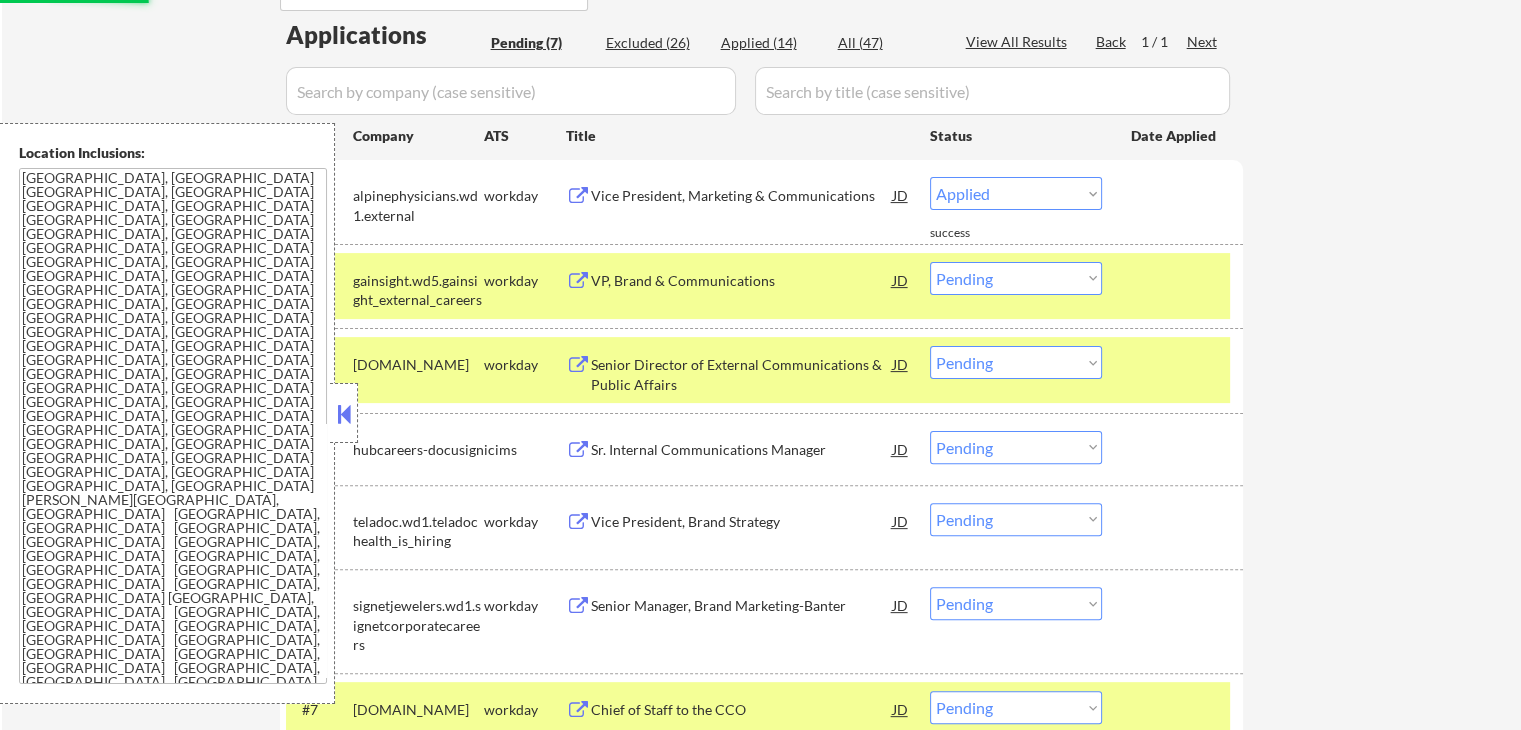 select on ""pending"" 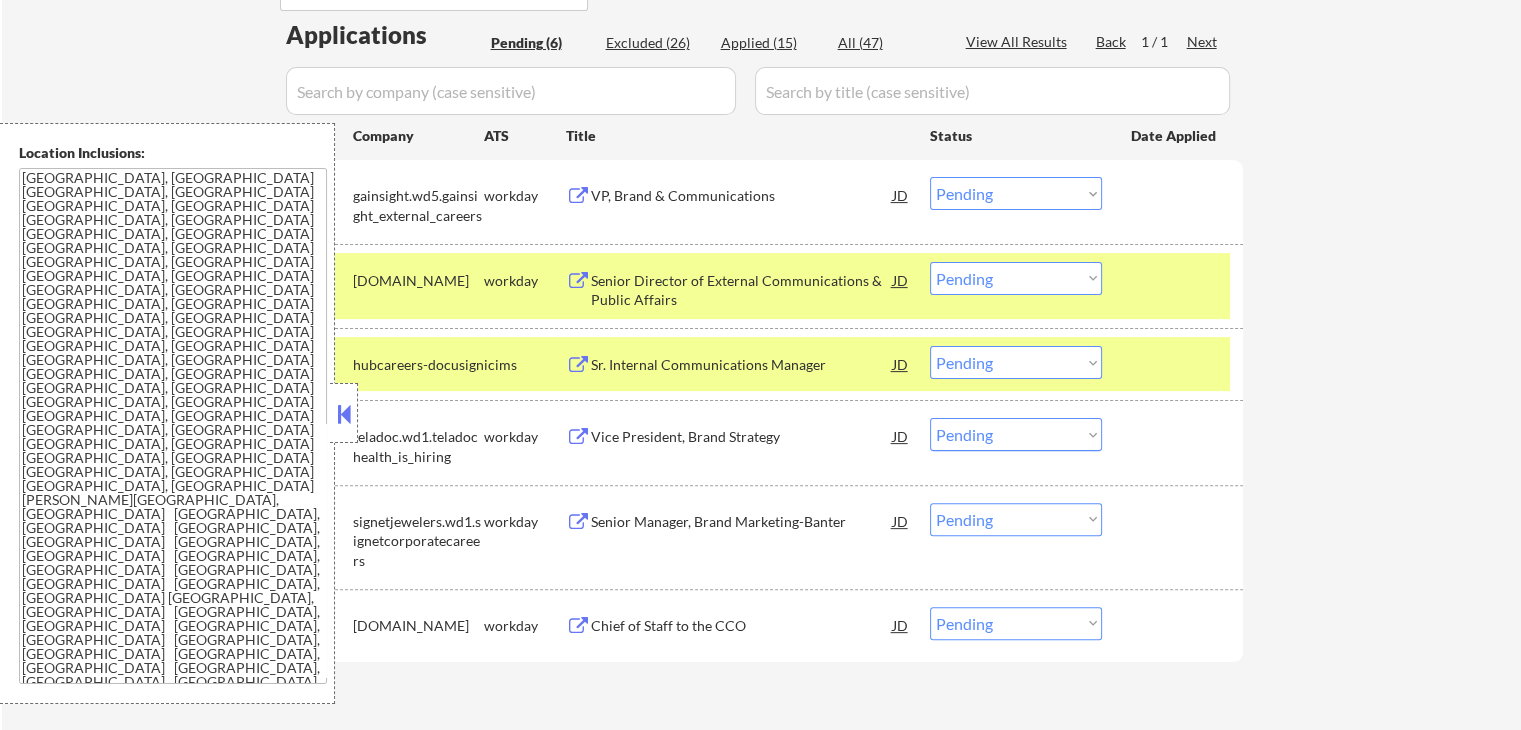 click on "Senior Director of External Communications & Public Affairs" at bounding box center [742, 290] 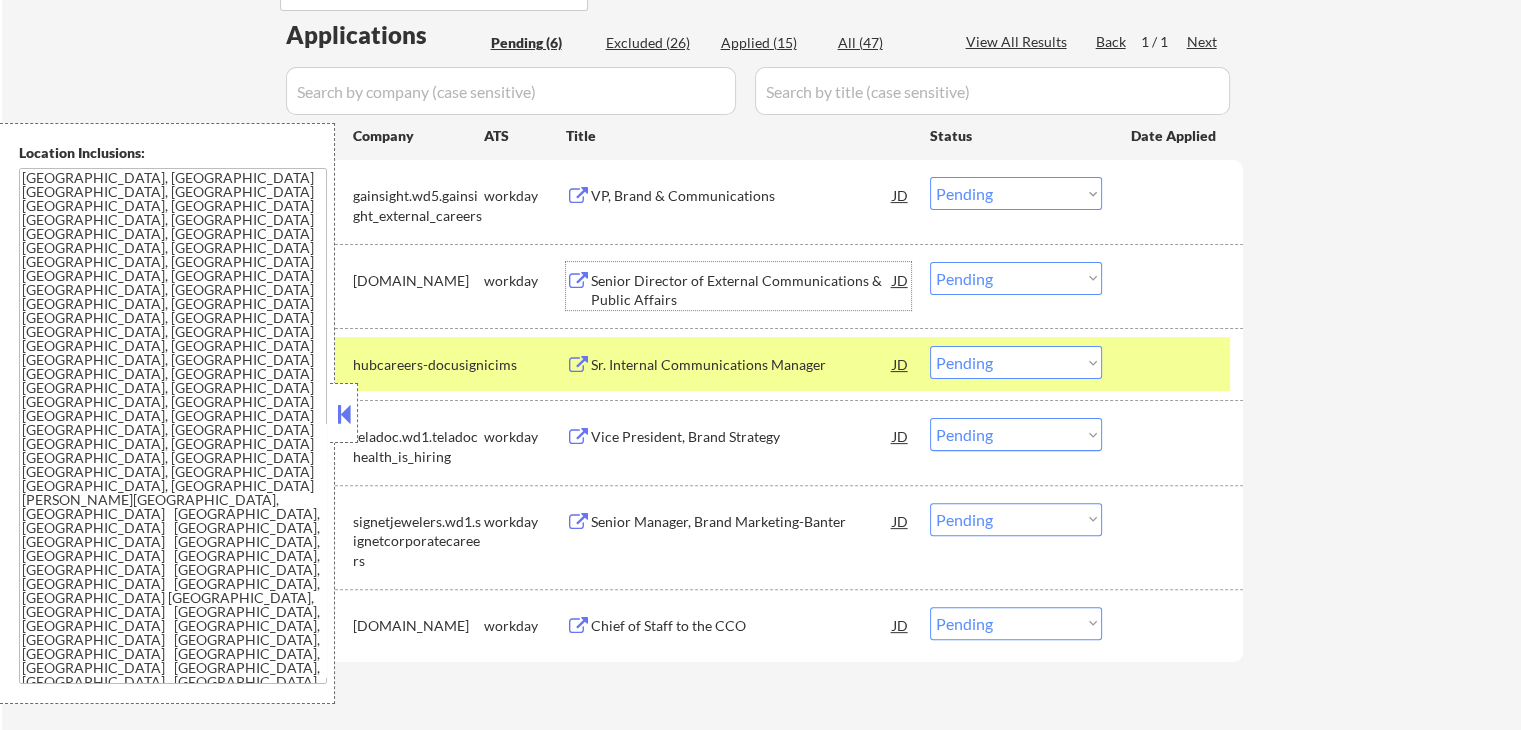 click on "VP, Brand & Communications" at bounding box center (742, 196) 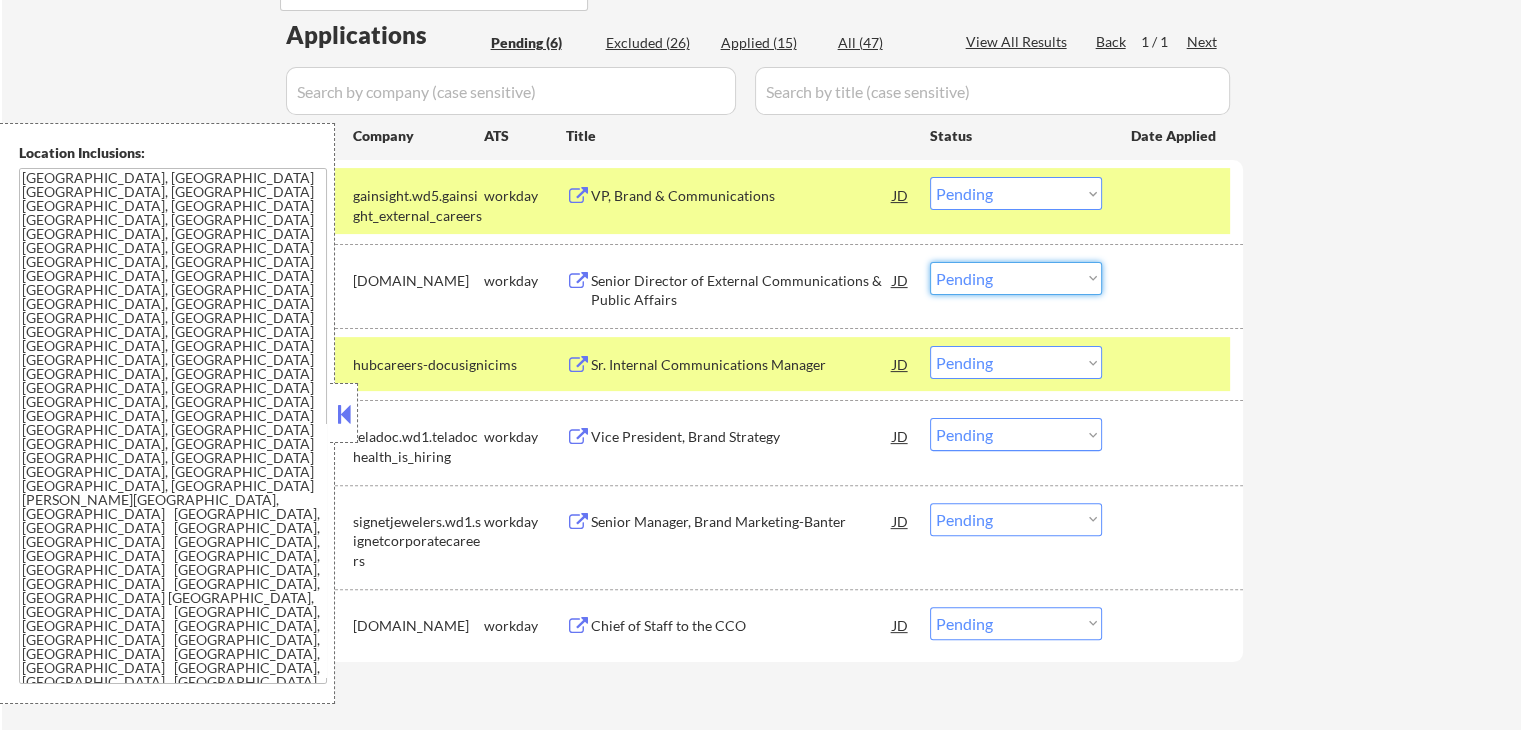 click on "Choose an option... Pending Applied Excluded (Questions) Excluded (Expired) Excluded (Location) Excluded (Bad Match) Excluded (Blocklist) Excluded (Salary) Excluded (Other)" at bounding box center (1016, 278) 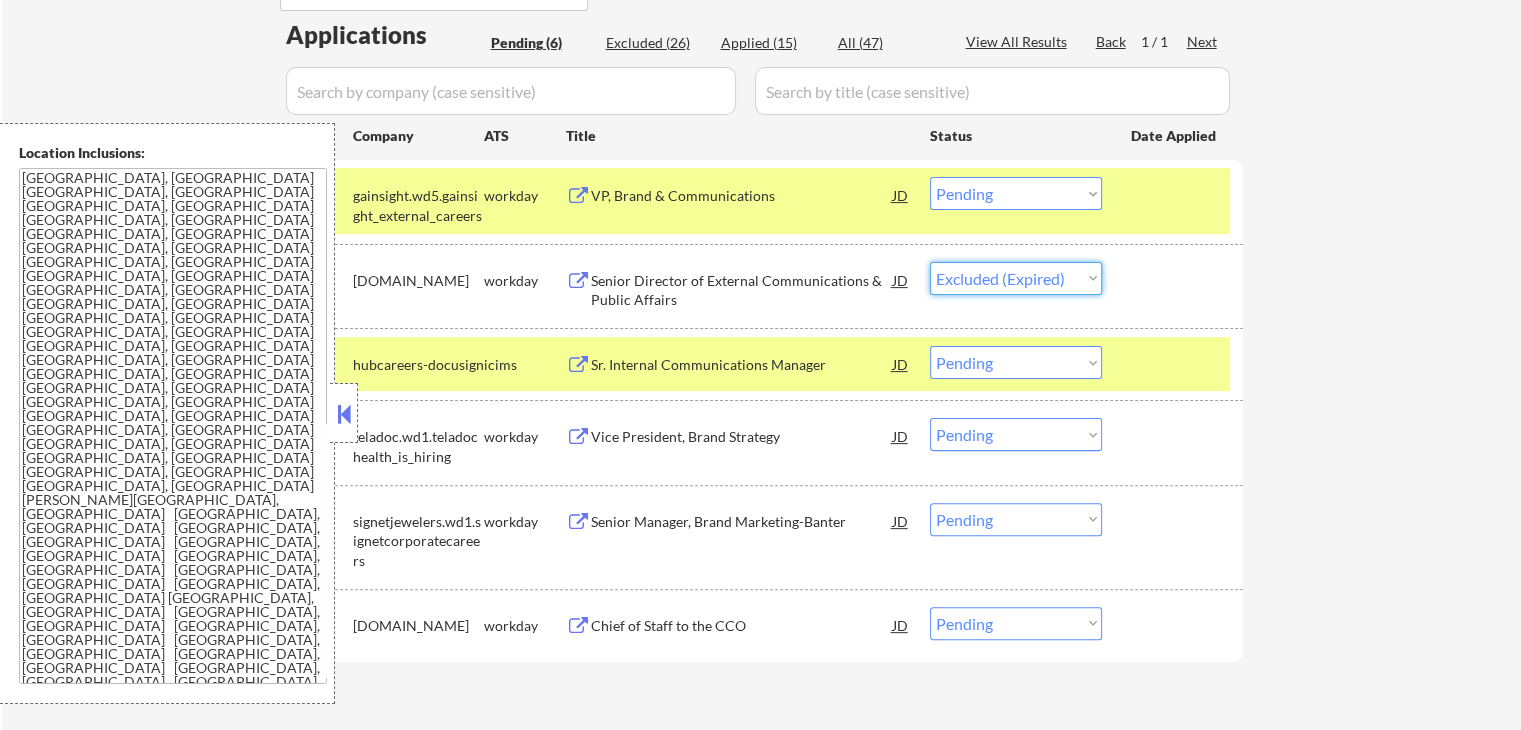 click on "Choose an option... Pending Applied Excluded (Questions) Excluded (Expired) Excluded (Location) Excluded (Bad Match) Excluded (Blocklist) Excluded (Salary) Excluded (Other)" at bounding box center (1016, 278) 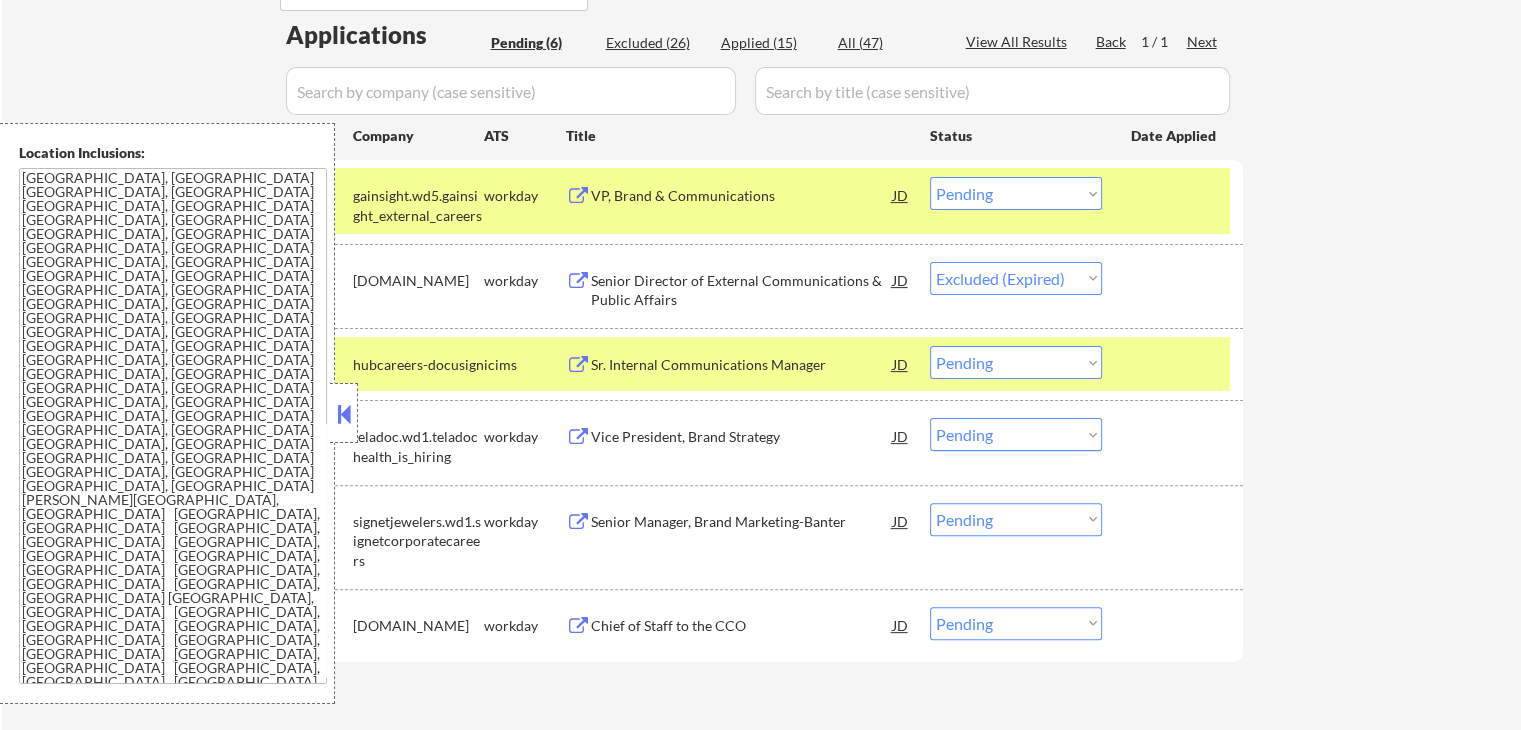 click on "Sr. Internal Communications Manager" at bounding box center [742, 365] 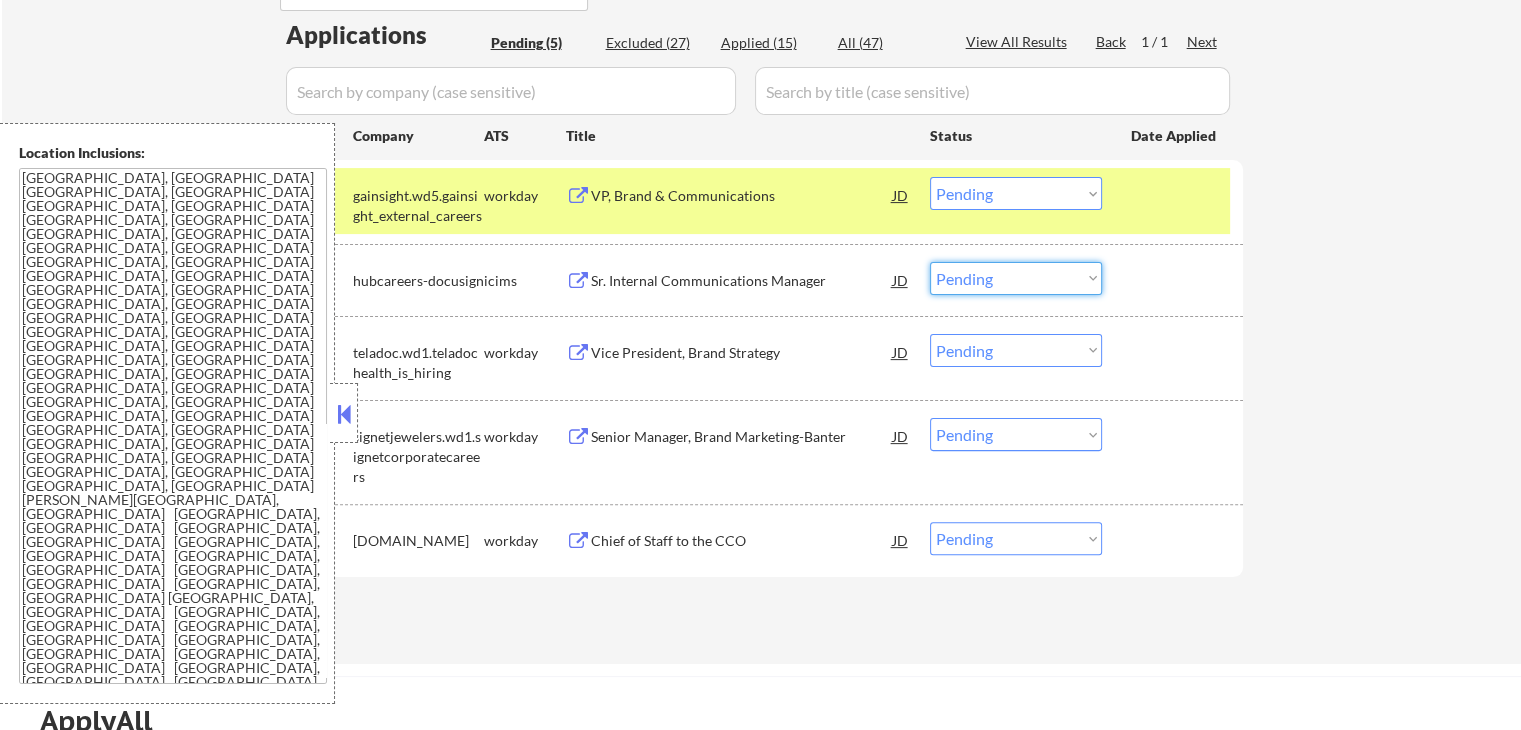 drag, startPoint x: 1040, startPoint y: 277, endPoint x: 1037, endPoint y: 293, distance: 16.27882 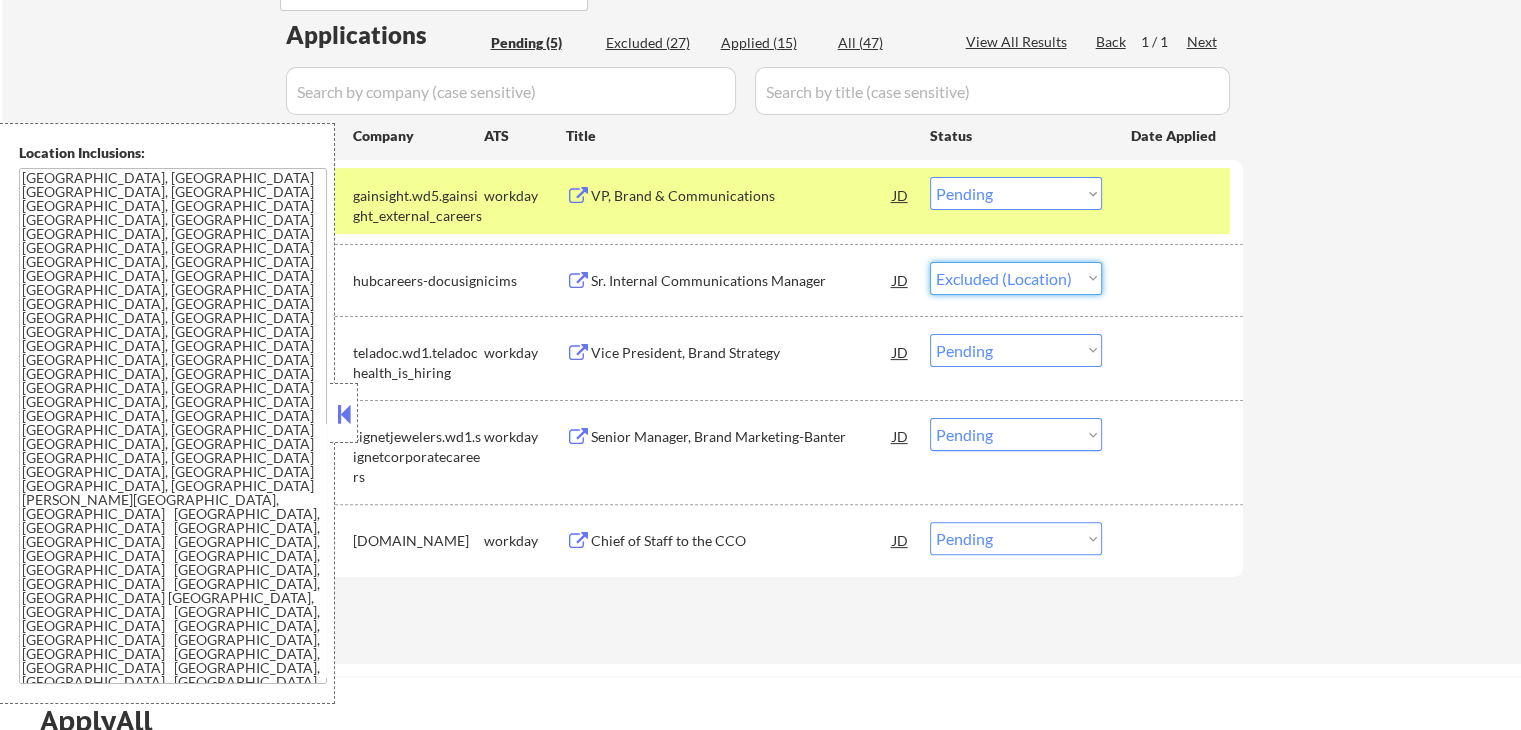 click on "Choose an option... Pending Applied Excluded (Questions) Excluded (Expired) Excluded (Location) Excluded (Bad Match) Excluded (Blocklist) Excluded (Salary) Excluded (Other)" at bounding box center [1016, 278] 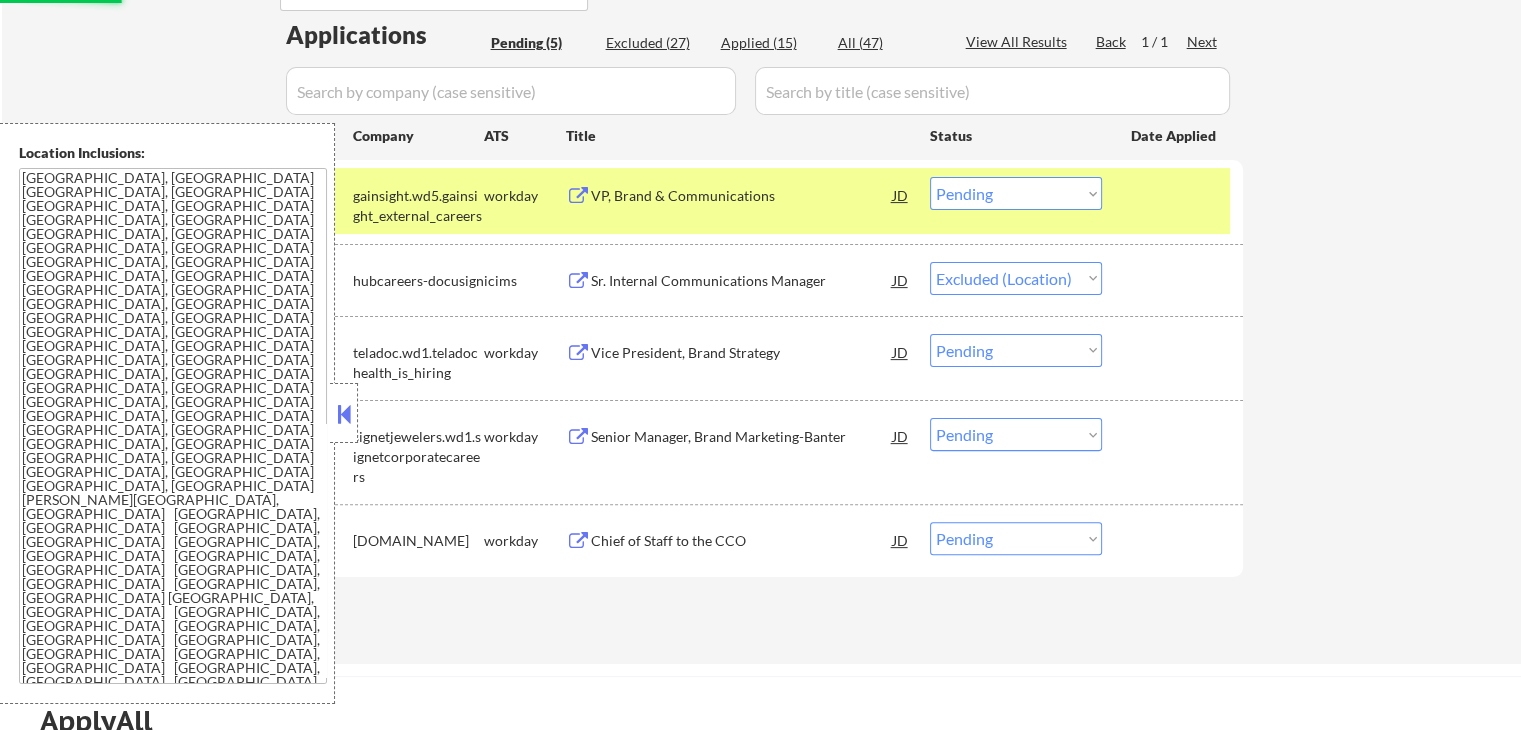 click on "Vice President, Brand Strategy" at bounding box center [742, 353] 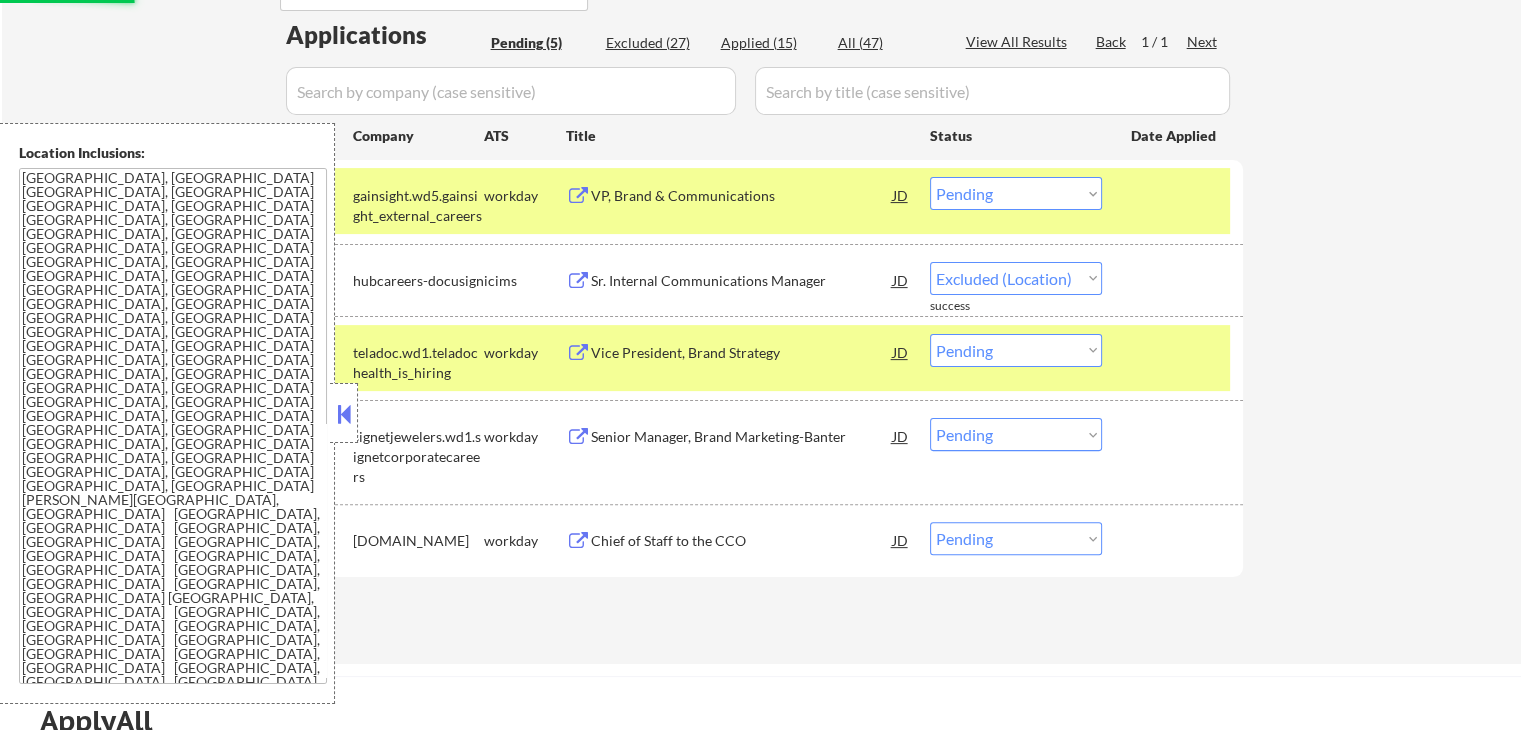 select on ""pending"" 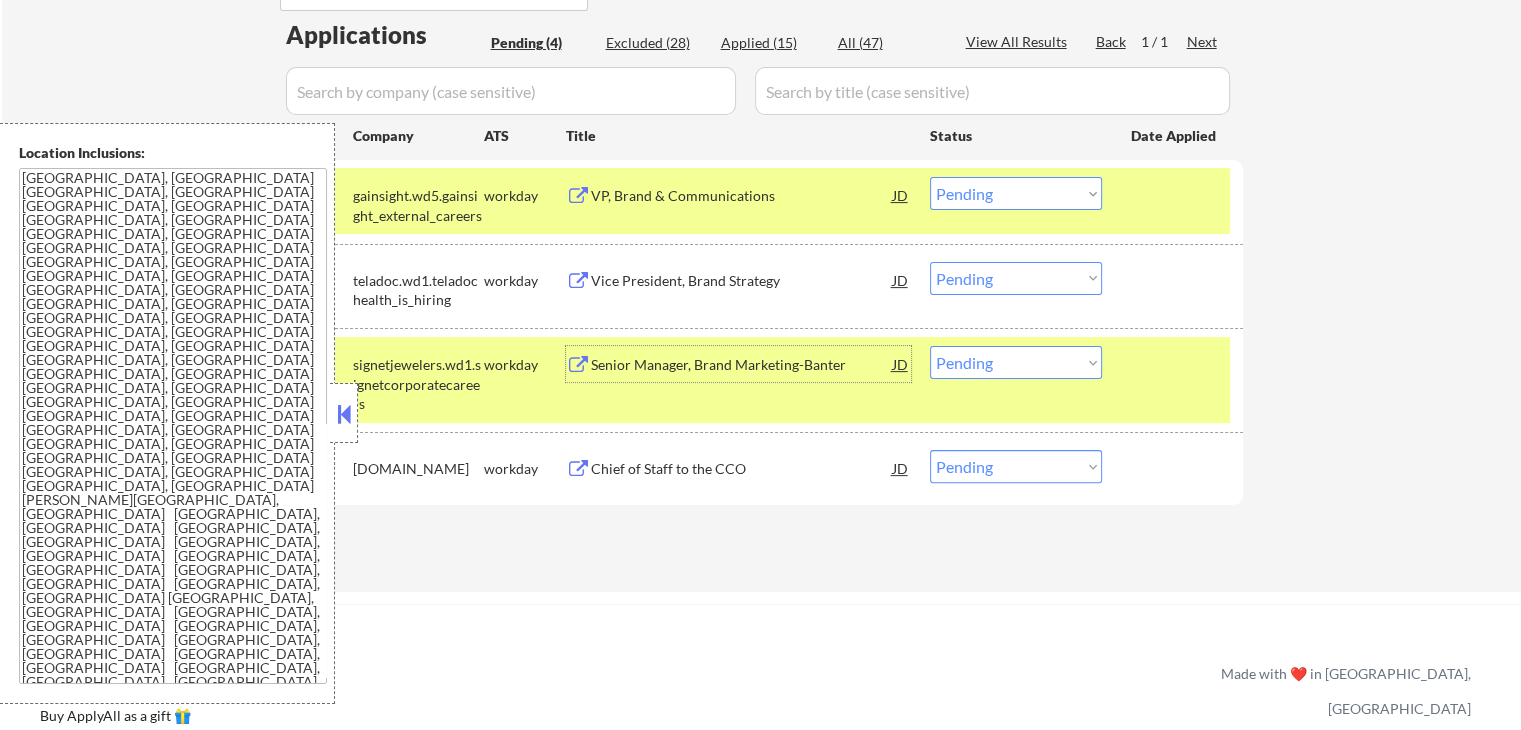 drag, startPoint x: 1006, startPoint y: 197, endPoint x: 1001, endPoint y: 209, distance: 13 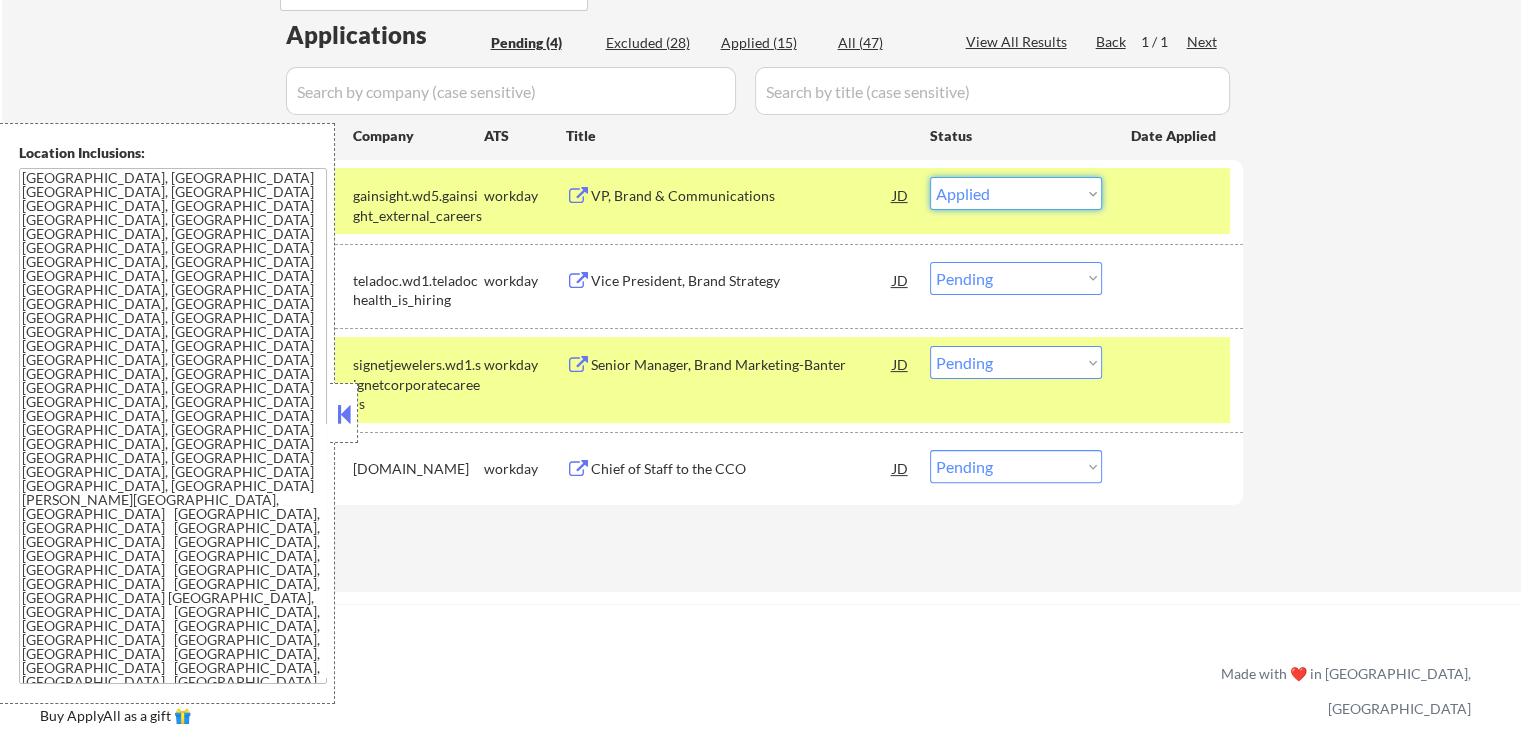 click on "Choose an option... Pending Applied Excluded (Questions) Excluded (Expired) Excluded (Location) Excluded (Bad Match) Excluded (Blocklist) Excluded (Salary) Excluded (Other)" at bounding box center [1016, 193] 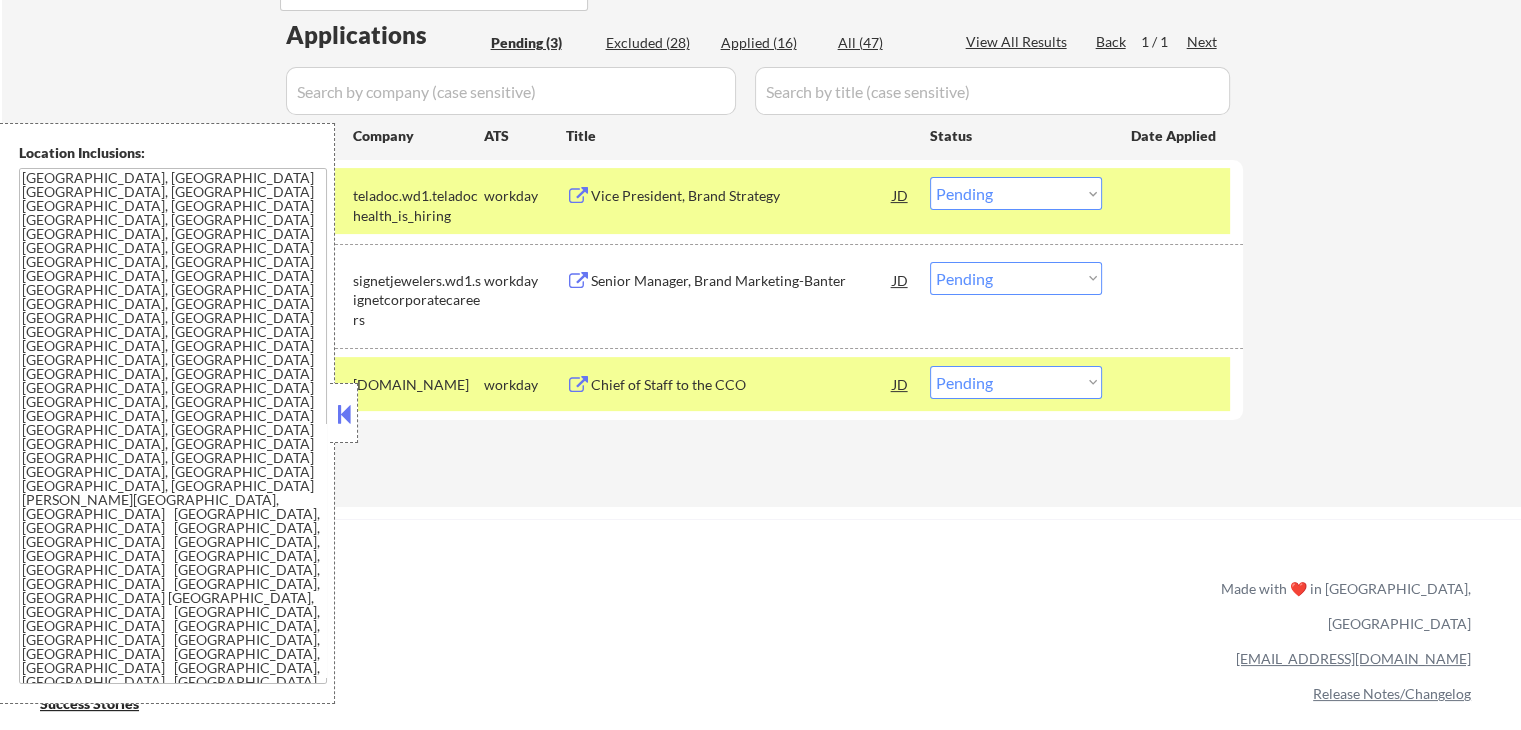 click on "Senior Manager, Brand Marketing-Banter" at bounding box center (742, 280) 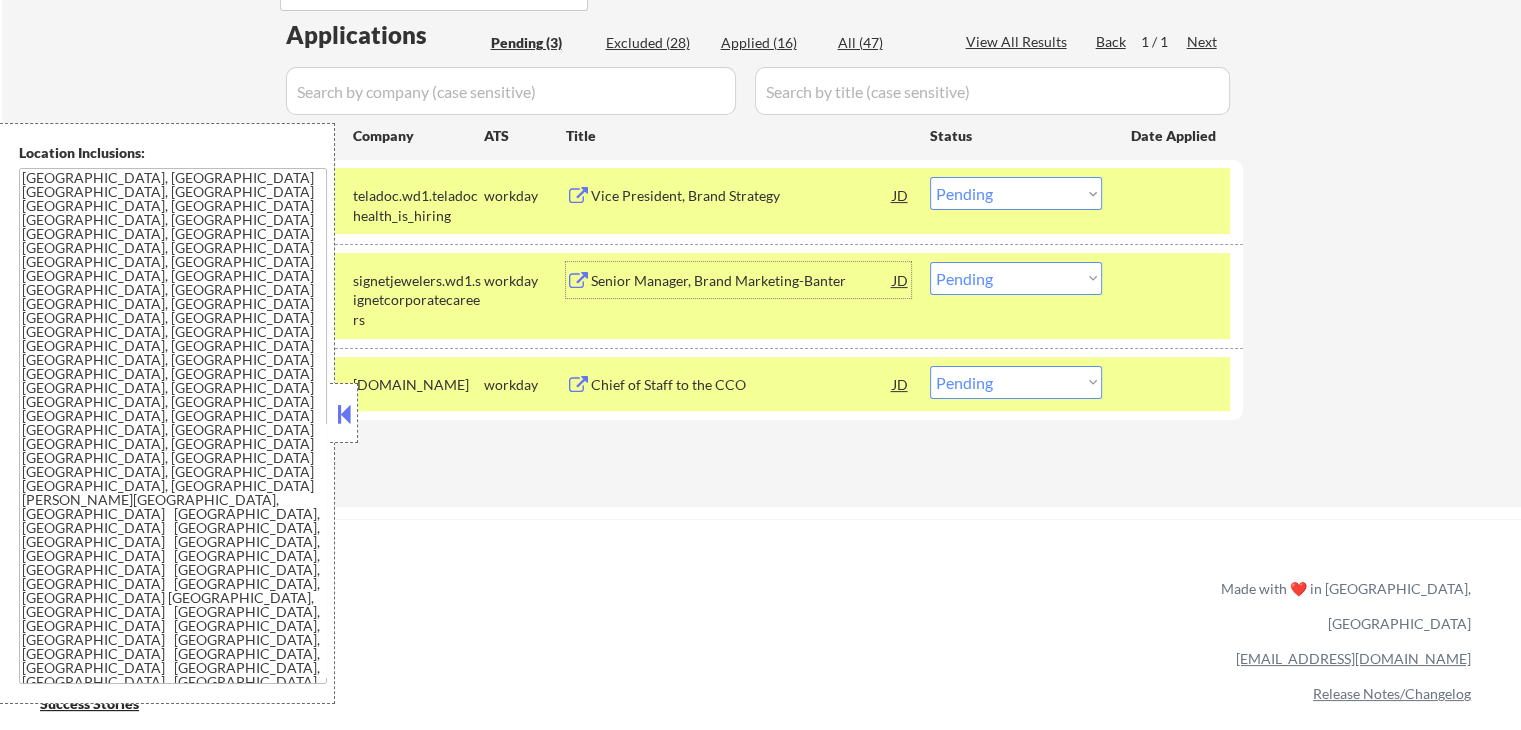 click on "Vice President, Brand Strategy" at bounding box center [742, 196] 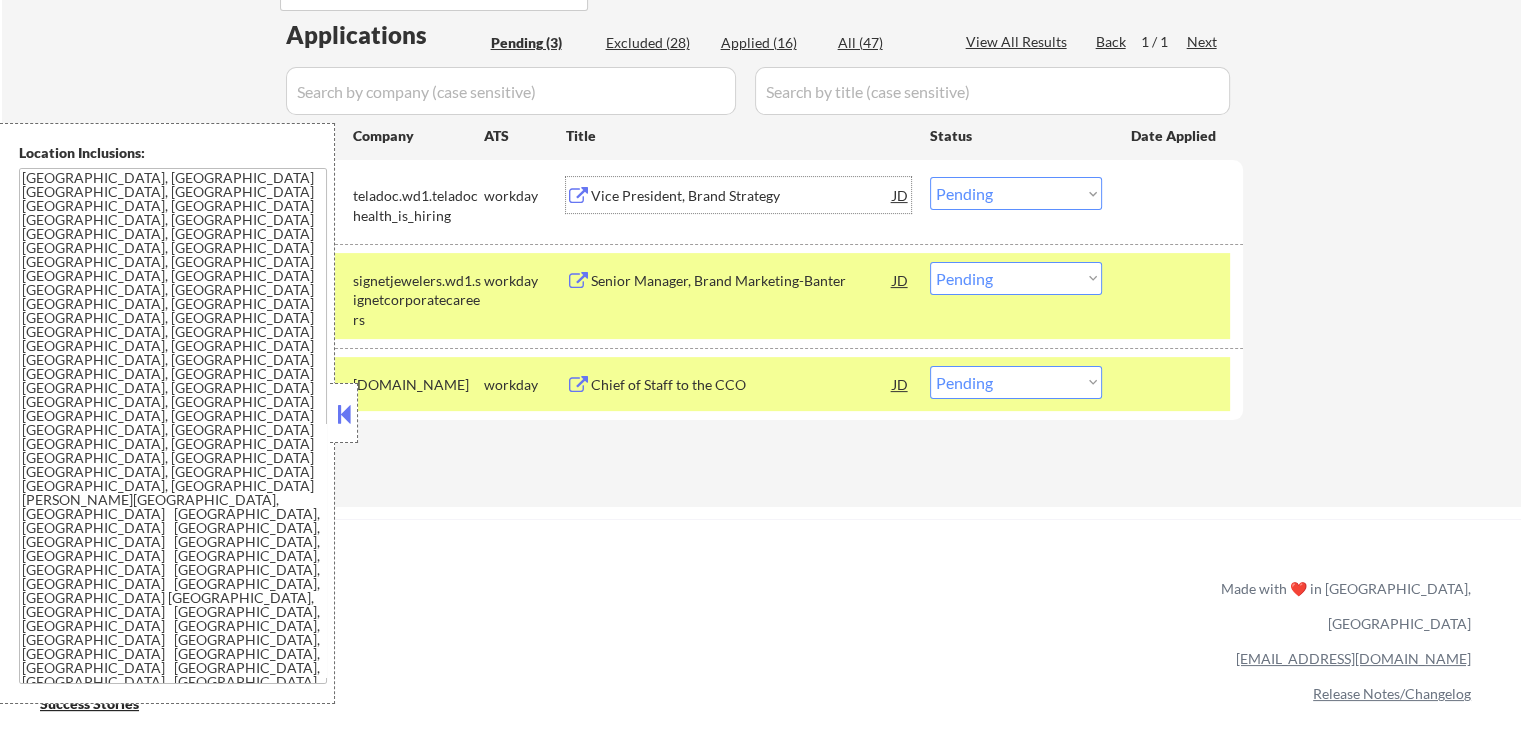 click on "Choose an option... Pending Applied Excluded (Questions) Excluded (Expired) Excluded (Location) Excluded (Bad Match) Excluded (Blocklist) Excluded (Salary) Excluded (Other)" at bounding box center [1016, 193] 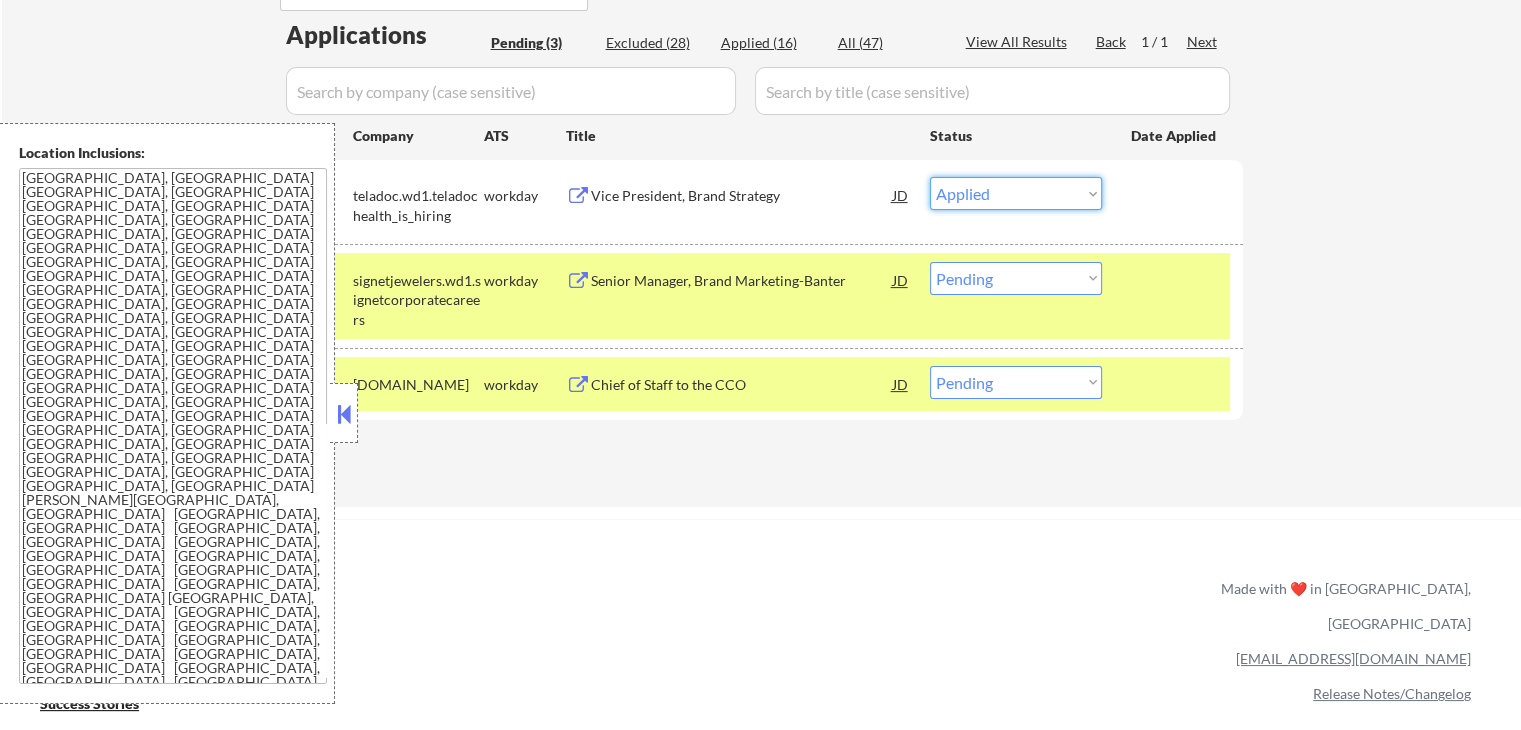 click on "Choose an option... Pending Applied Excluded (Questions) Excluded (Expired) Excluded (Location) Excluded (Bad Match) Excluded (Blocklist) Excluded (Salary) Excluded (Other)" at bounding box center (1016, 193) 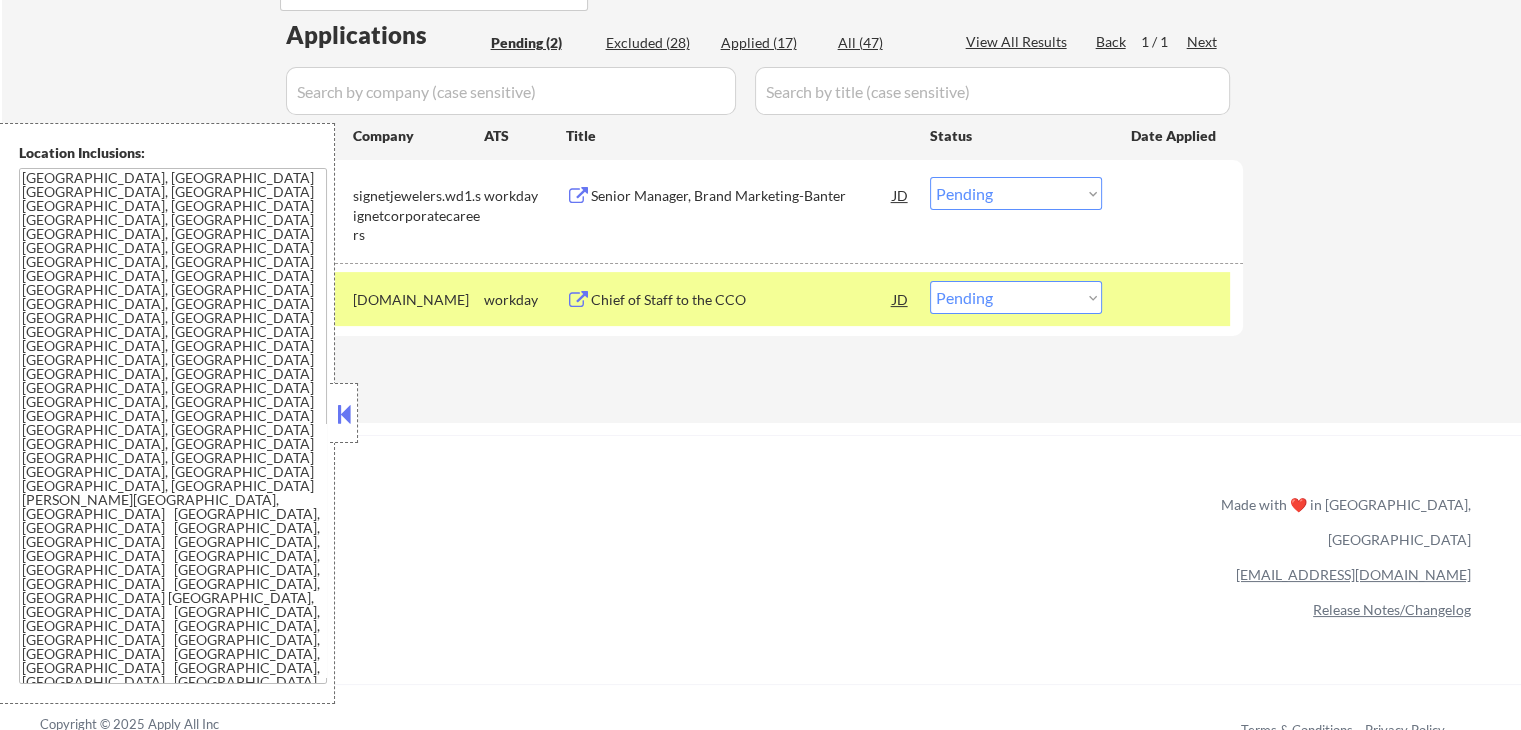 click on "Chief of Staff to the CCO" at bounding box center (742, 300) 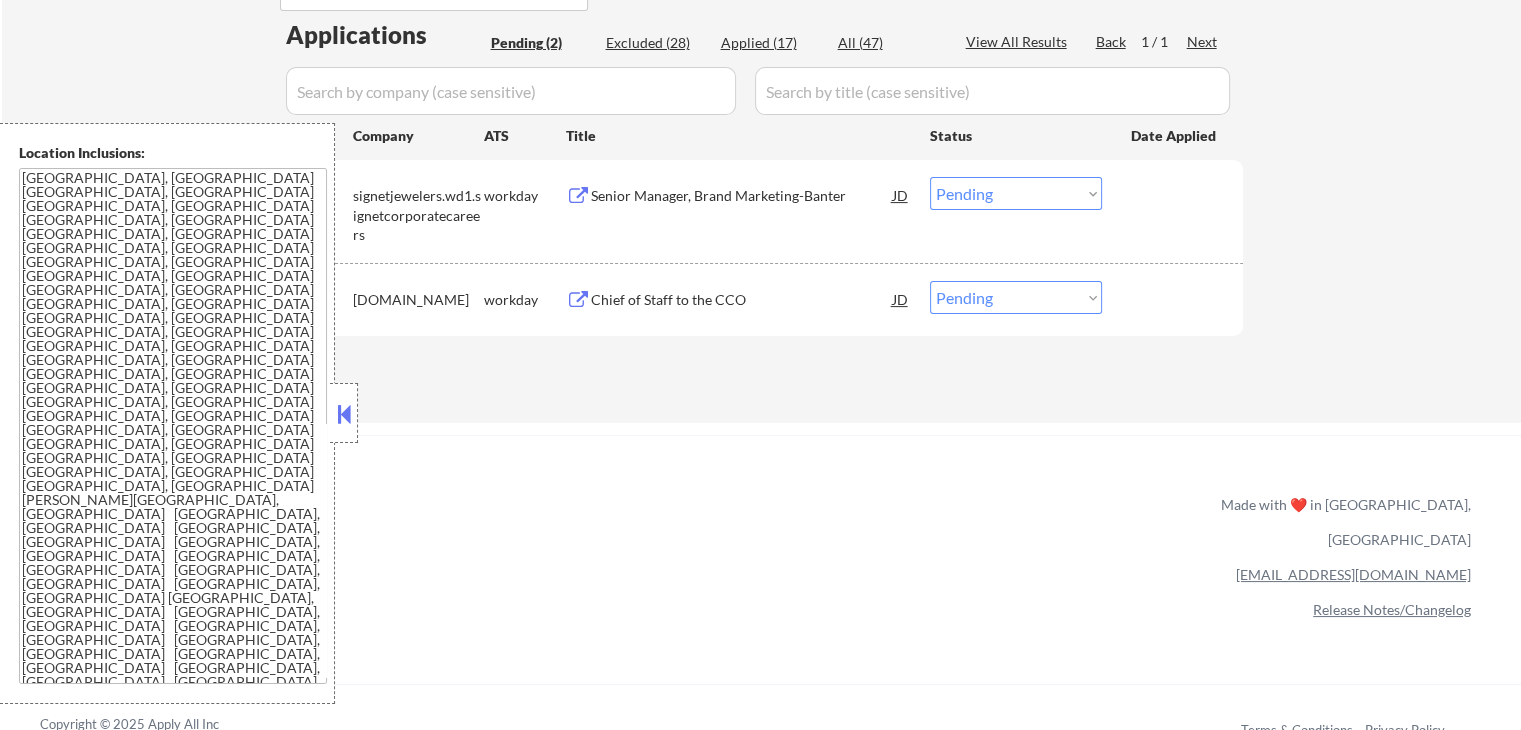 click on "Choose an option... Pending Applied Excluded (Questions) Excluded (Expired) Excluded (Location) Excluded (Bad Match) Excluded (Blocklist) Excluded (Salary) Excluded (Other)" at bounding box center [1016, 193] 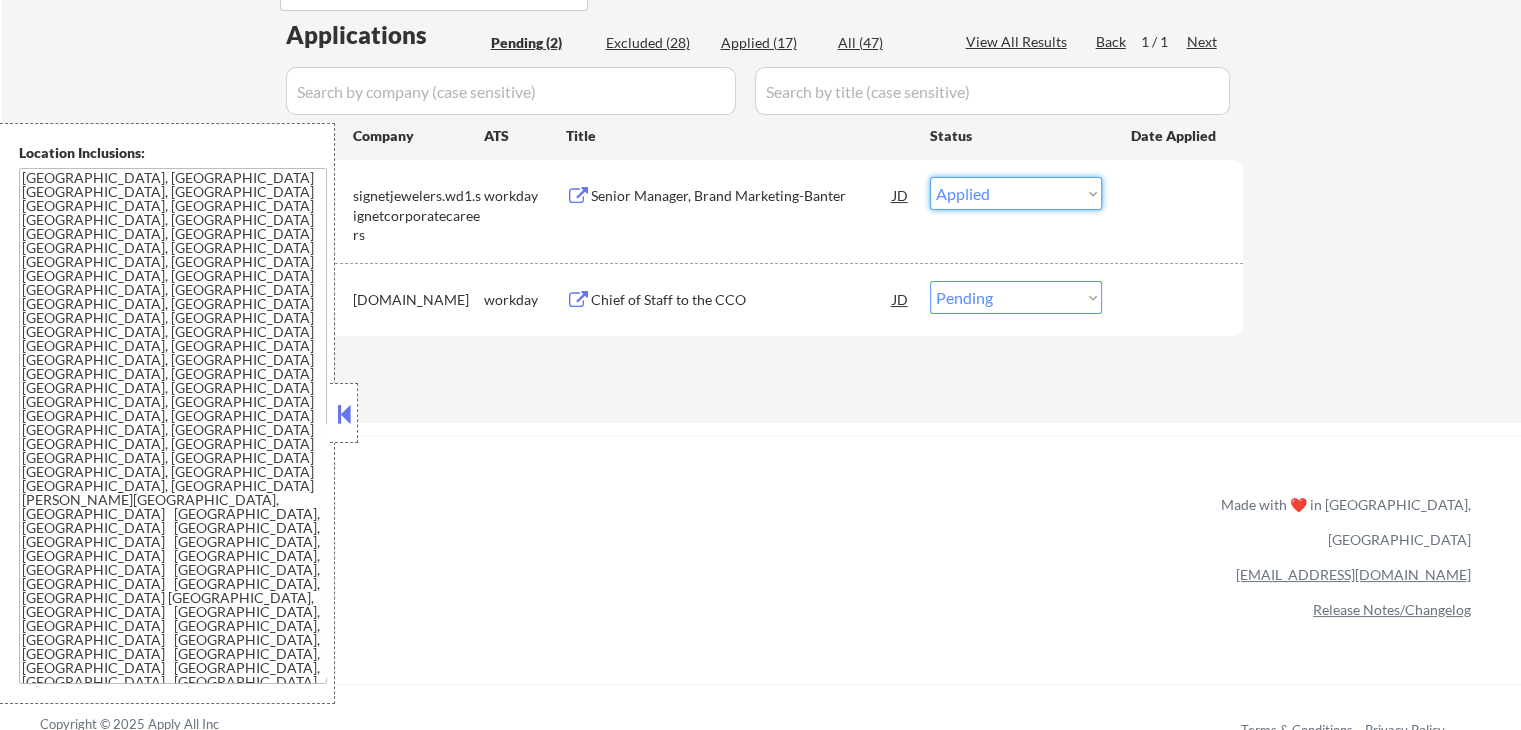 click on "Choose an option... Pending Applied Excluded (Questions) Excluded (Expired) Excluded (Location) Excluded (Bad Match) Excluded (Blocklist) Excluded (Salary) Excluded (Other)" at bounding box center (1016, 193) 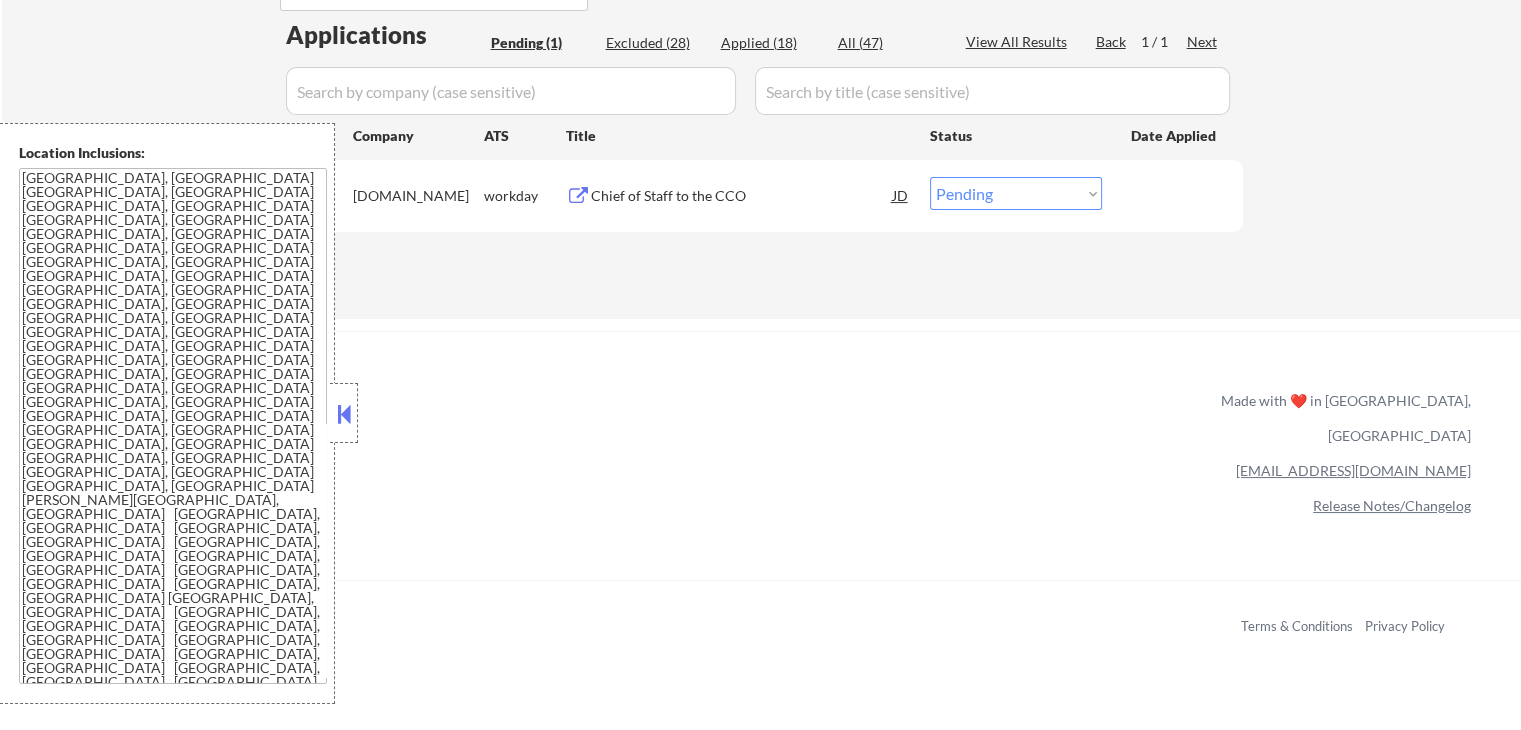 click on "#1 taskus.wd1.careers workday Chief of Staff to the CCO JD warning_amber Choose an option... Pending Applied Excluded (Questions) Excluded (Expired) Excluded (Location) Excluded (Bad Match) Excluded (Blocklist) Excluded (Salary) Excluded (Other)" at bounding box center (758, 195) 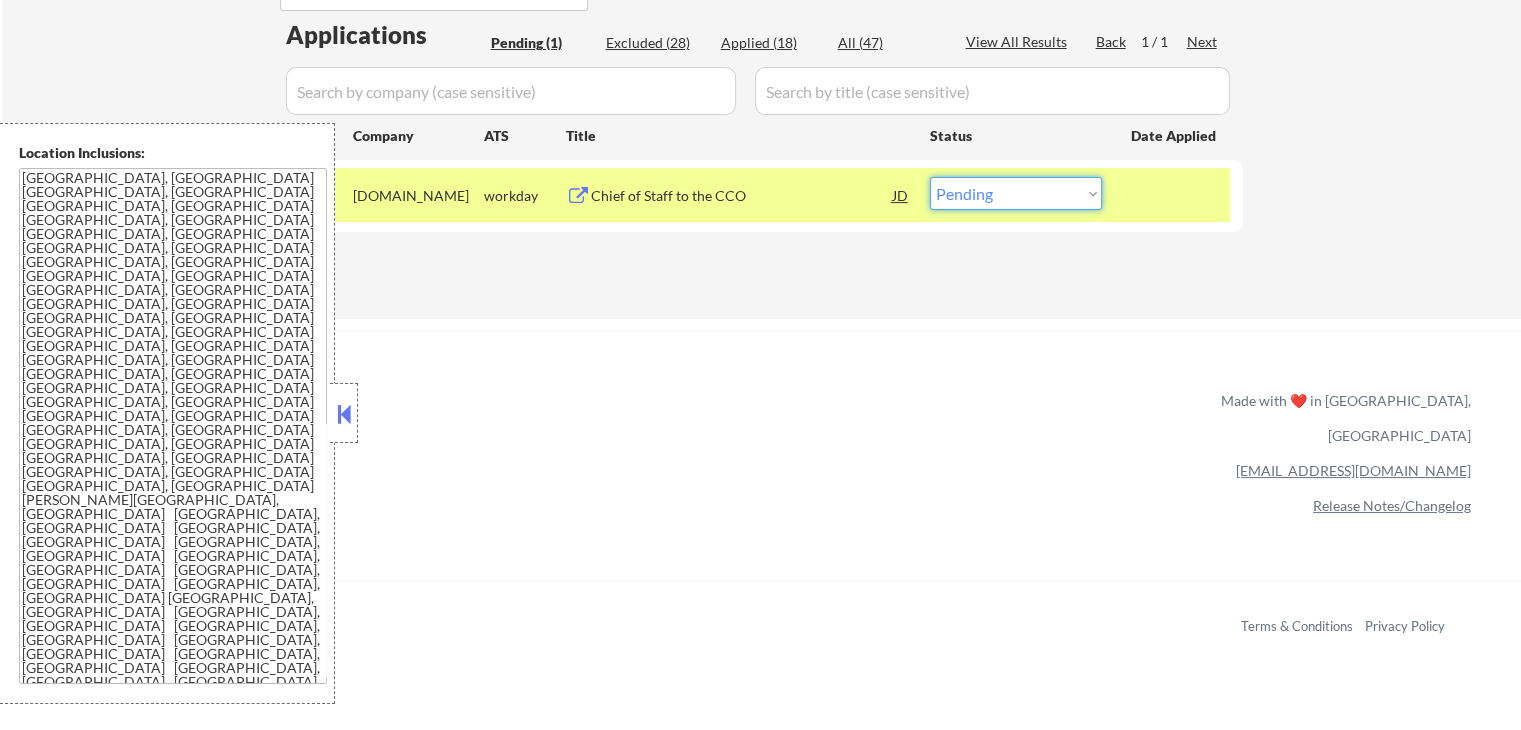 select on ""applied"" 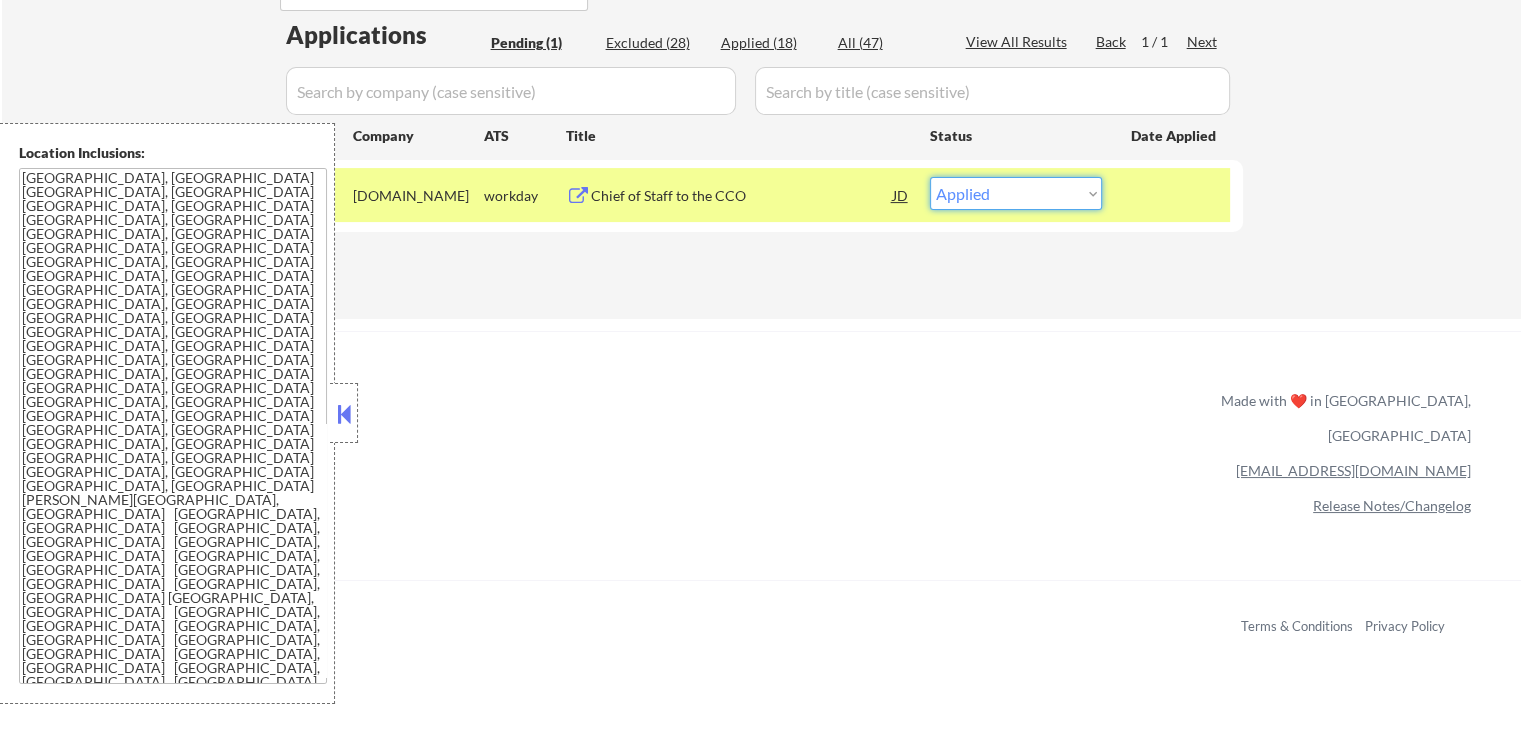 click on "Choose an option... Pending Applied Excluded (Questions) Excluded (Expired) Excluded (Location) Excluded (Bad Match) Excluded (Blocklist) Excluded (Salary) Excluded (Other)" at bounding box center (1016, 193) 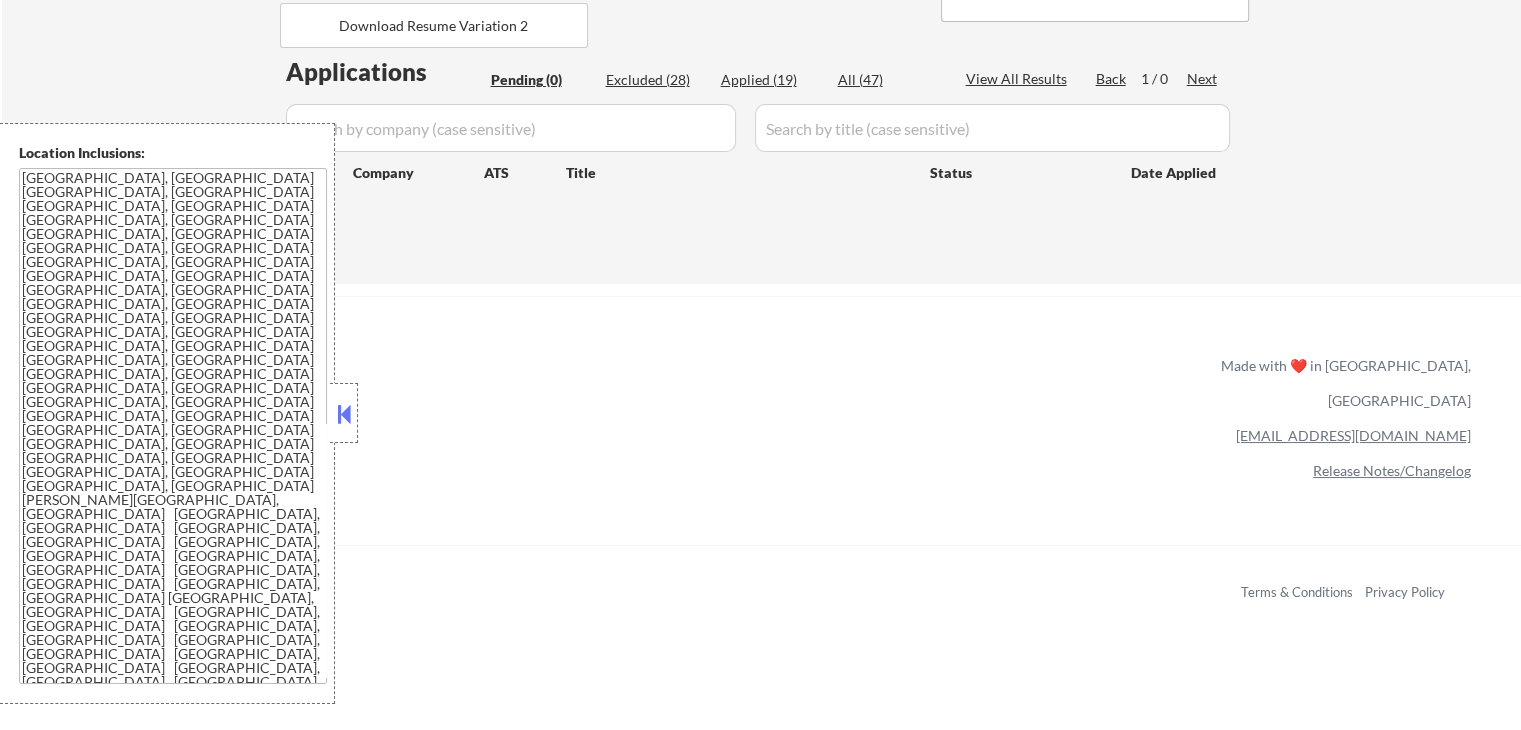 scroll, scrollTop: 400, scrollLeft: 0, axis: vertical 